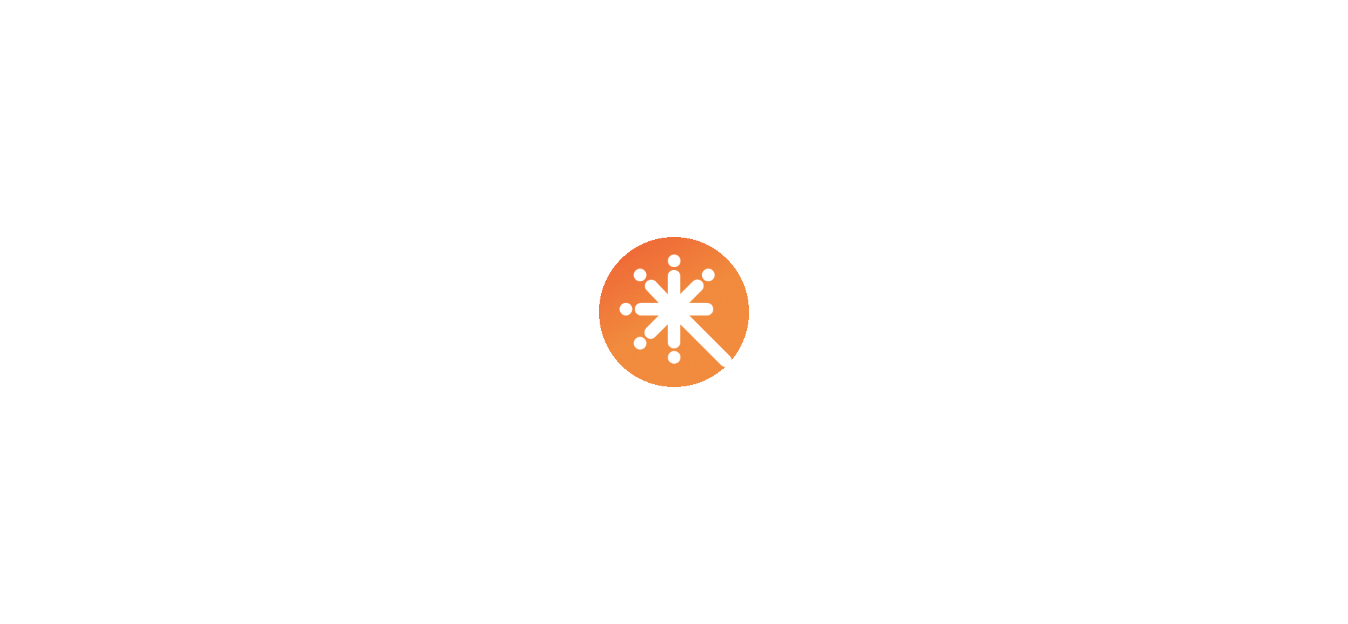 scroll, scrollTop: 0, scrollLeft: 0, axis: both 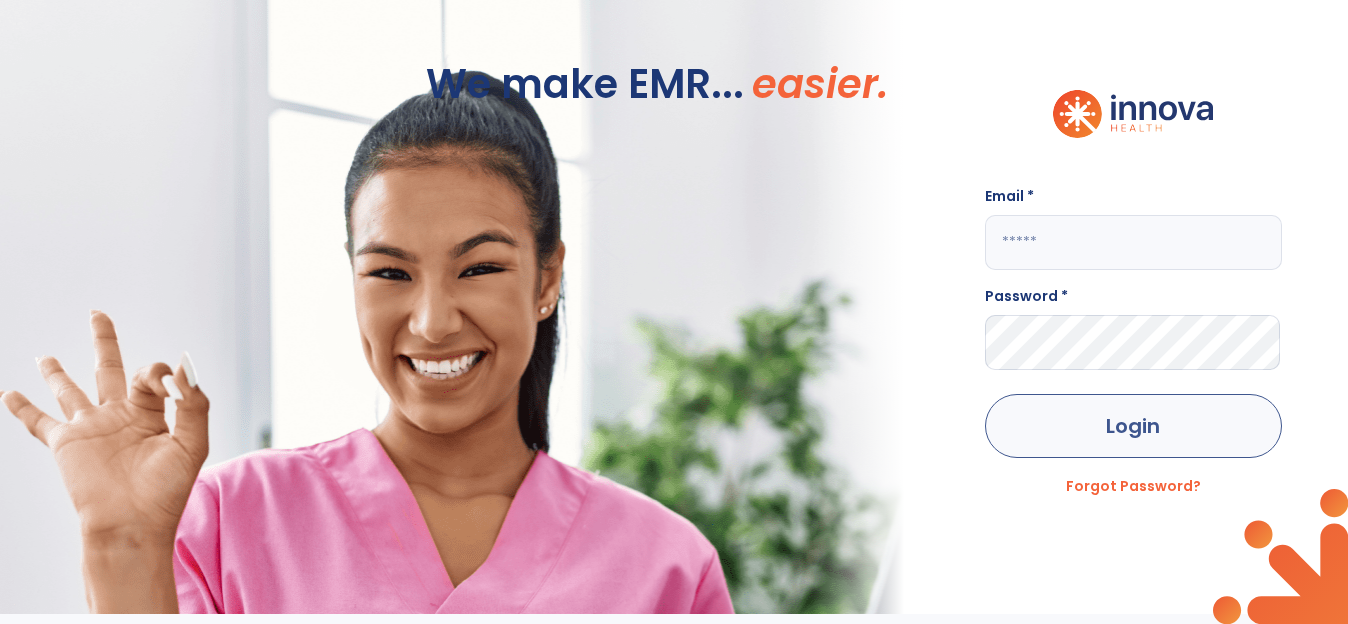 type on "**********" 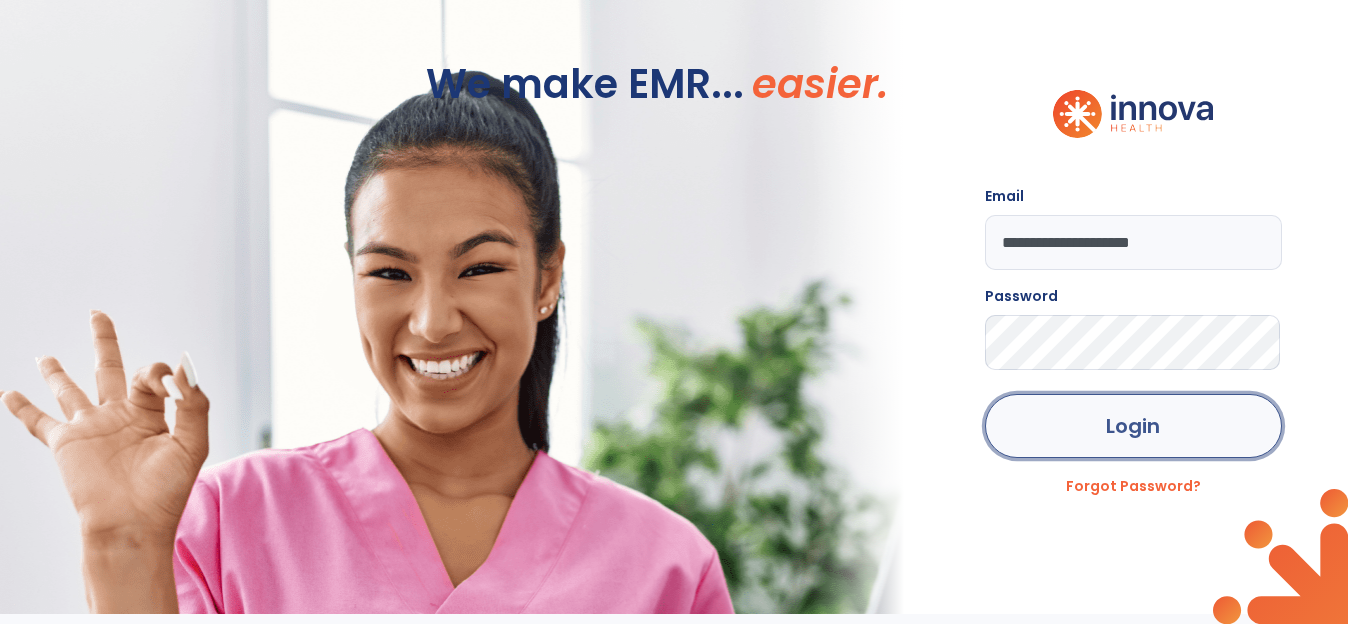 click on "Login" 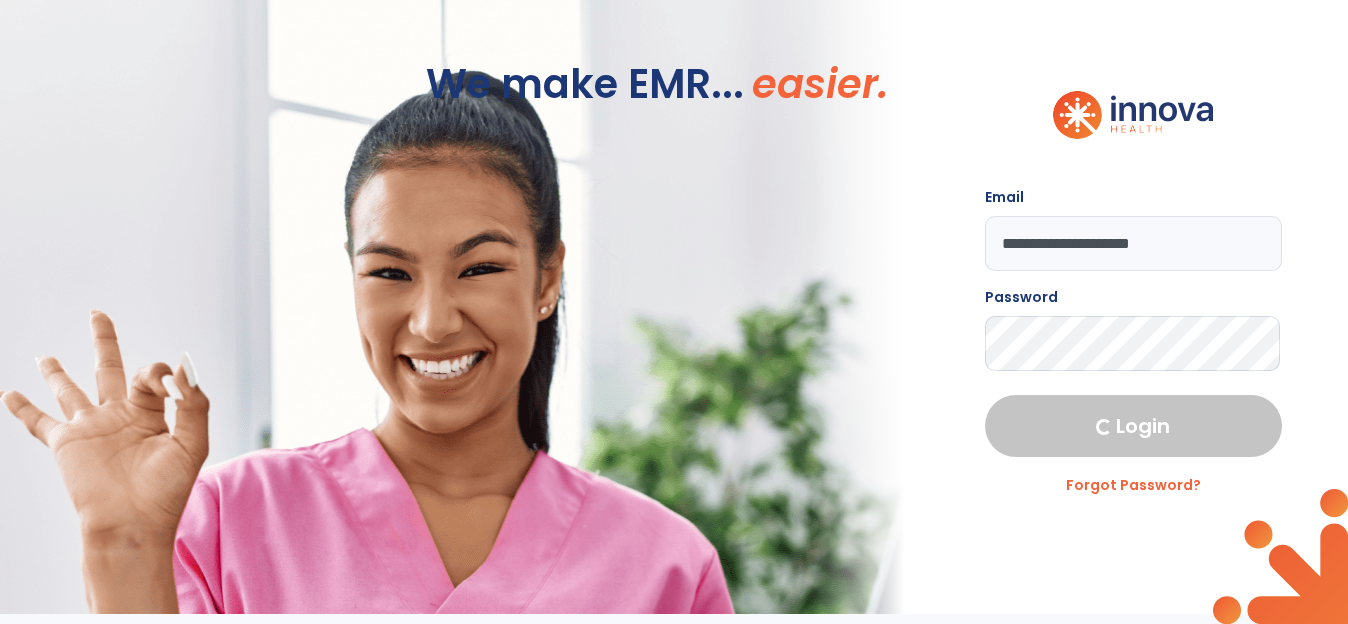 select on "****" 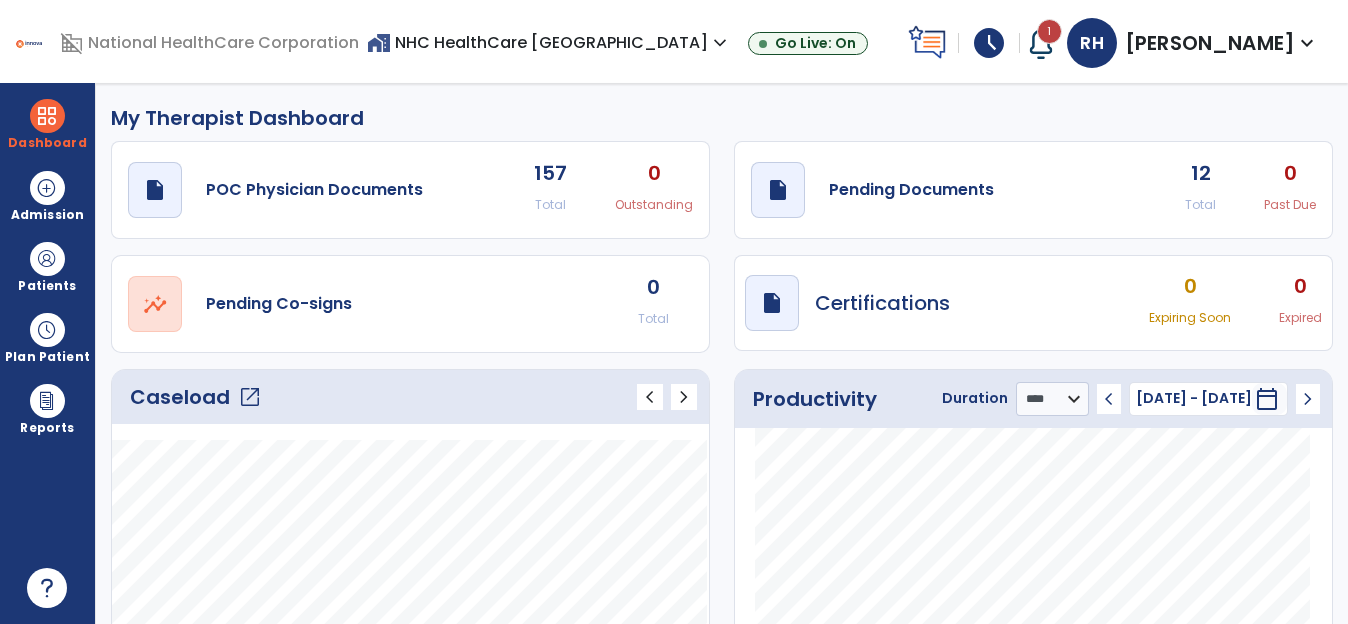 click on "12" 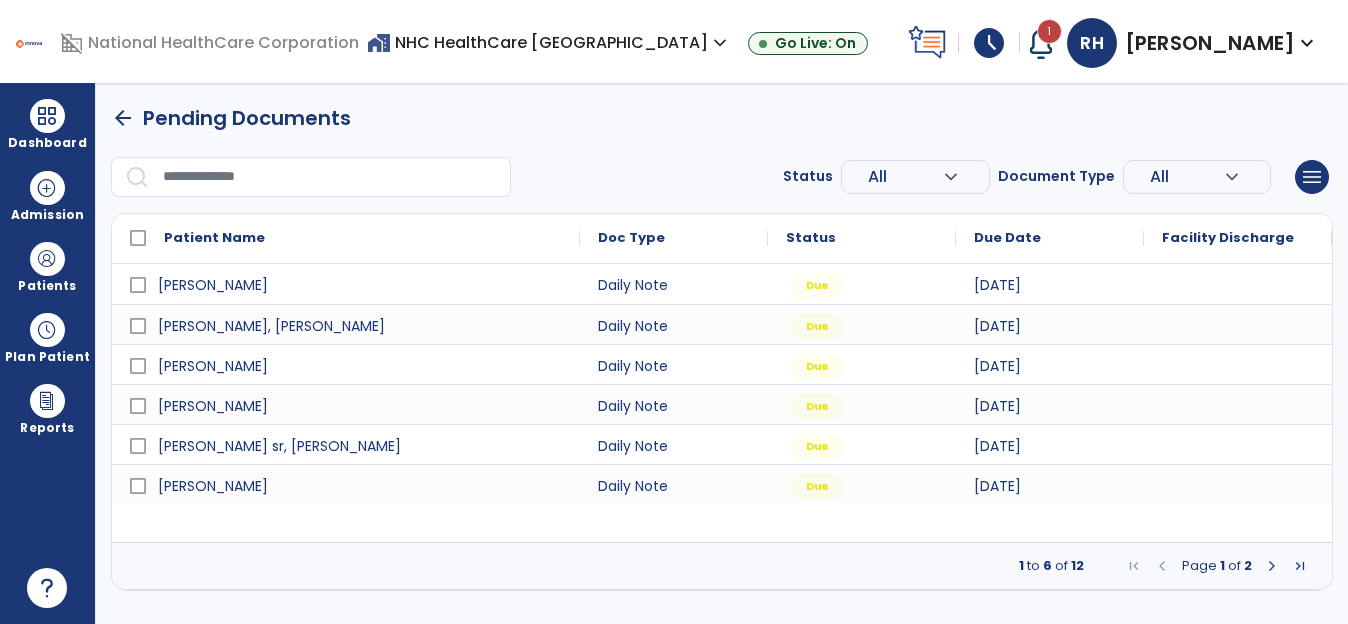 click at bounding box center [1272, 566] 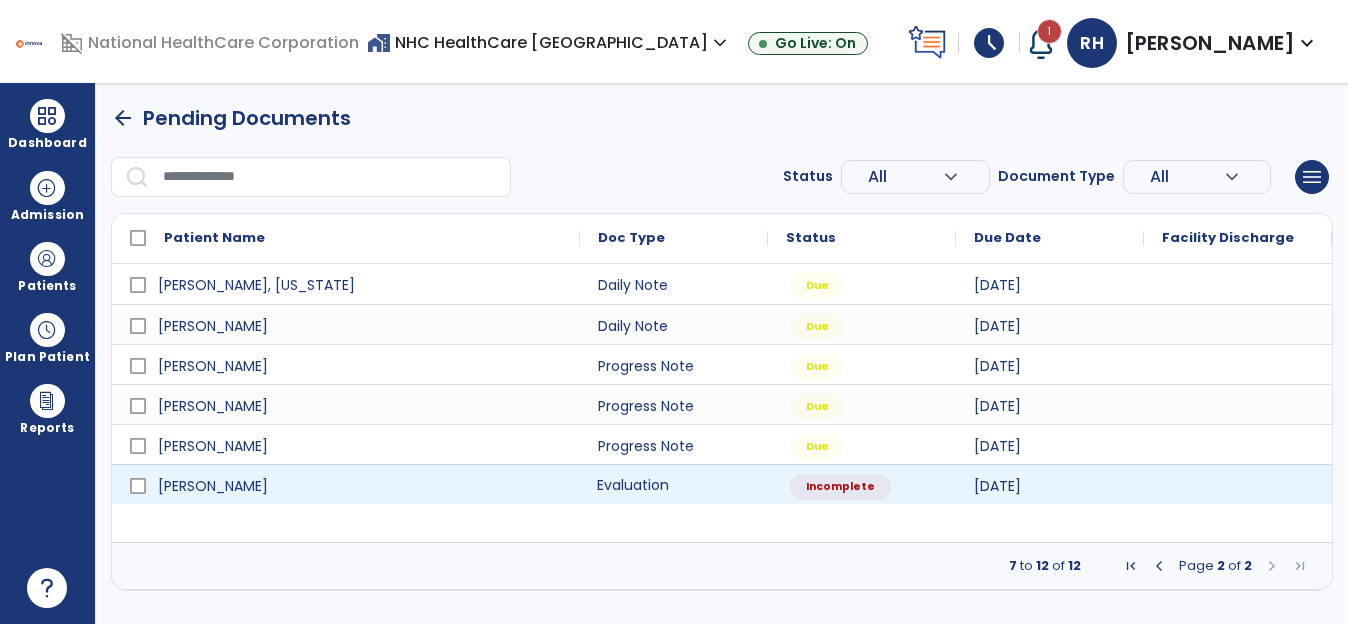 click on "Evaluation" at bounding box center [674, 484] 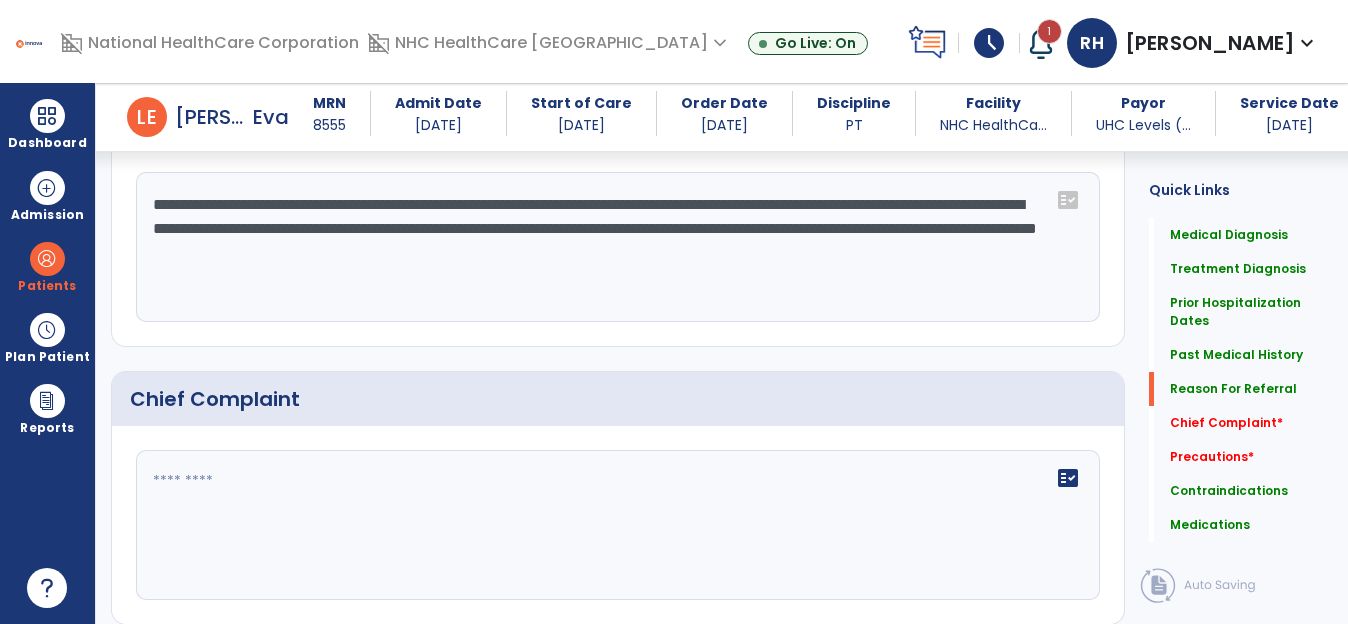 scroll, scrollTop: 1800, scrollLeft: 0, axis: vertical 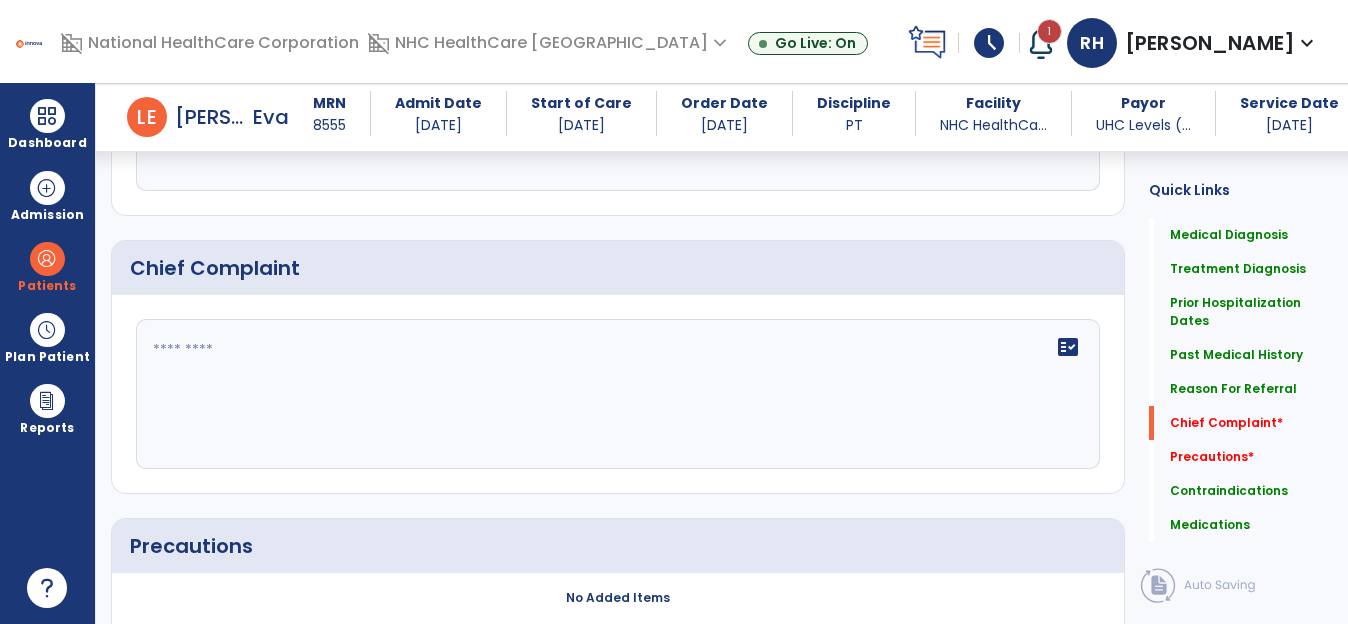 click on "fact_check" 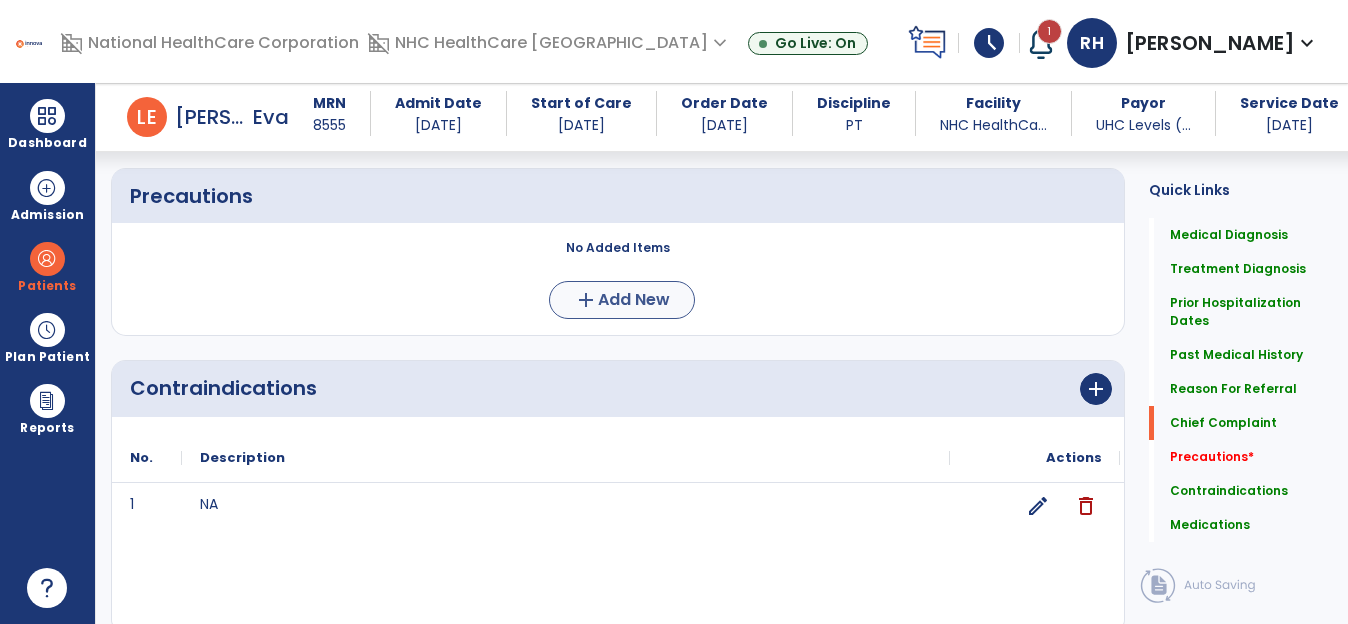 scroll, scrollTop: 1900, scrollLeft: 0, axis: vertical 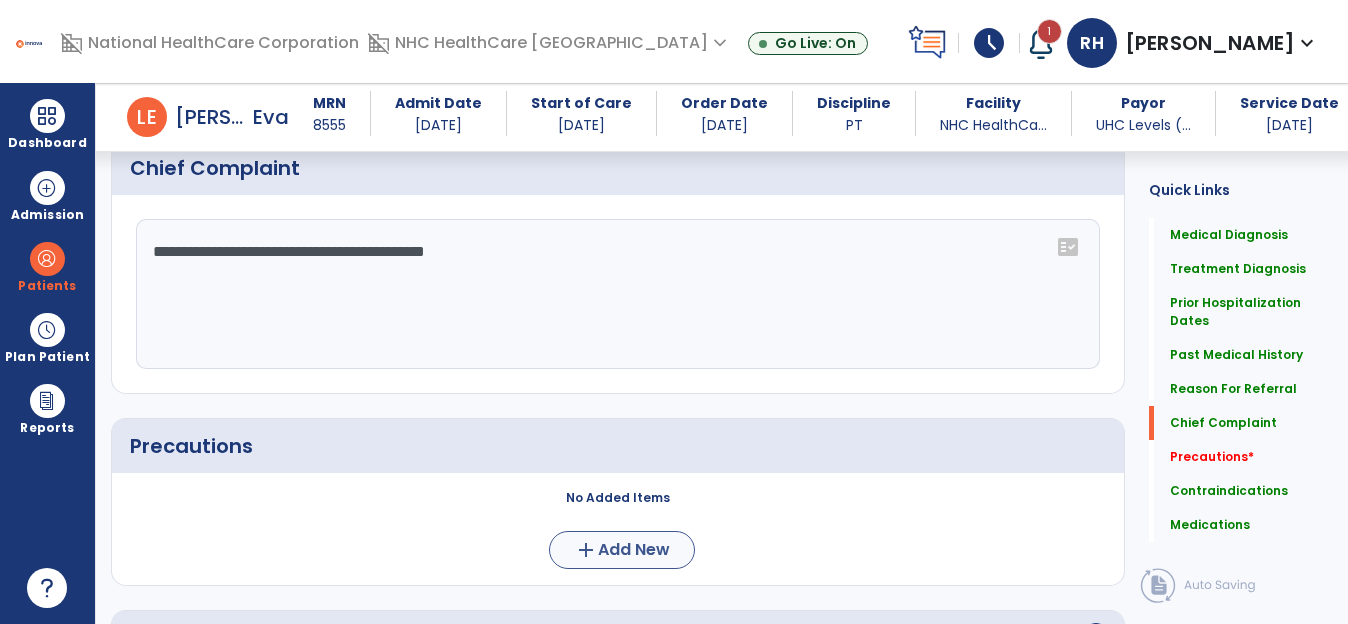 type on "**********" 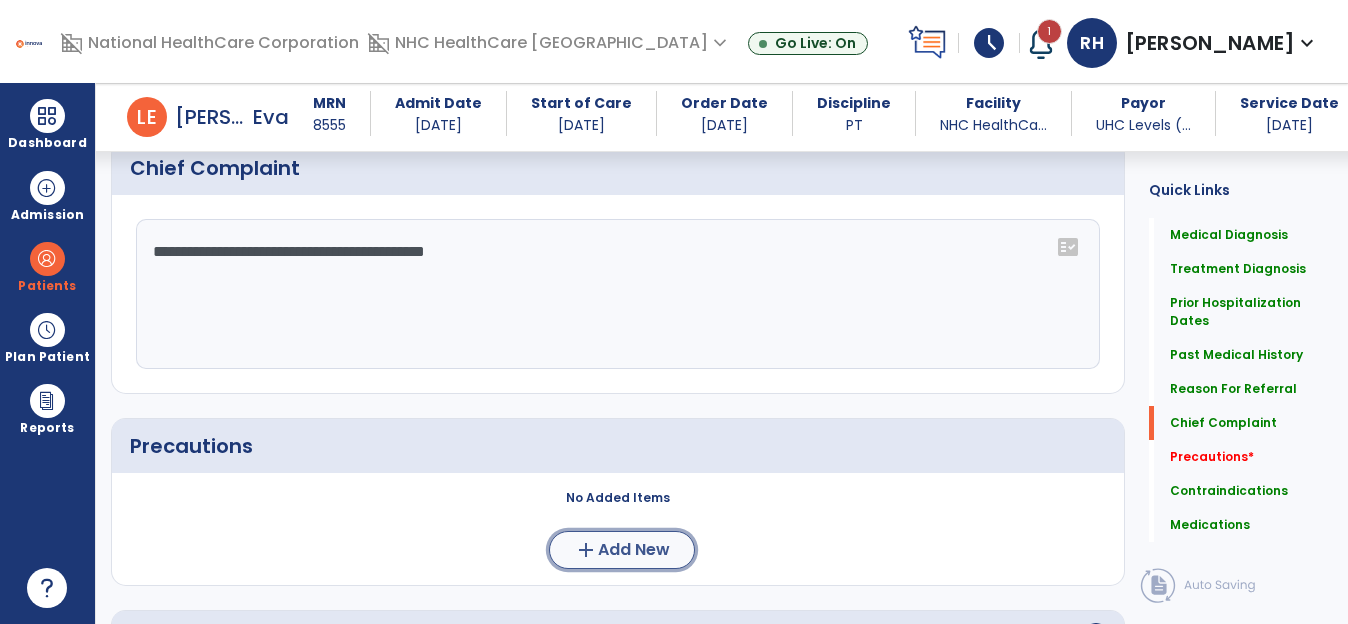 click on "add" 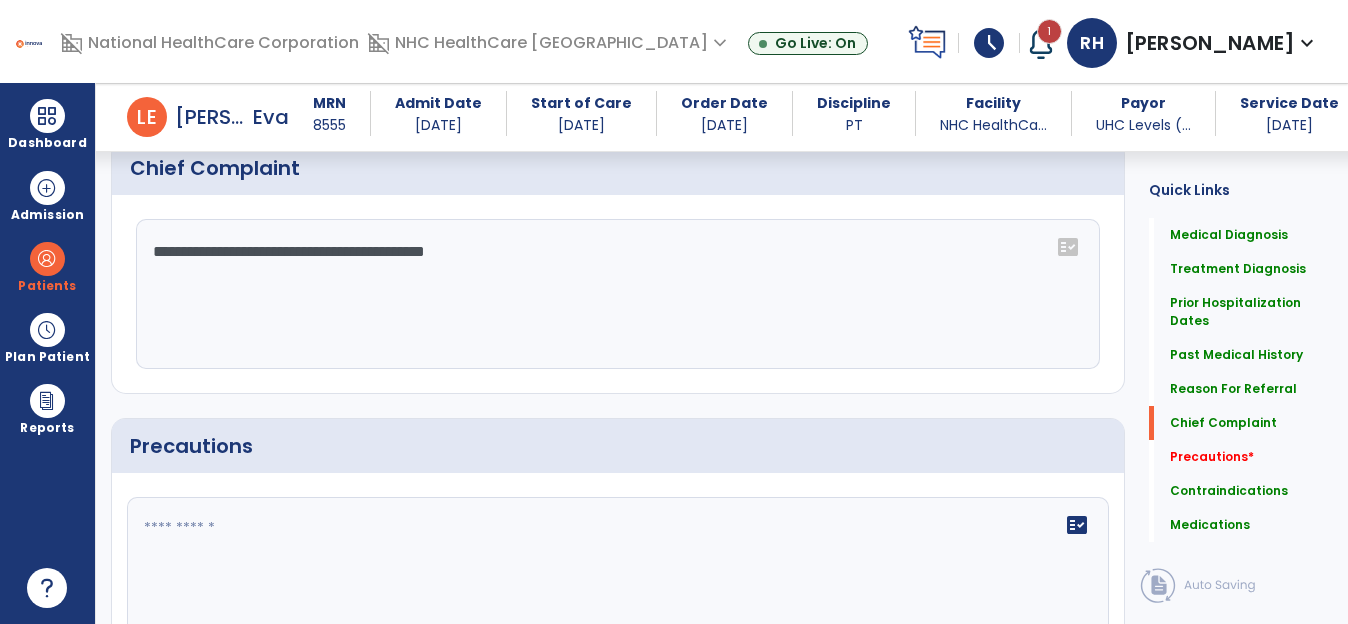 click 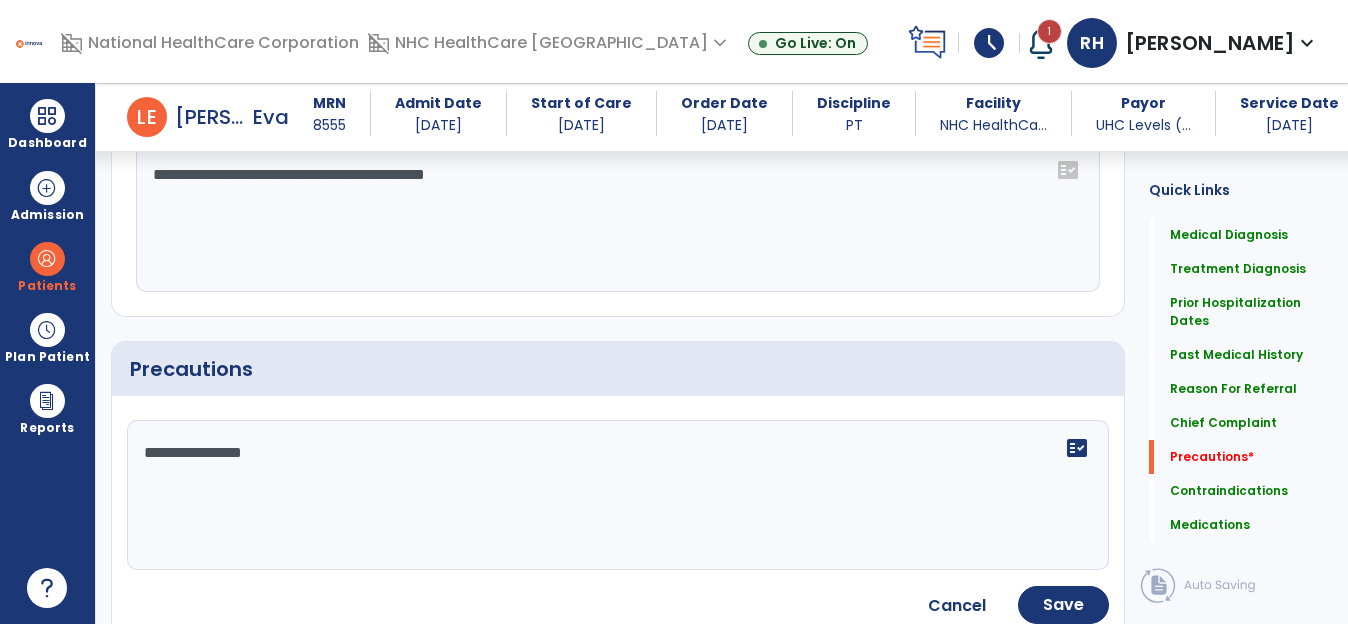 scroll, scrollTop: 2209, scrollLeft: 0, axis: vertical 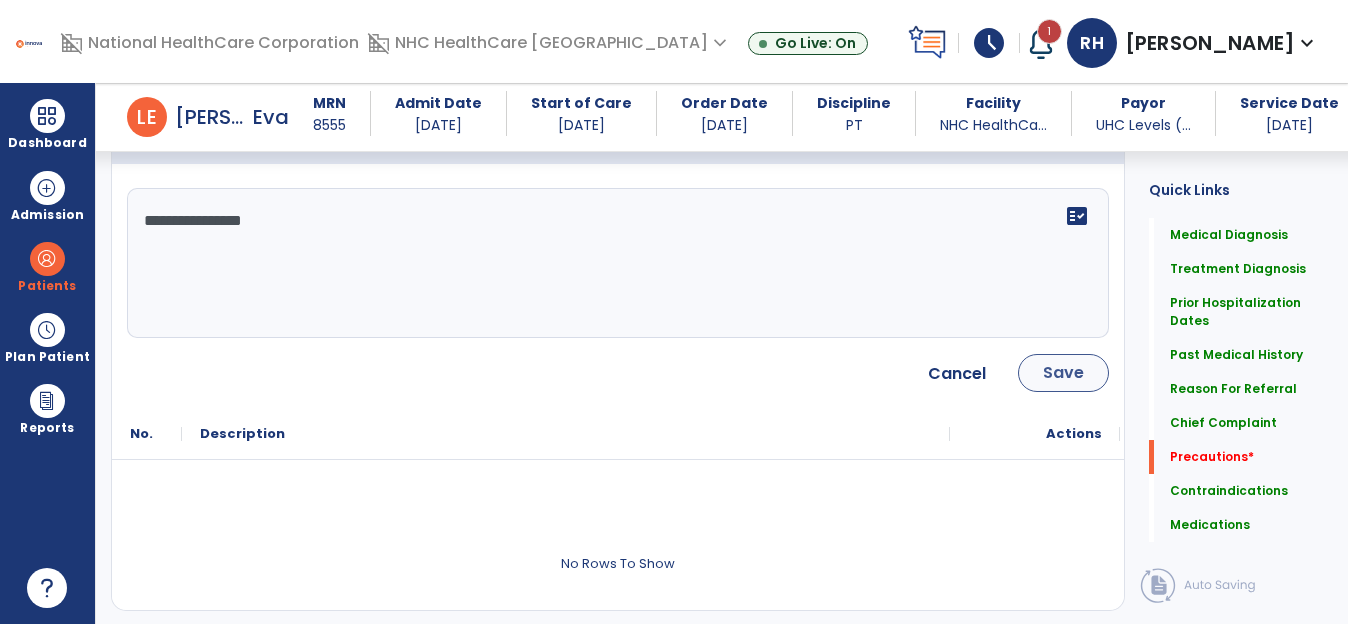 type on "**********" 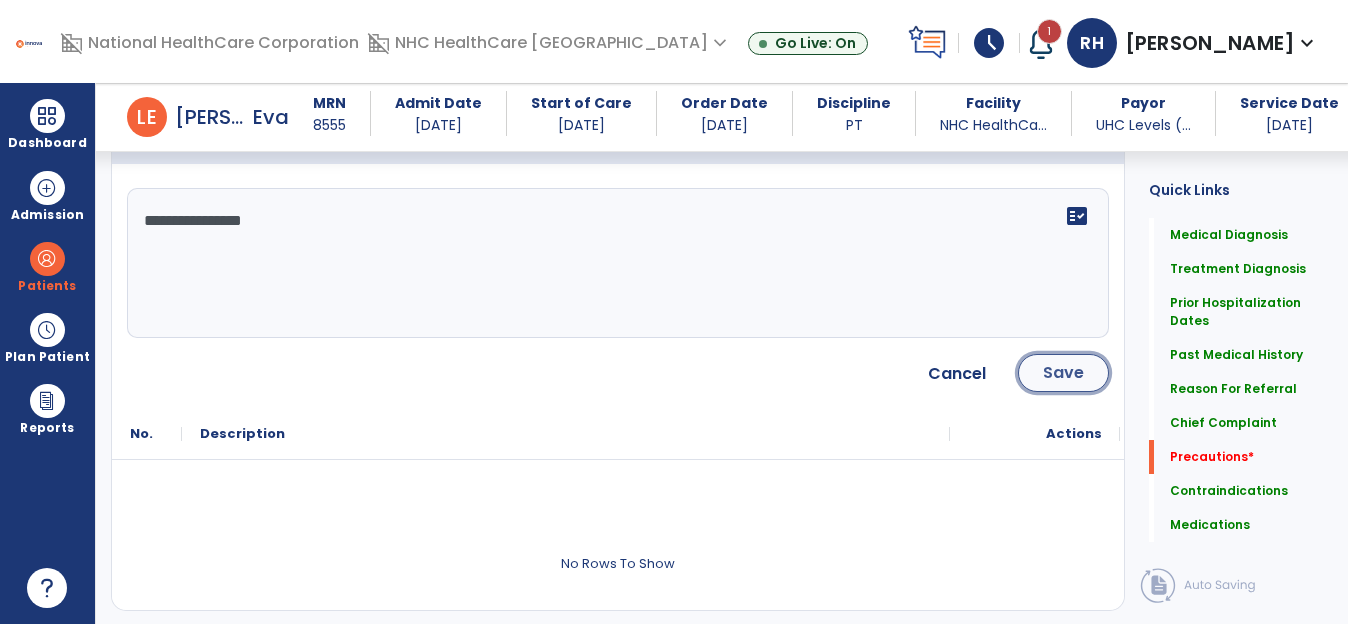 click on "Save" 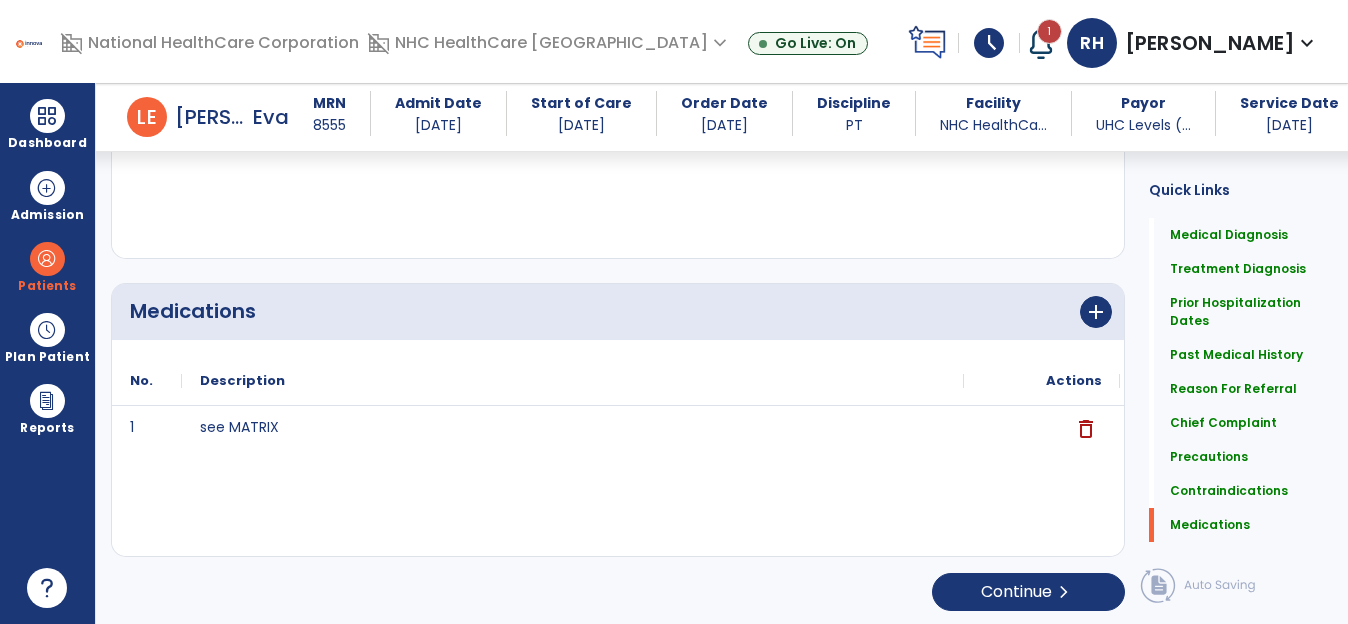 scroll, scrollTop: 2634, scrollLeft: 0, axis: vertical 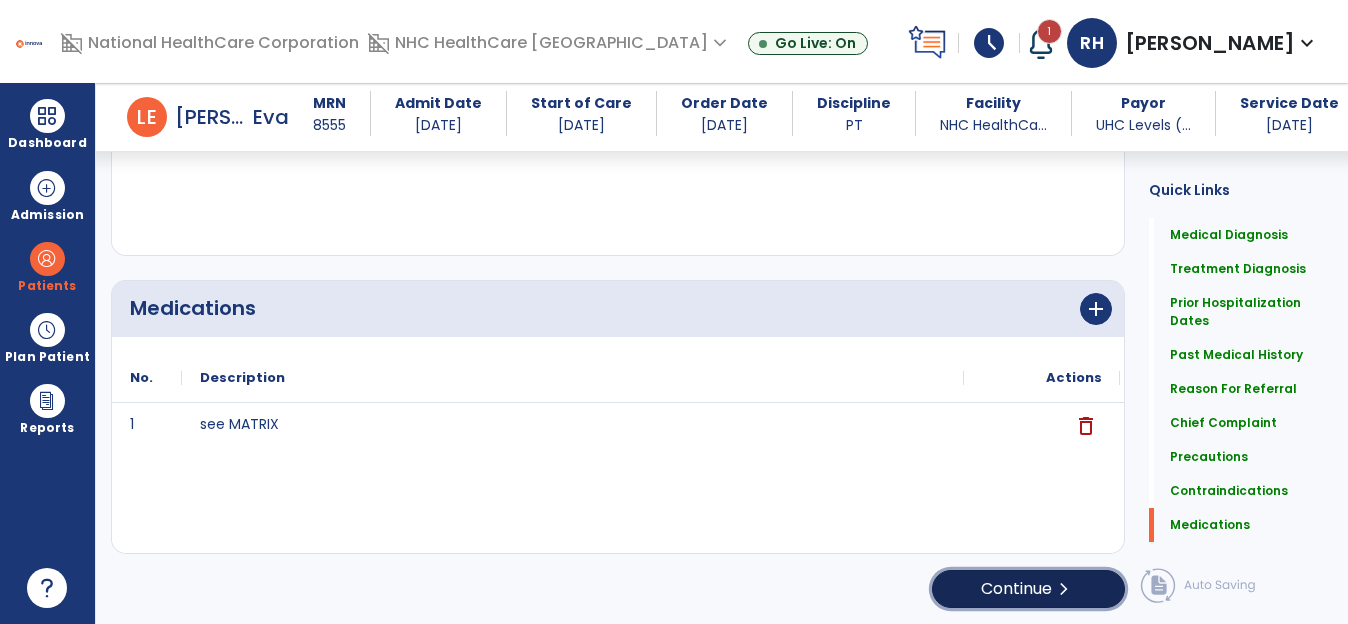 click on "Continue  chevron_right" 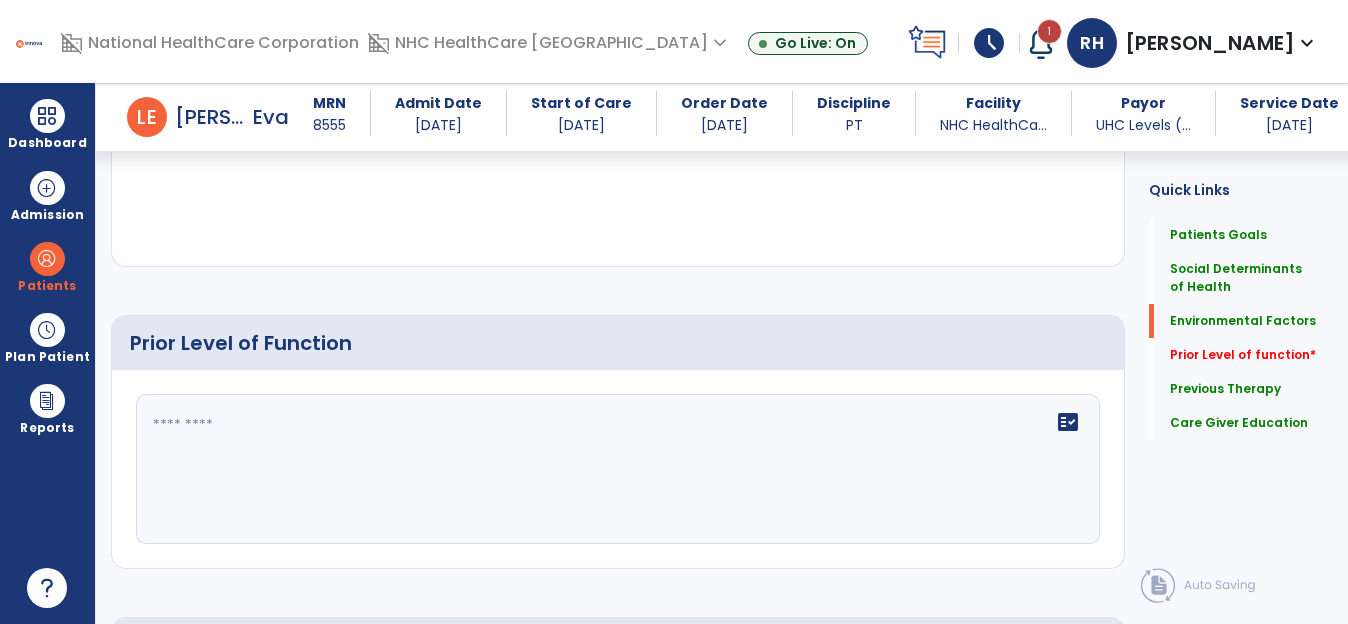scroll, scrollTop: 980, scrollLeft: 0, axis: vertical 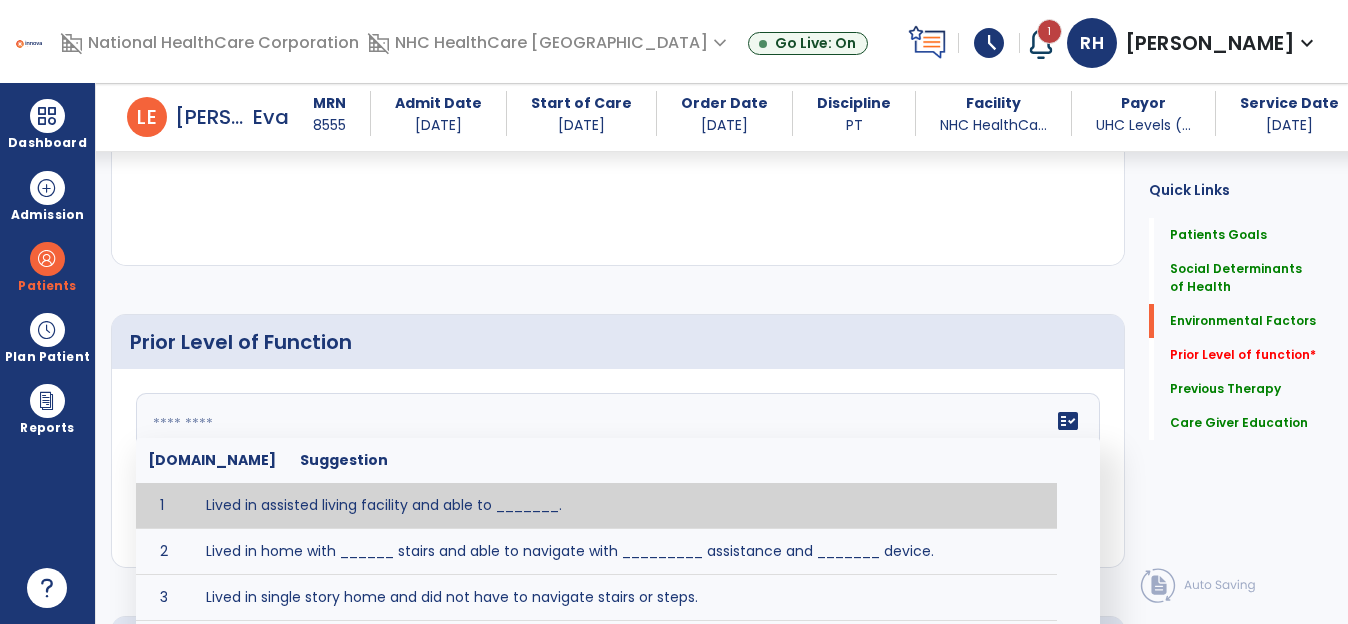 click 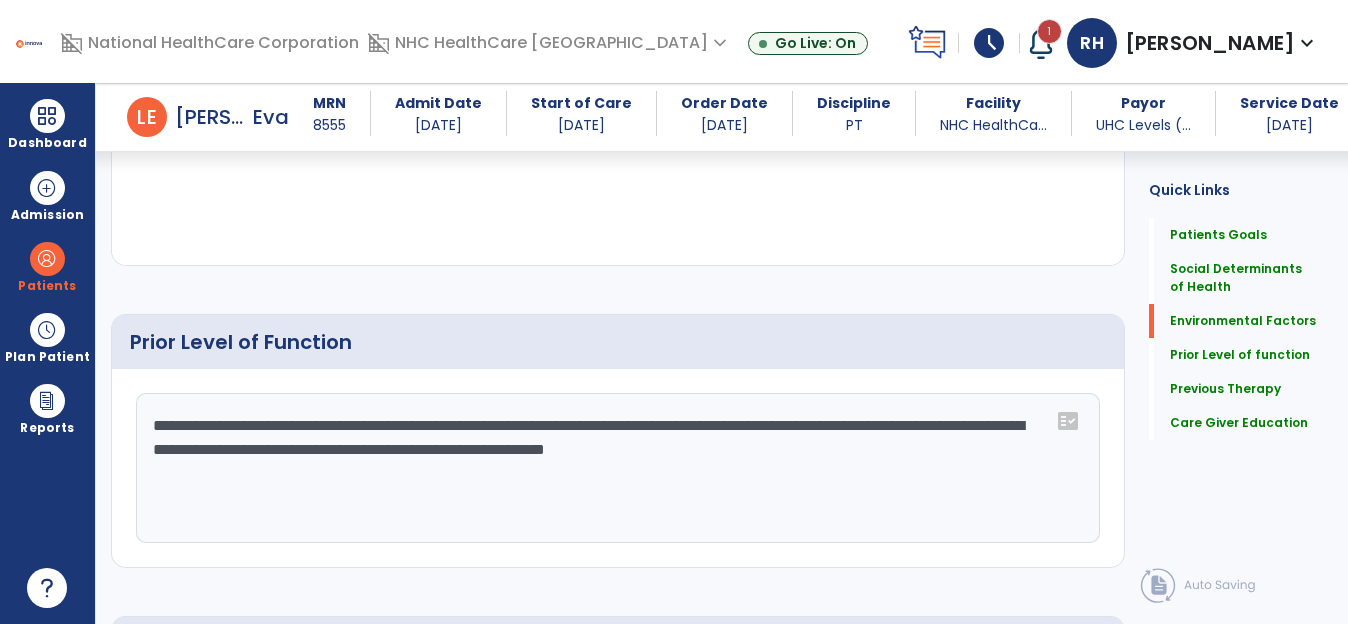 click on "**********" 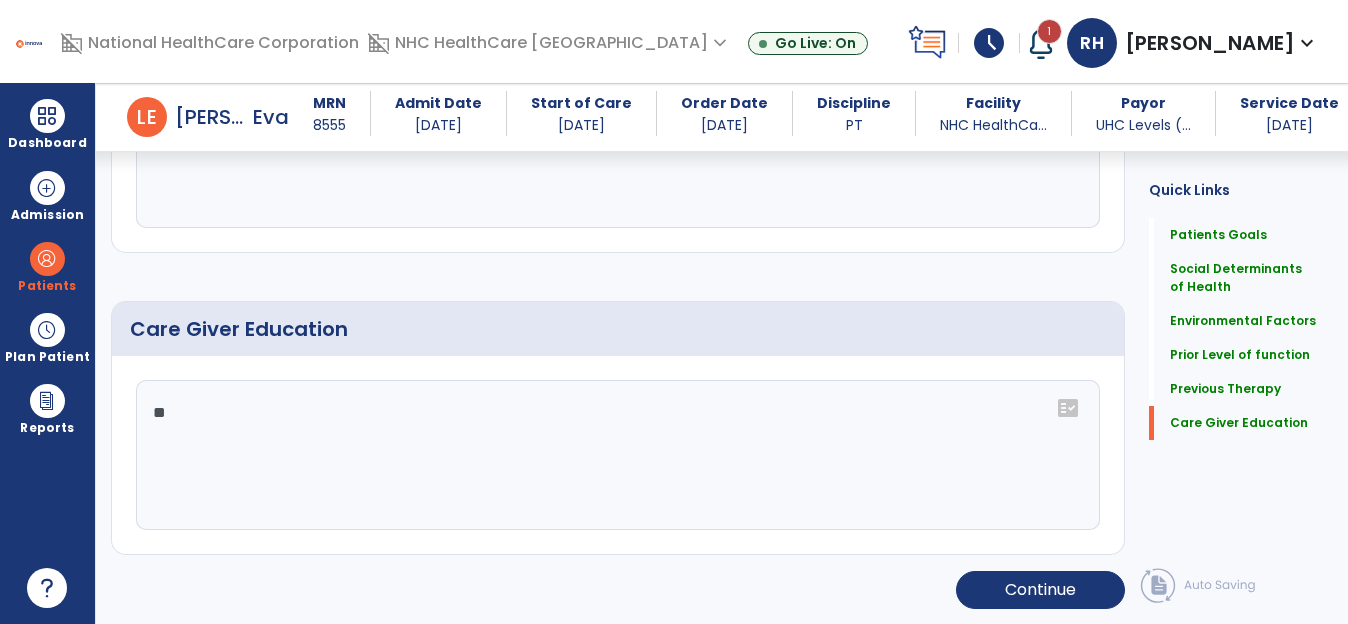 scroll, scrollTop: 1598, scrollLeft: 0, axis: vertical 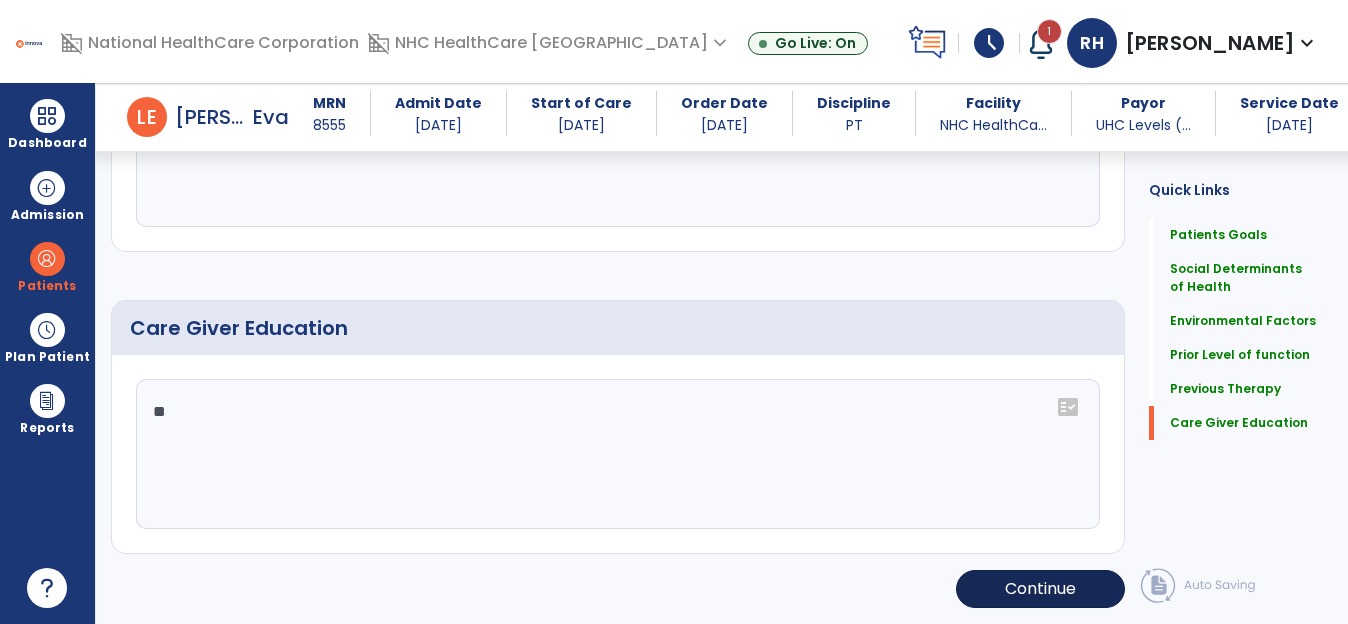 type on "**********" 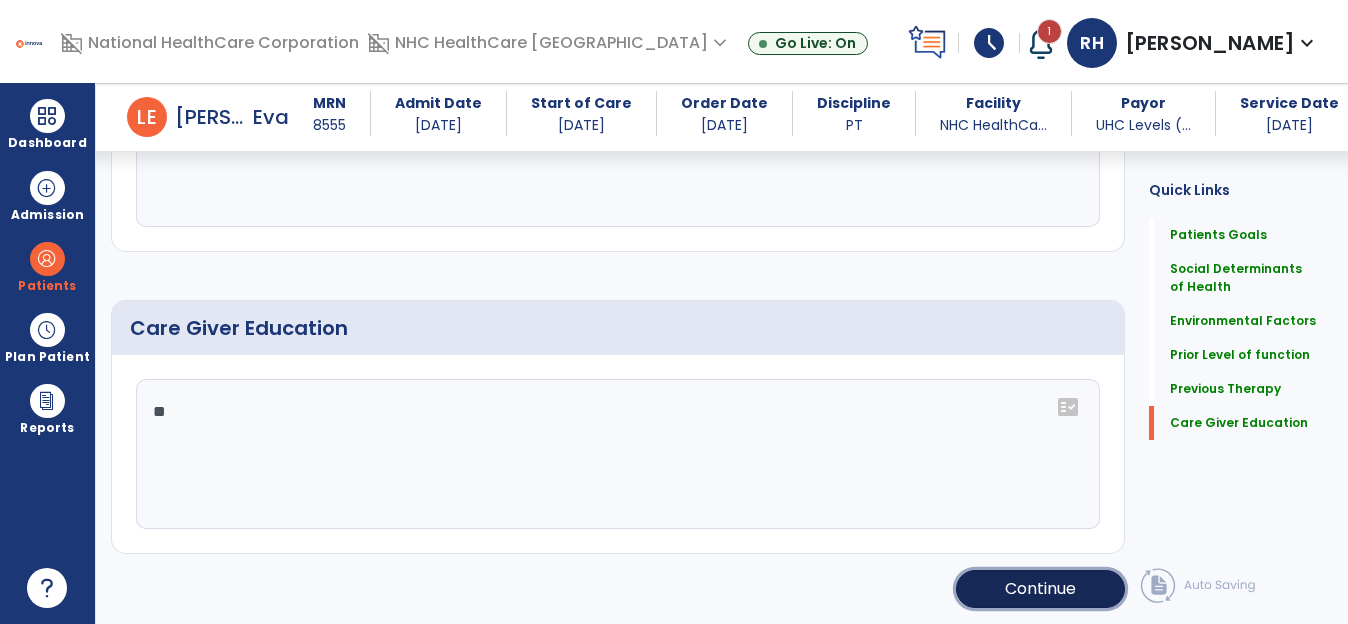 click on "Continue" 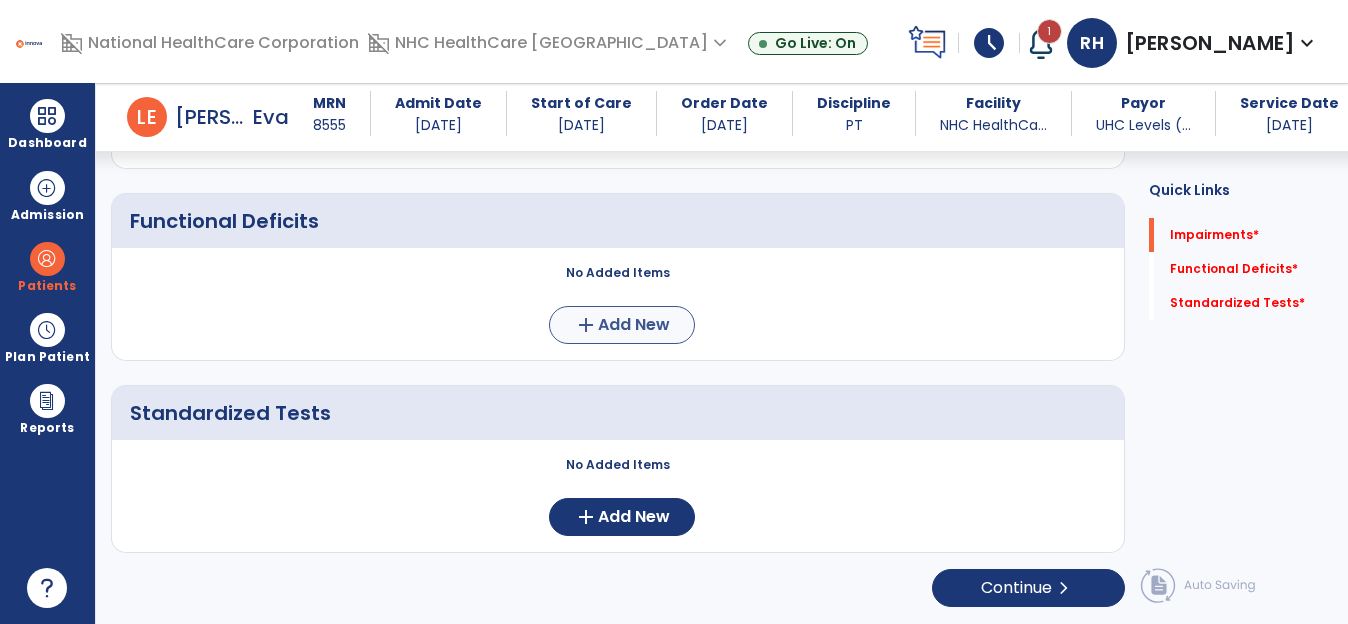 scroll, scrollTop: 0, scrollLeft: 0, axis: both 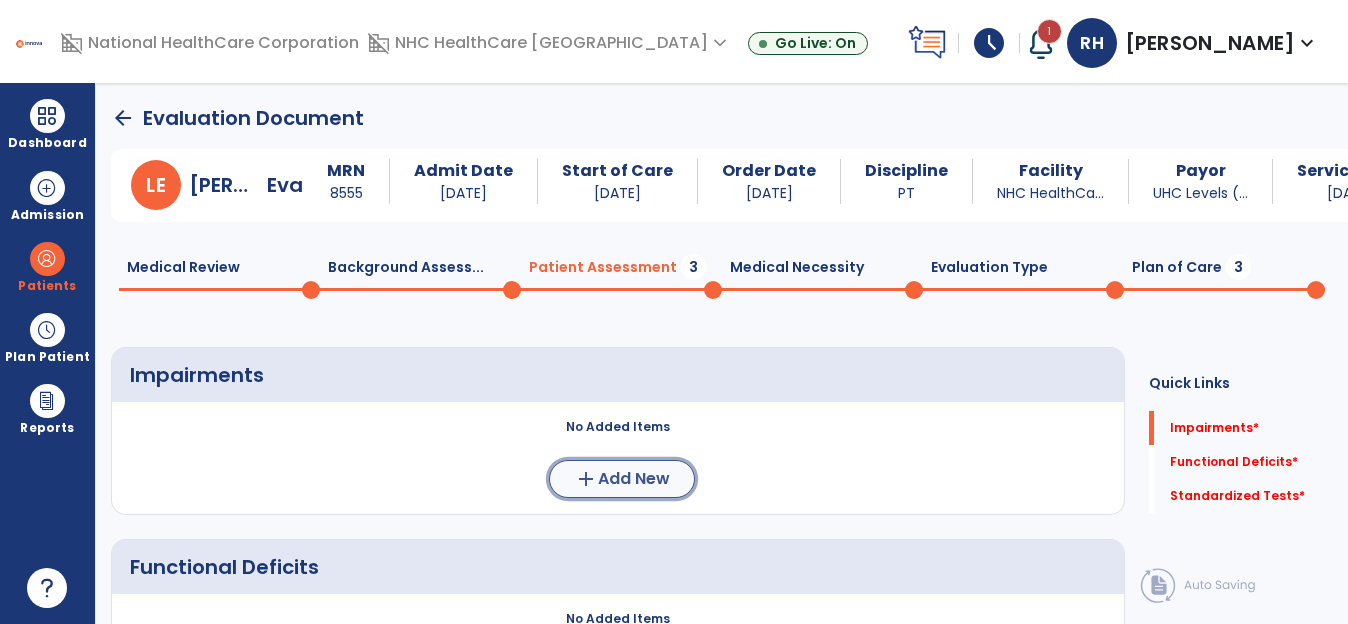 click on "Add New" 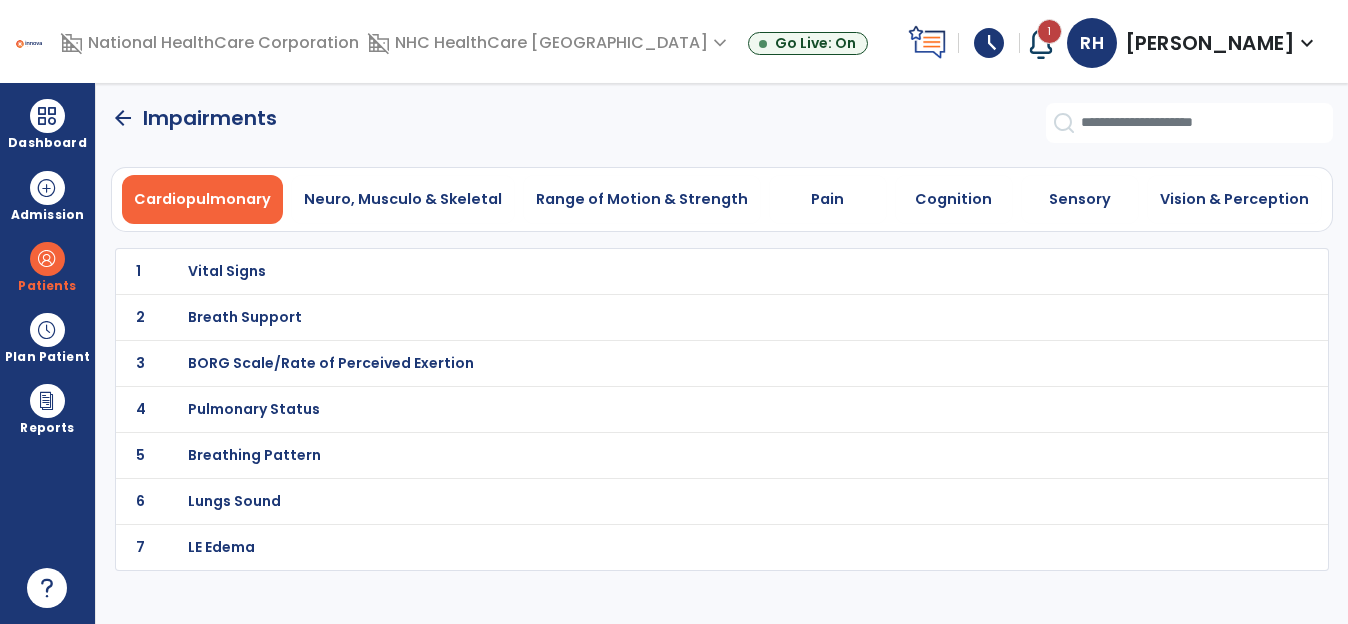click on "Lungs Sound" at bounding box center (227, 271) 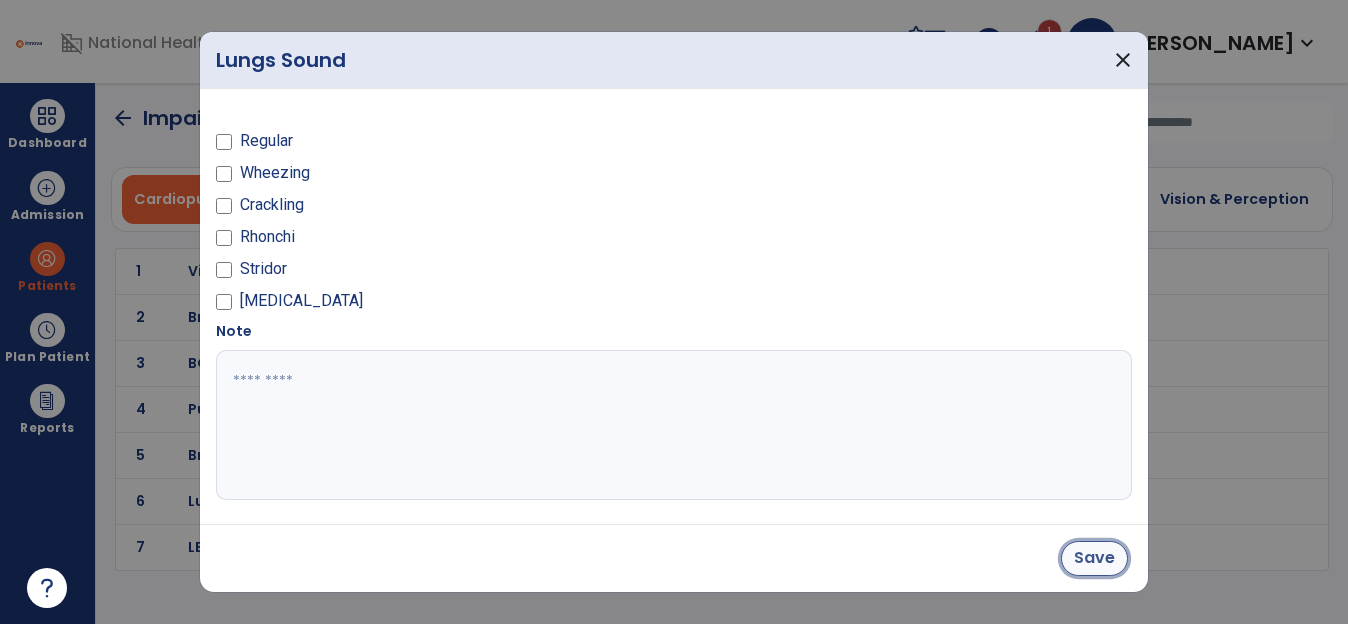click on "Save" at bounding box center [1094, 558] 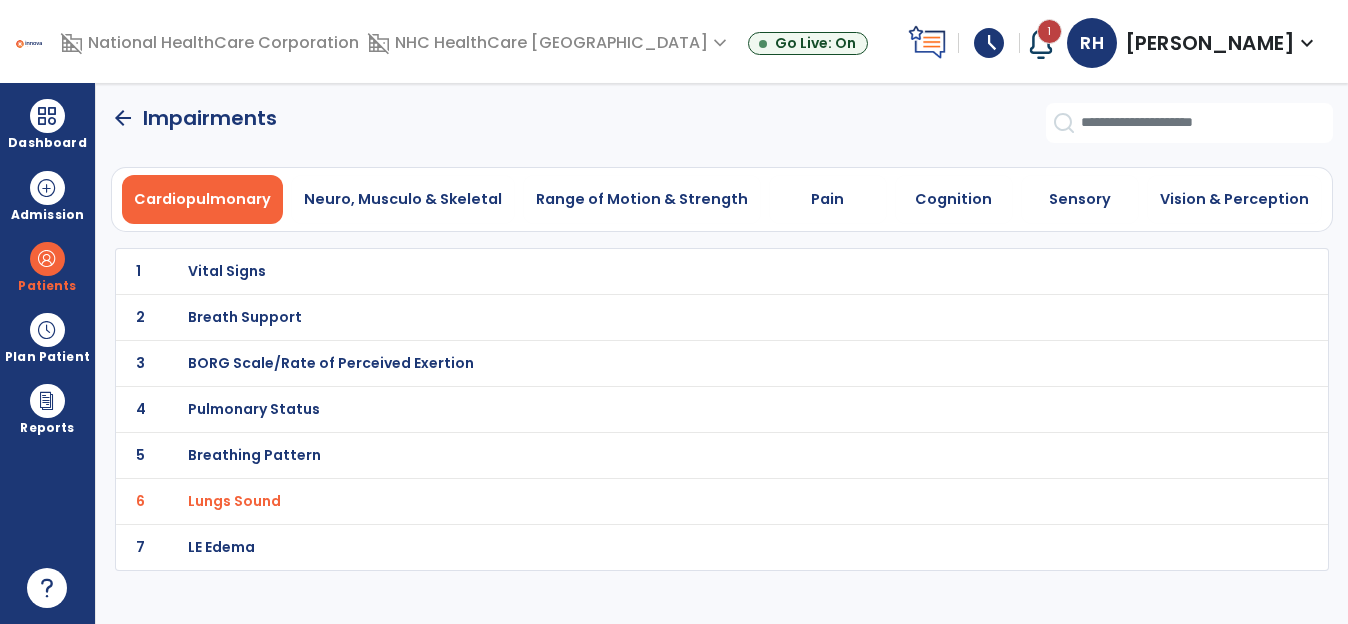 click on "arrow_back" 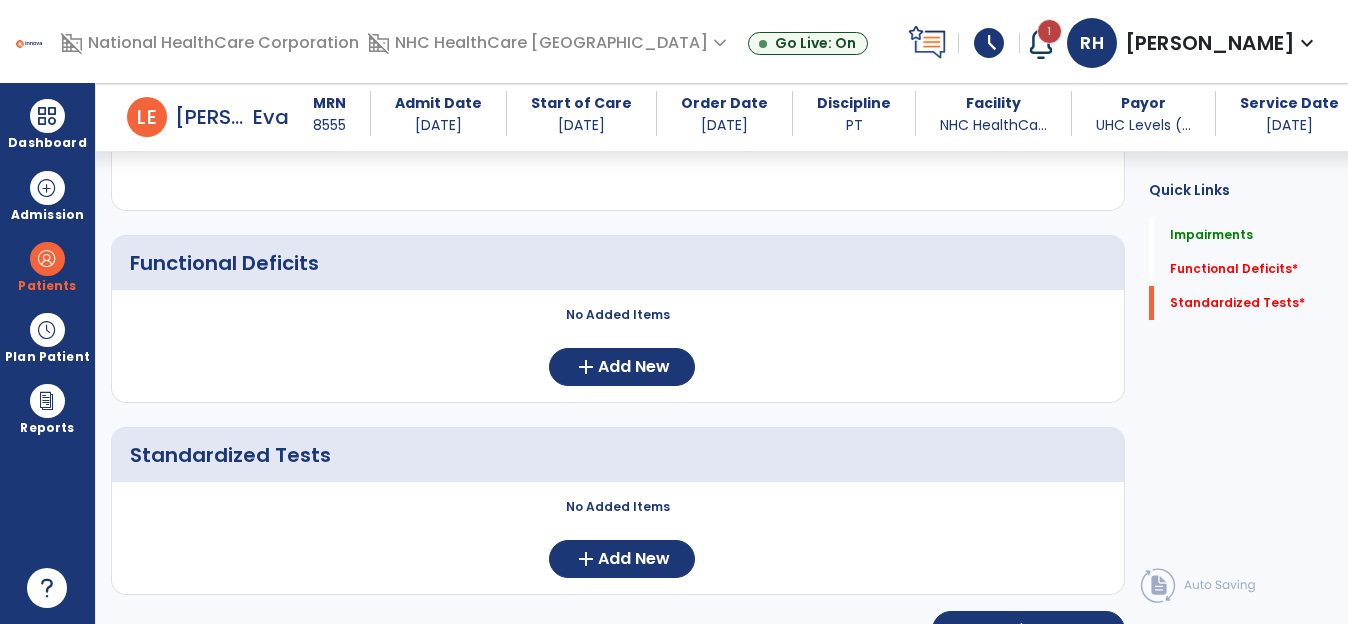 scroll, scrollTop: 400, scrollLeft: 0, axis: vertical 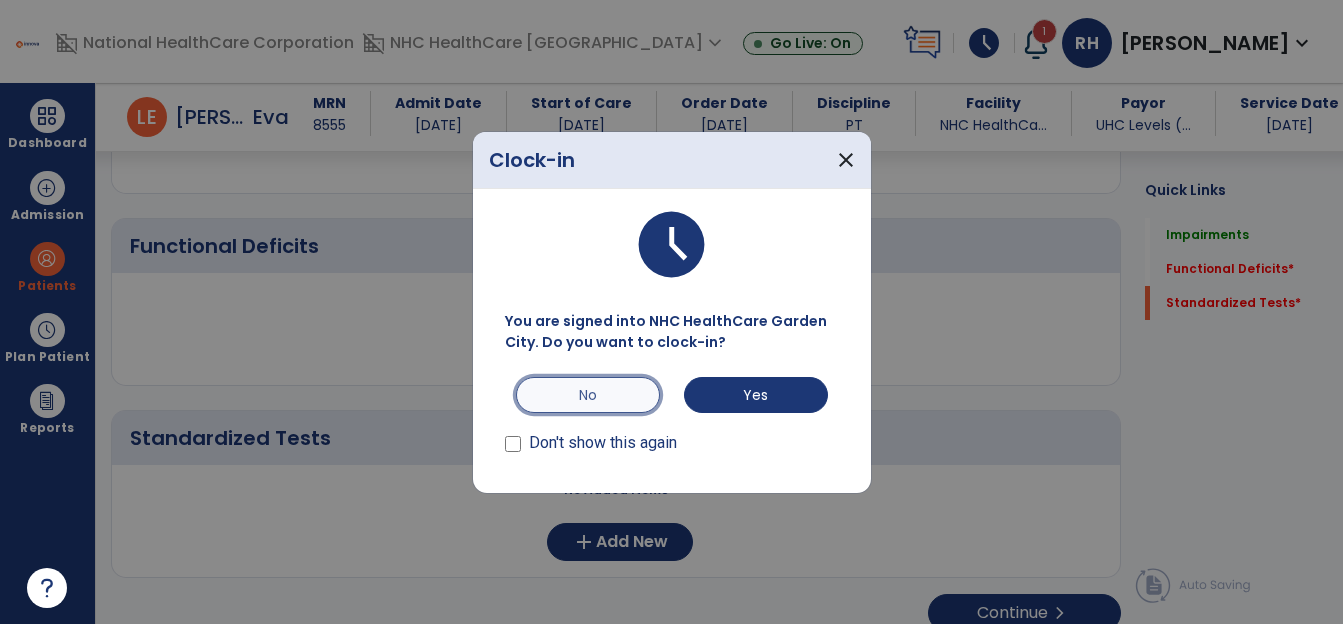 click on "No" at bounding box center (588, 395) 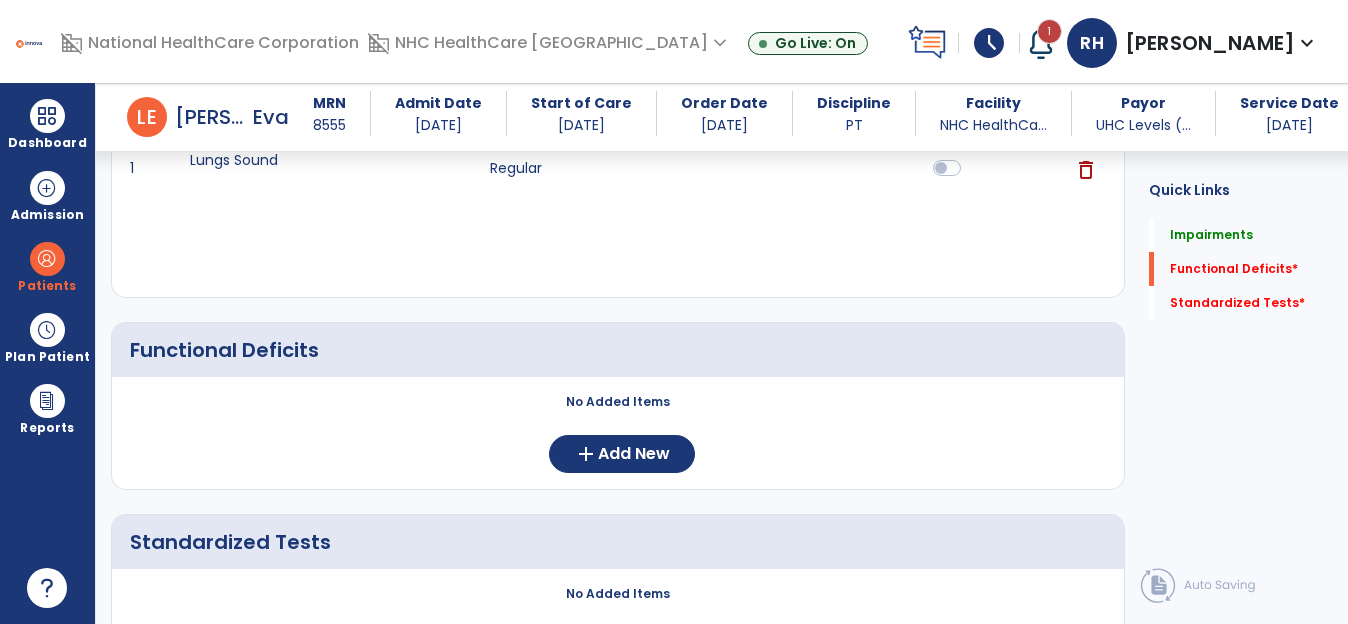 scroll, scrollTop: 300, scrollLeft: 0, axis: vertical 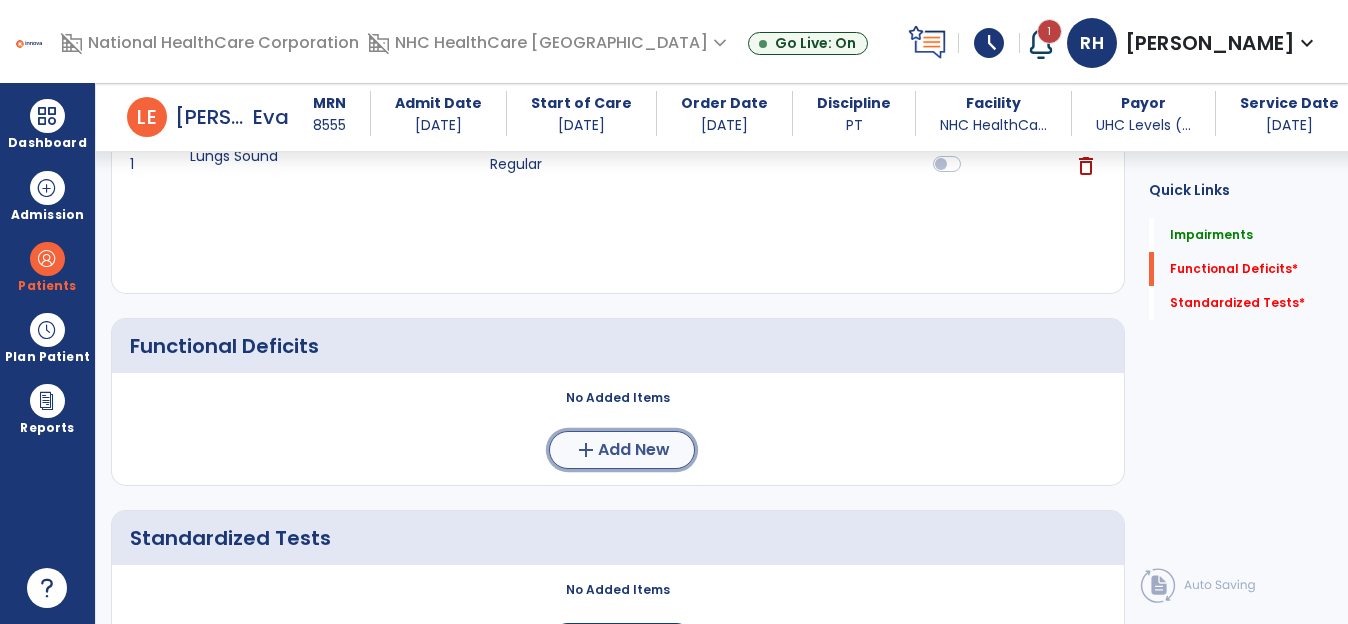 click on "Add New" 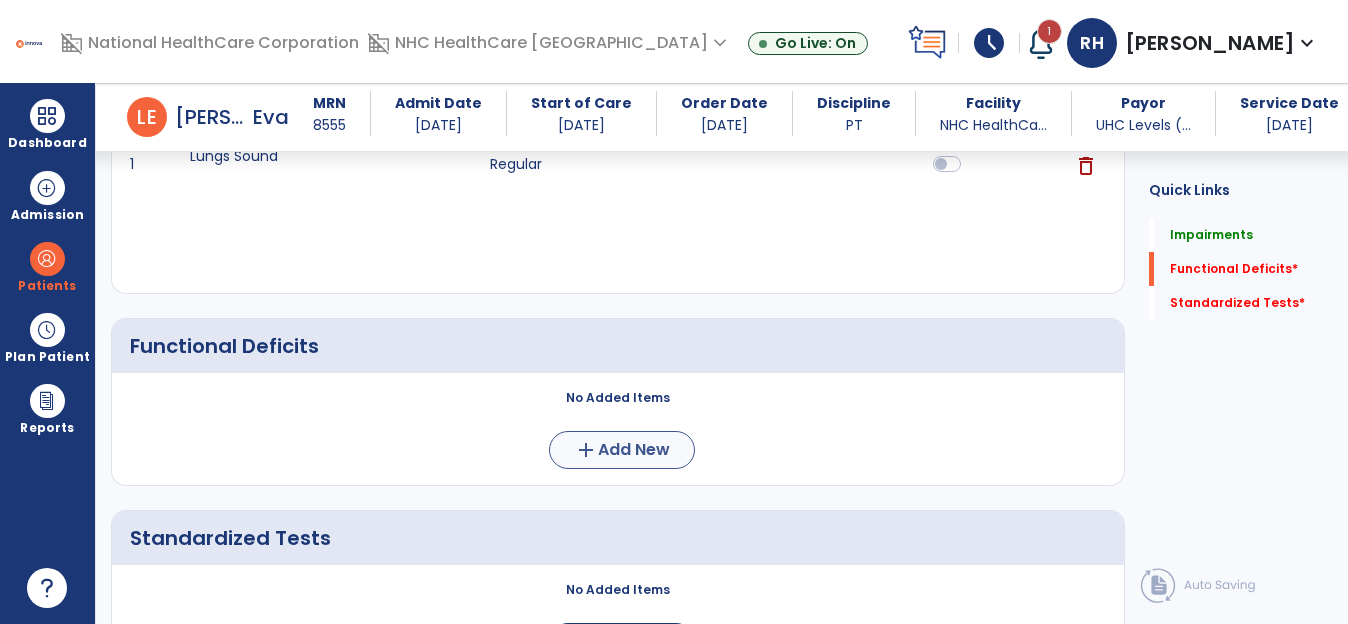 scroll, scrollTop: 0, scrollLeft: 0, axis: both 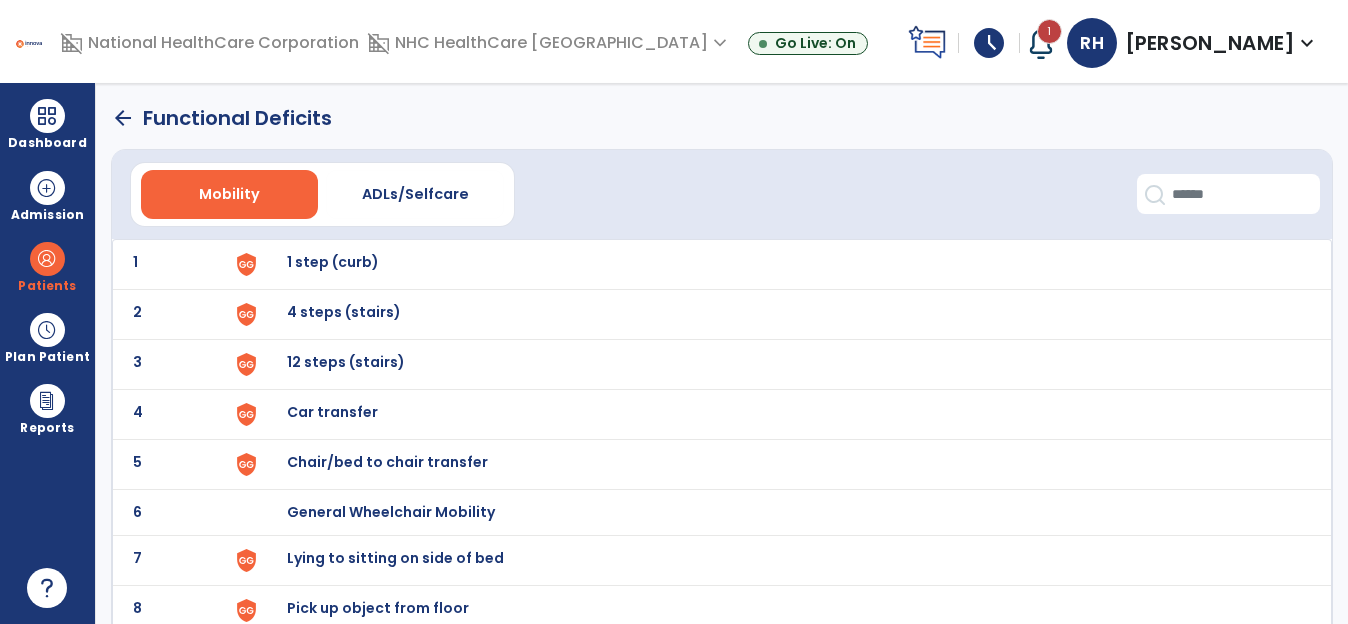 click on "4 steps (stairs)" at bounding box center [333, 262] 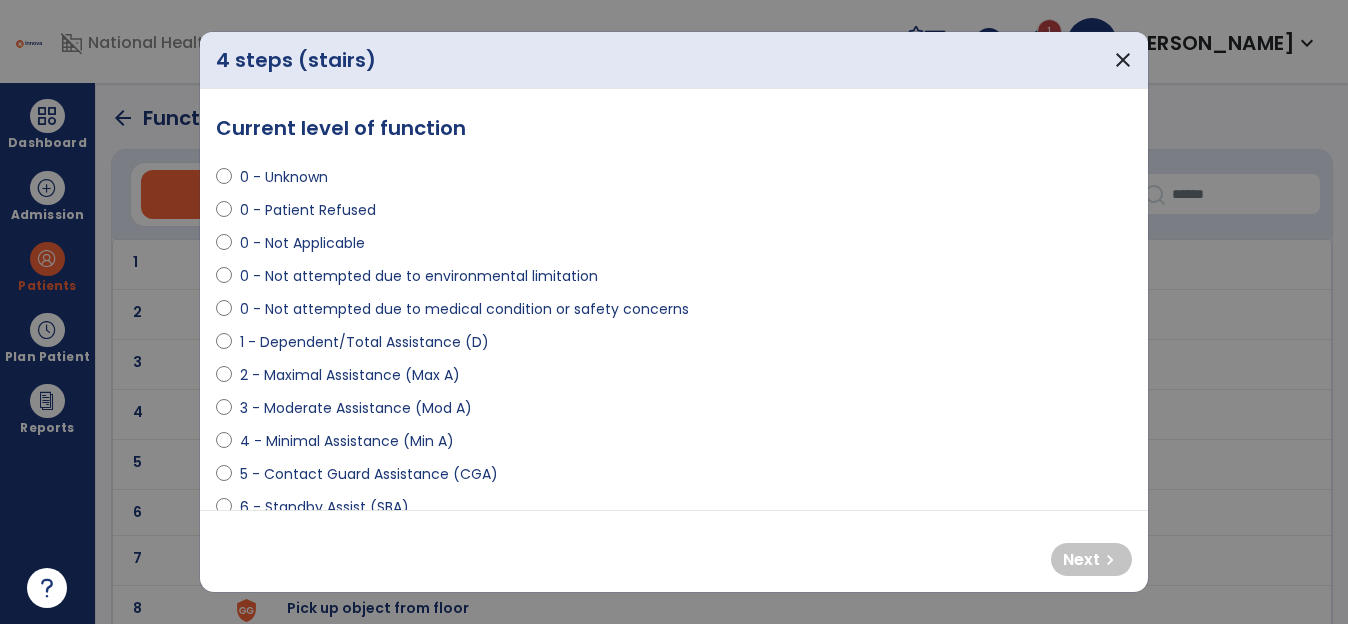 select on "**********" 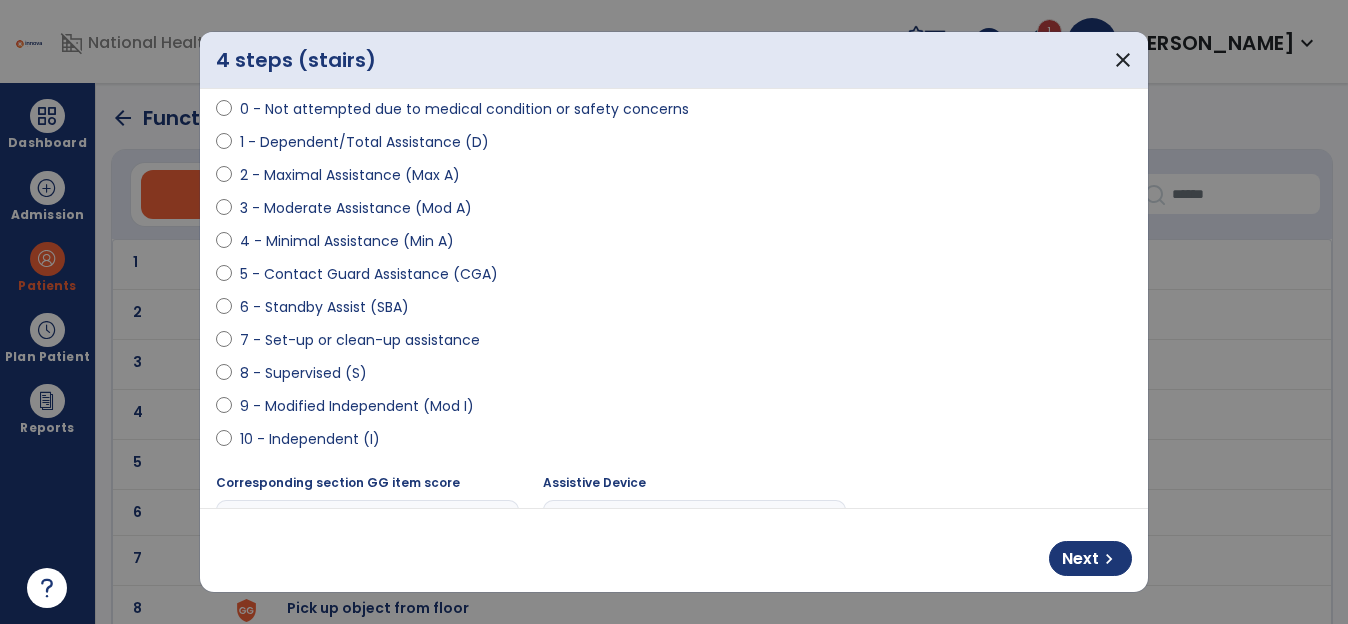 scroll, scrollTop: 300, scrollLeft: 0, axis: vertical 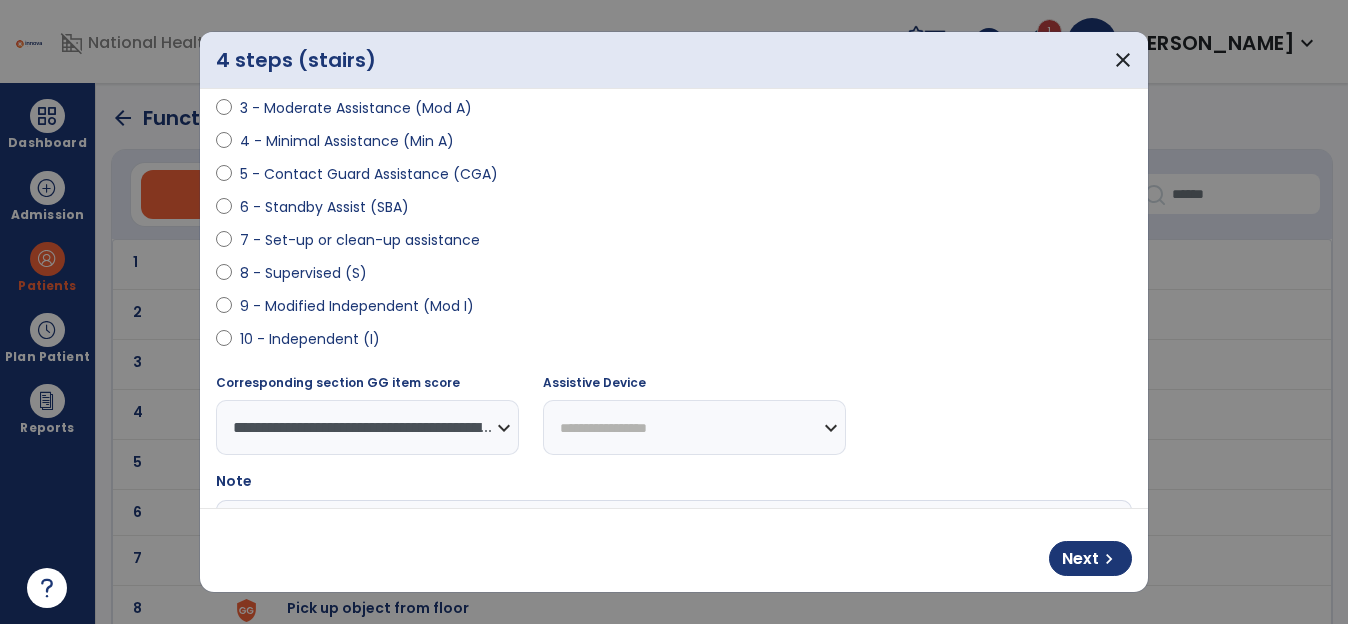click on "**********" at bounding box center (694, 427) 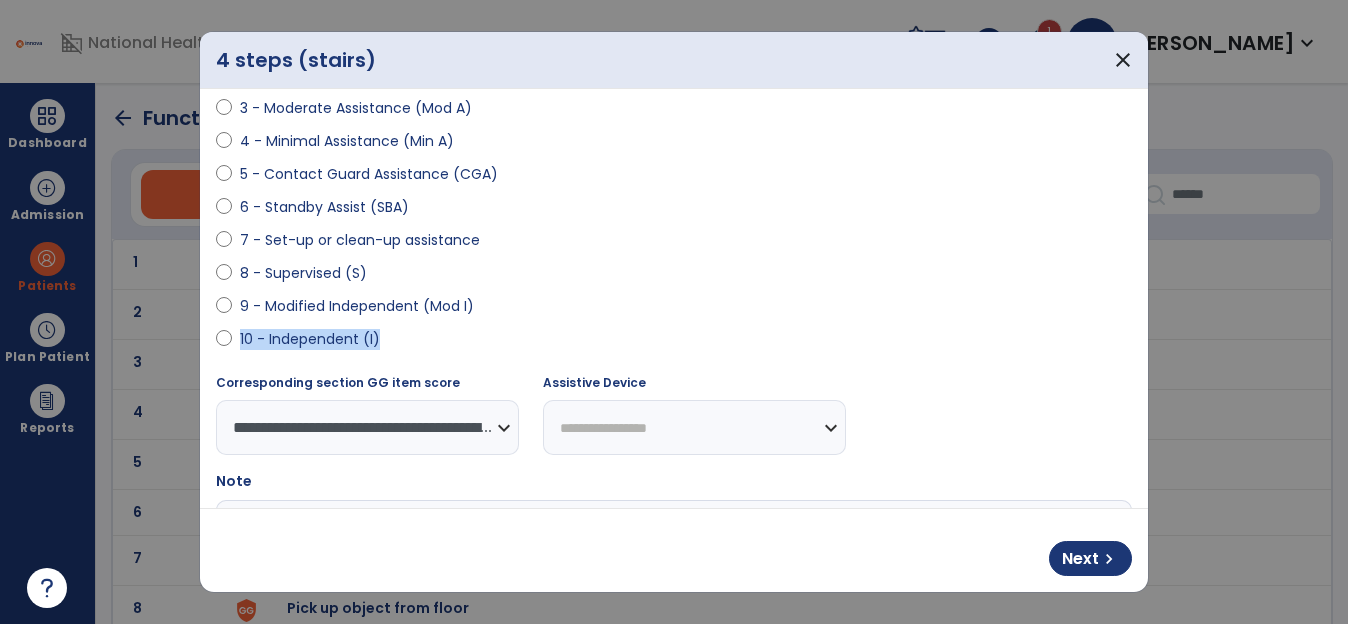 drag, startPoint x: 861, startPoint y: 297, endPoint x: 858, endPoint y: 354, distance: 57.07889 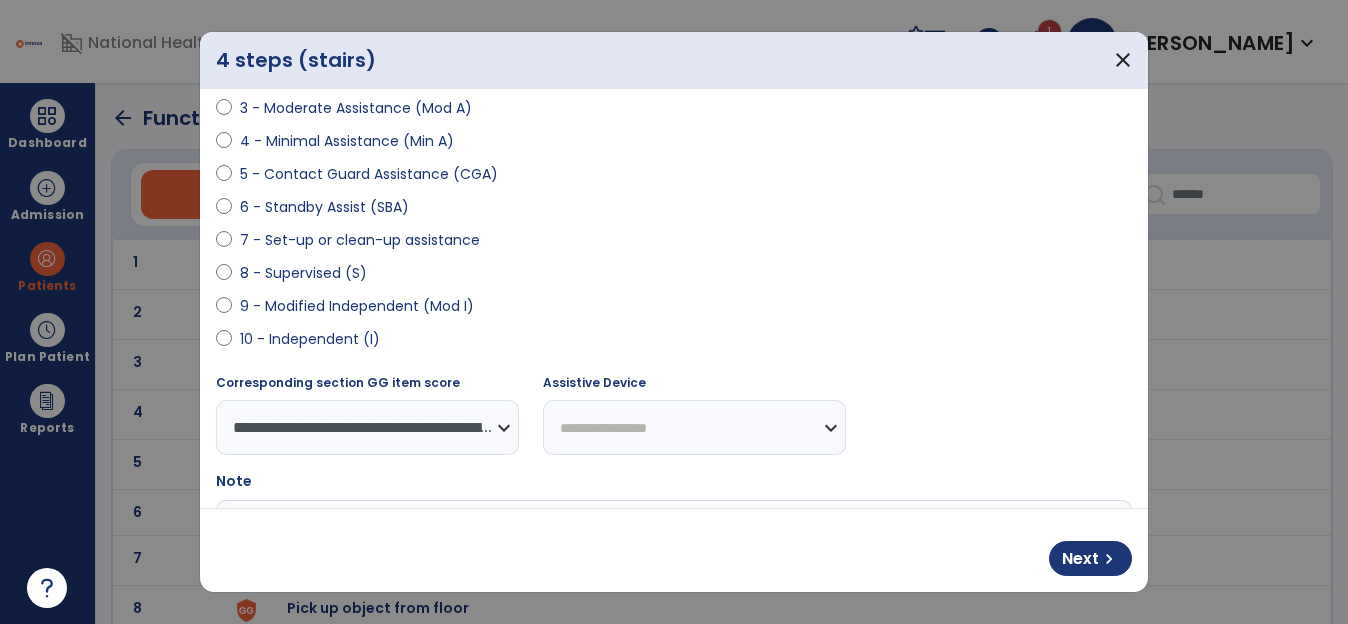 click on "Next  chevron_right" at bounding box center (674, 550) 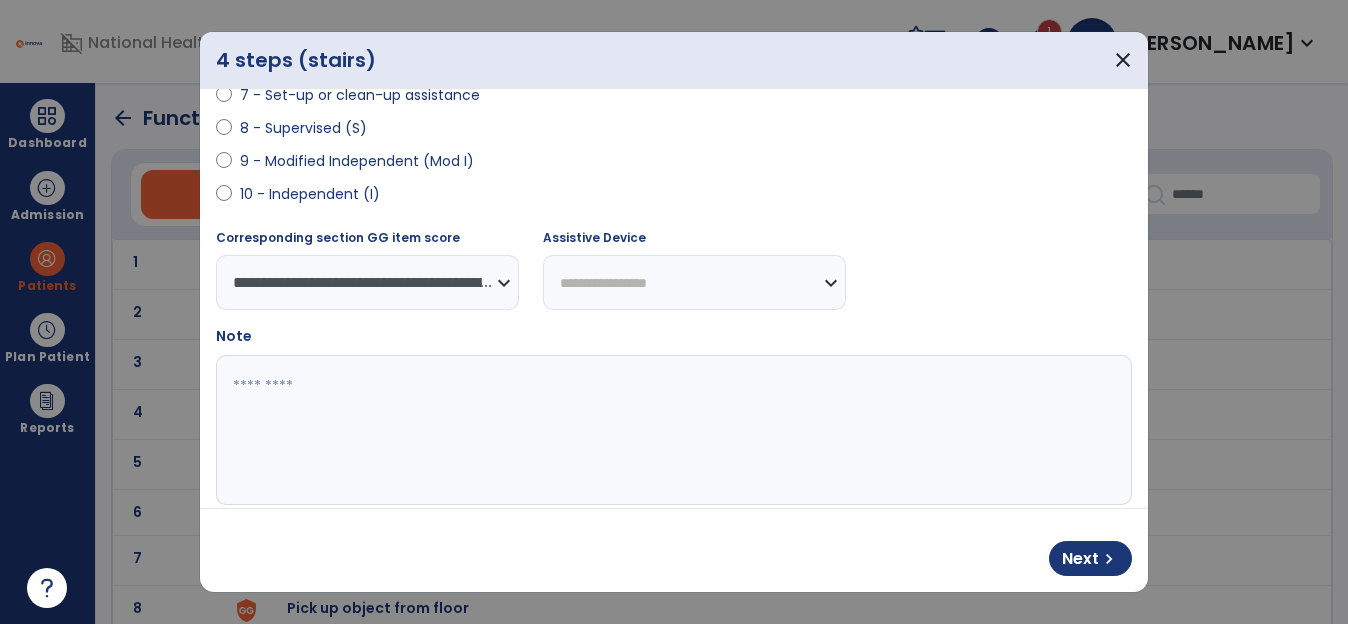 scroll, scrollTop: 474, scrollLeft: 0, axis: vertical 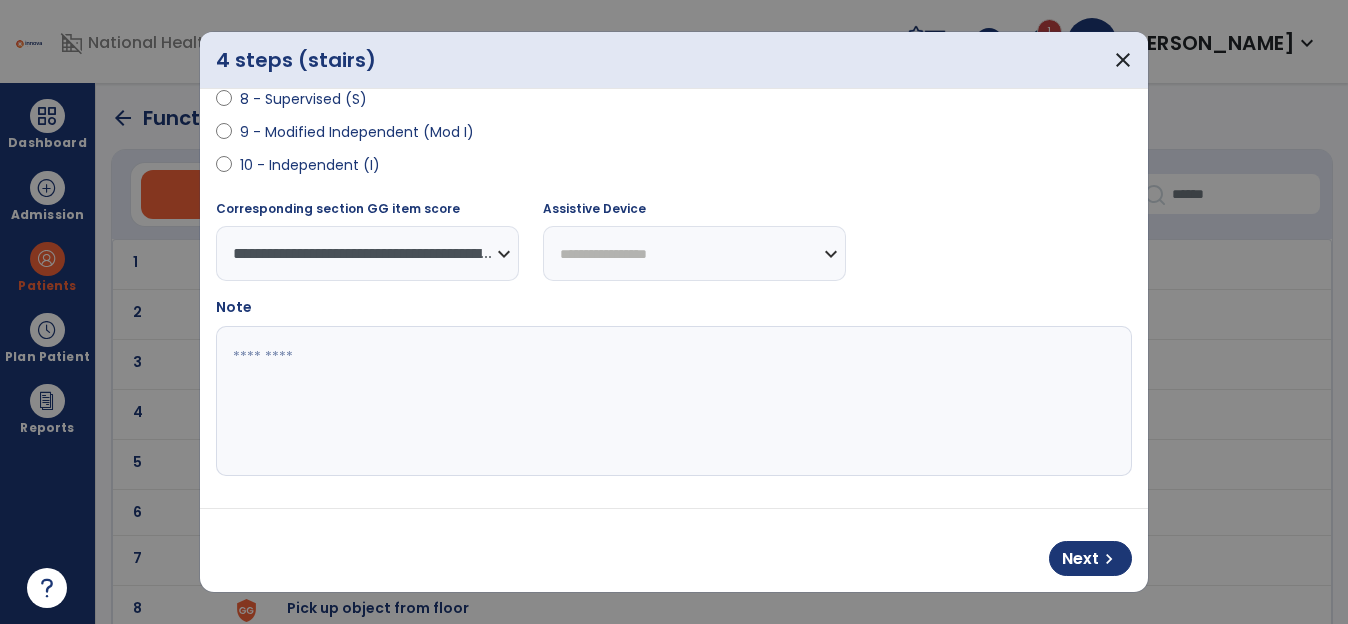 click at bounding box center (671, 401) 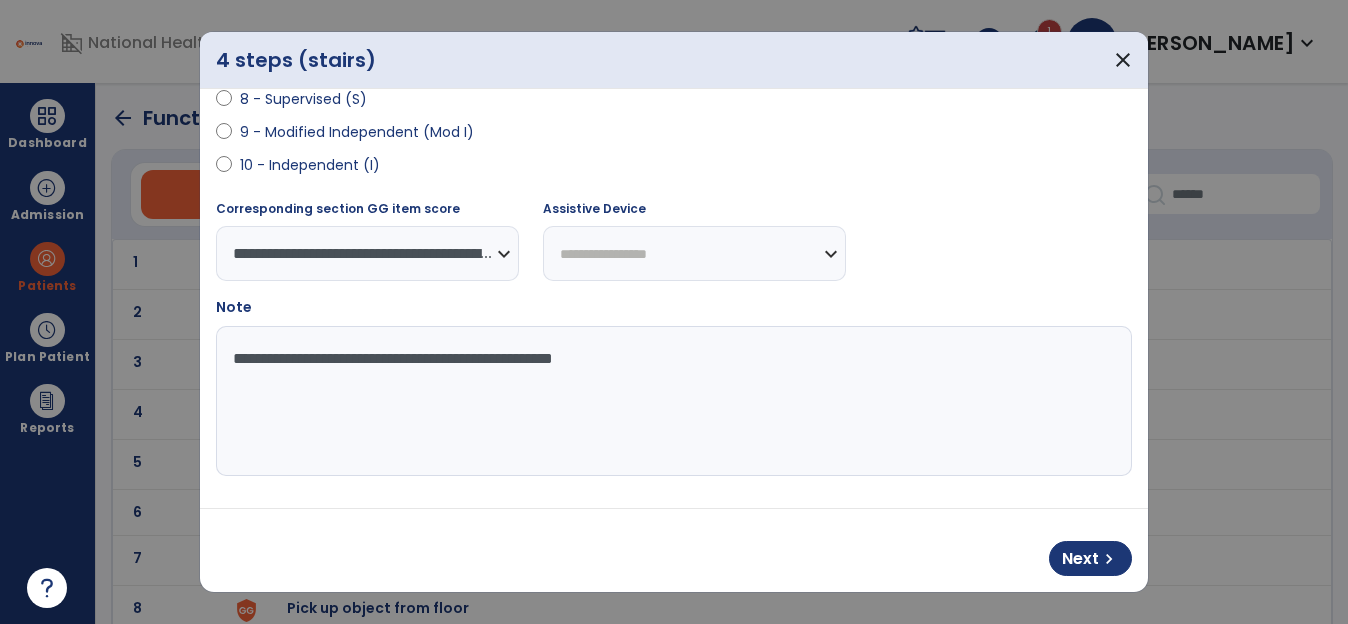 drag, startPoint x: 662, startPoint y: 369, endPoint x: 175, endPoint y: 389, distance: 487.4105 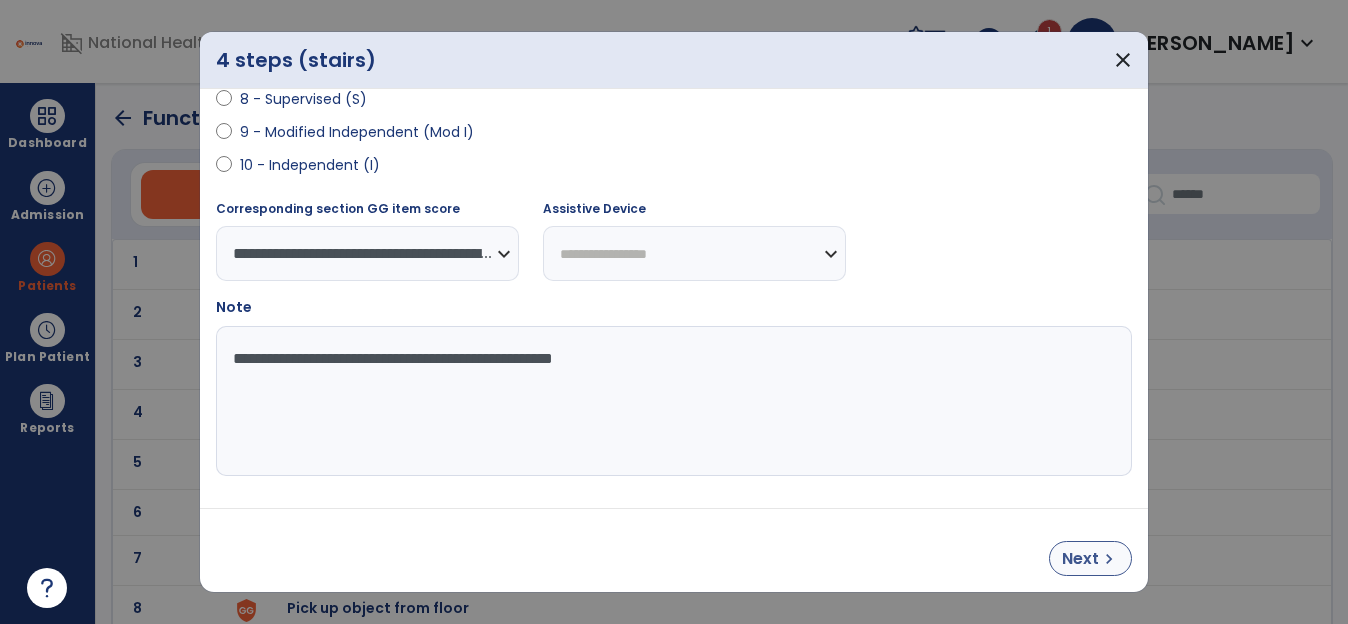 type on "**********" 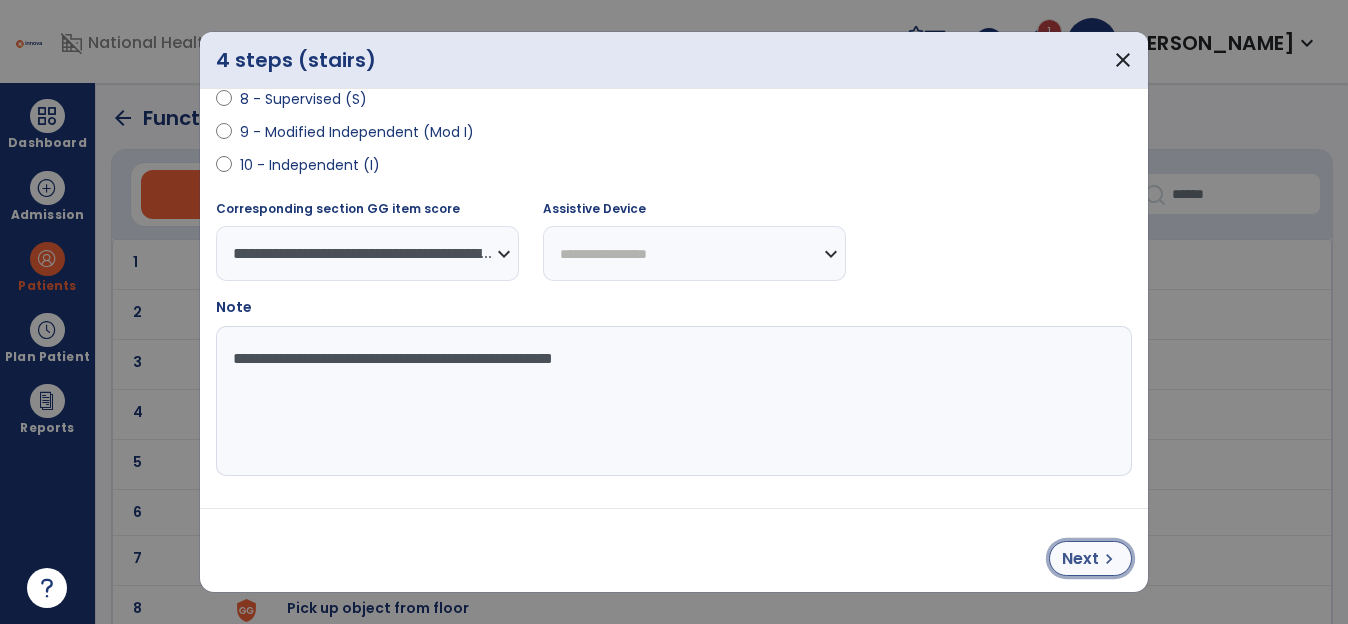 click on "Next" at bounding box center [1080, 559] 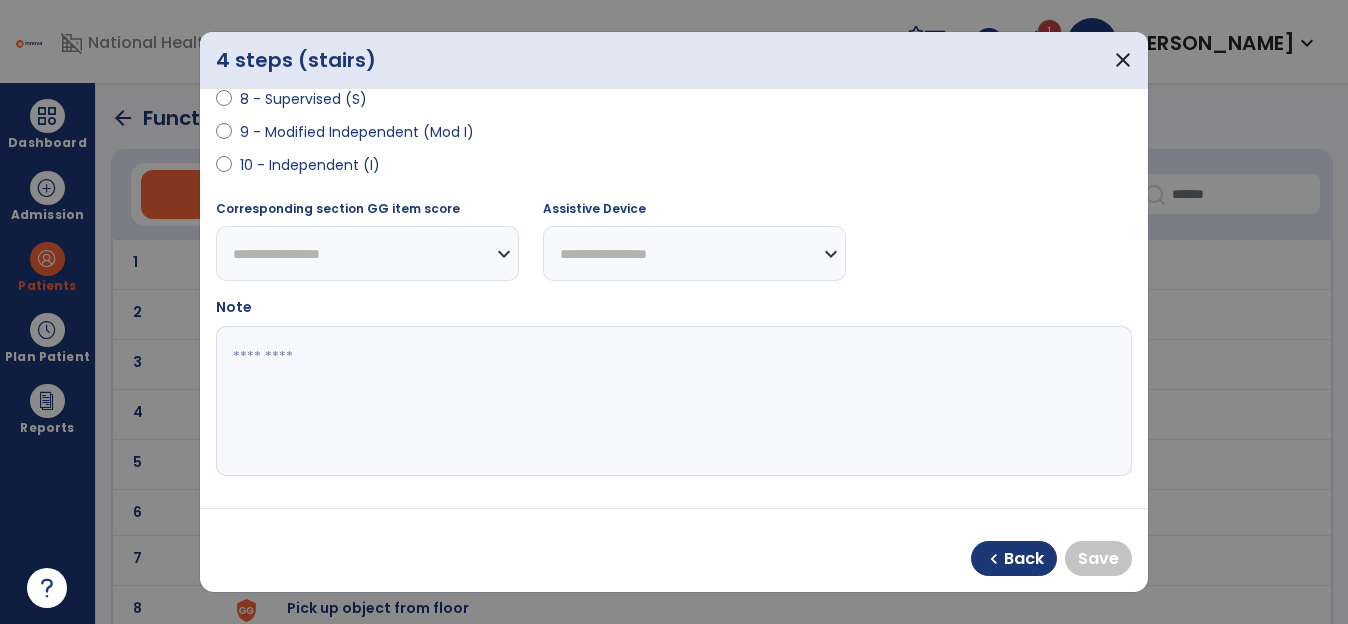 click on "**********" at bounding box center (367, 253) 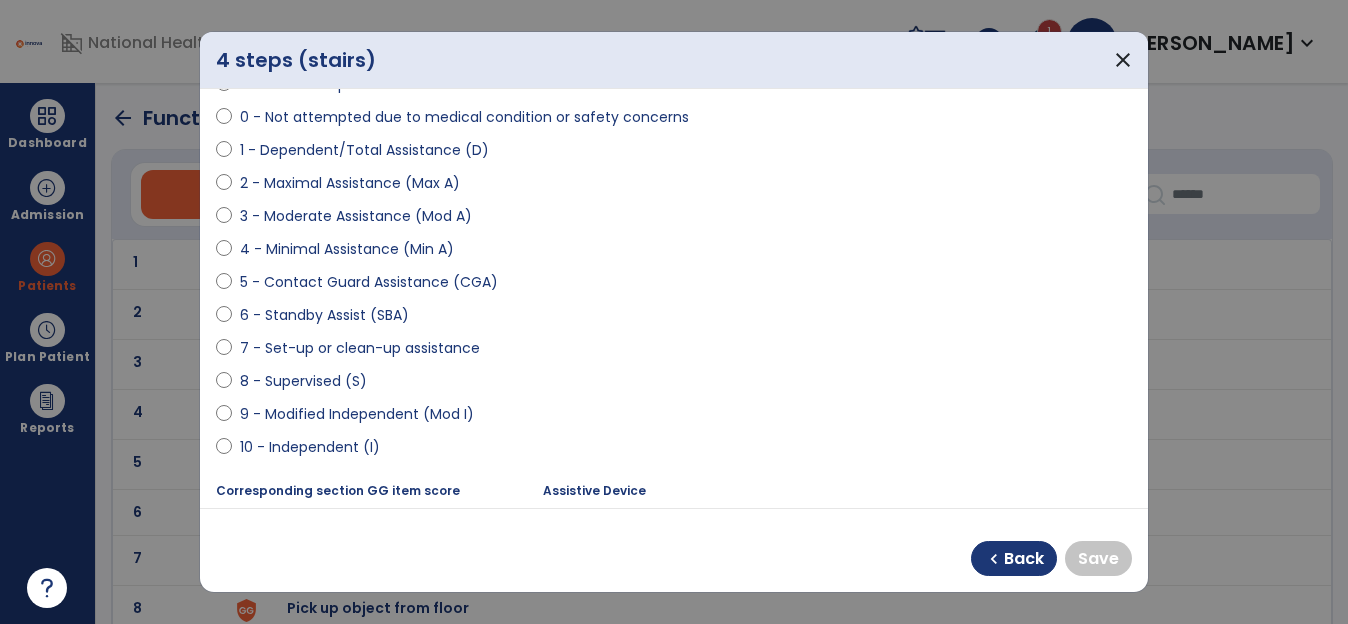 scroll, scrollTop: 474, scrollLeft: 0, axis: vertical 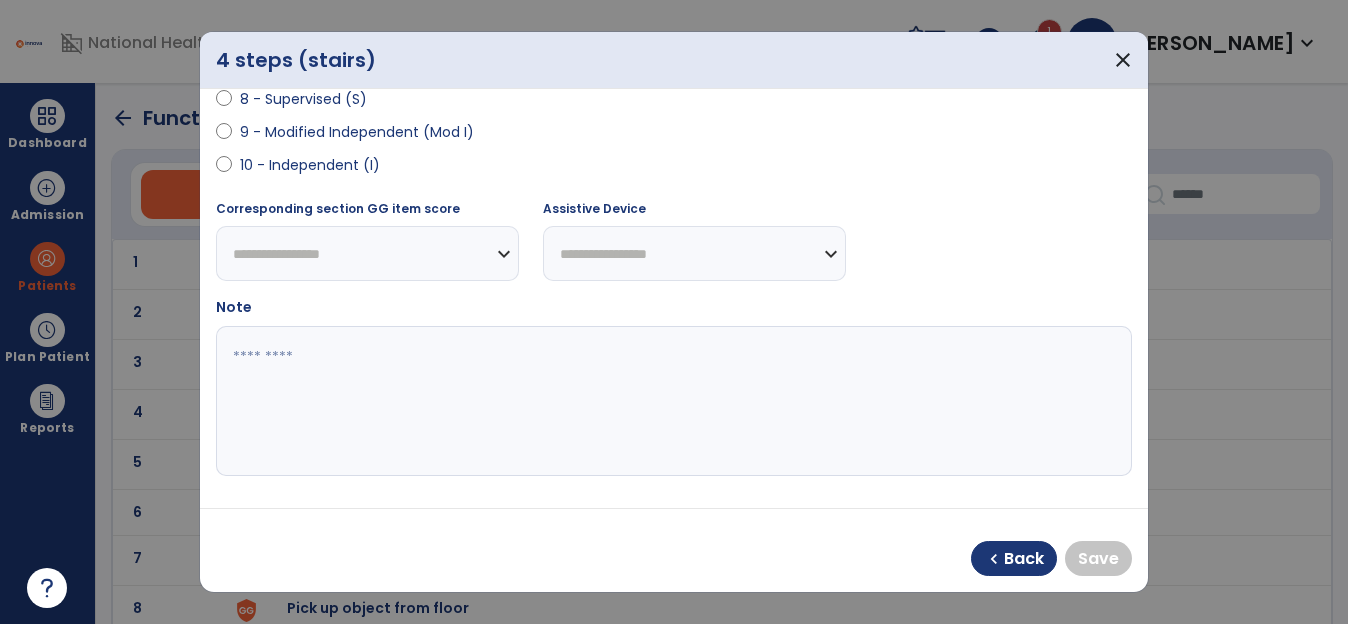 select on "**********" 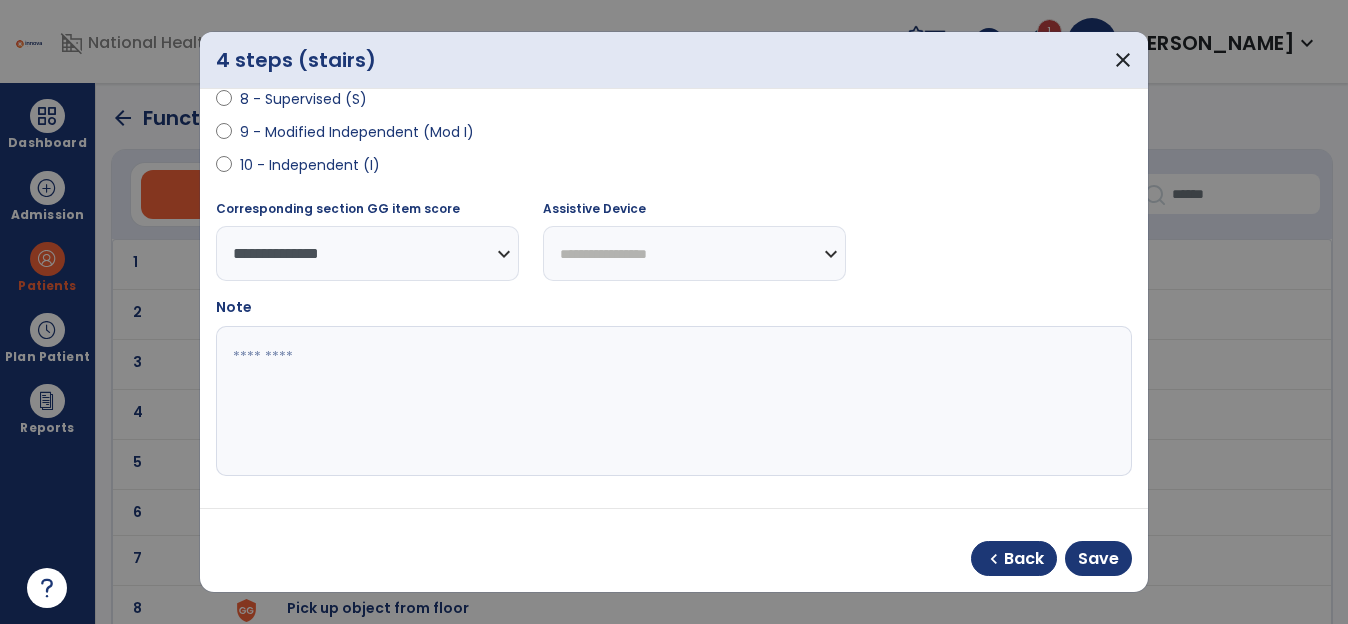 click at bounding box center [671, 401] 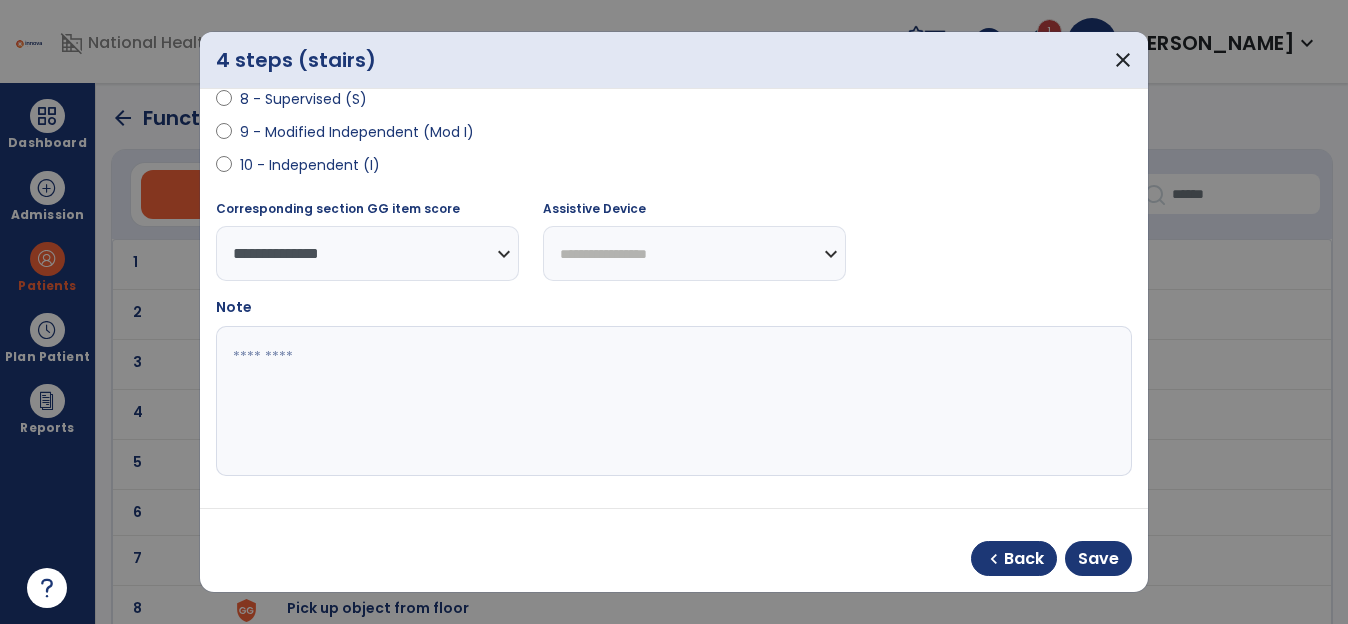 paste on "**********" 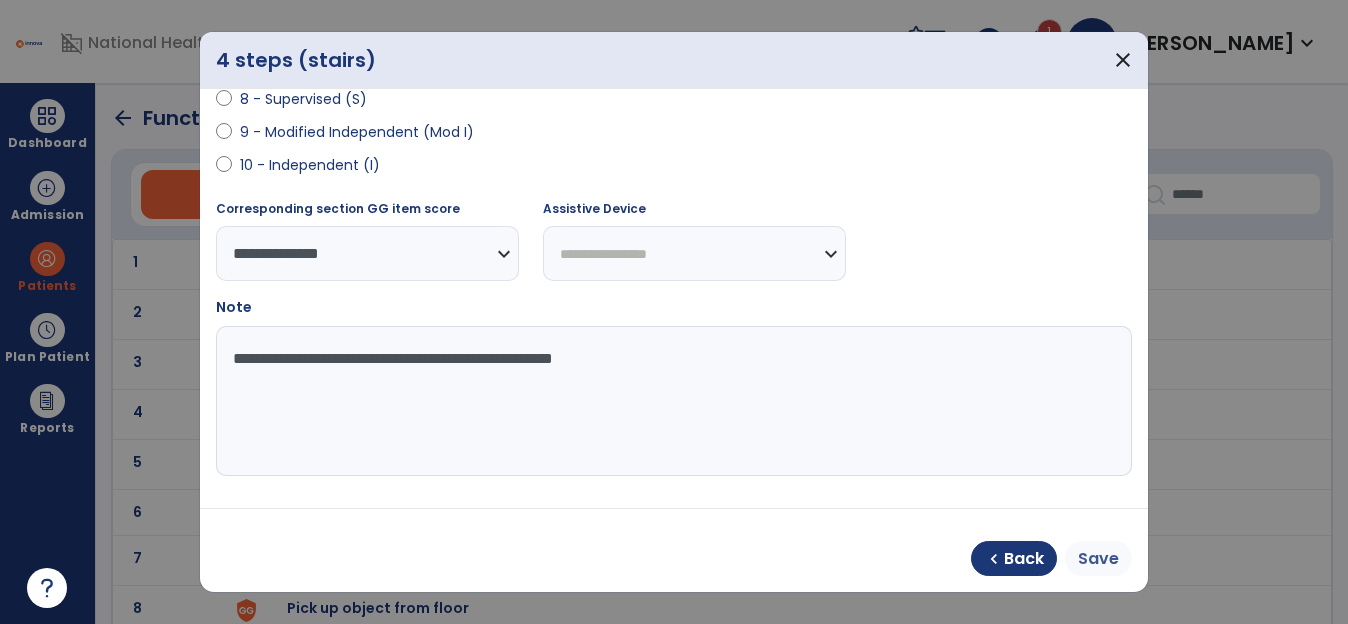 type on "**********" 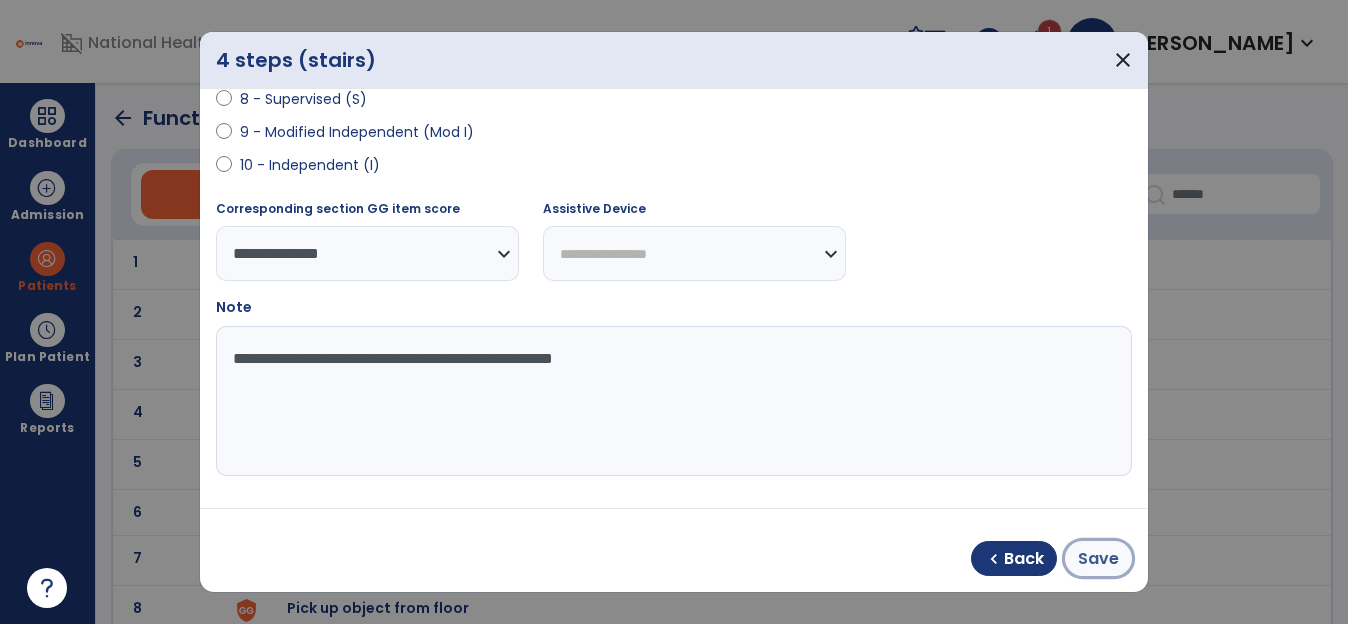 click on "Save" at bounding box center [1098, 559] 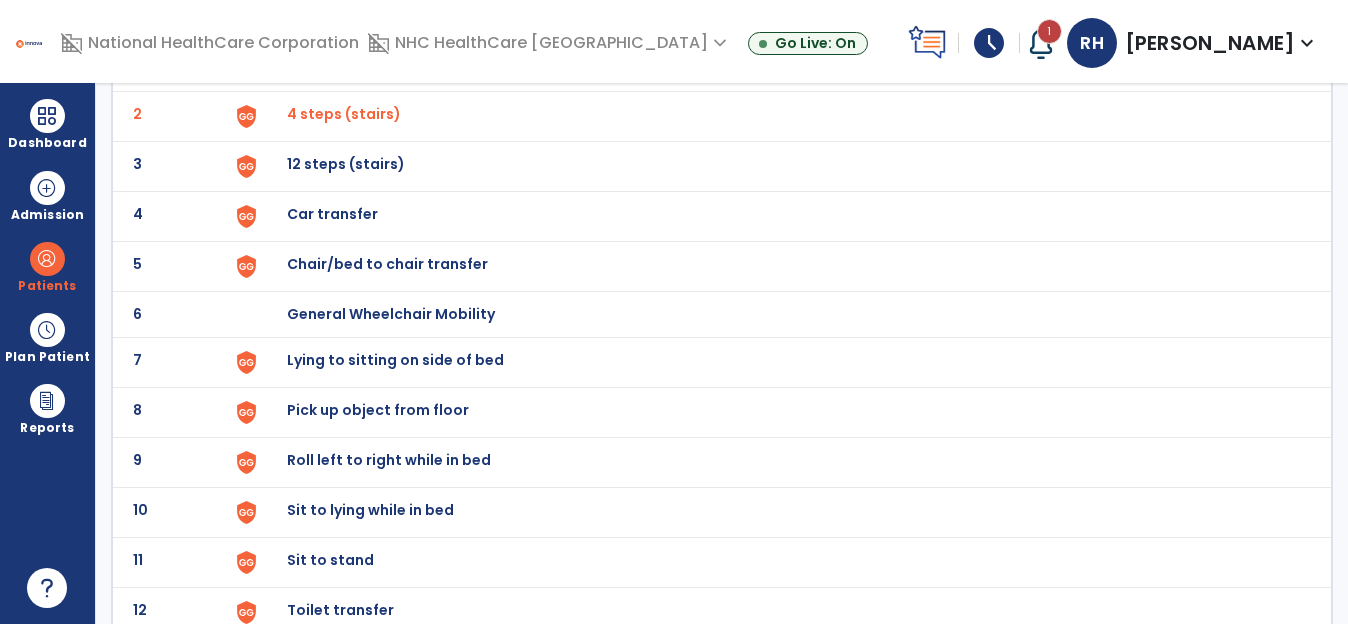 scroll, scrollTop: 200, scrollLeft: 0, axis: vertical 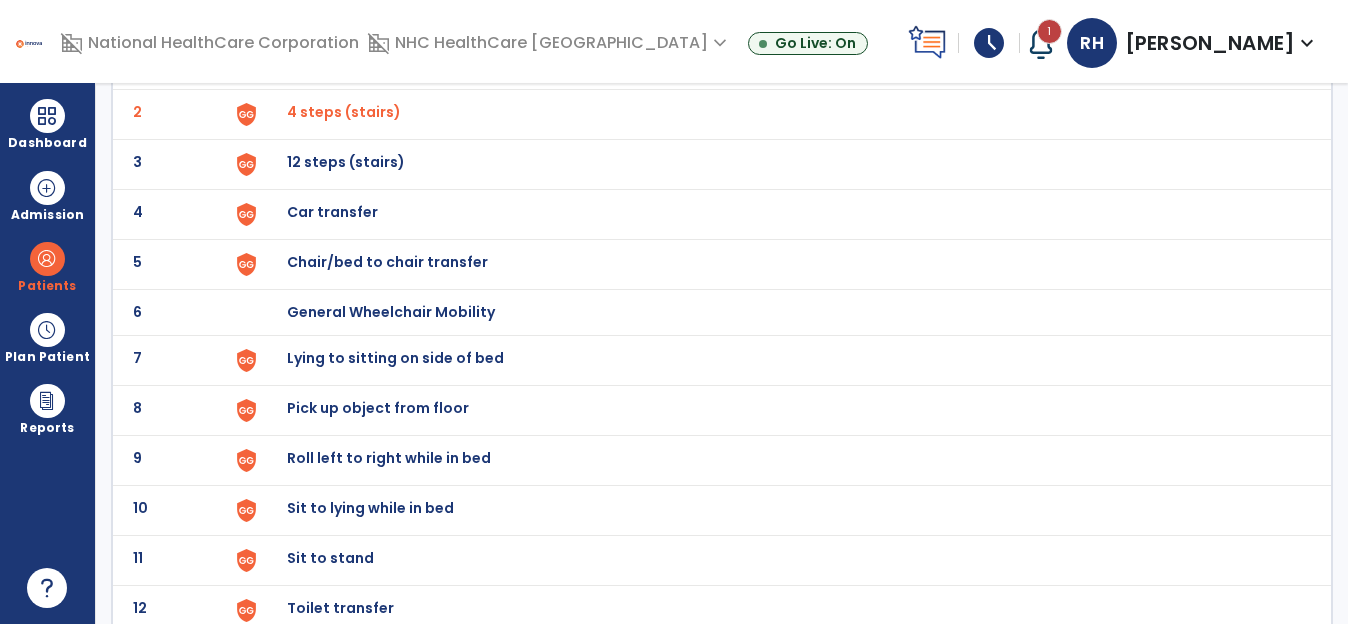 click on "Lying to sitting on side of bed" at bounding box center [333, 62] 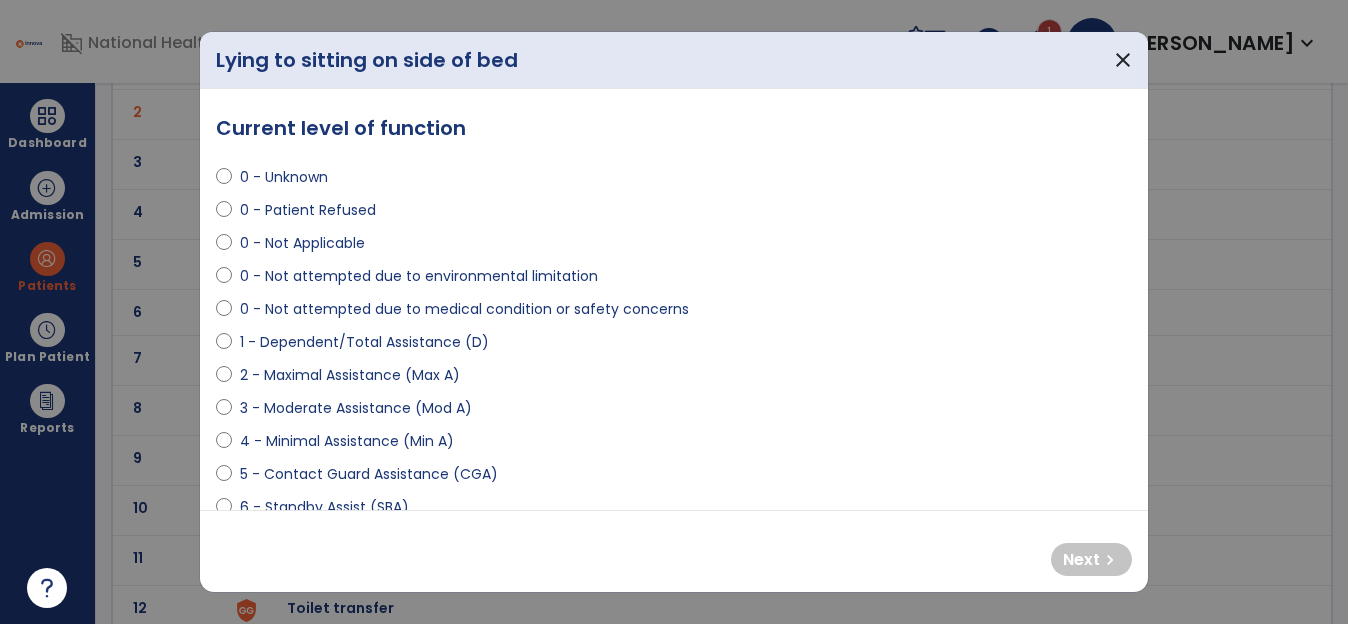 select on "**********" 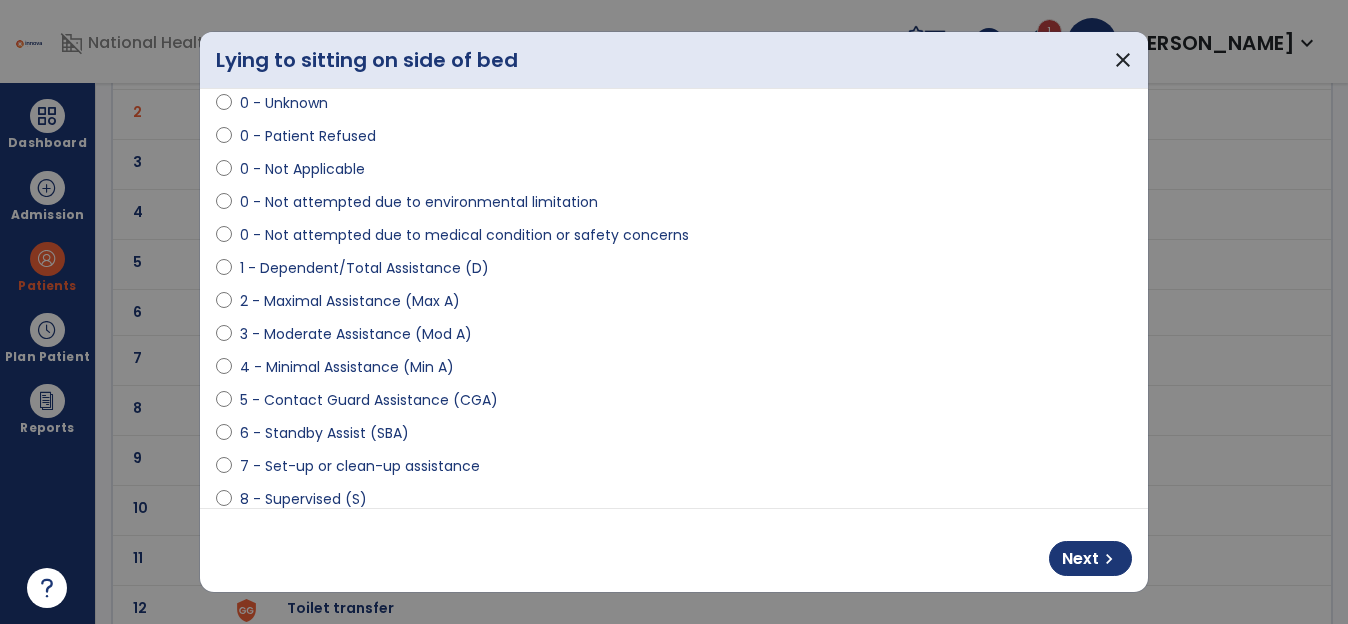 scroll, scrollTop: 300, scrollLeft: 0, axis: vertical 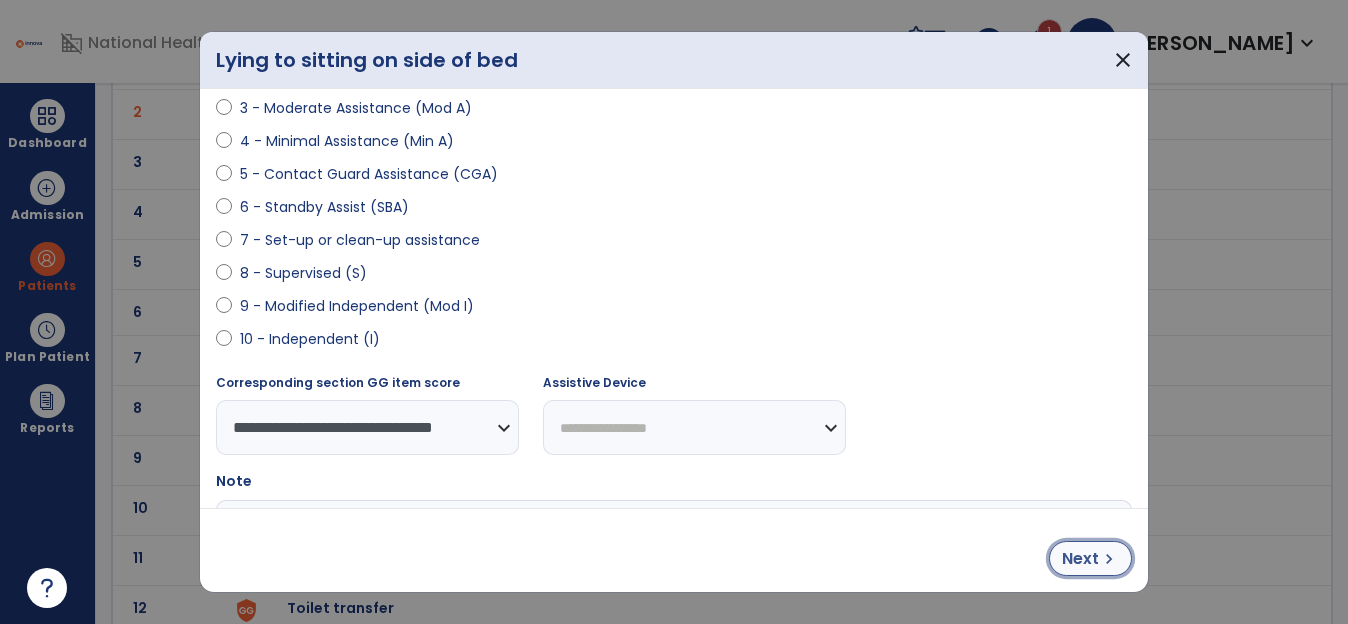click on "Next" at bounding box center (1080, 559) 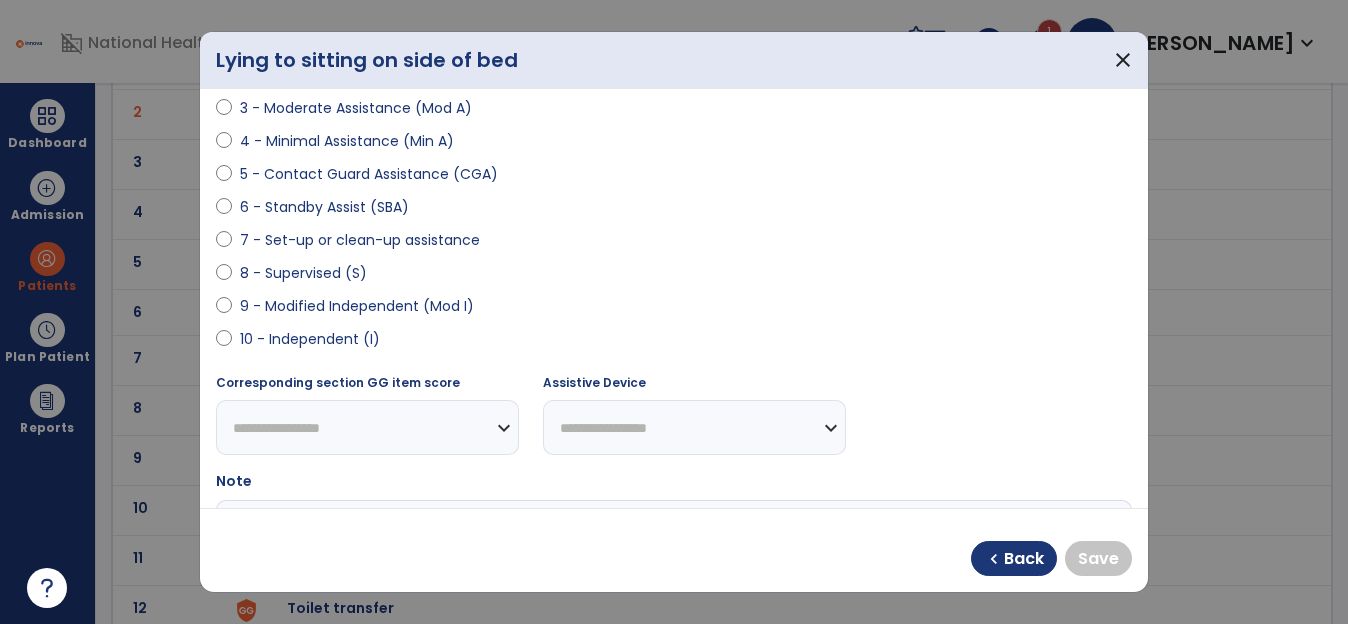 select on "**********" 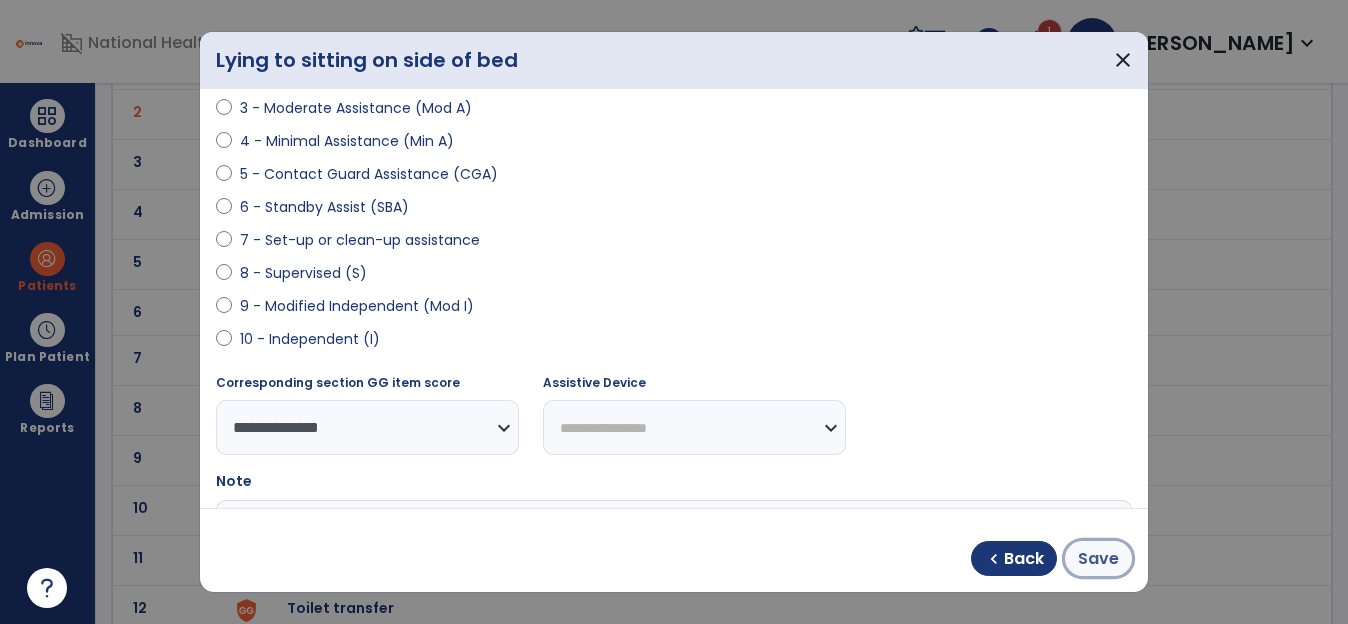 click on "Save" at bounding box center (1098, 559) 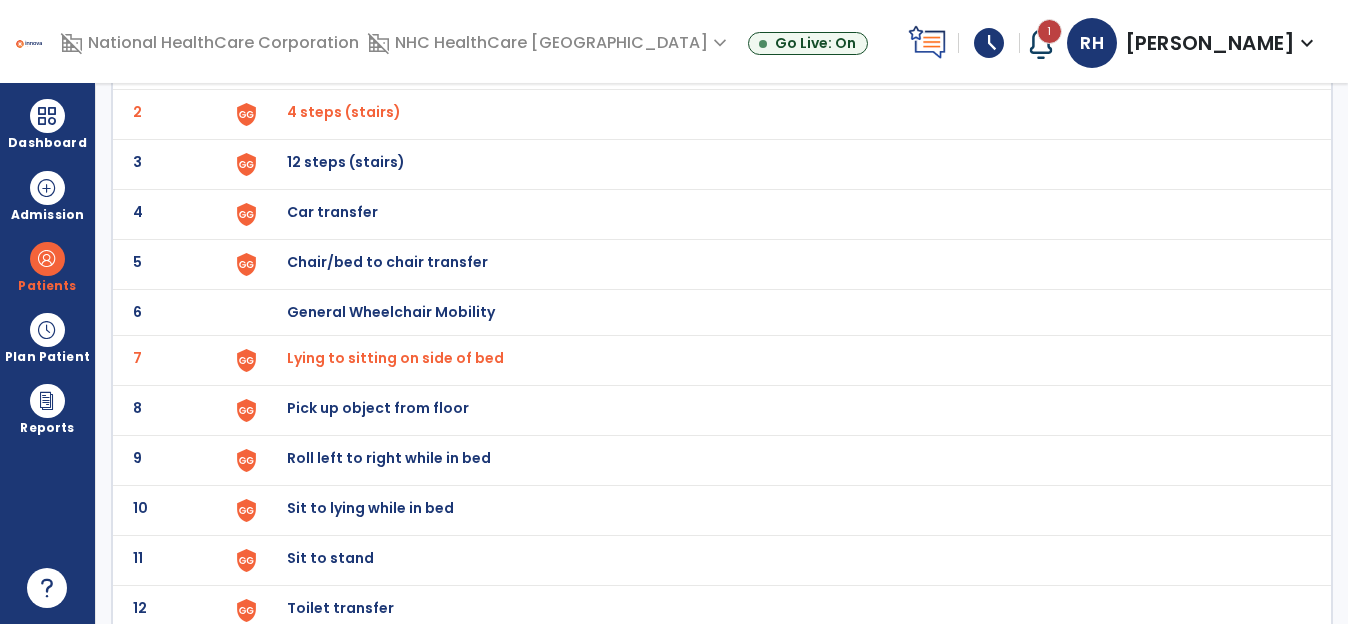 scroll, scrollTop: 300, scrollLeft: 0, axis: vertical 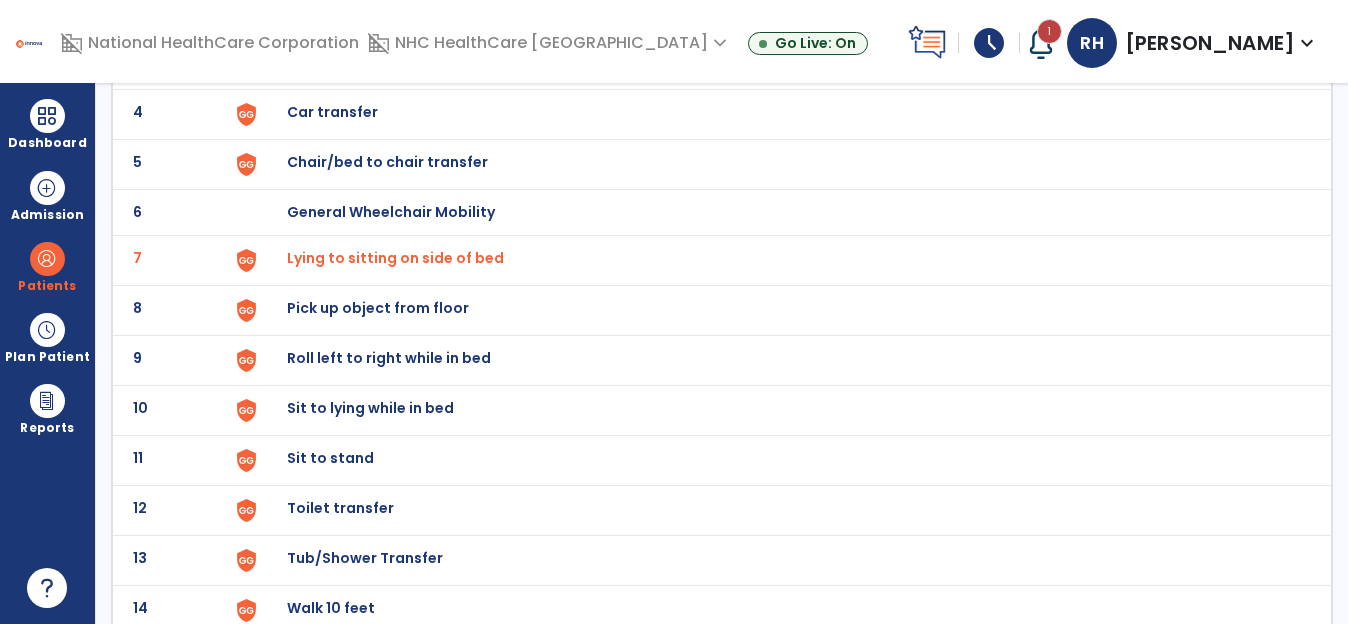 click on "Sit to stand" at bounding box center [333, -38] 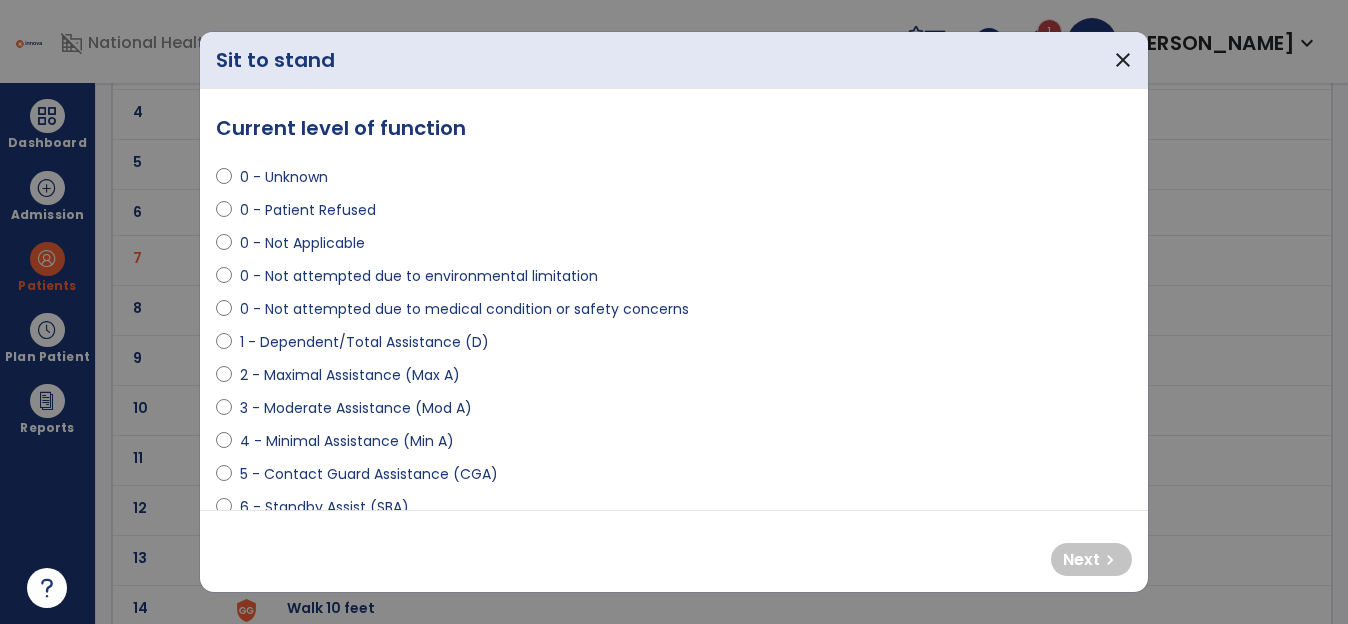 select on "**********" 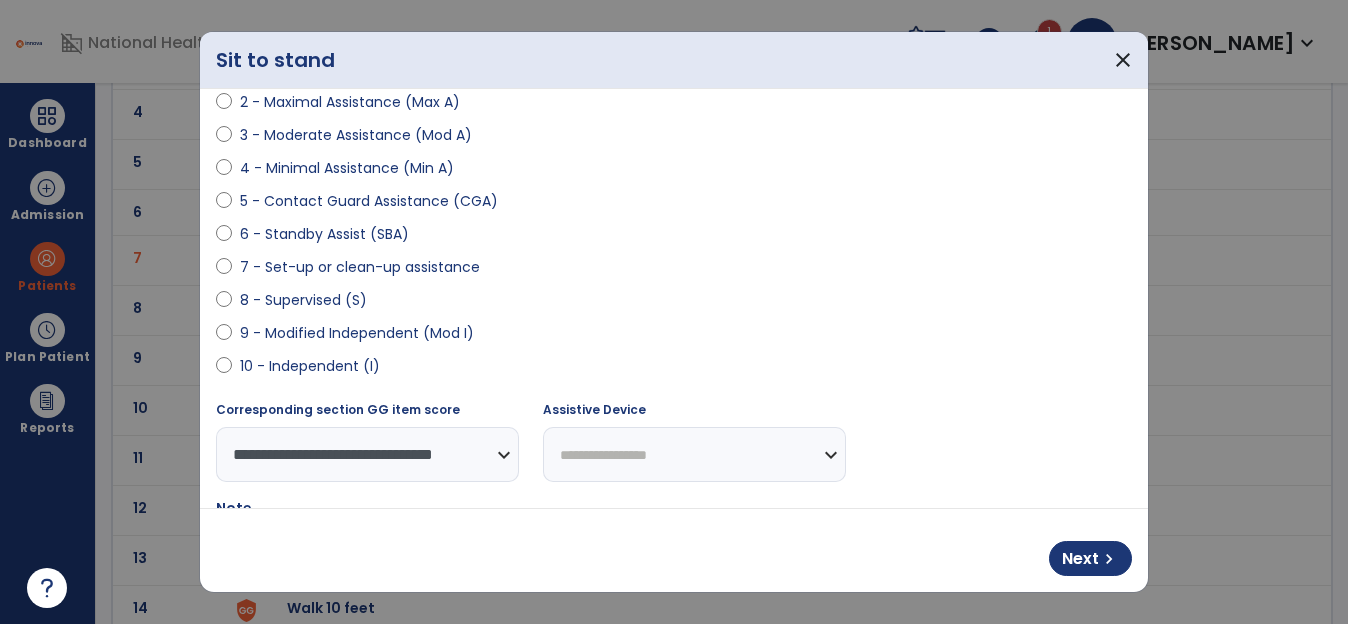 scroll, scrollTop: 300, scrollLeft: 0, axis: vertical 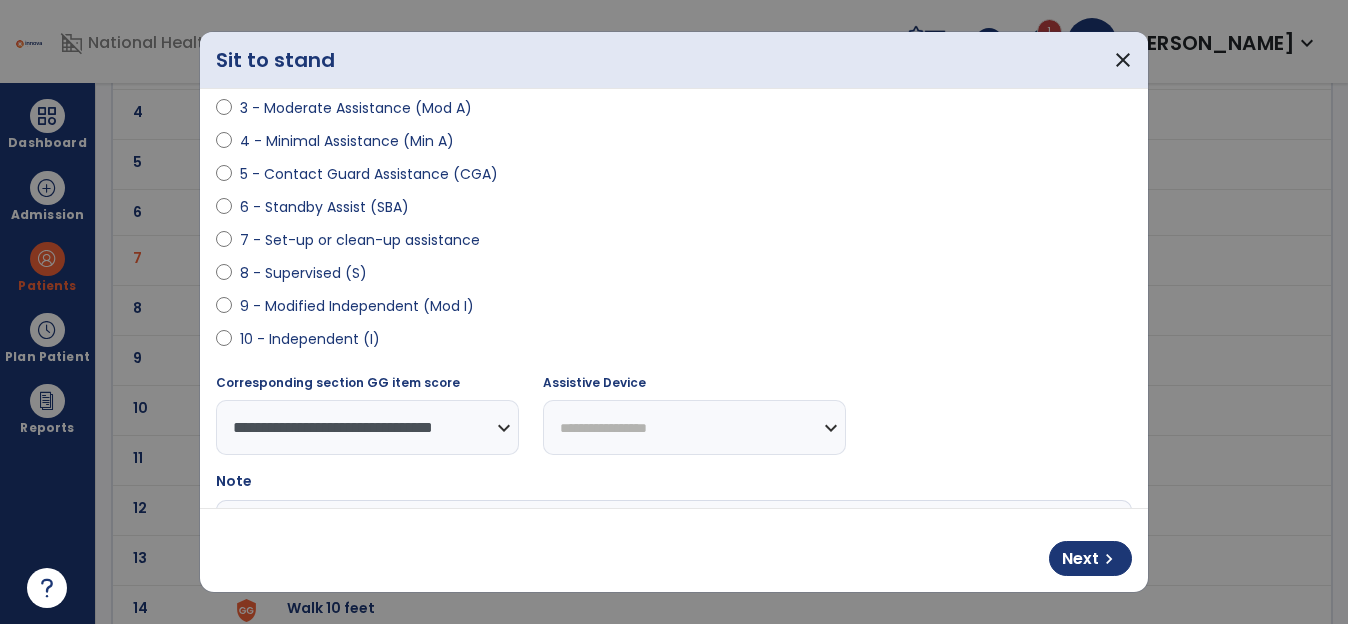 click on "**********" at bounding box center (694, 427) 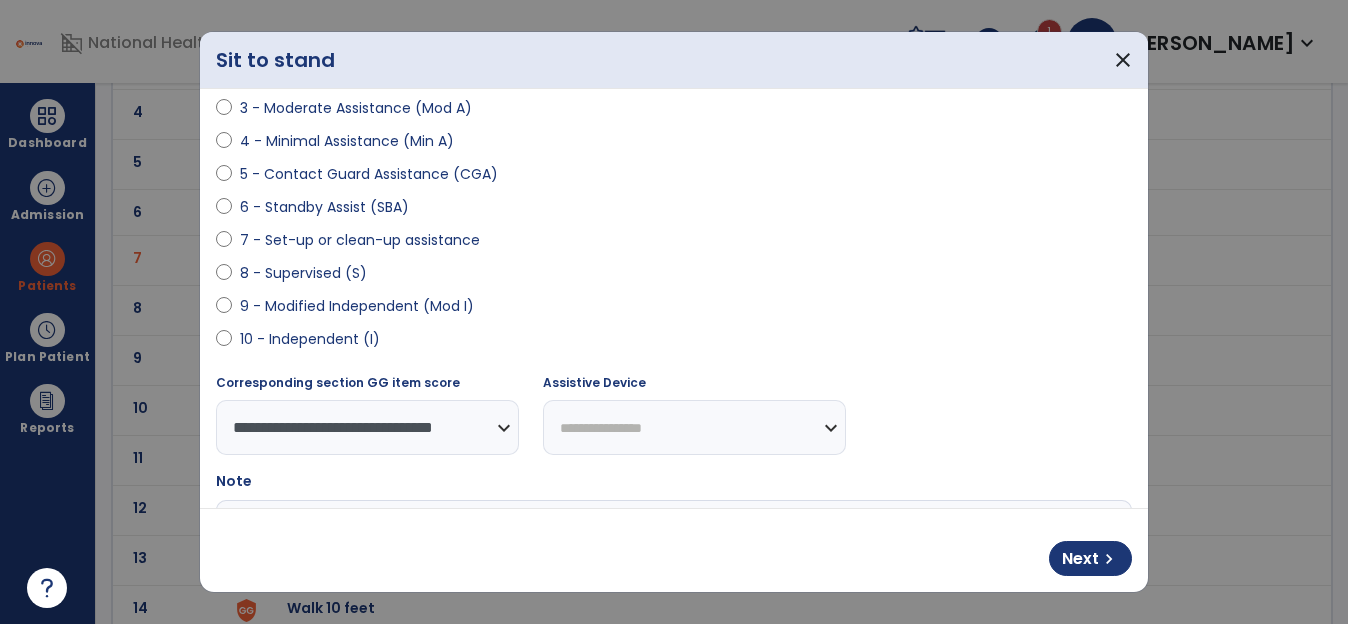 click on "**********" at bounding box center [694, 427] 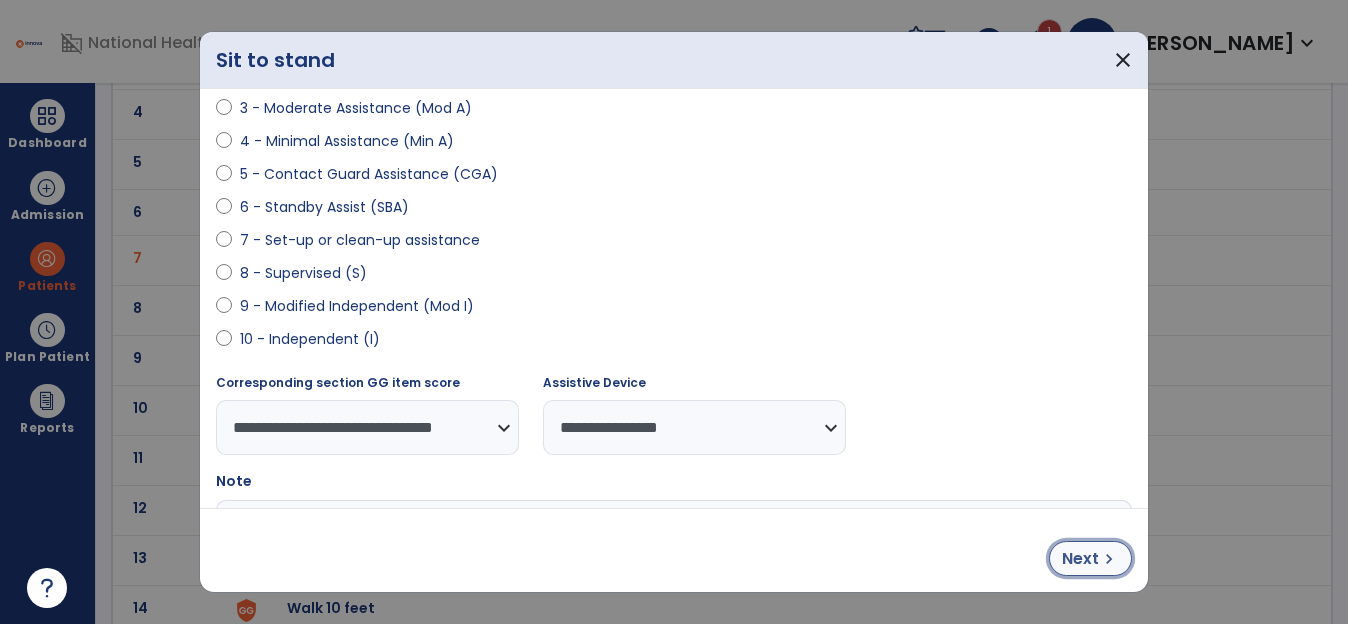 click on "Next" at bounding box center (1080, 559) 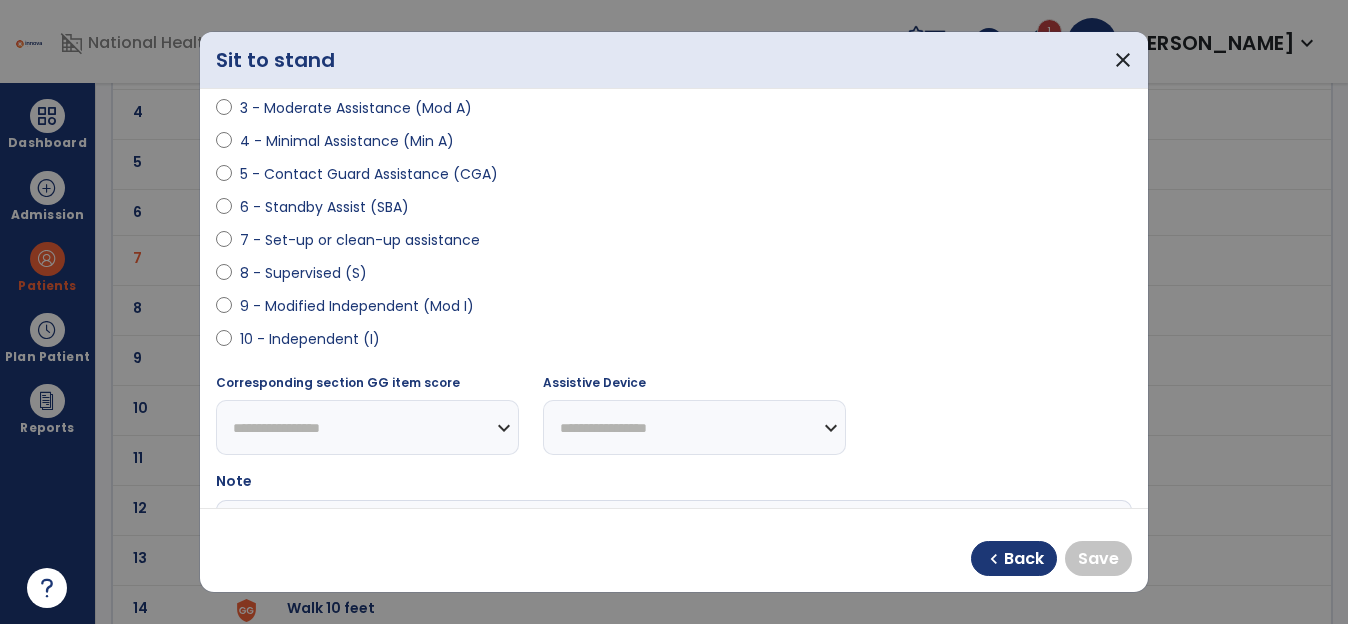select on "**********" 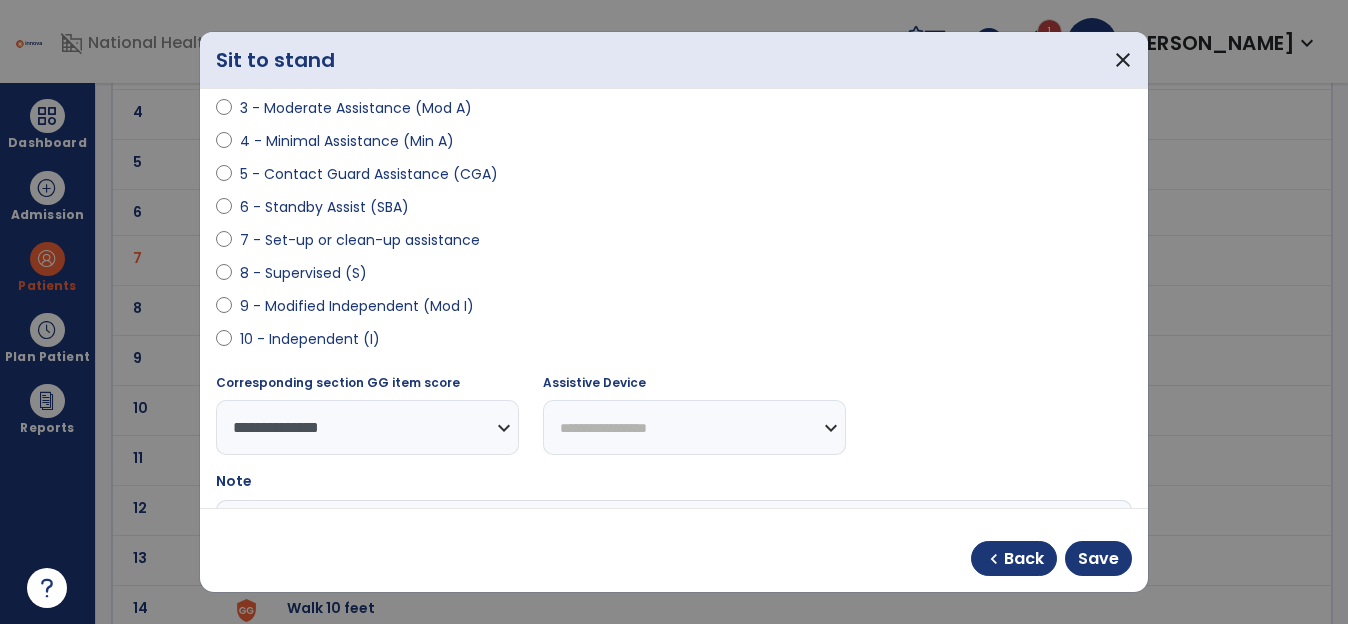 click on "**********" at bounding box center (694, 427) 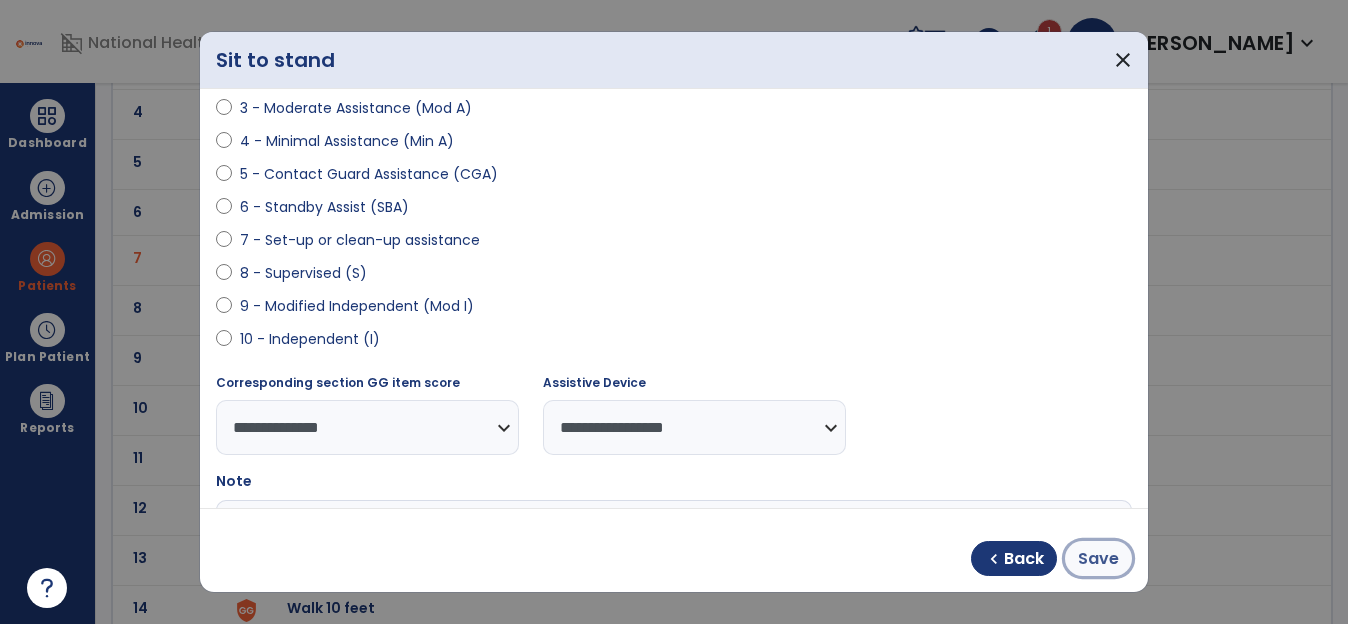 click on "Save" at bounding box center [1098, 559] 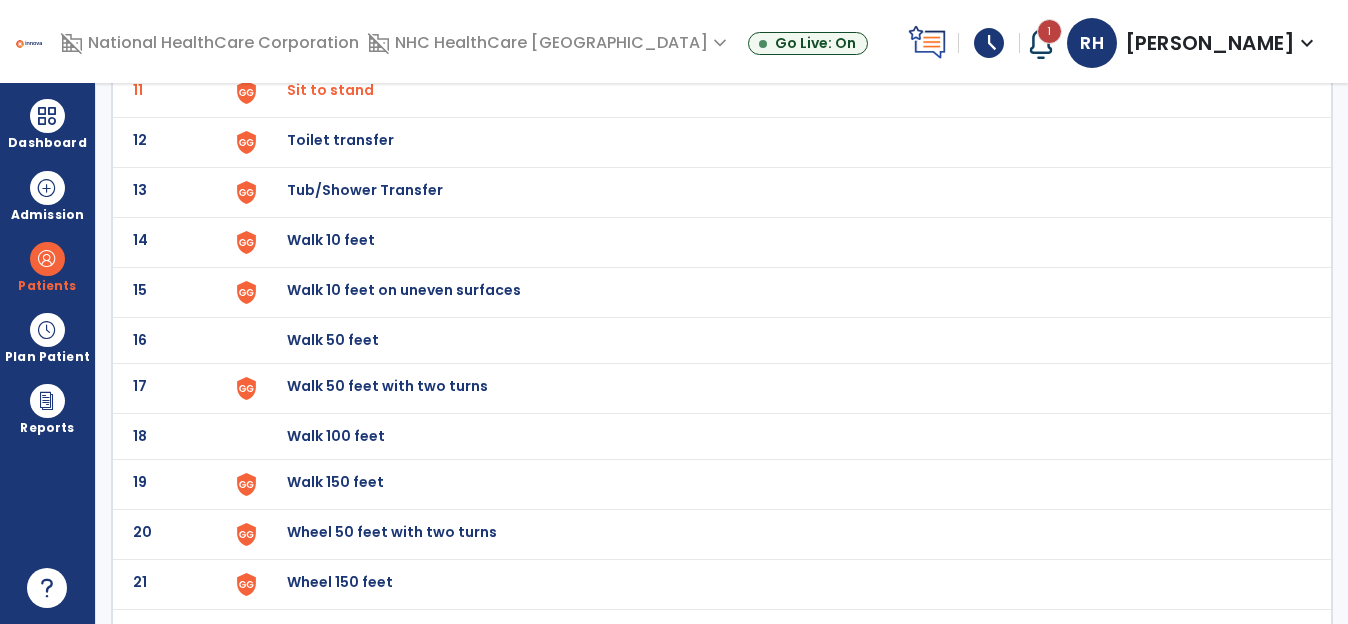 scroll, scrollTop: 700, scrollLeft: 0, axis: vertical 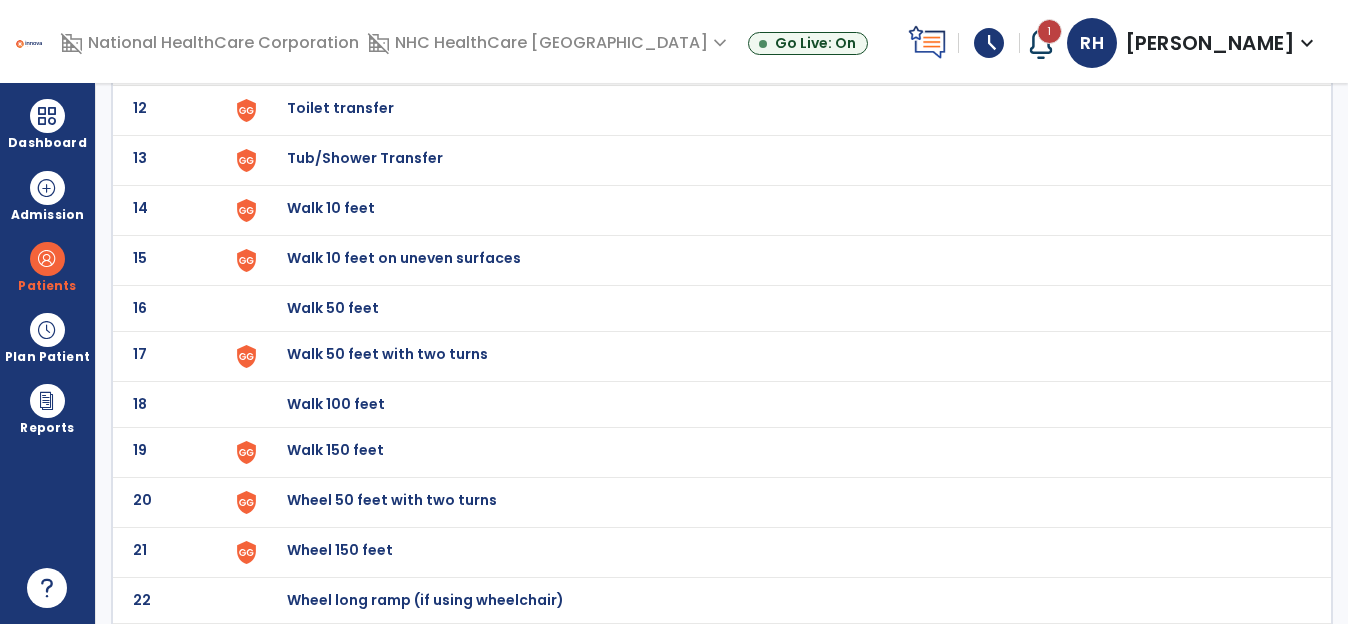 click on "Walk 100 feet" at bounding box center [333, -438] 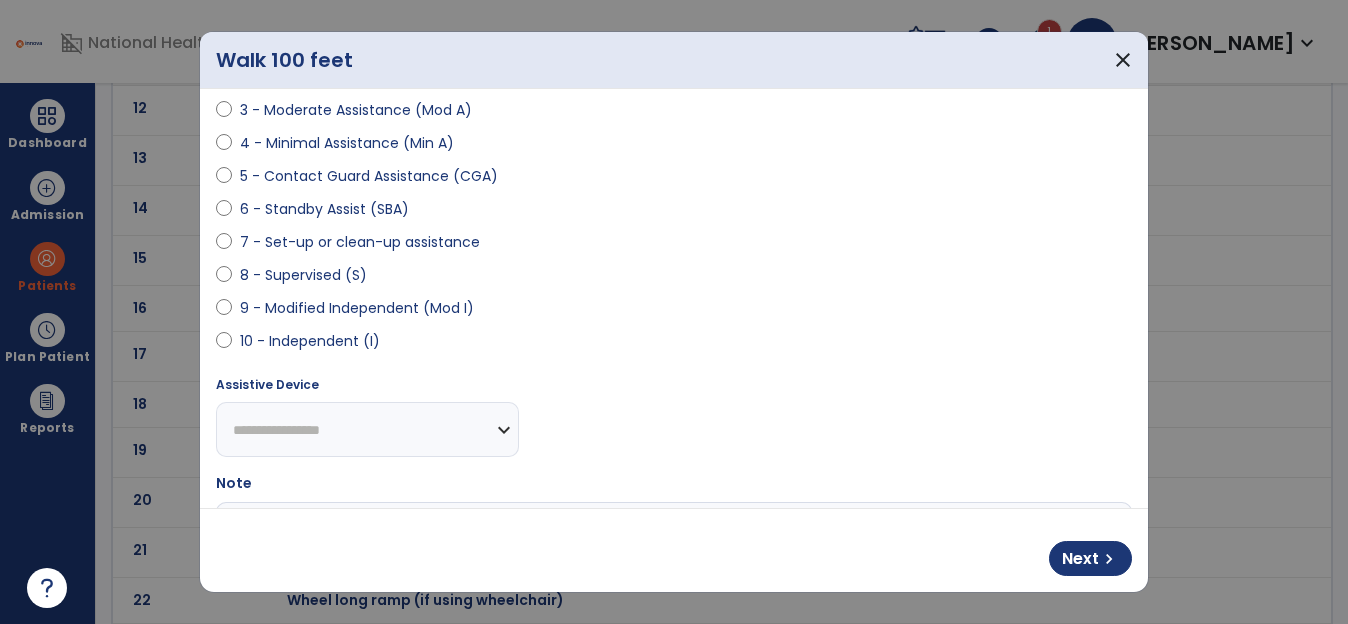 scroll, scrollTop: 300, scrollLeft: 0, axis: vertical 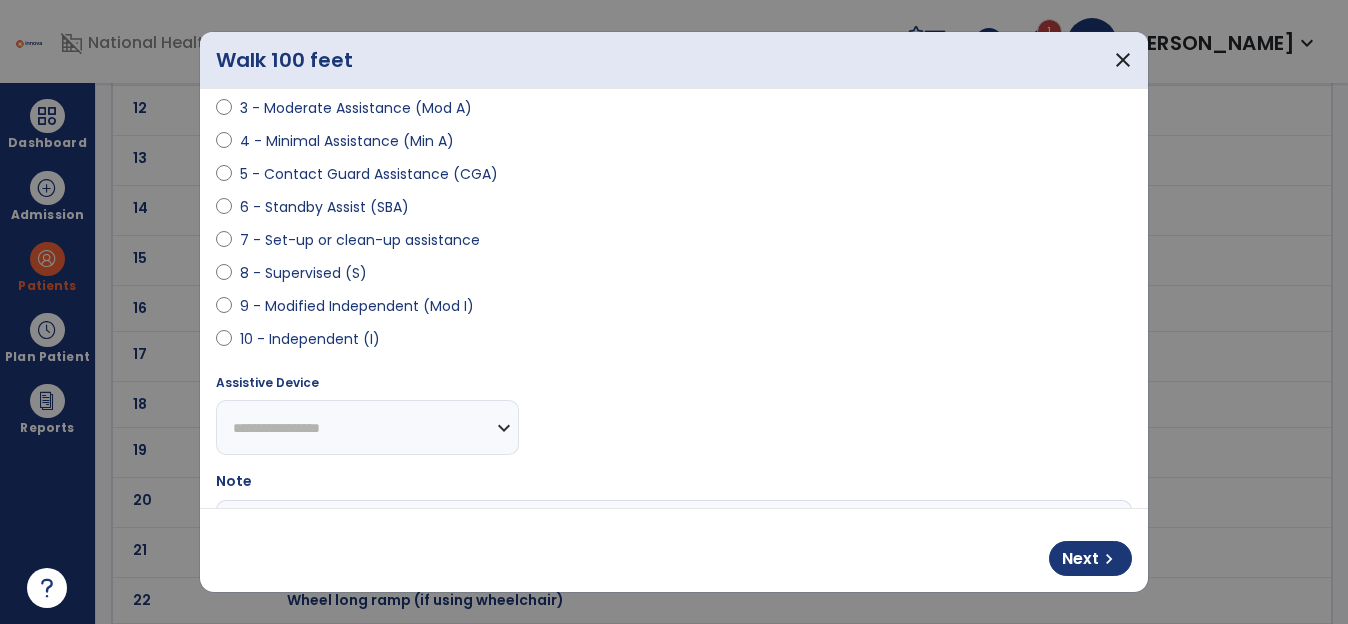 click on "**********" at bounding box center (367, 427) 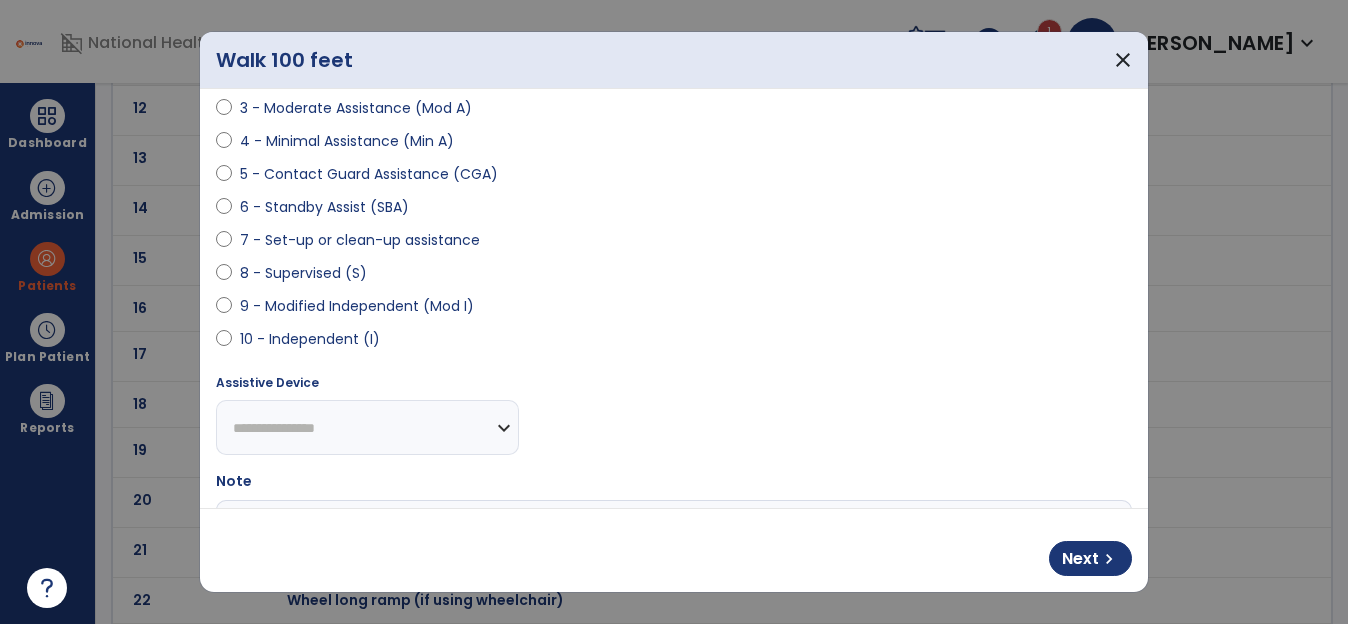 click on "**********" at bounding box center [367, 427] 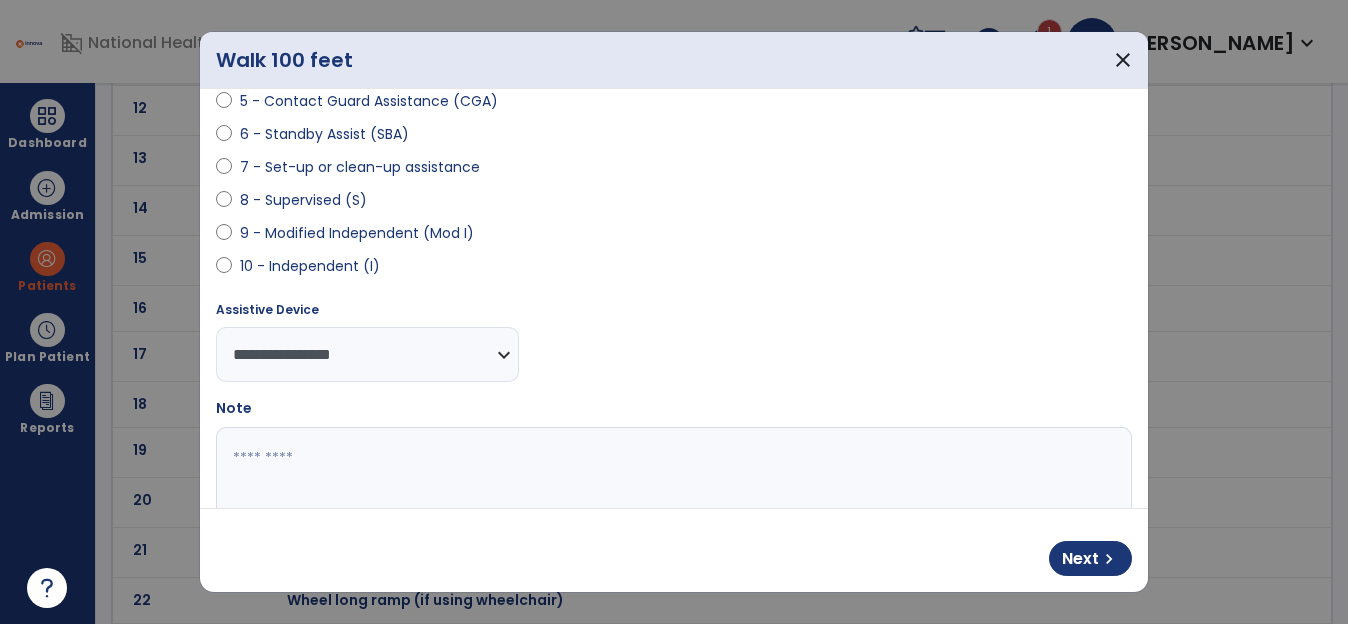 scroll, scrollTop: 474, scrollLeft: 0, axis: vertical 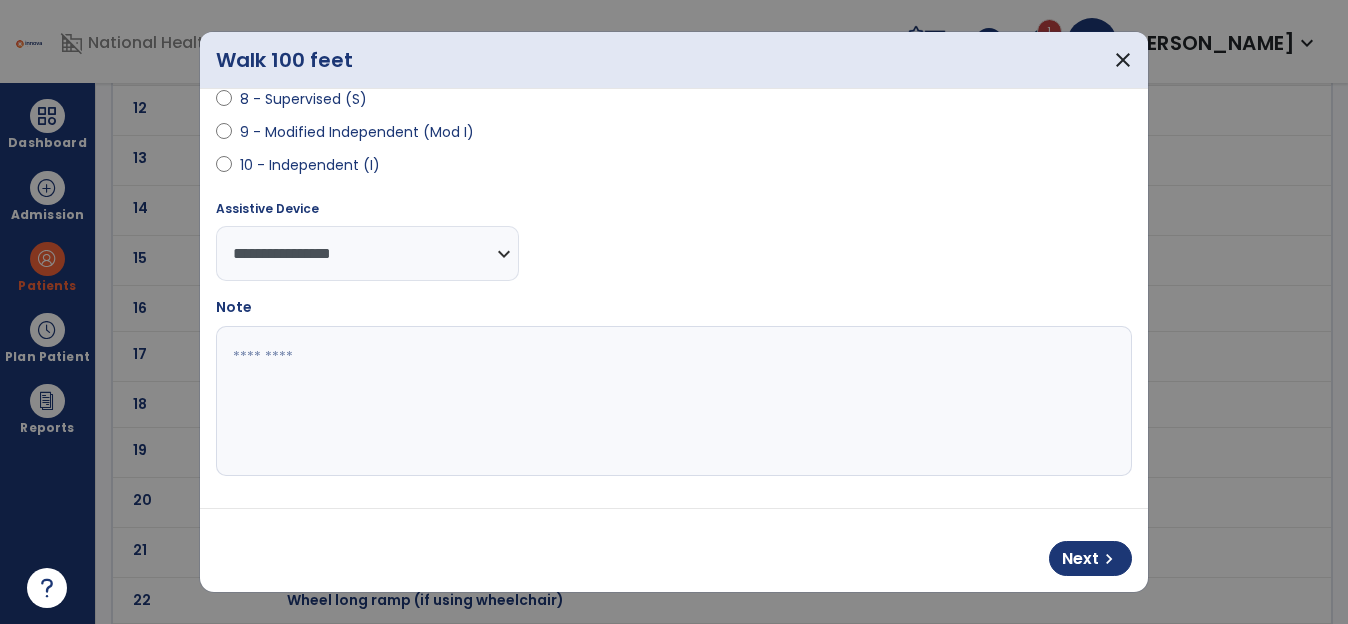 click at bounding box center (671, 401) 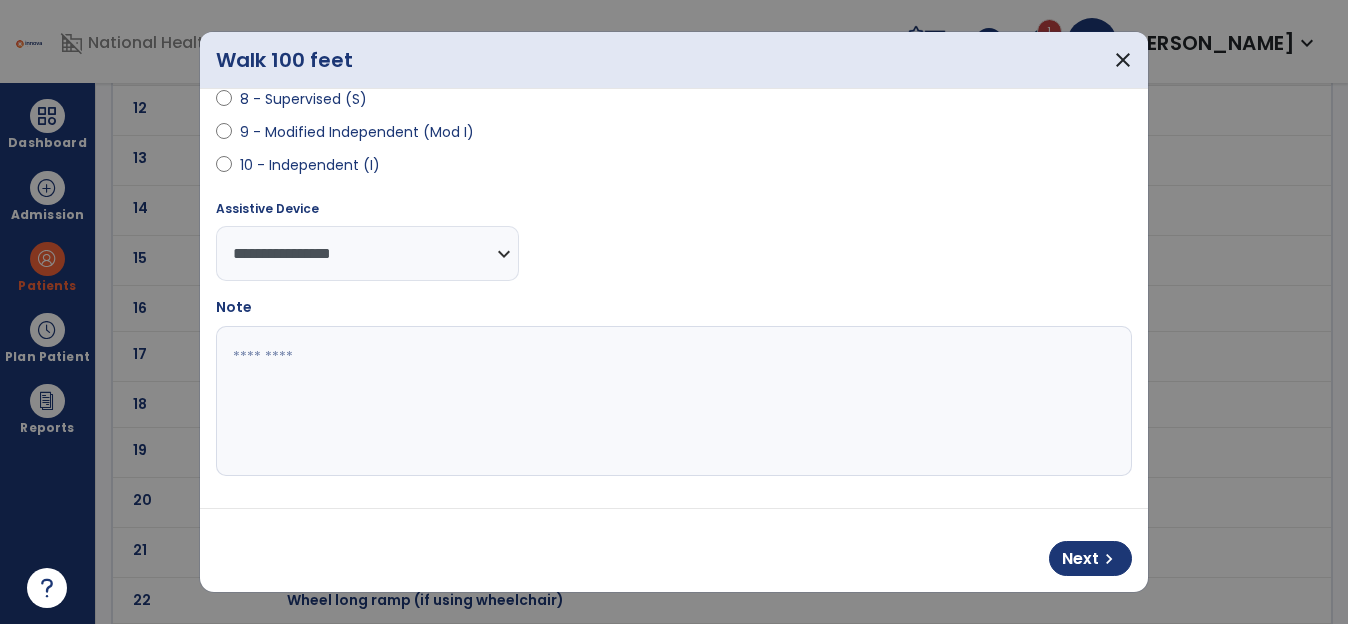 paste on "**********" 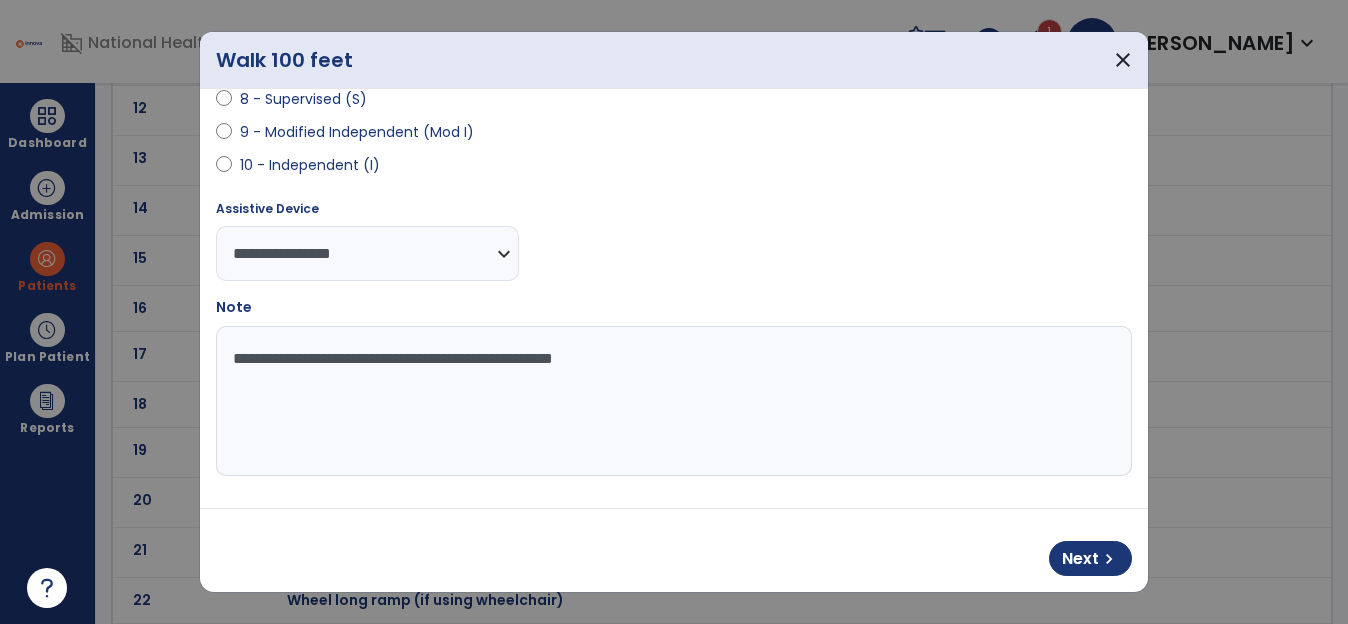 drag, startPoint x: 643, startPoint y: 368, endPoint x: 411, endPoint y: 376, distance: 232.1379 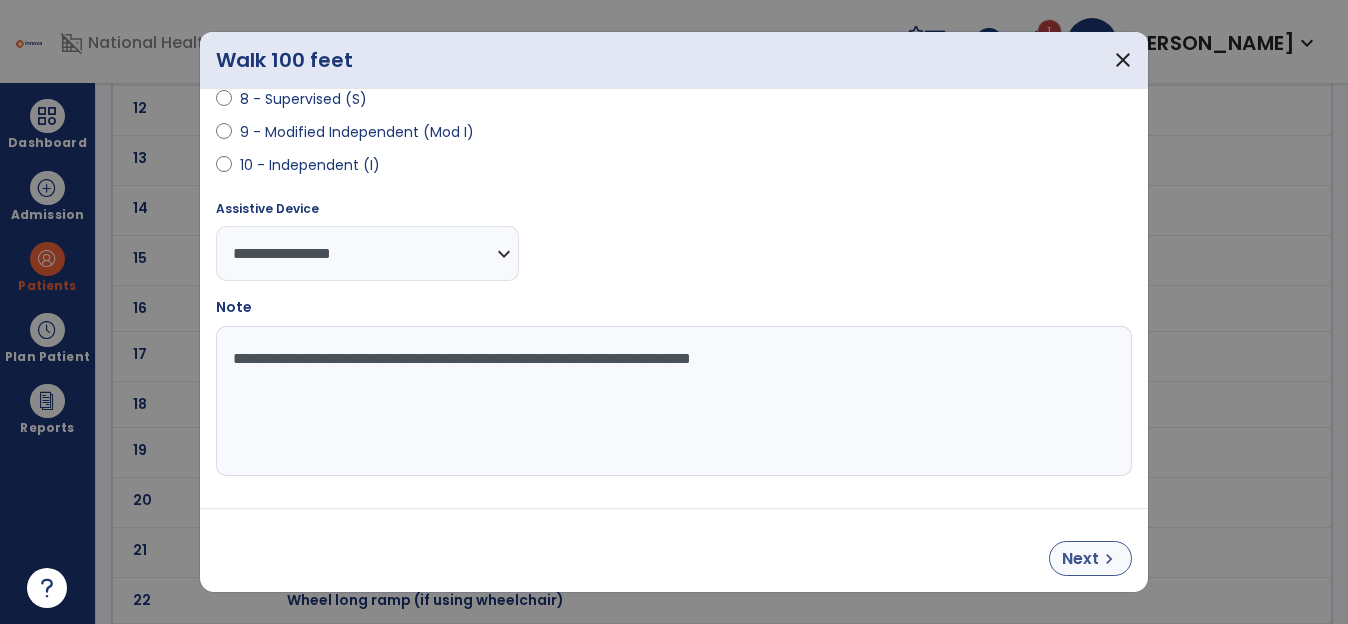 type on "**********" 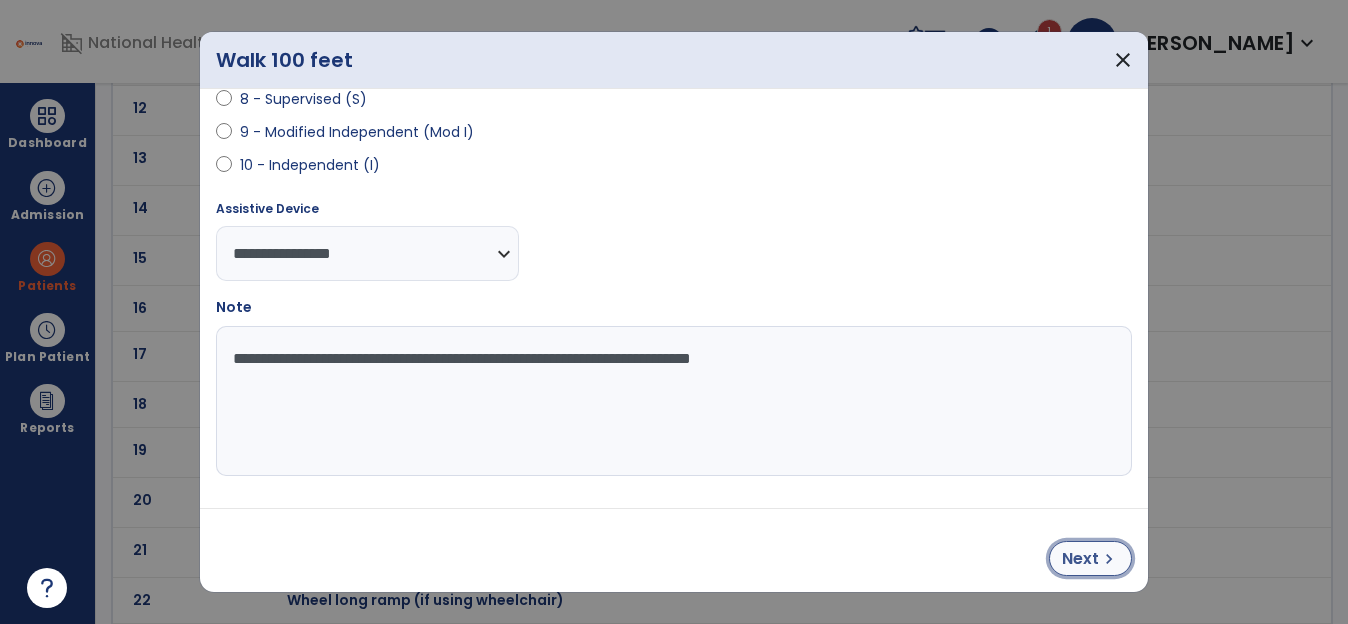 click on "Next" at bounding box center [1080, 559] 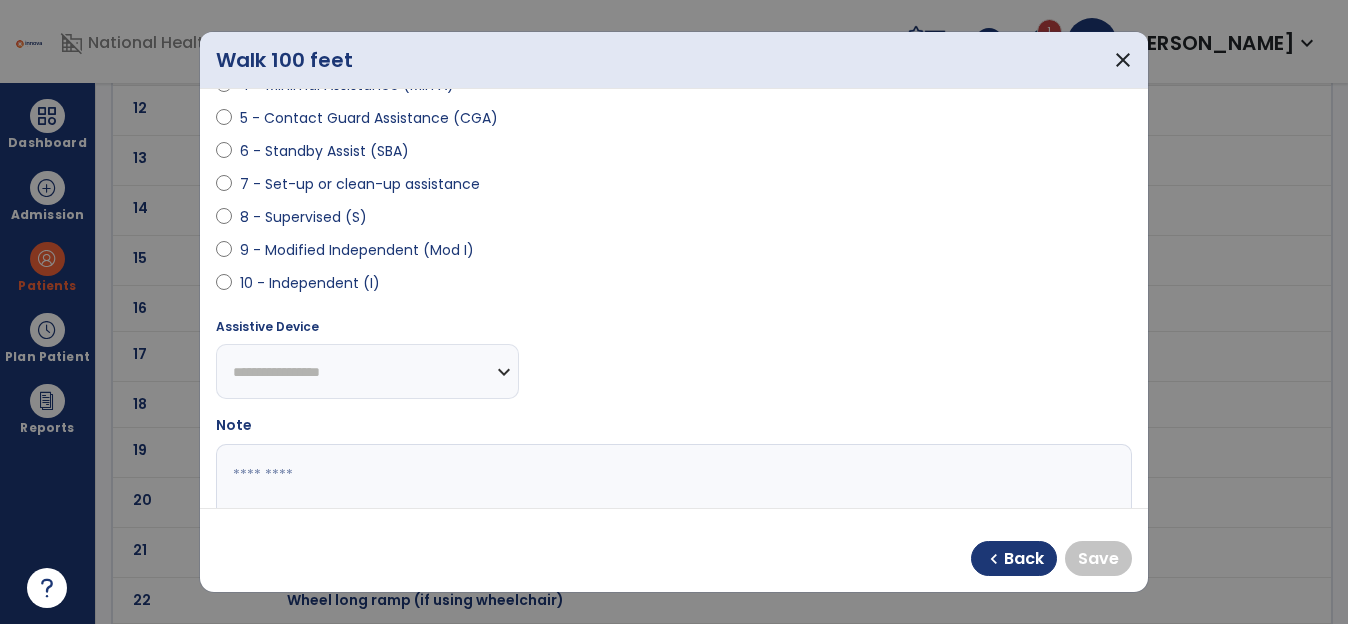 scroll, scrollTop: 400, scrollLeft: 0, axis: vertical 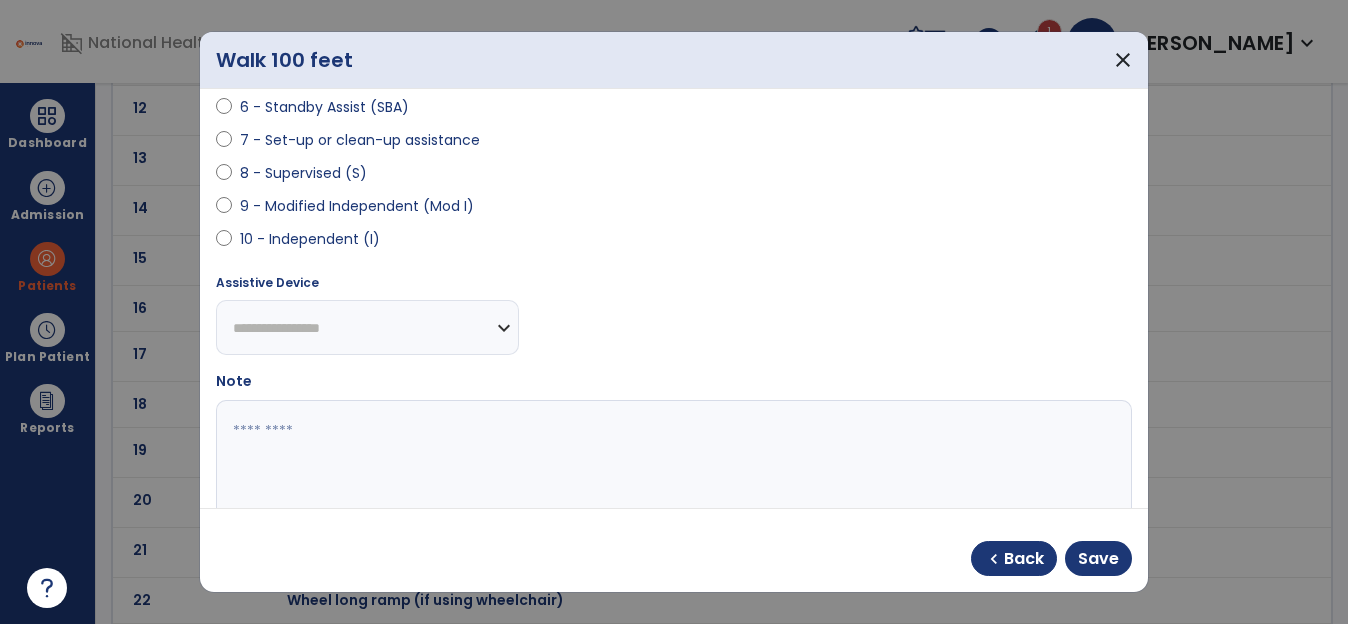 click on "**********" at bounding box center (367, 327) 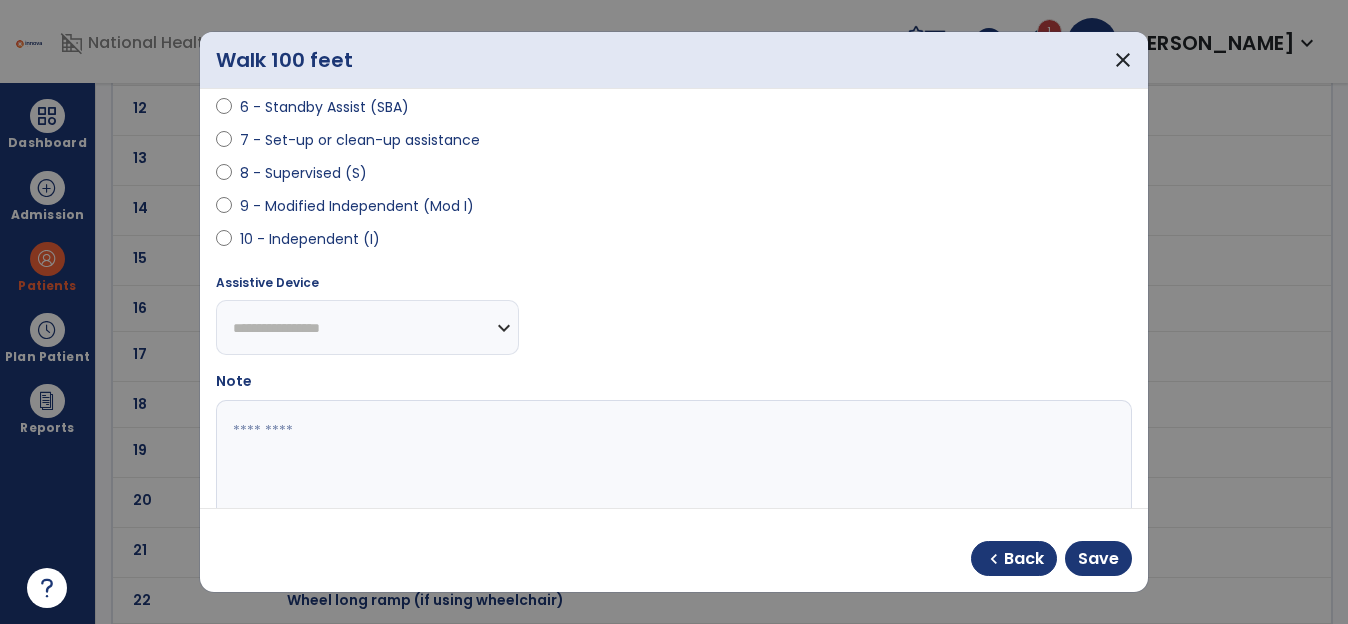 select on "**********" 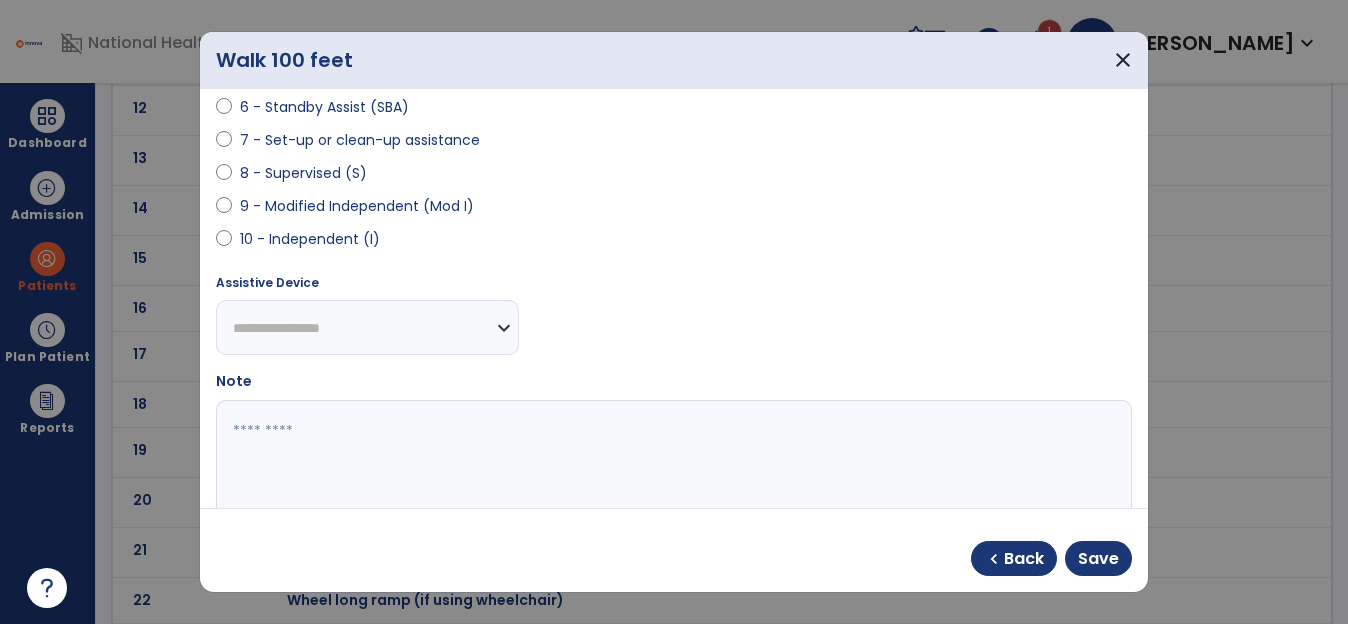 click on "**********" at bounding box center [367, 327] 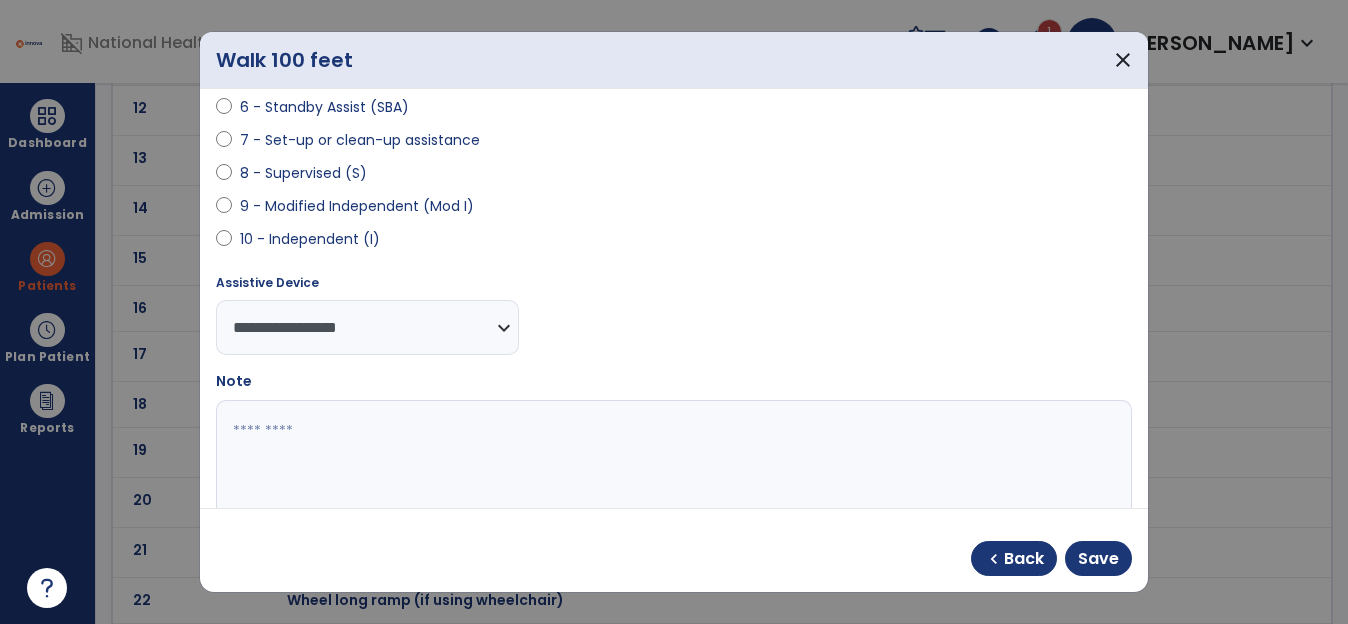 click at bounding box center (671, 475) 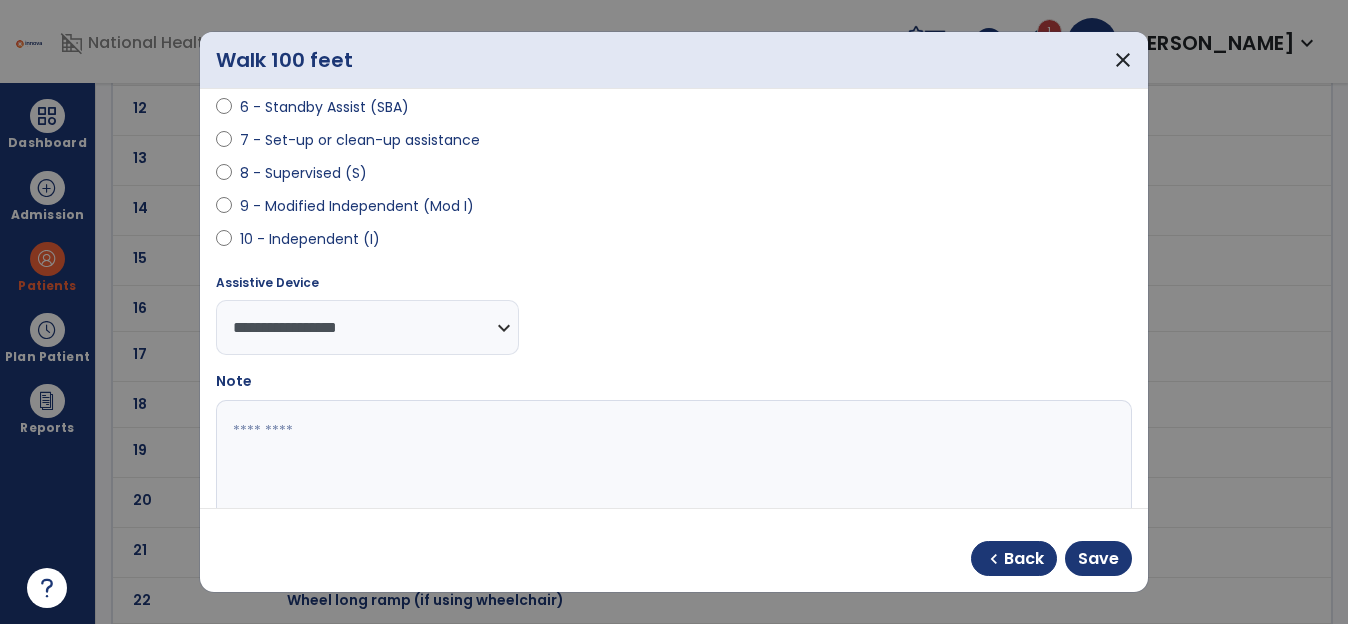 paste on "**********" 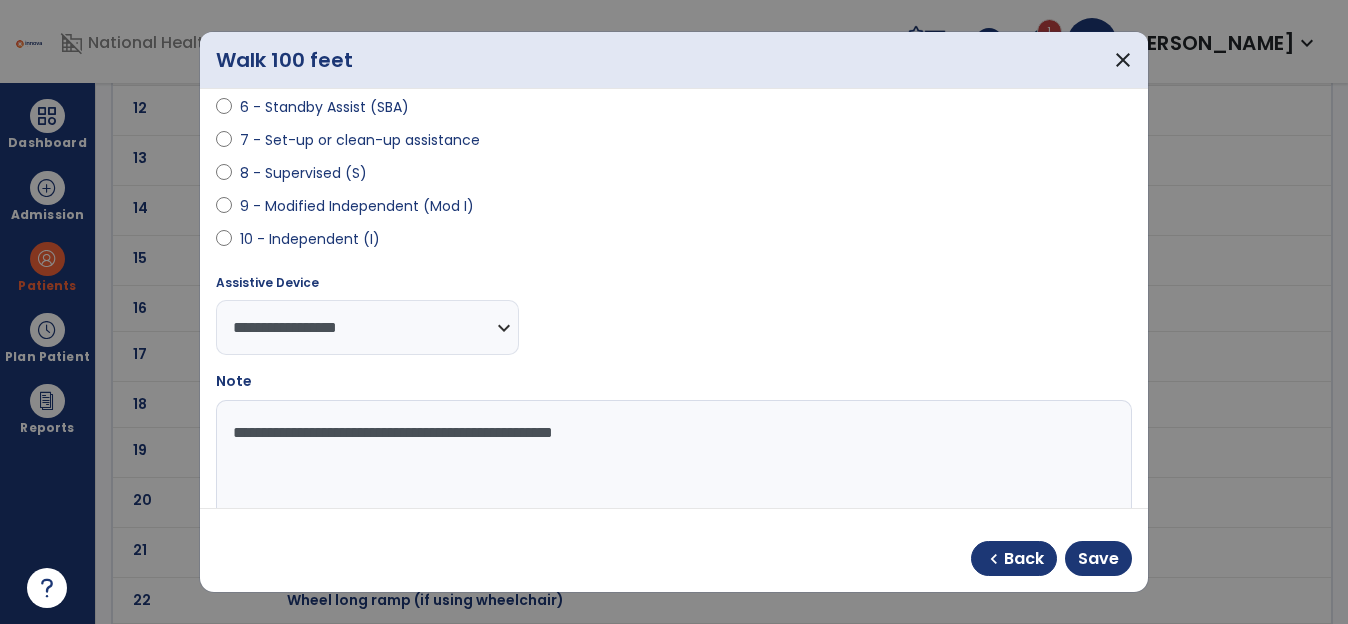 drag, startPoint x: 625, startPoint y: 438, endPoint x: 407, endPoint y: 445, distance: 218.11235 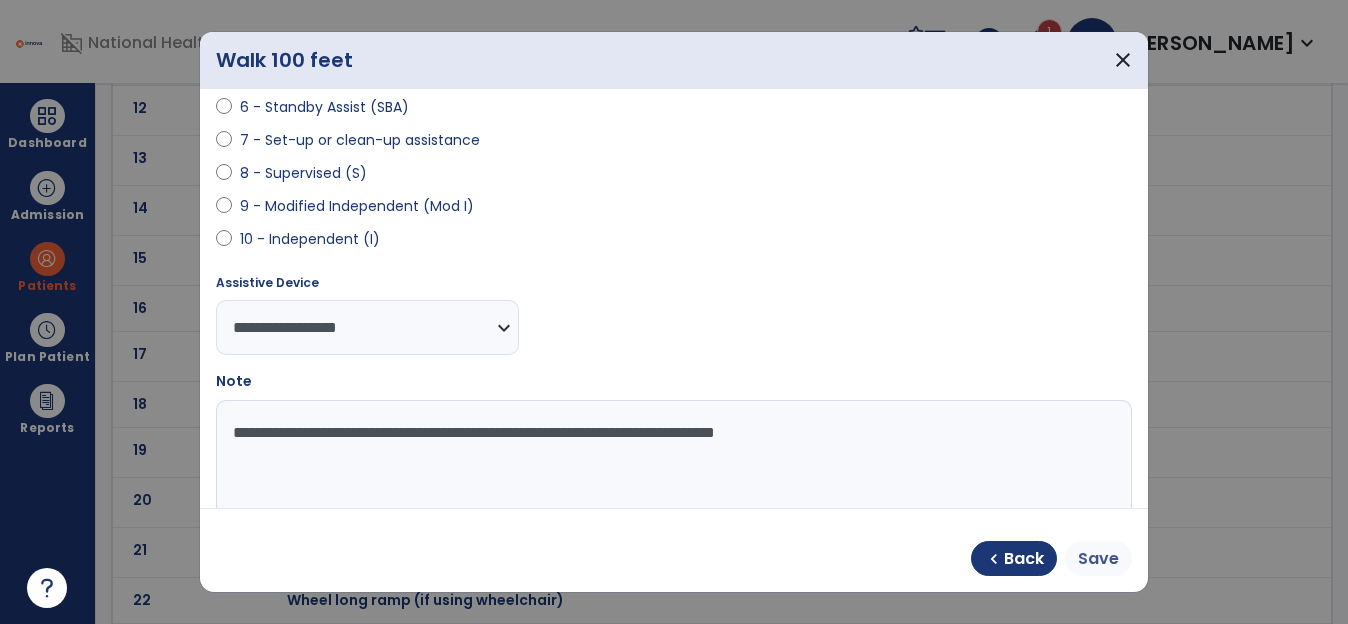 type on "**********" 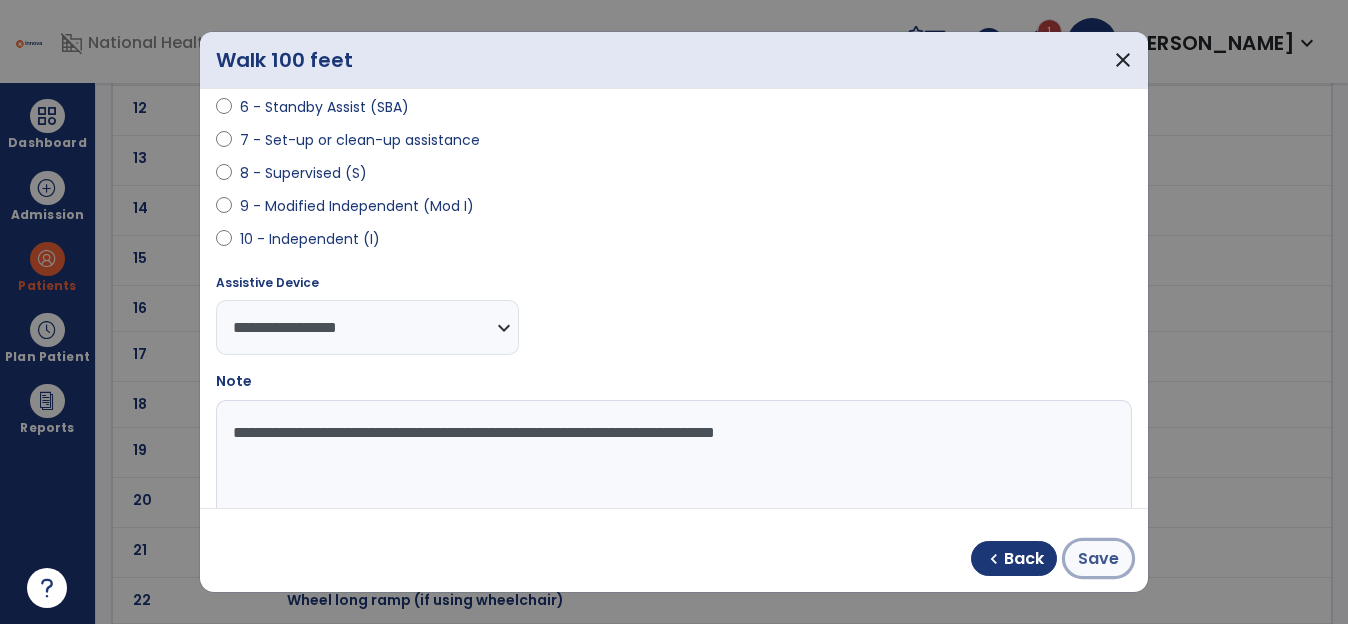 click on "Save" at bounding box center [1098, 559] 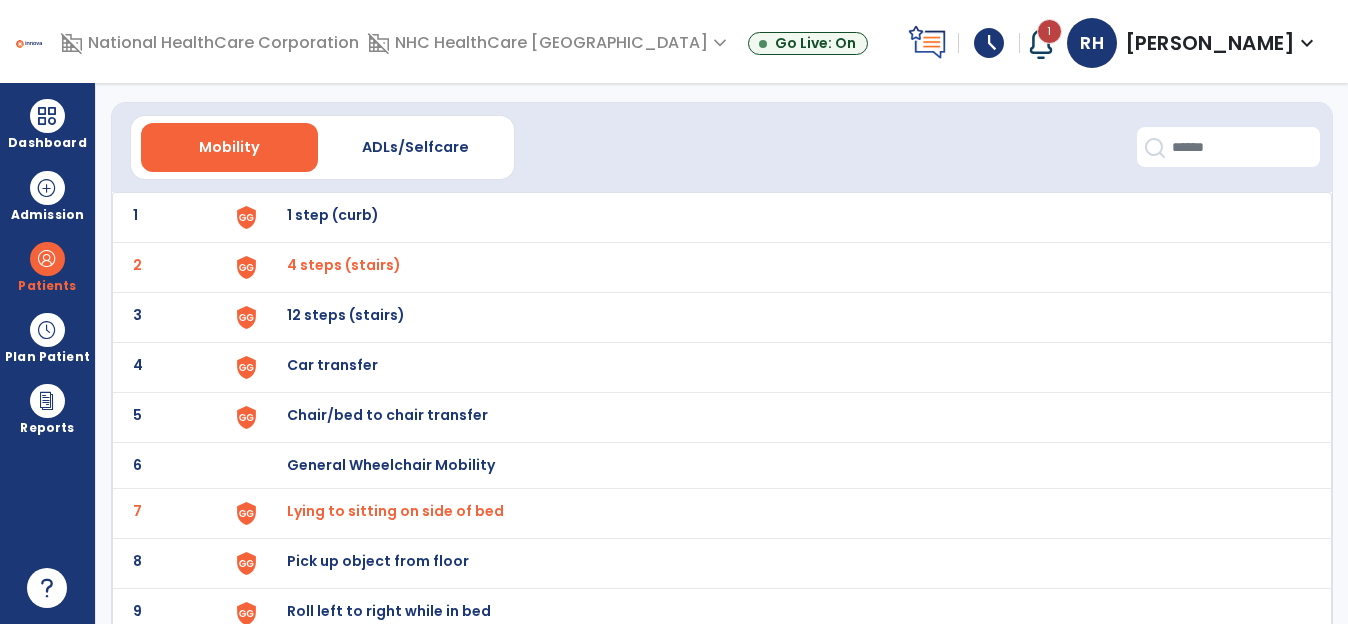 scroll, scrollTop: 0, scrollLeft: 0, axis: both 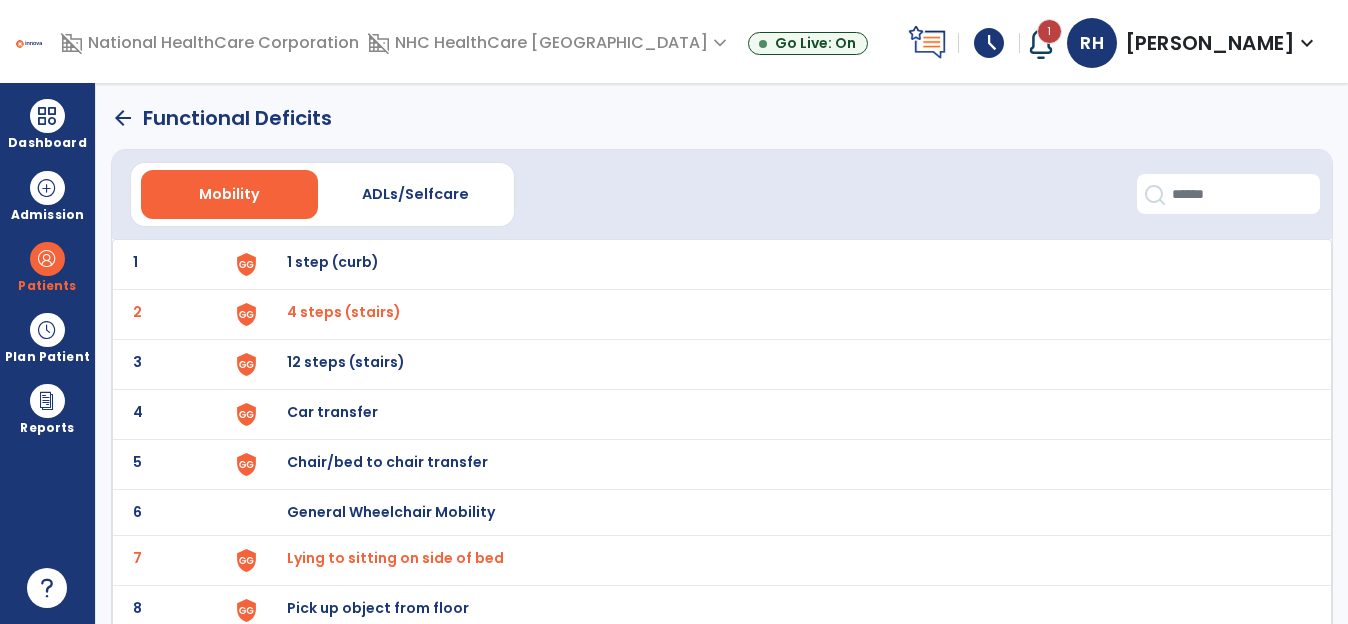 click on "arrow_back" 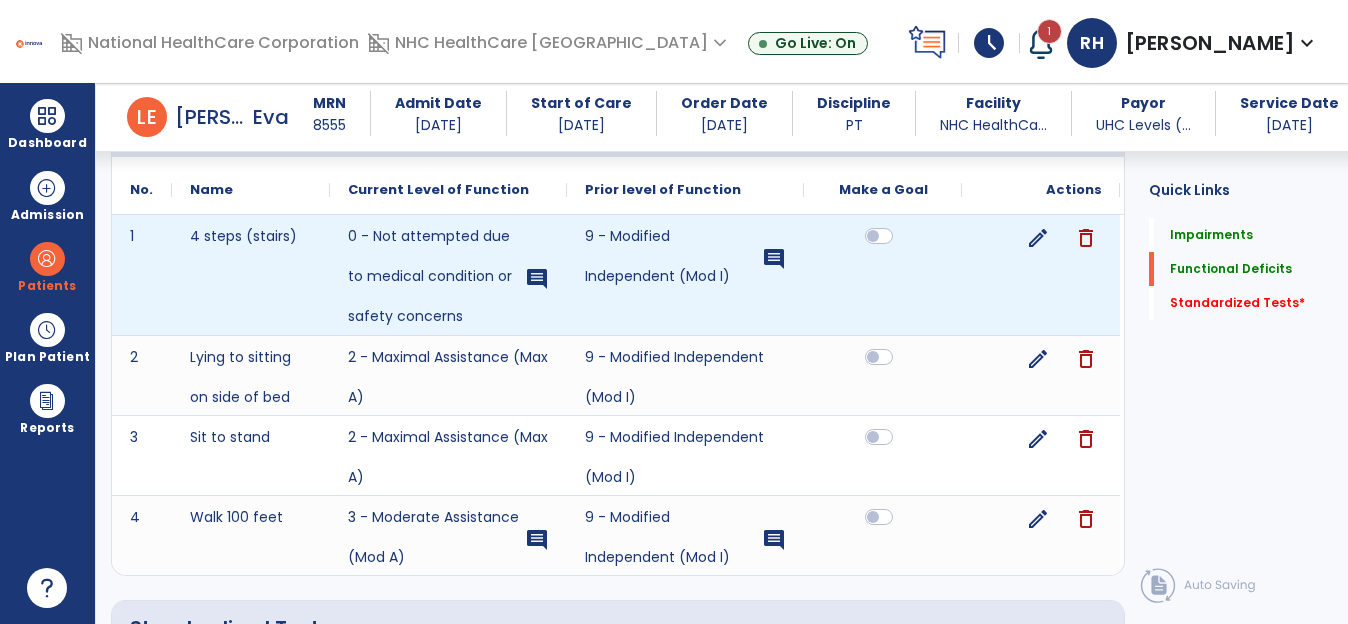 scroll, scrollTop: 520, scrollLeft: 0, axis: vertical 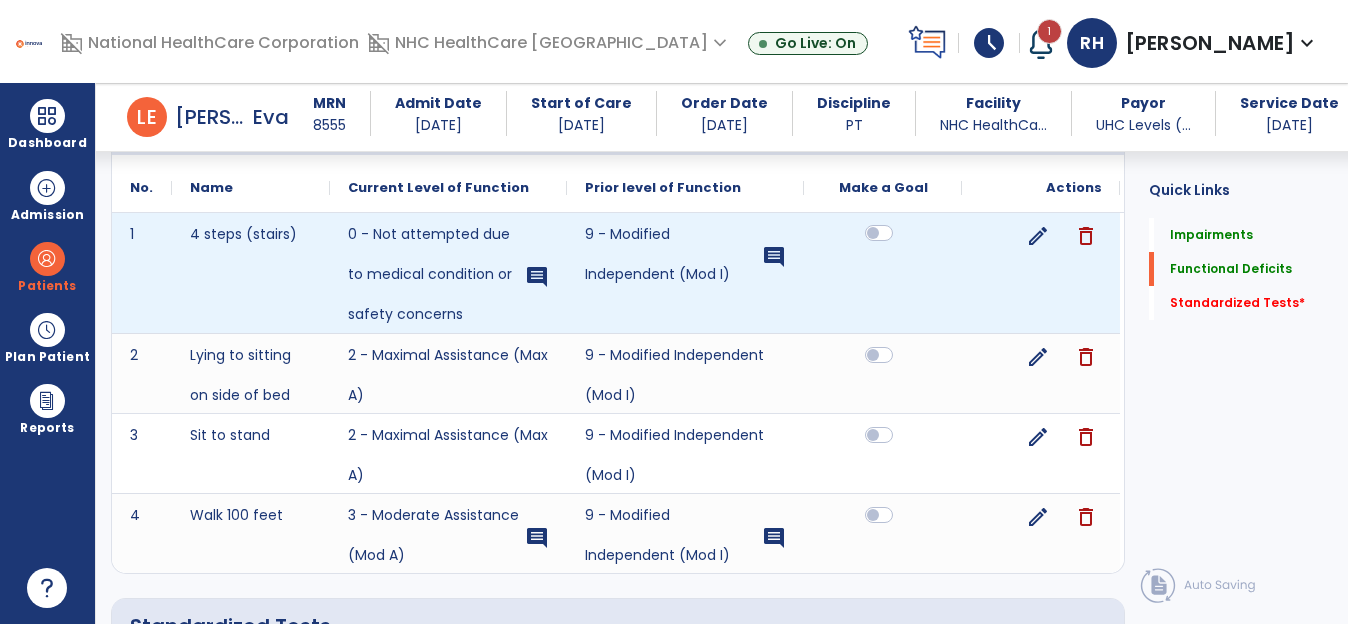 click 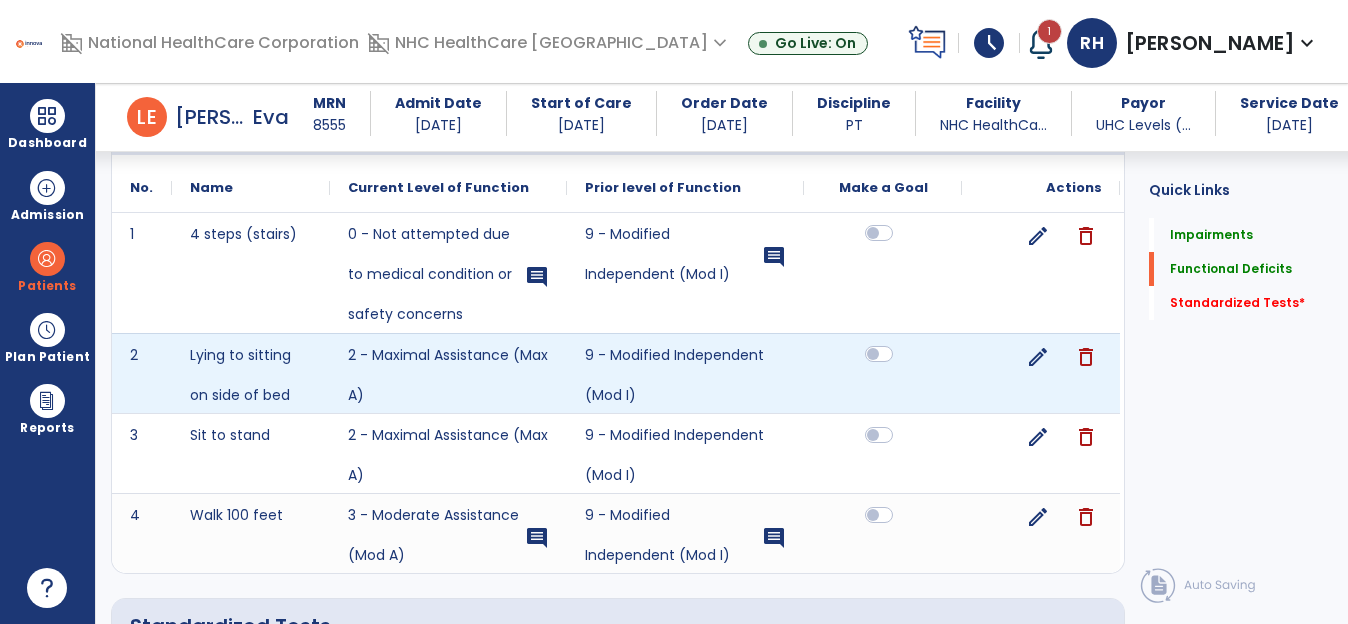 click 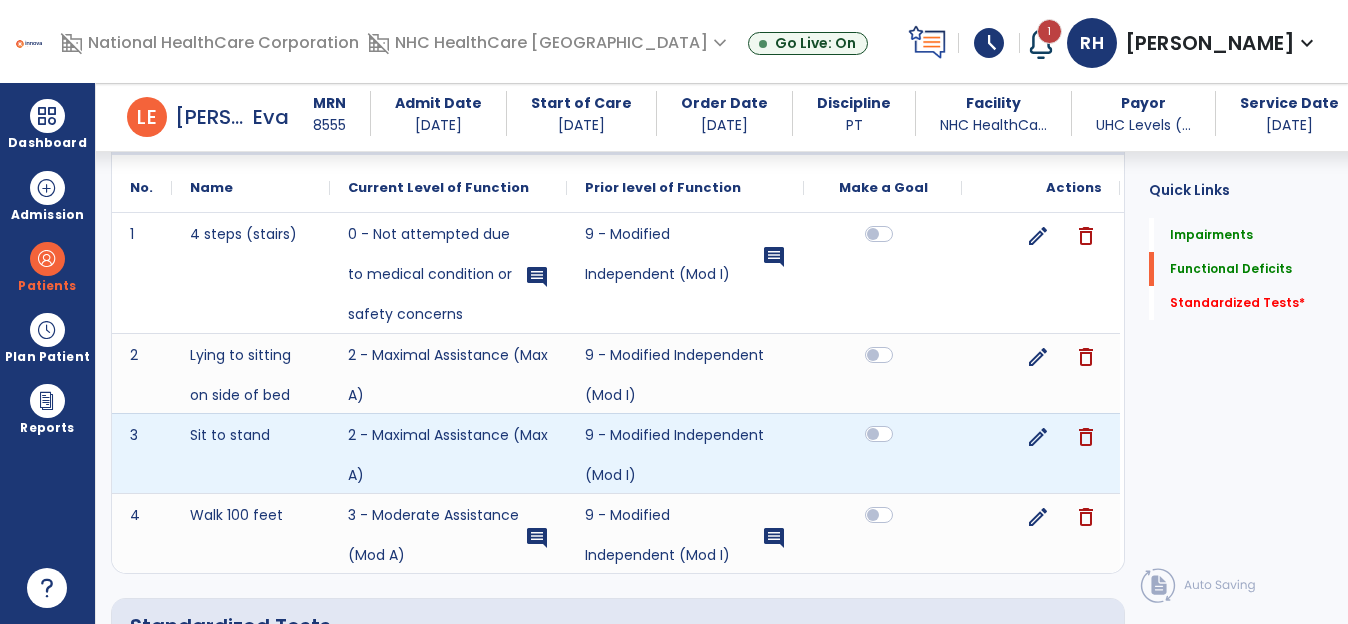 click 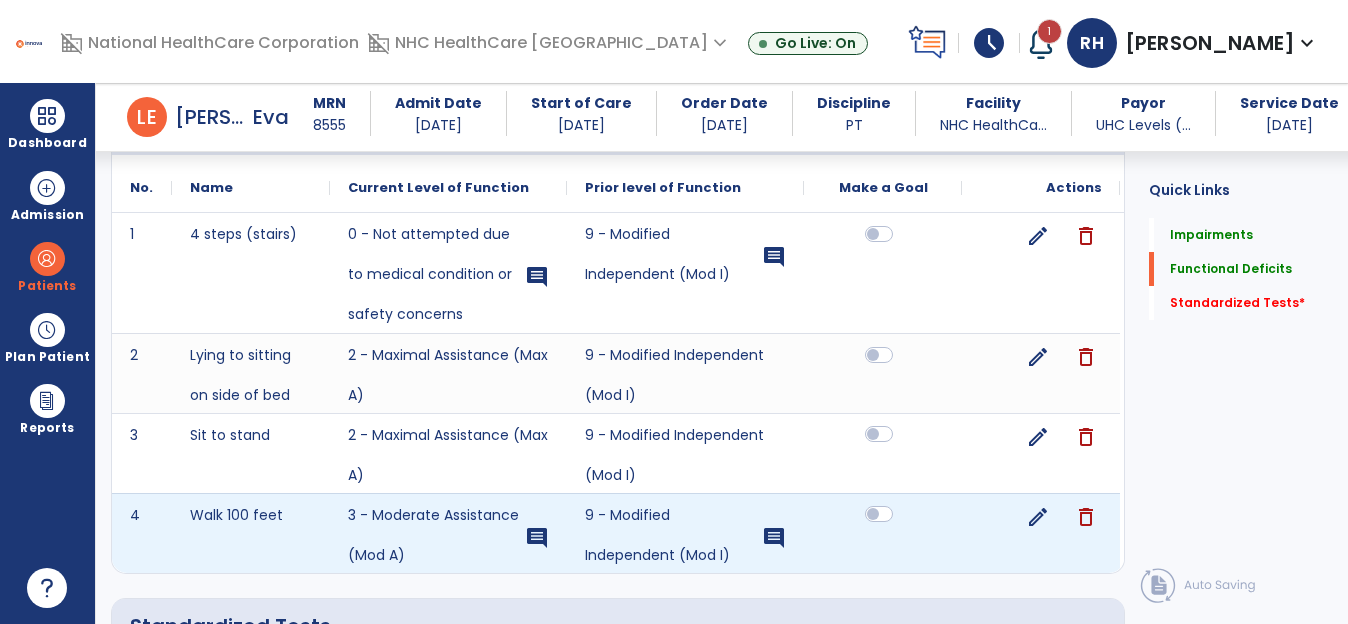click 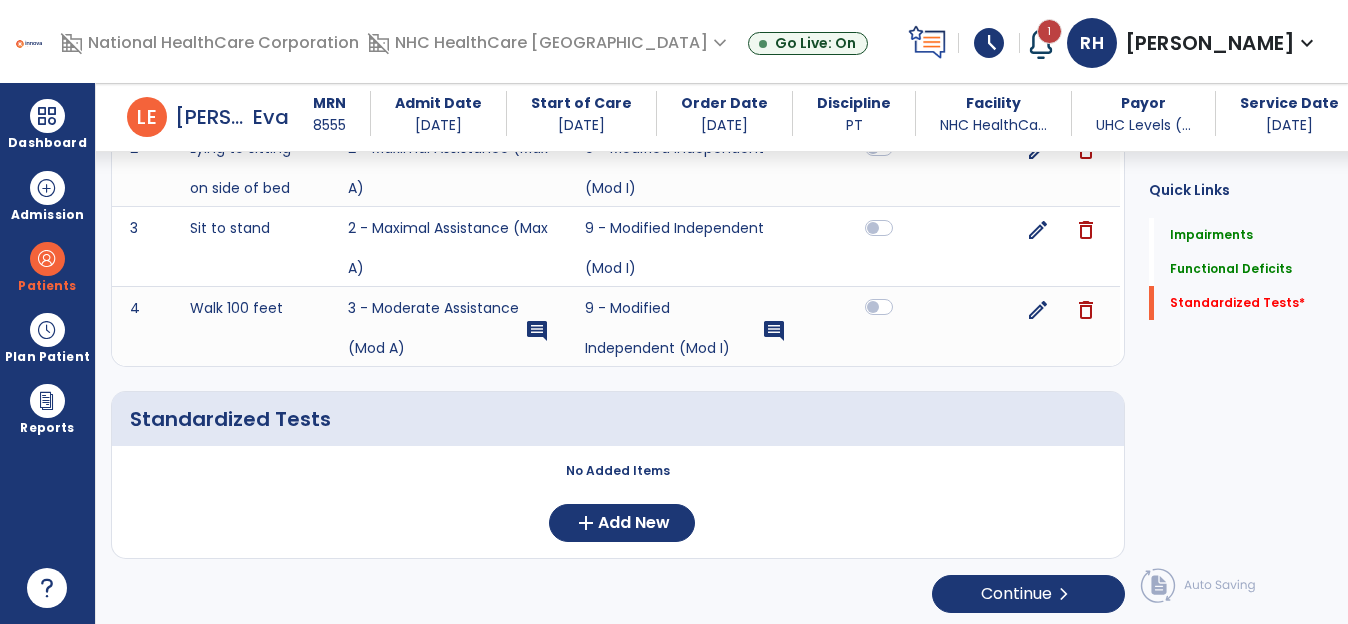 scroll, scrollTop: 732, scrollLeft: 0, axis: vertical 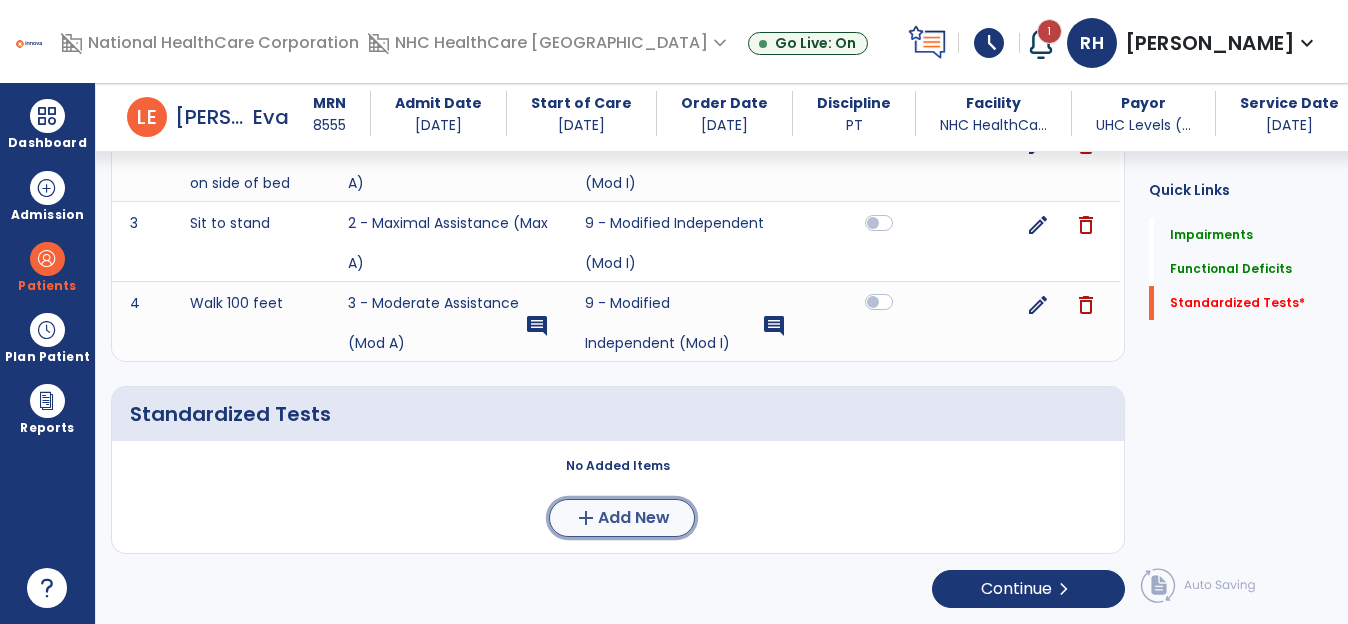 click on "add" 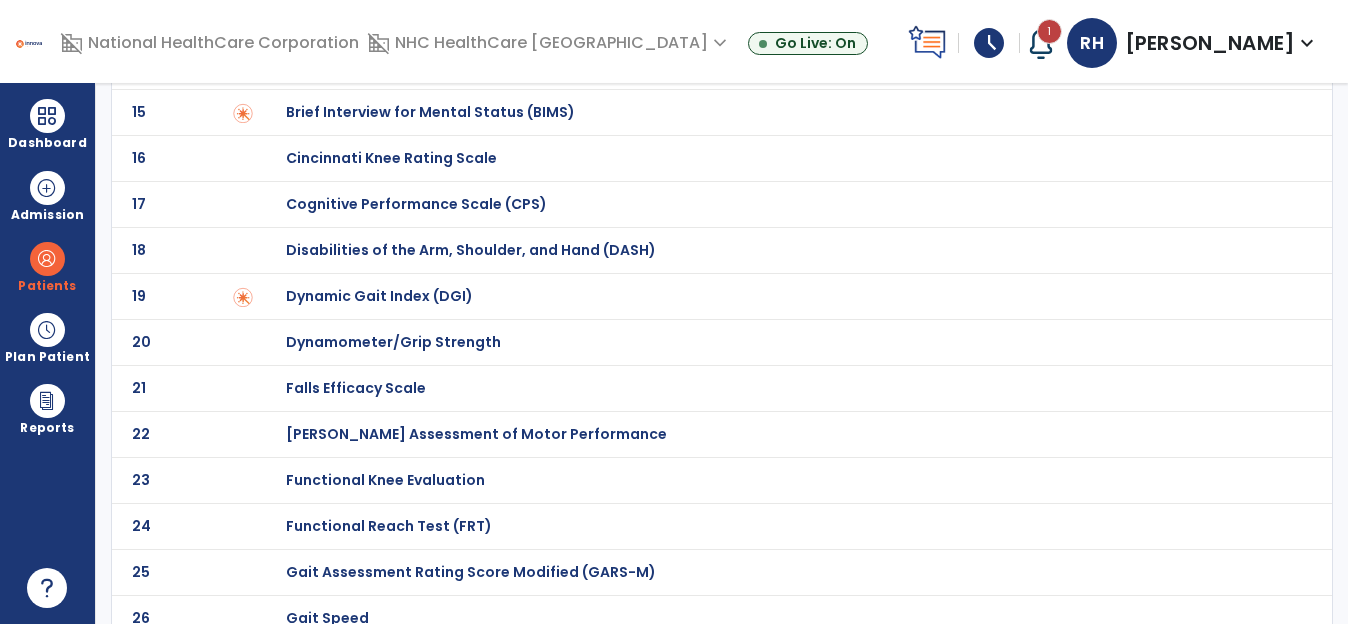 scroll, scrollTop: 0, scrollLeft: 0, axis: both 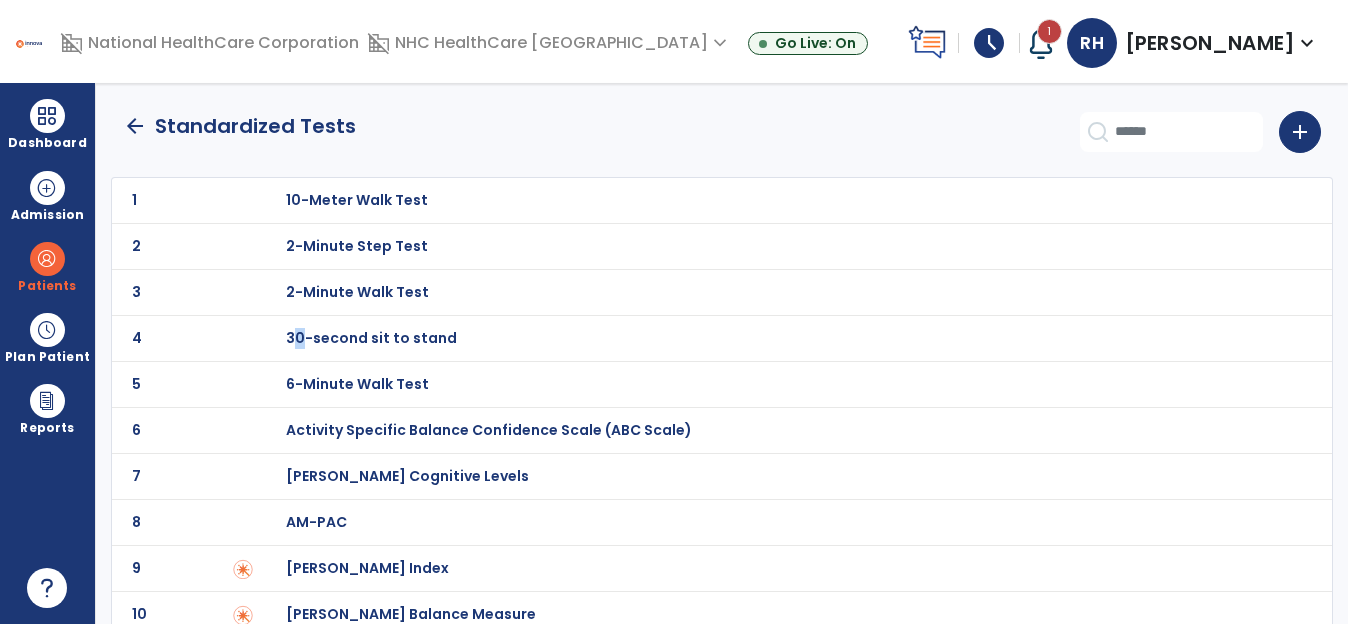 click on "30-second sit to stand" at bounding box center (357, 200) 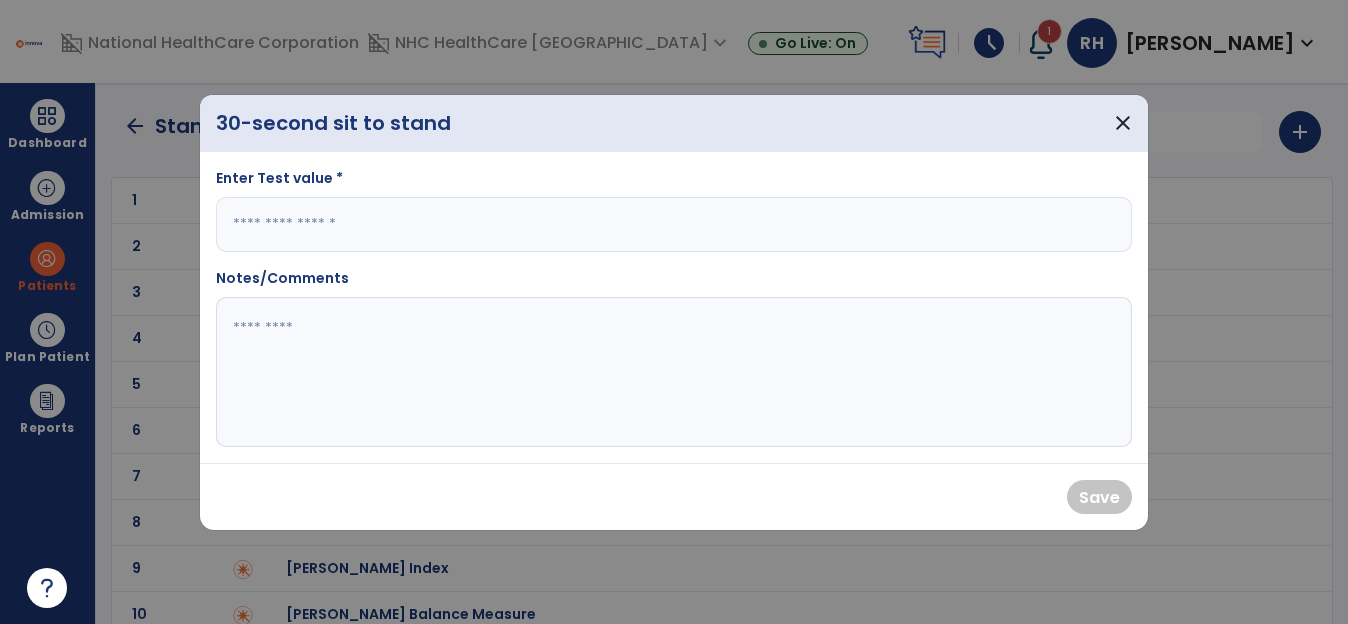 click at bounding box center [674, 224] 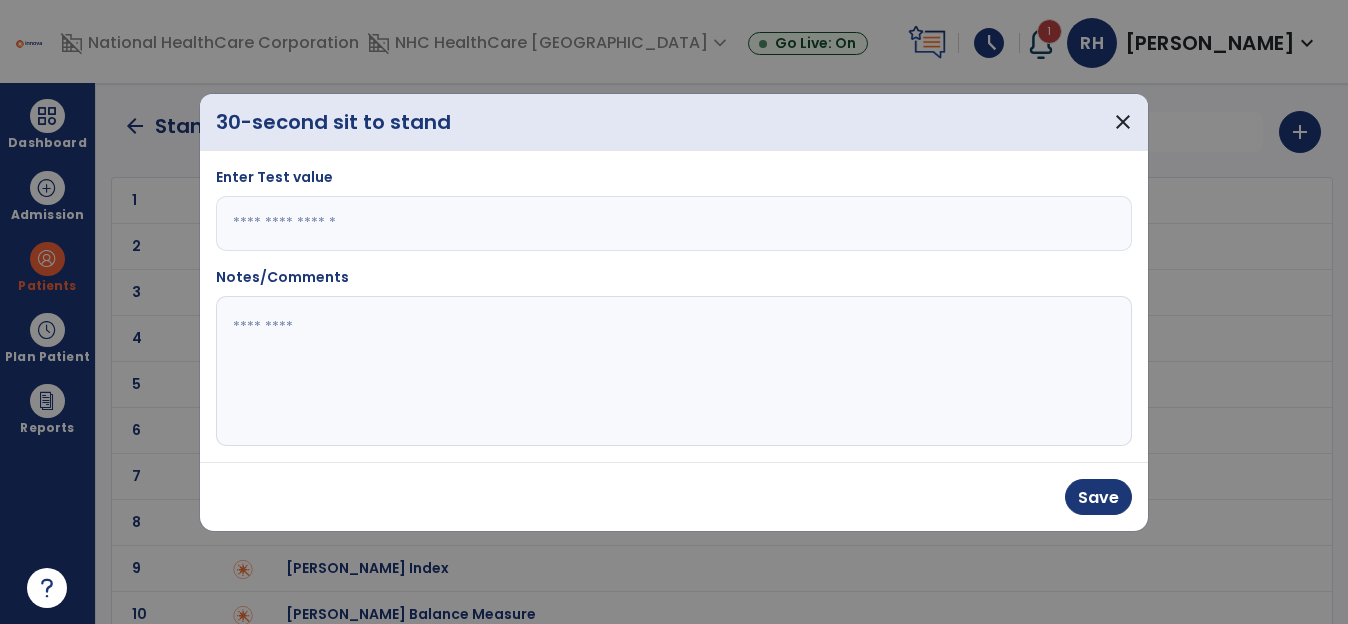 type on "*" 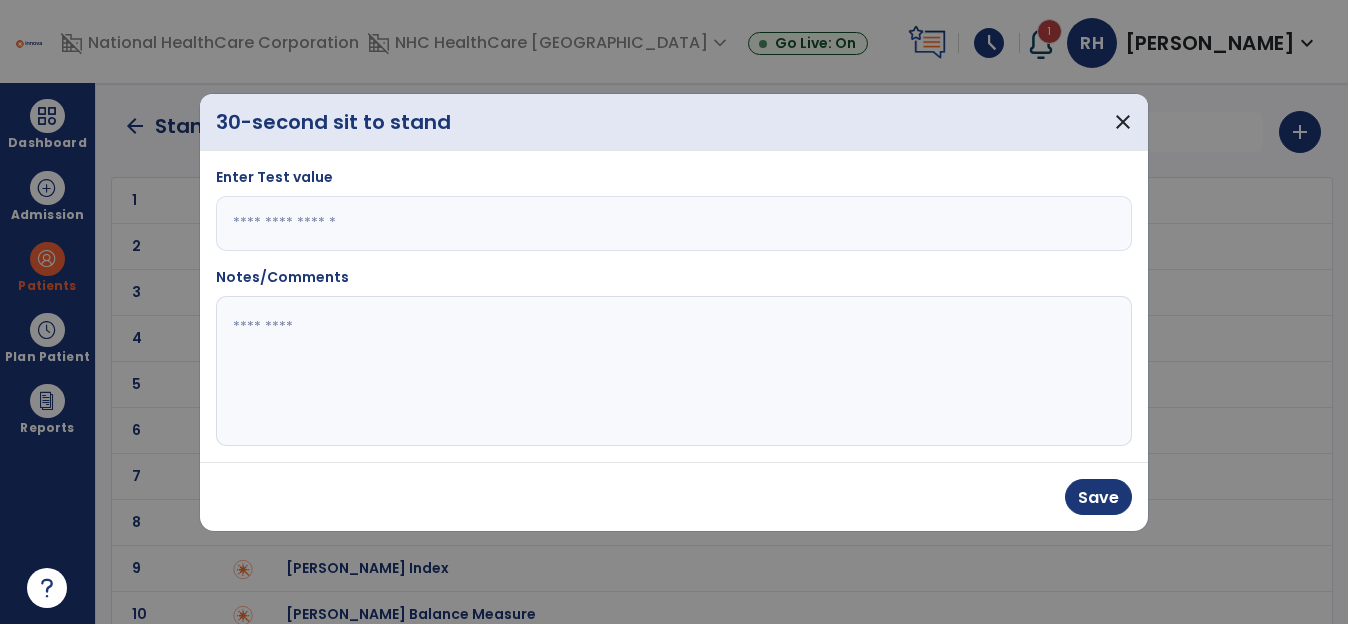 paste on "**********" 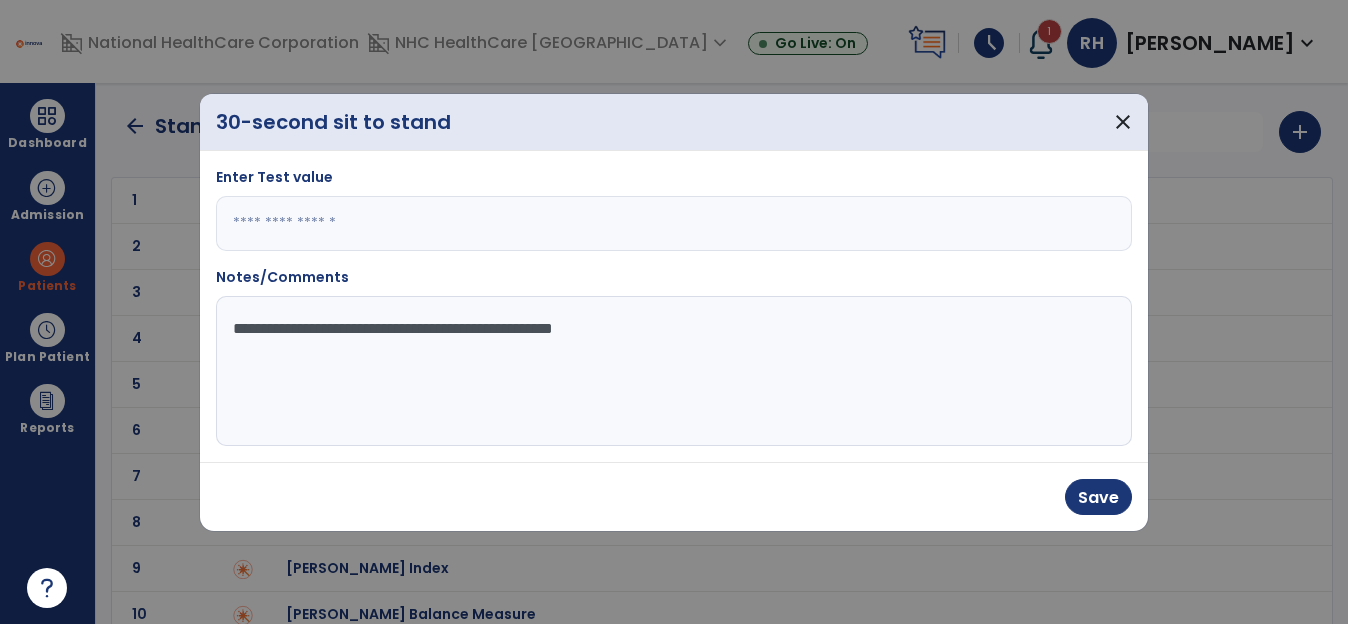 drag, startPoint x: 636, startPoint y: 336, endPoint x: 407, endPoint y: 347, distance: 229.26404 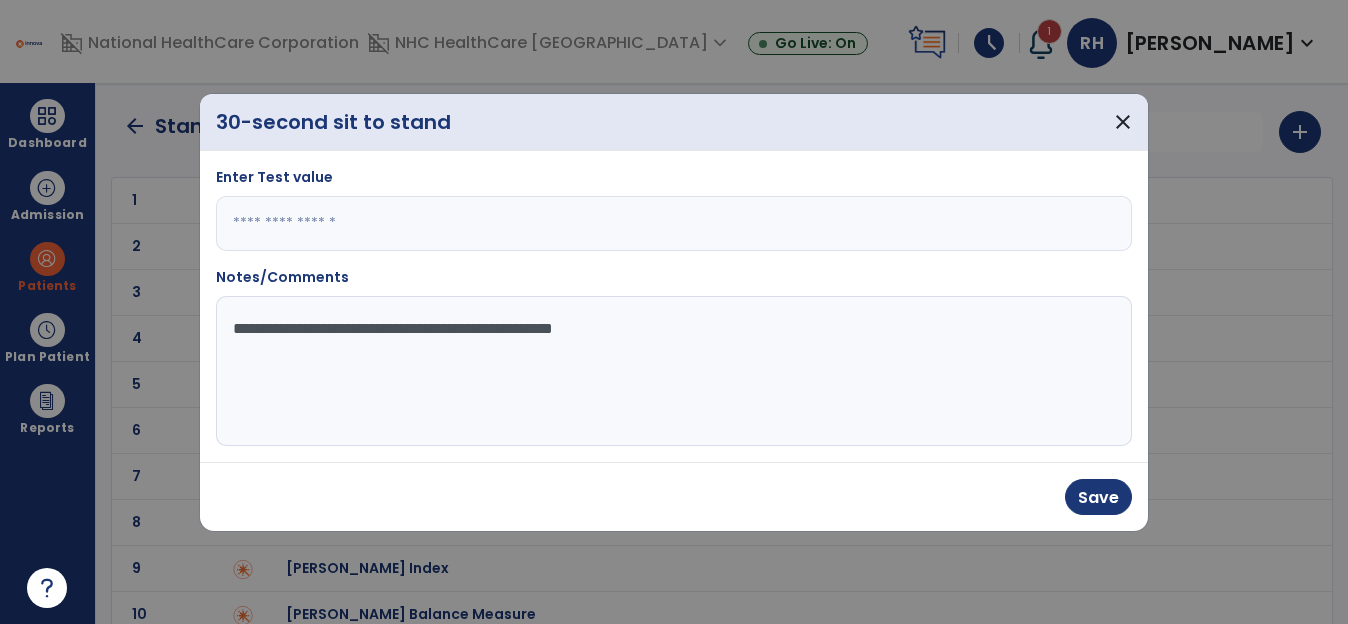 click on "**********" 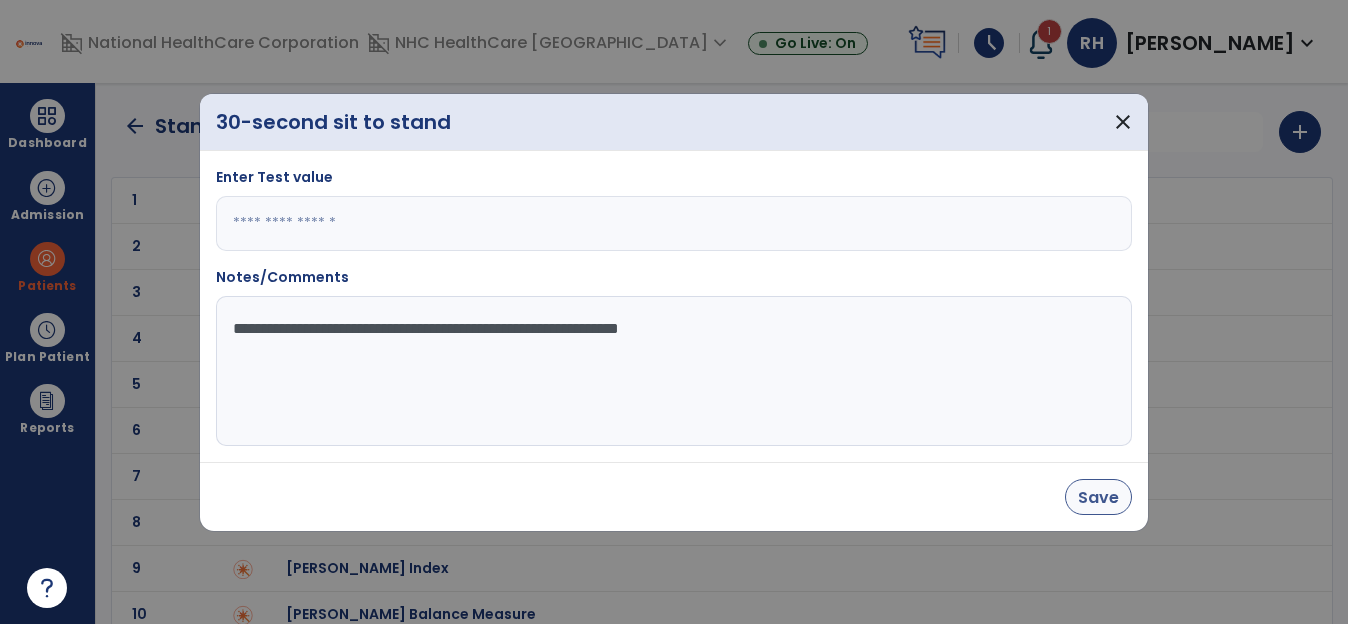 type on "**********" 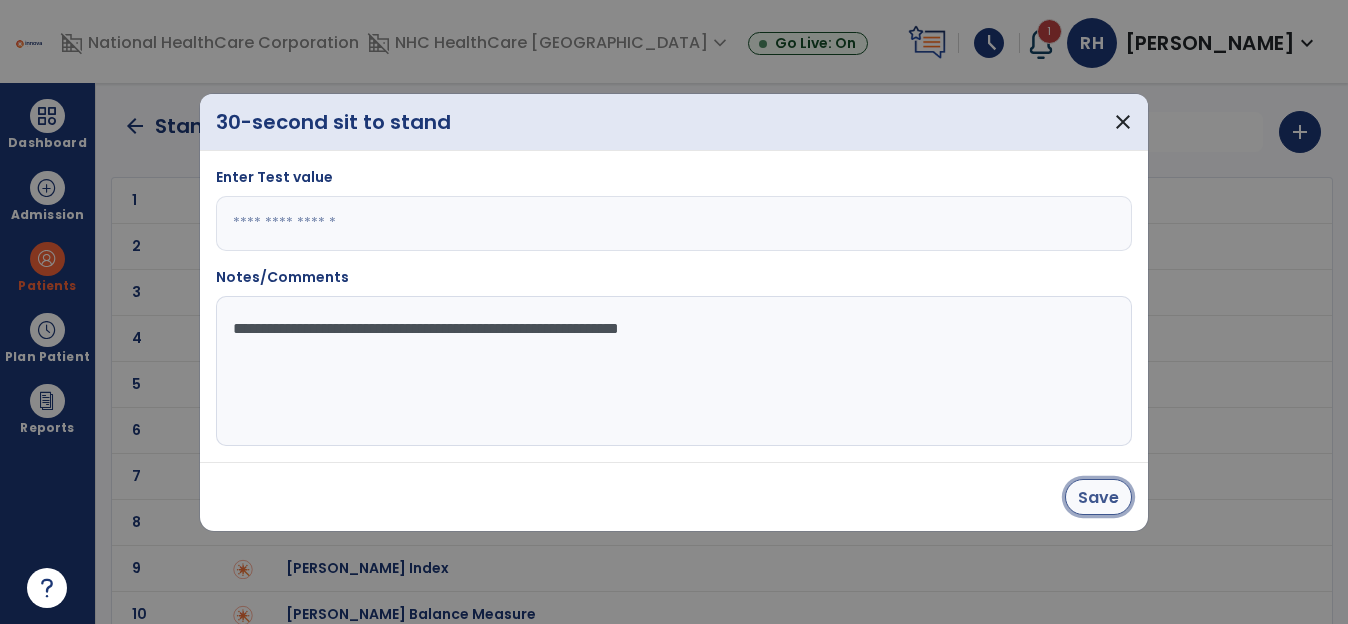 click on "Save" at bounding box center (1098, 497) 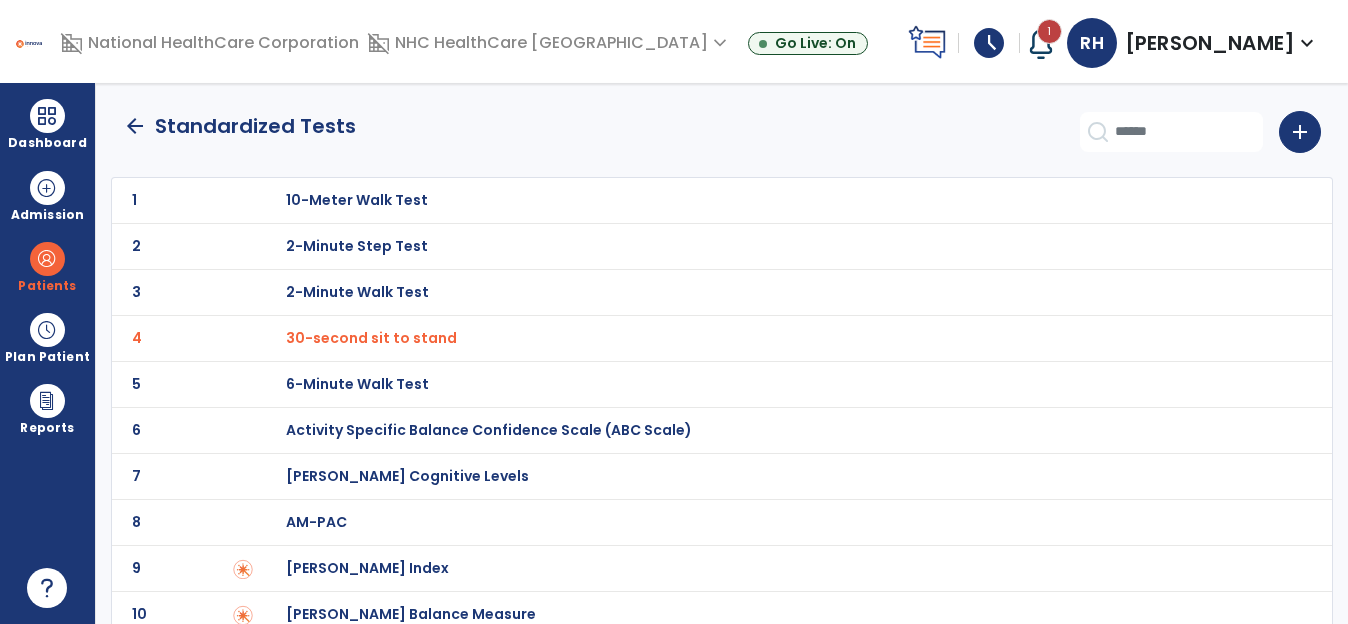 click on "arrow_back" 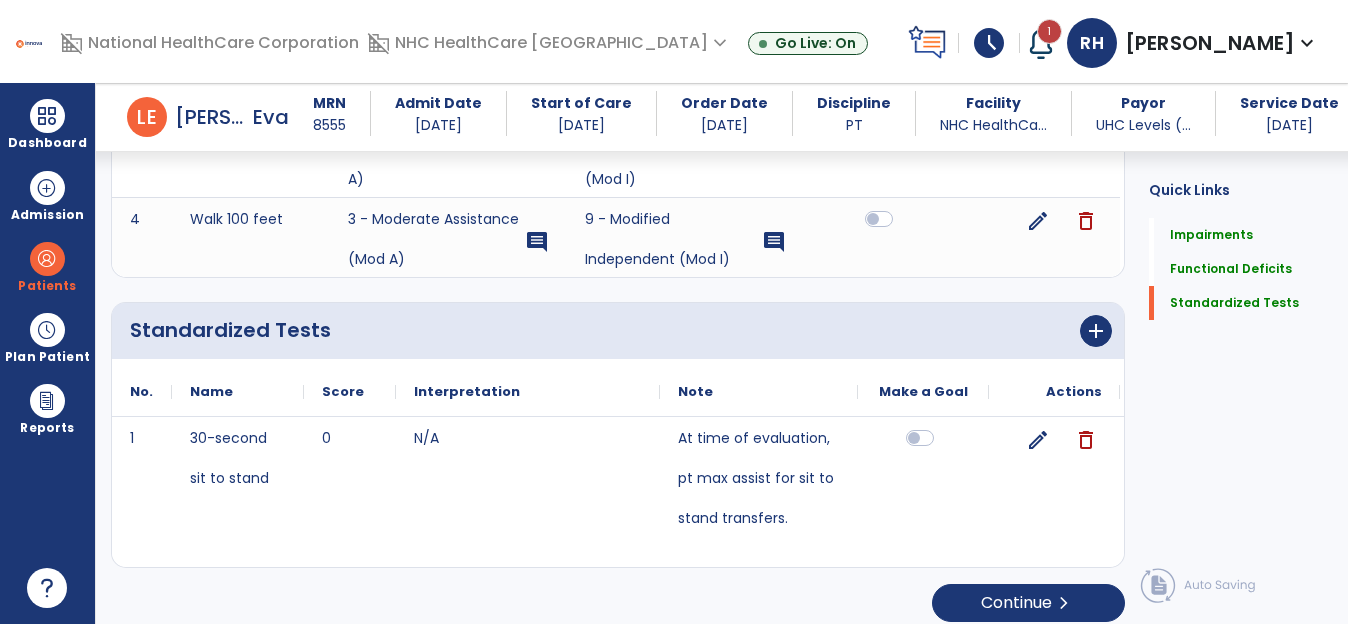 scroll, scrollTop: 820, scrollLeft: 0, axis: vertical 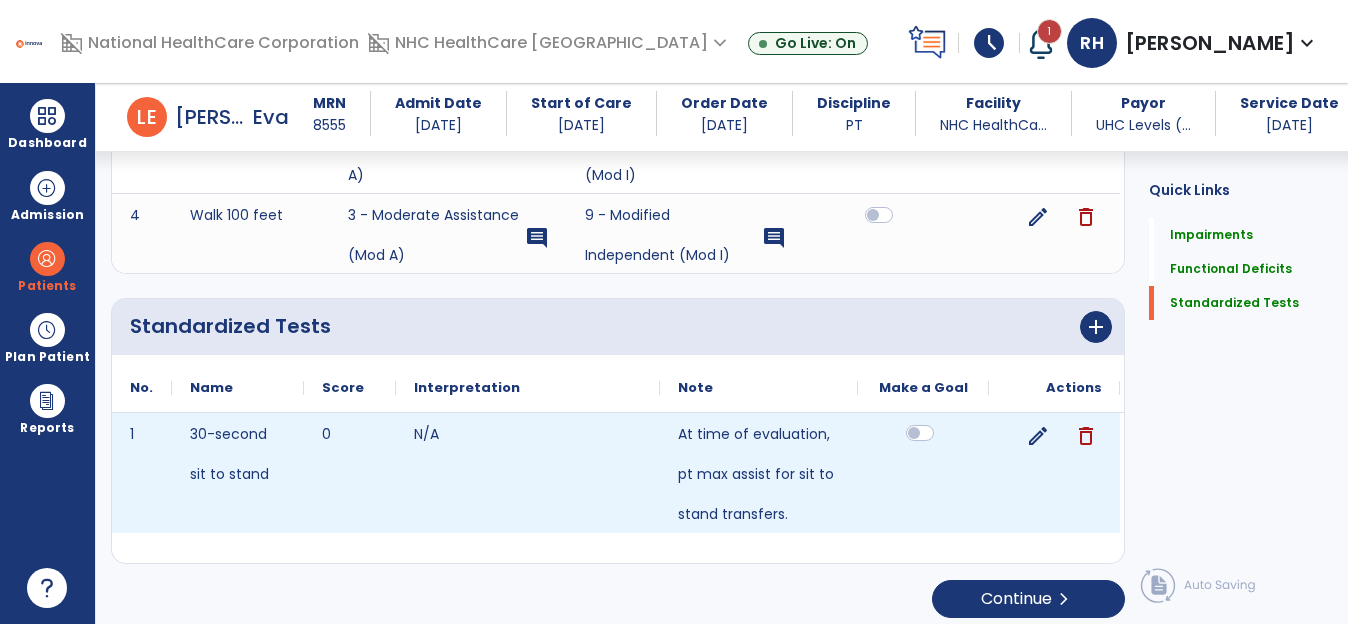 click 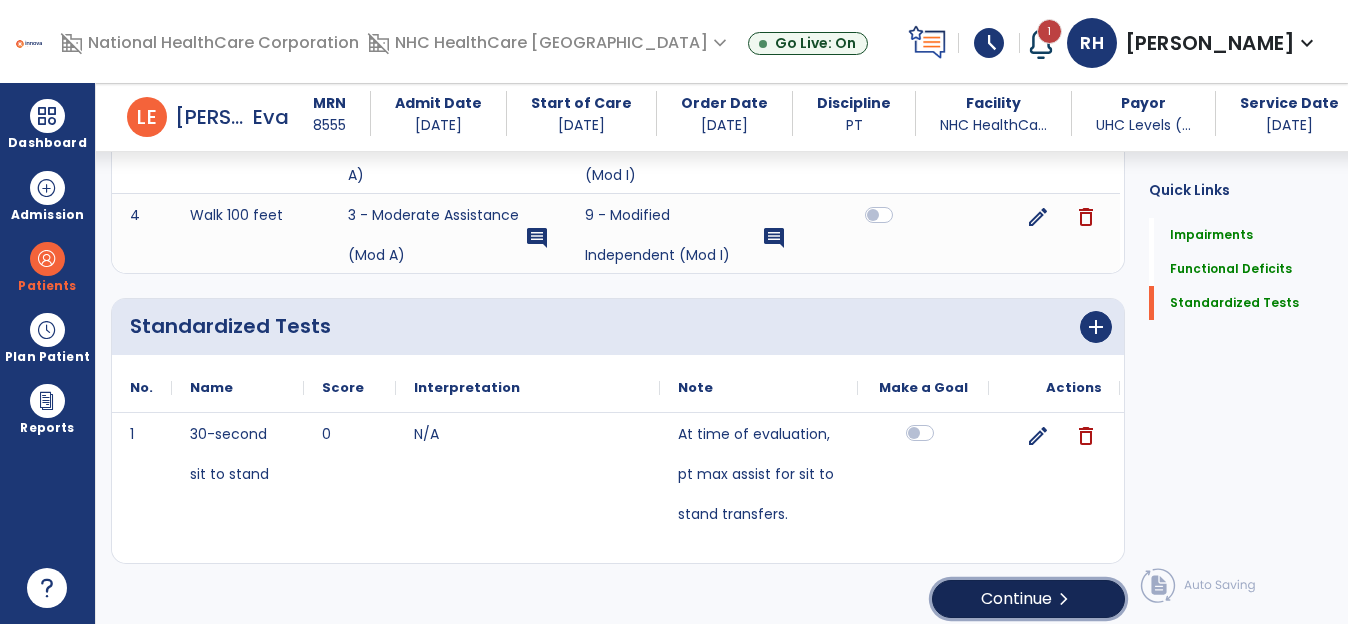 click on "chevron_right" 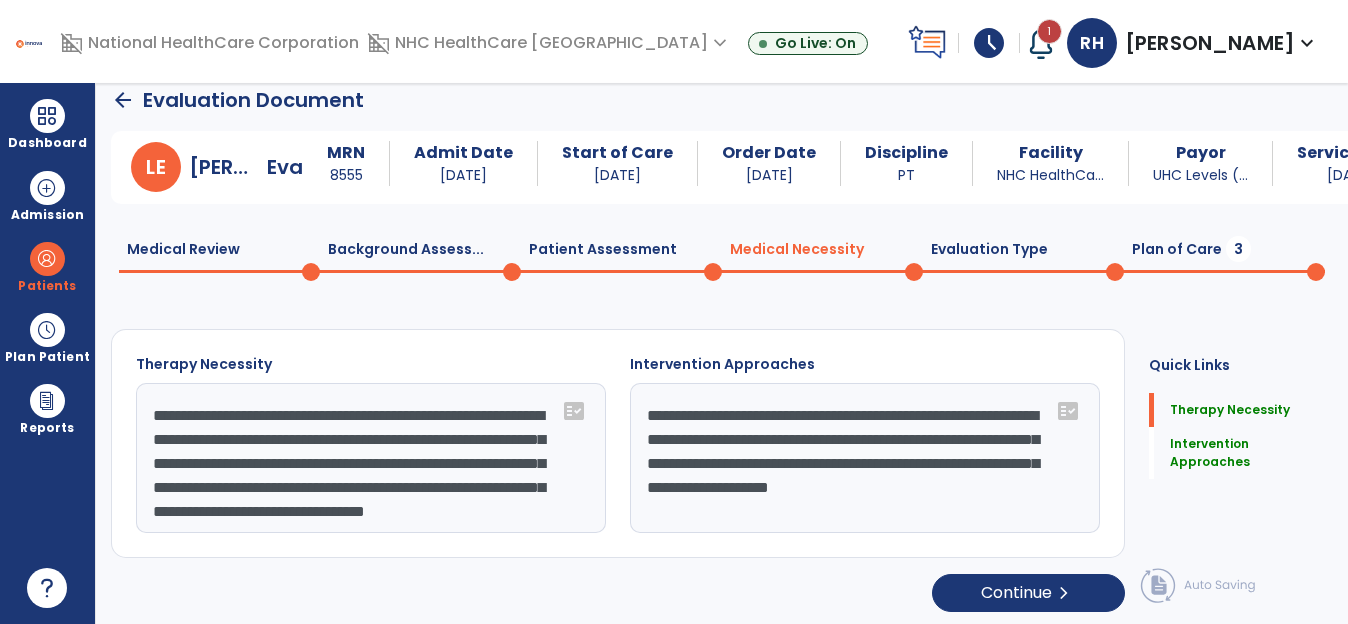 scroll, scrollTop: 22, scrollLeft: 0, axis: vertical 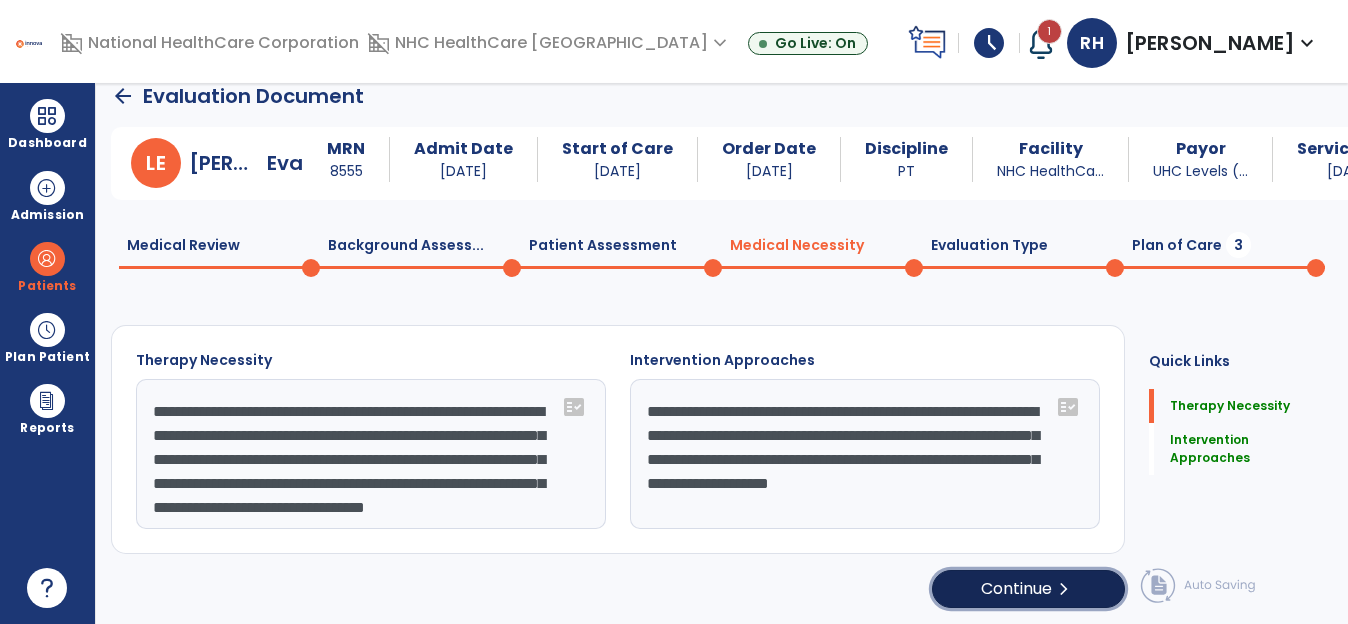 click on "chevron_right" 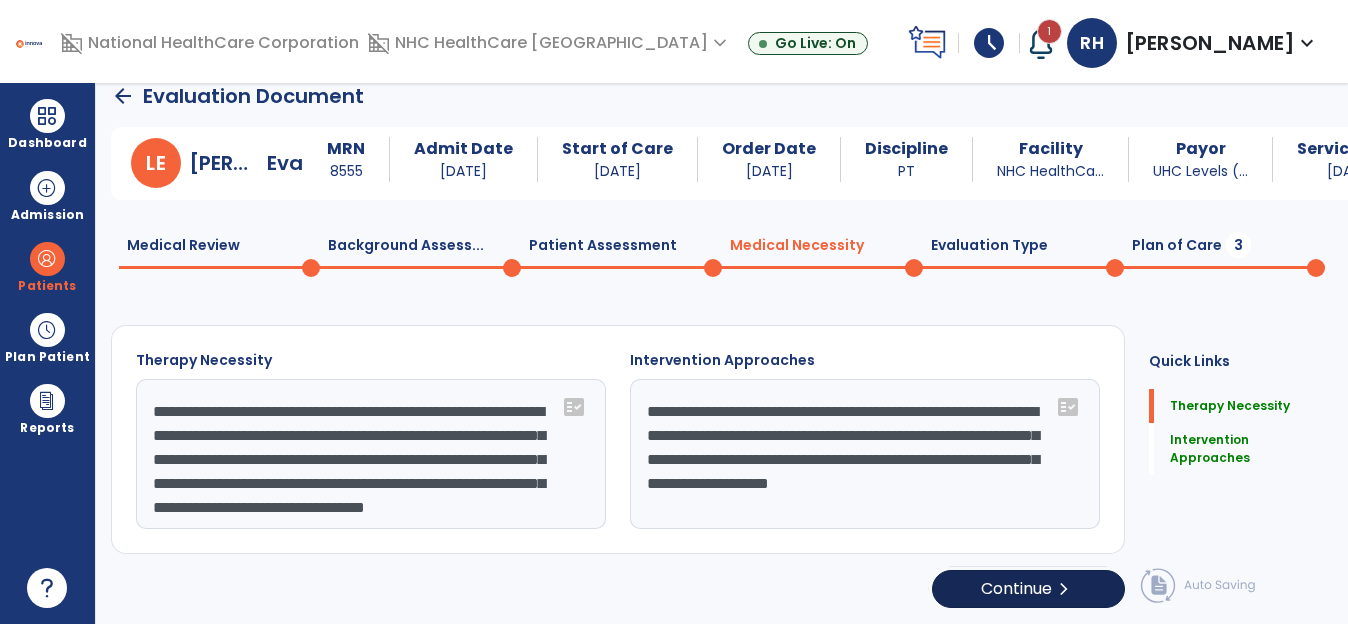 select on "**********" 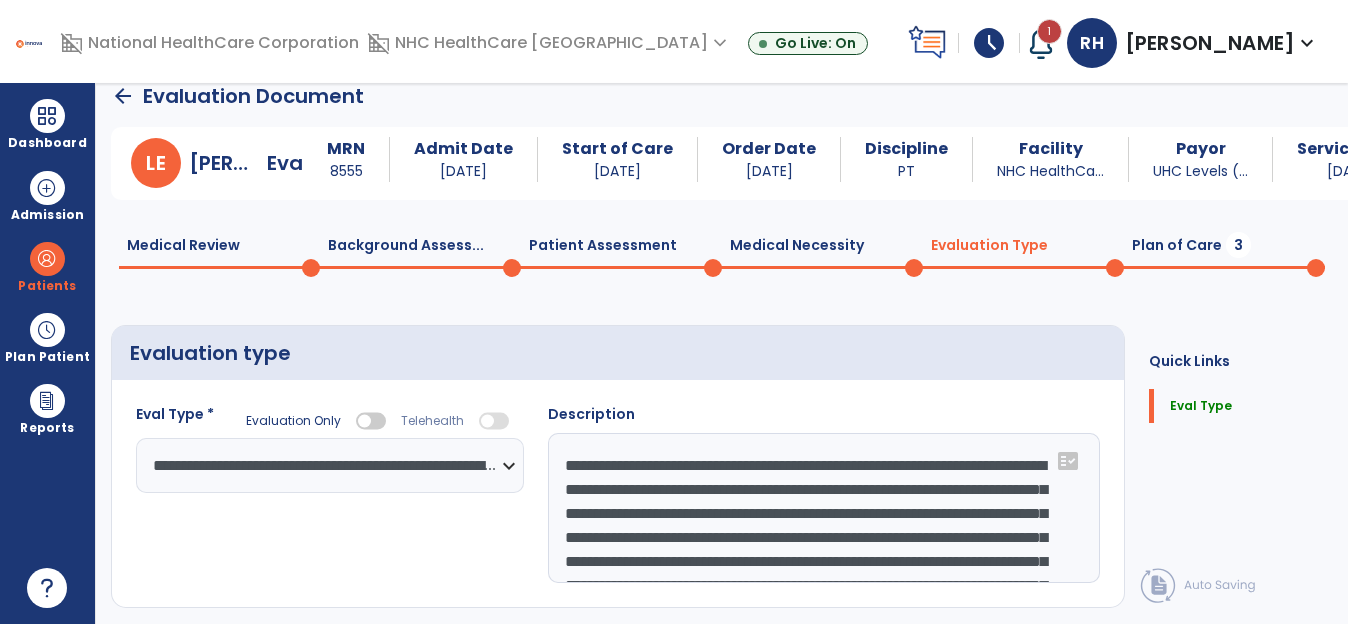 scroll, scrollTop: 48, scrollLeft: 0, axis: vertical 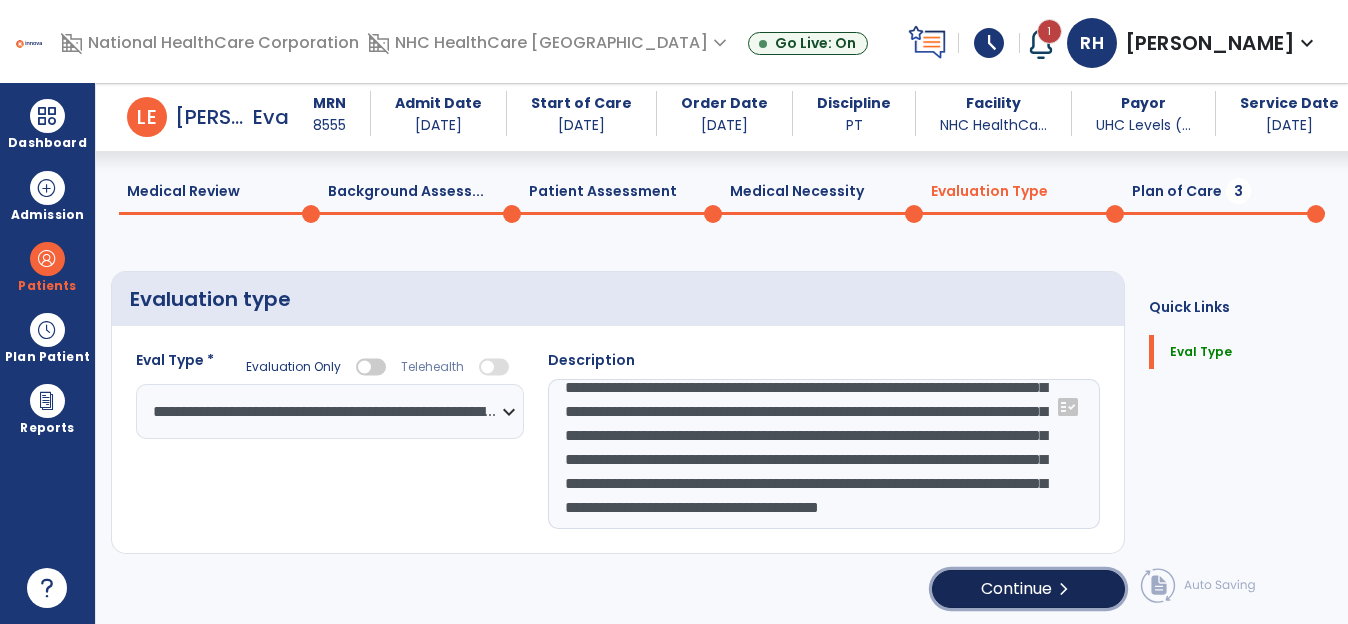 click on "Continue  chevron_right" 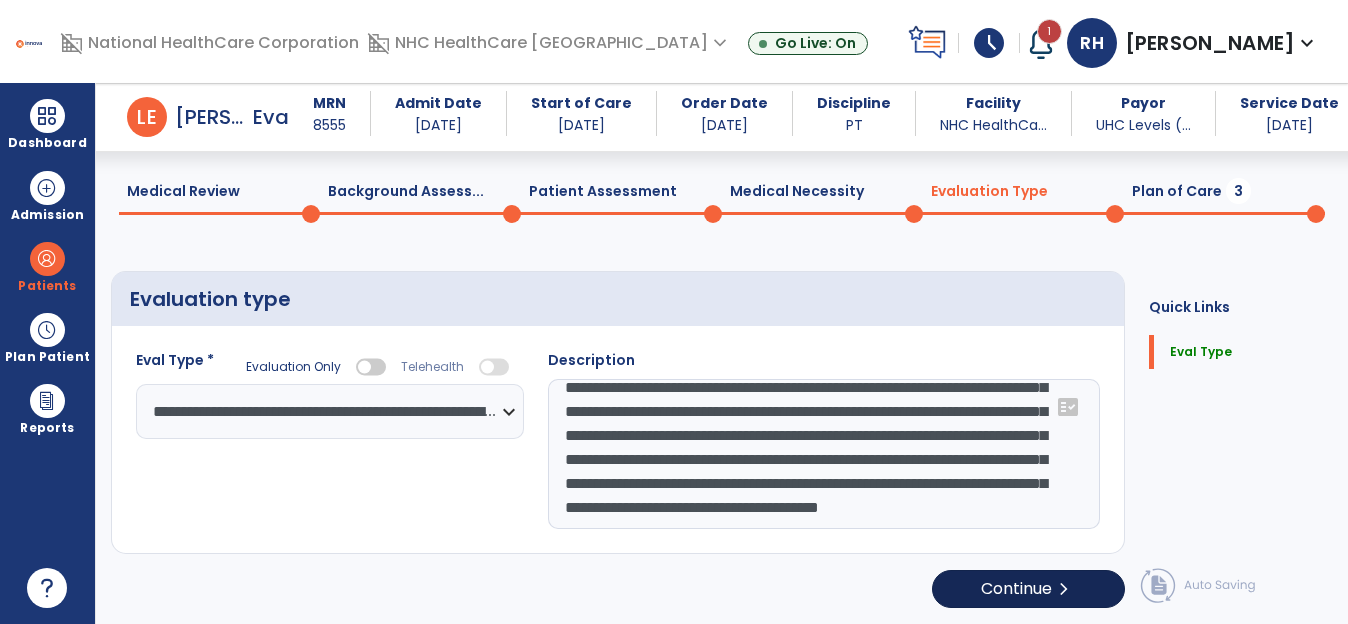 select on "**" 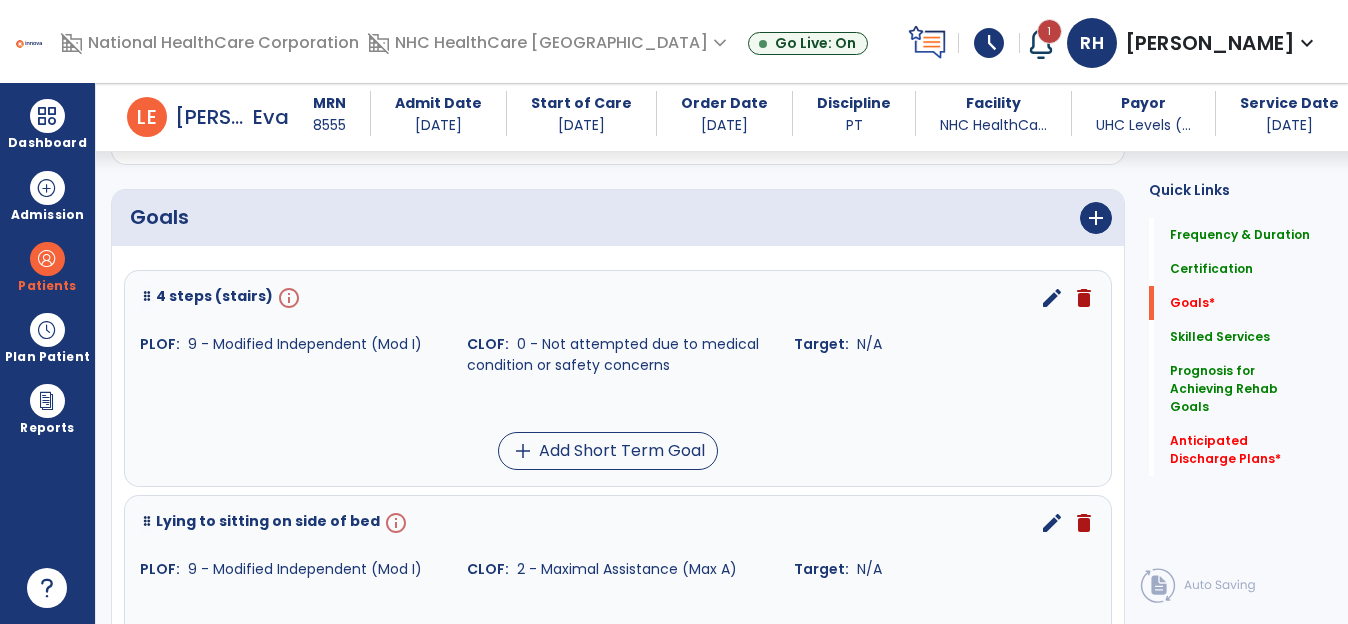 scroll, scrollTop: 457, scrollLeft: 0, axis: vertical 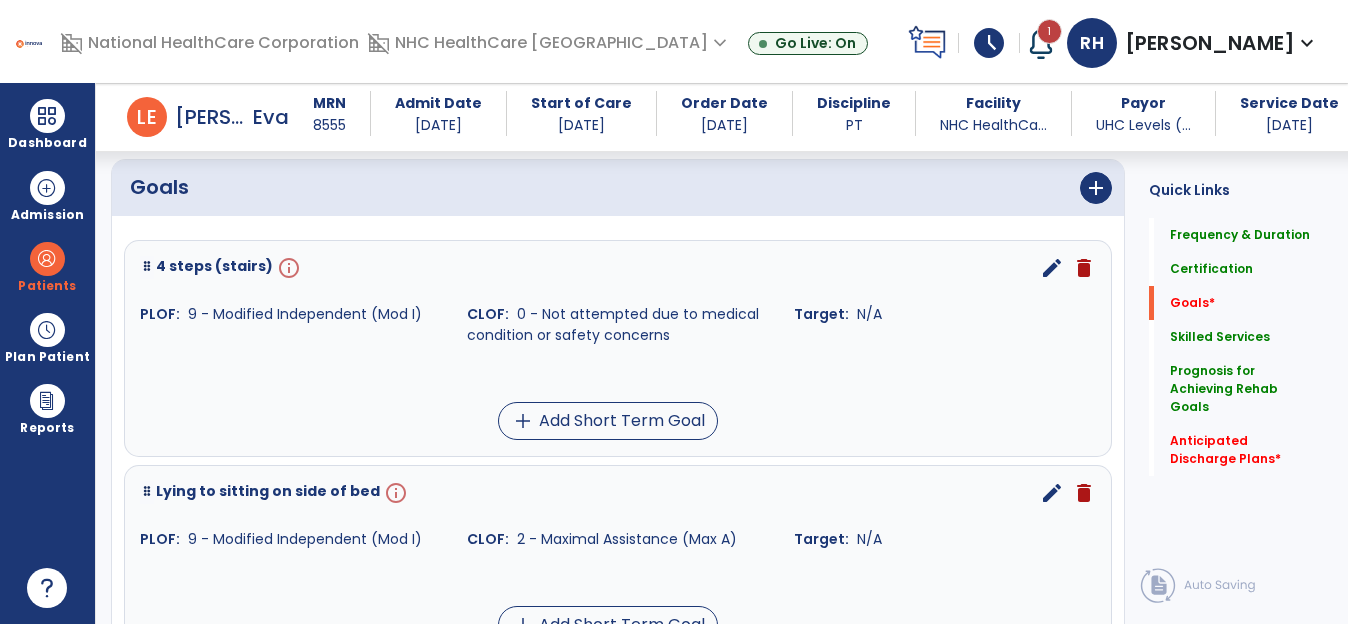 click on "edit" at bounding box center (1052, 268) 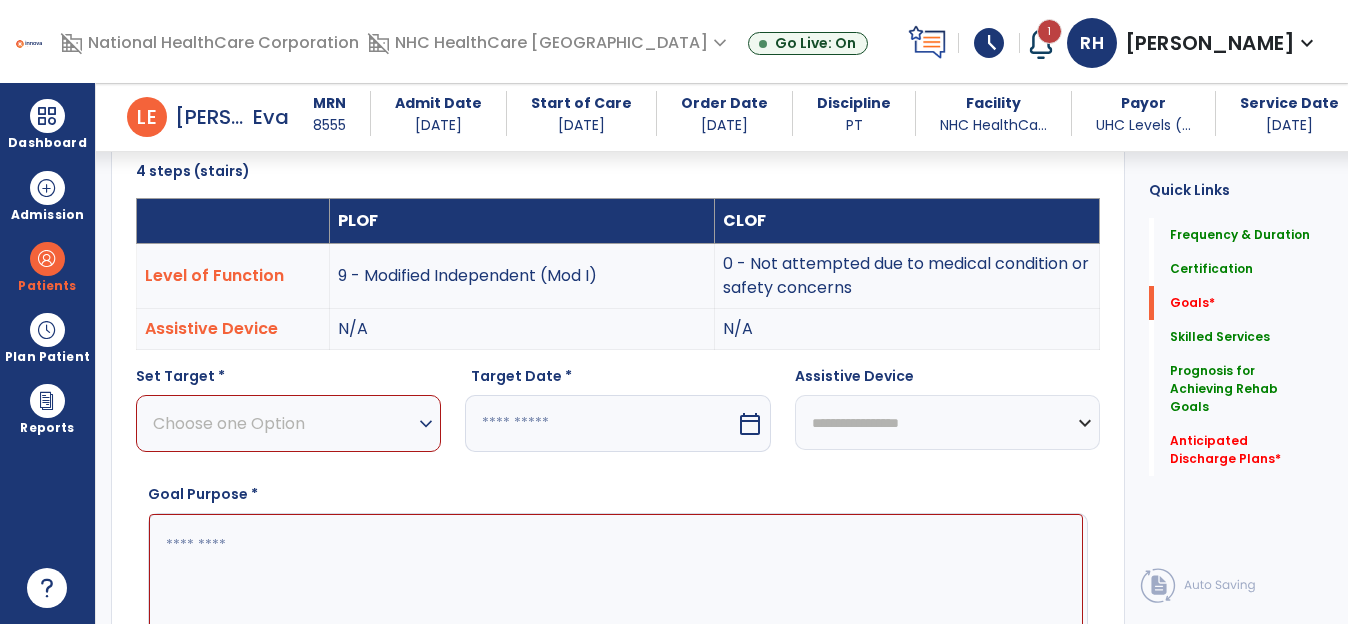 scroll, scrollTop: 535, scrollLeft: 0, axis: vertical 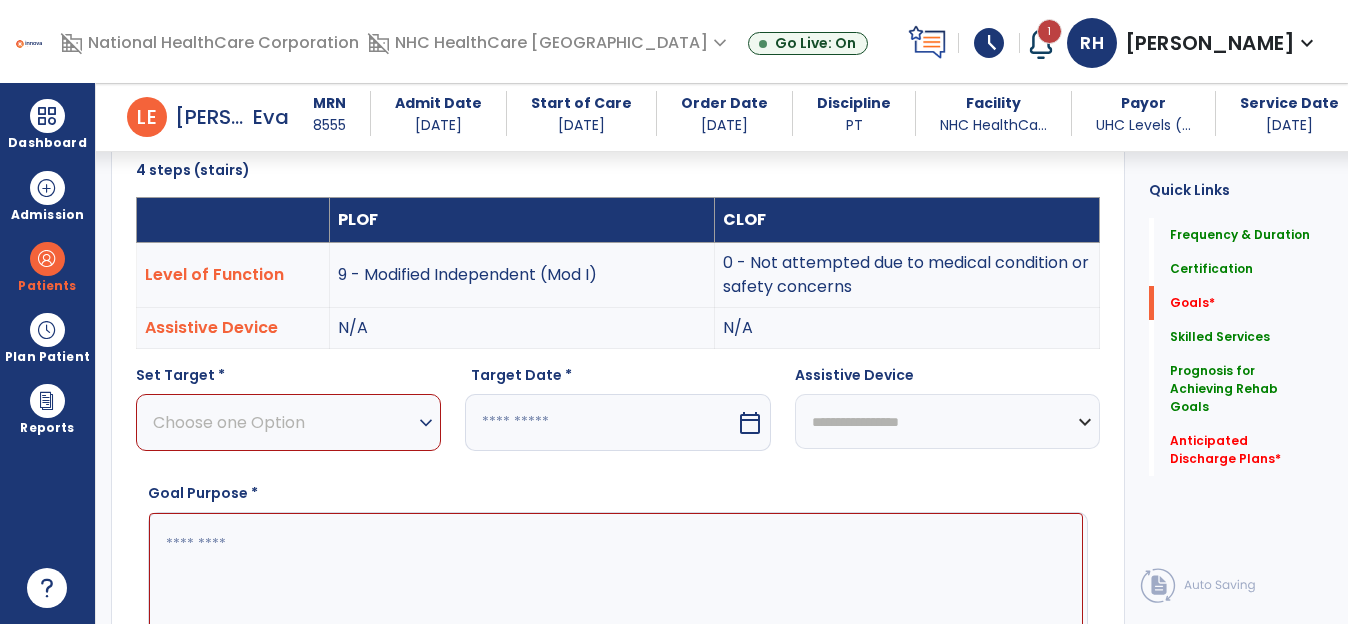click on "expand_more" at bounding box center [426, 423] 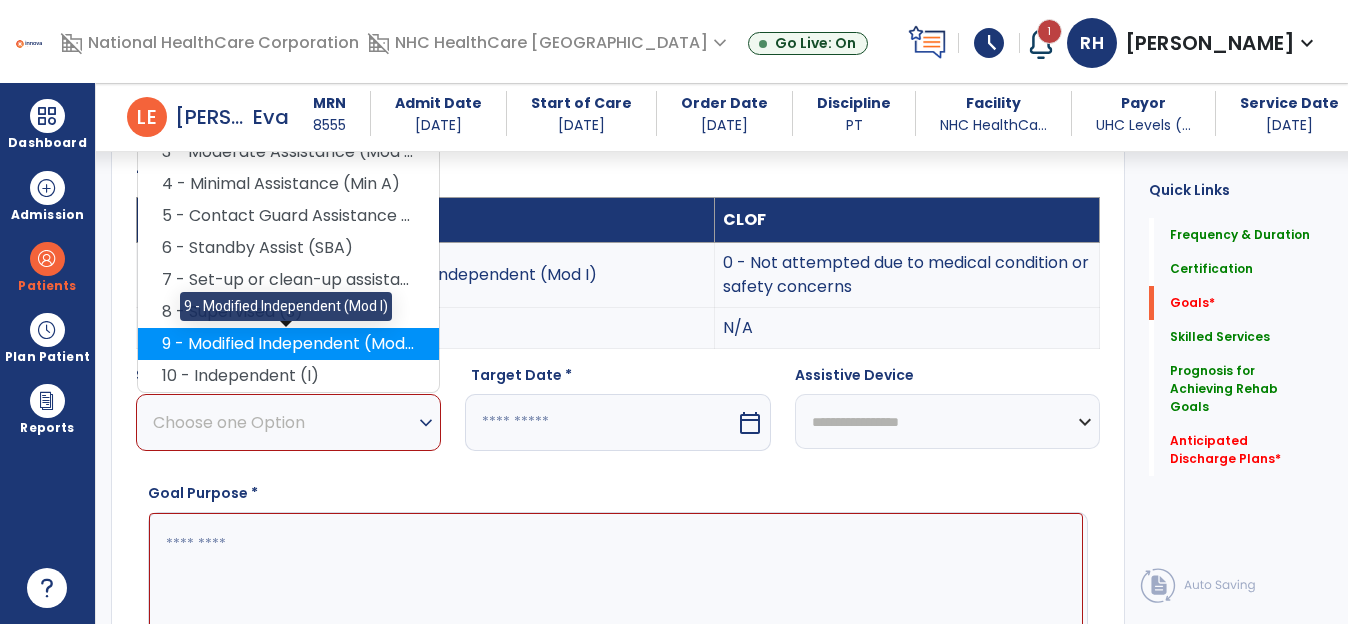 click on "9 - Modified Independent (Mod I)" at bounding box center (288, 344) 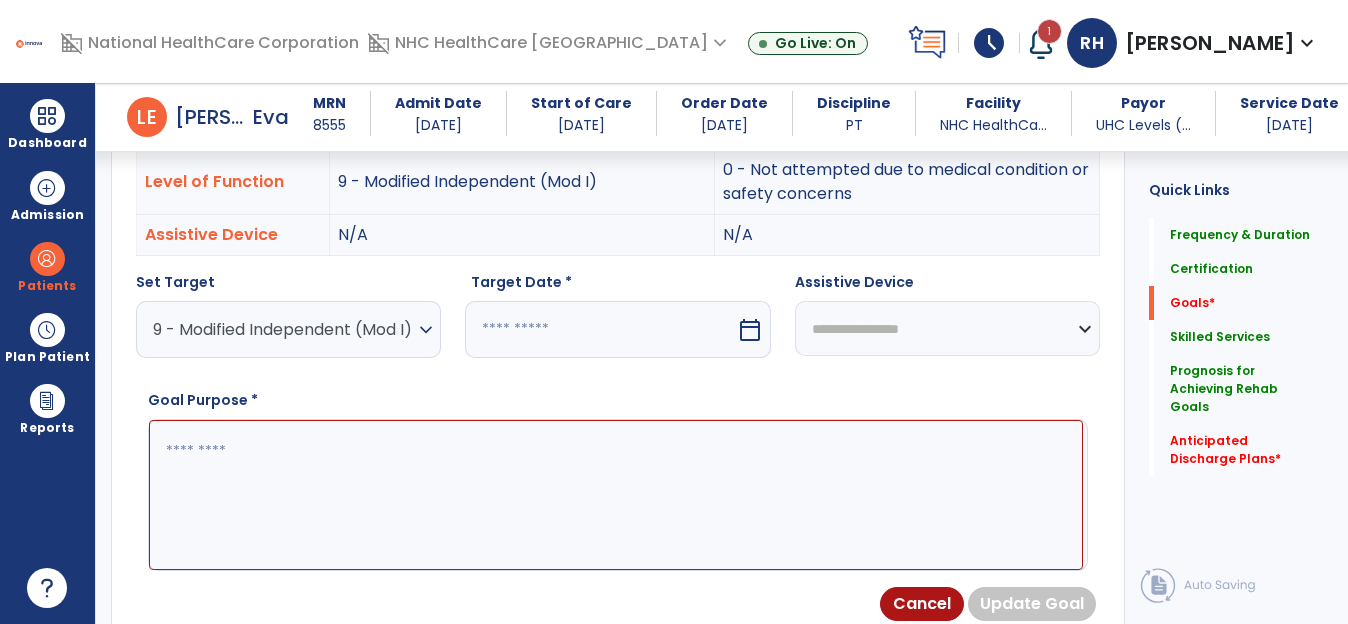 scroll, scrollTop: 635, scrollLeft: 0, axis: vertical 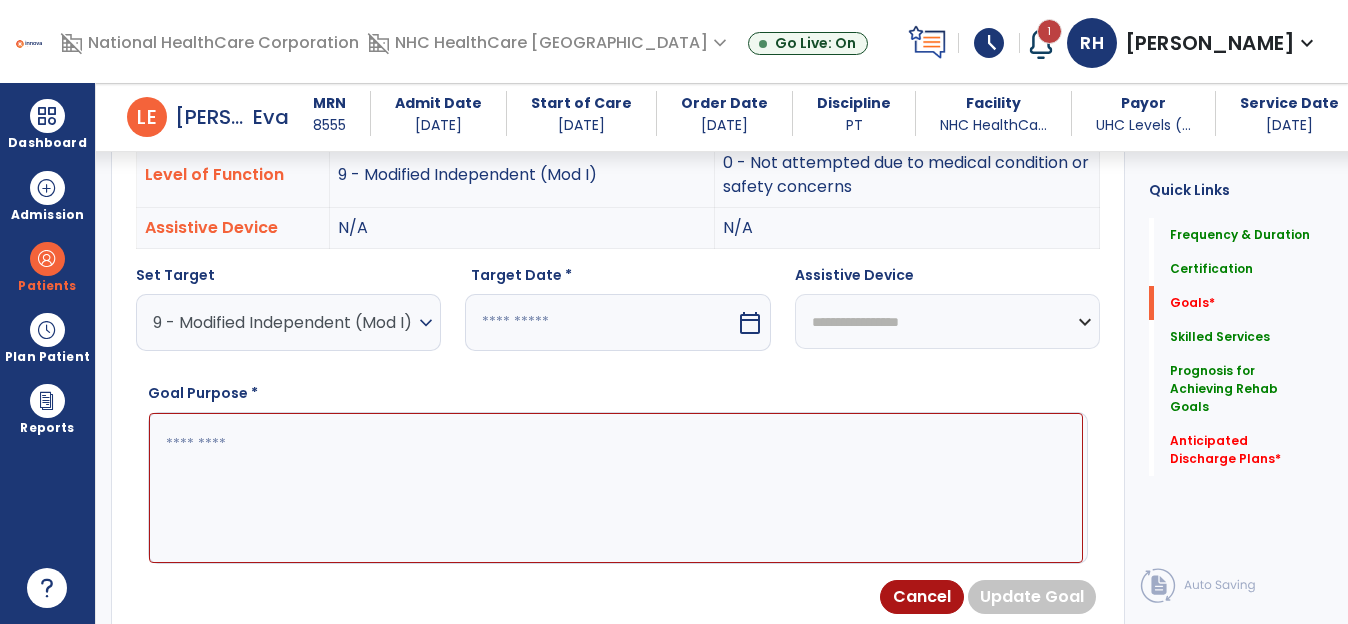 click on "calendar_today" at bounding box center (750, 323) 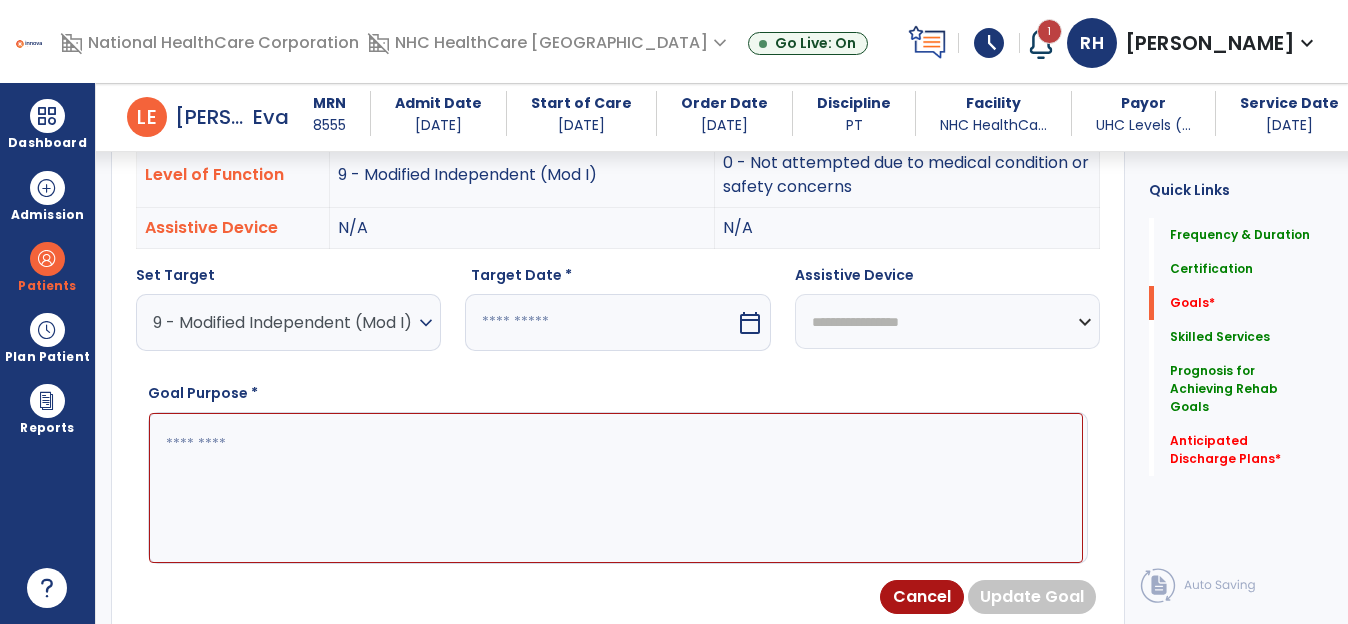 select on "*" 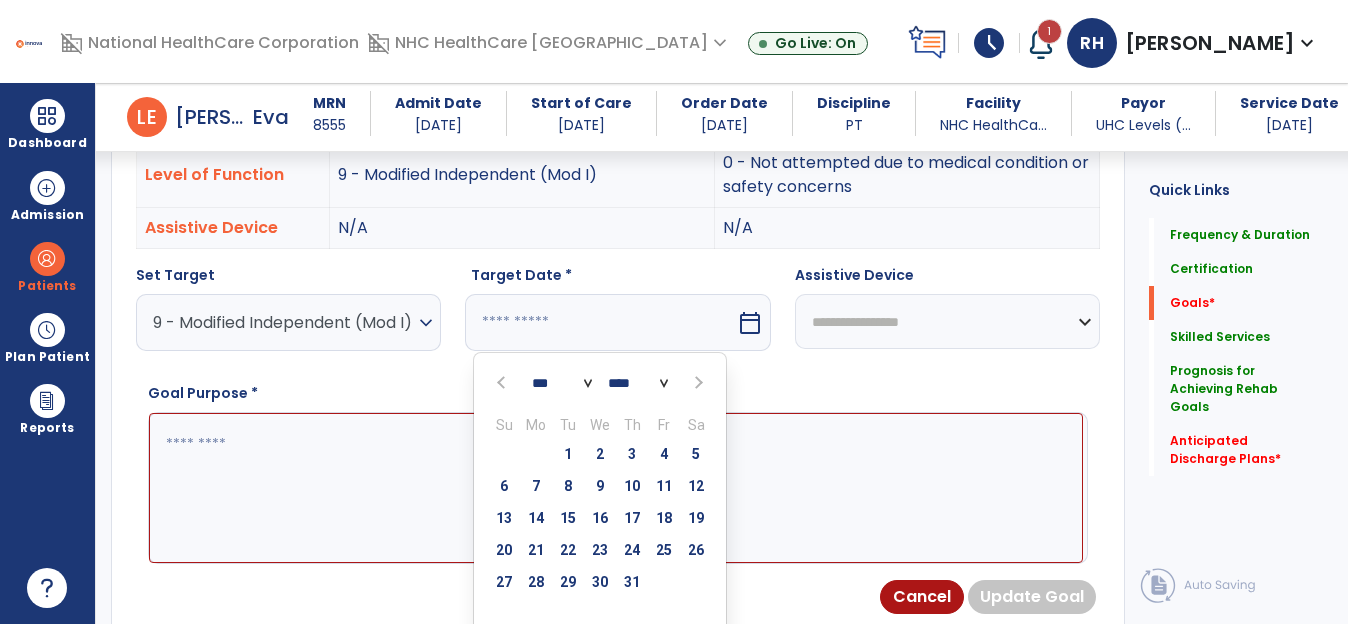 click at bounding box center (697, 383) 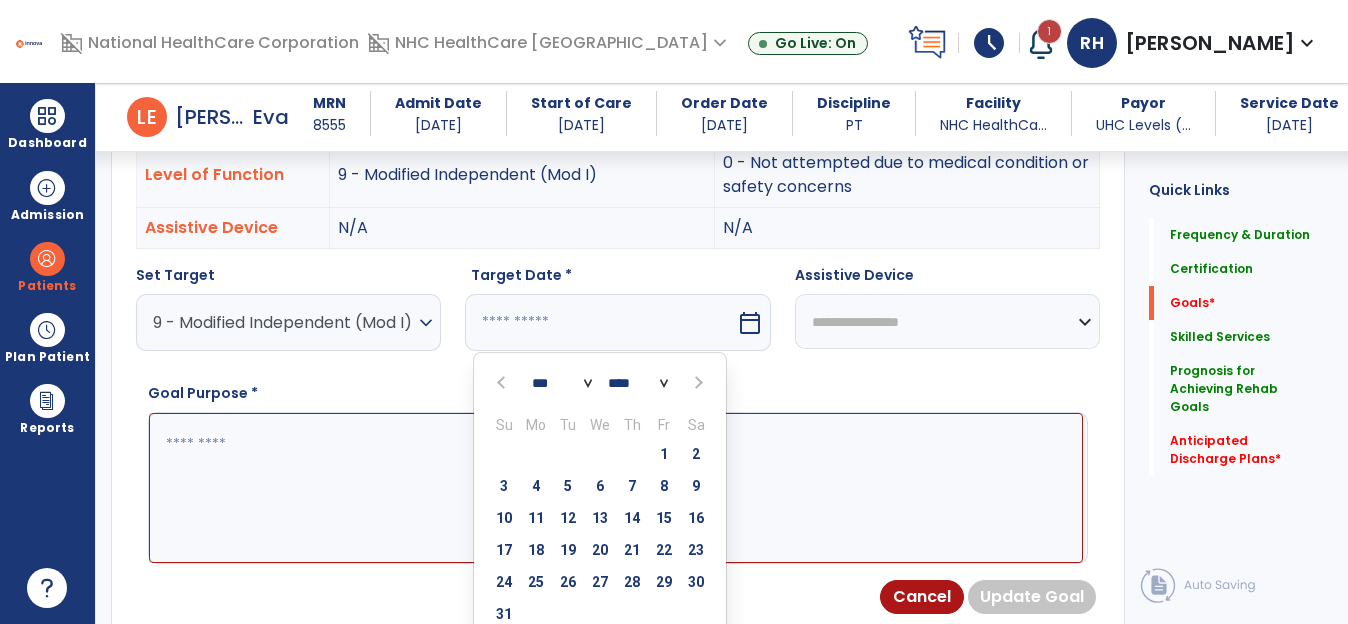 click at bounding box center [697, 383] 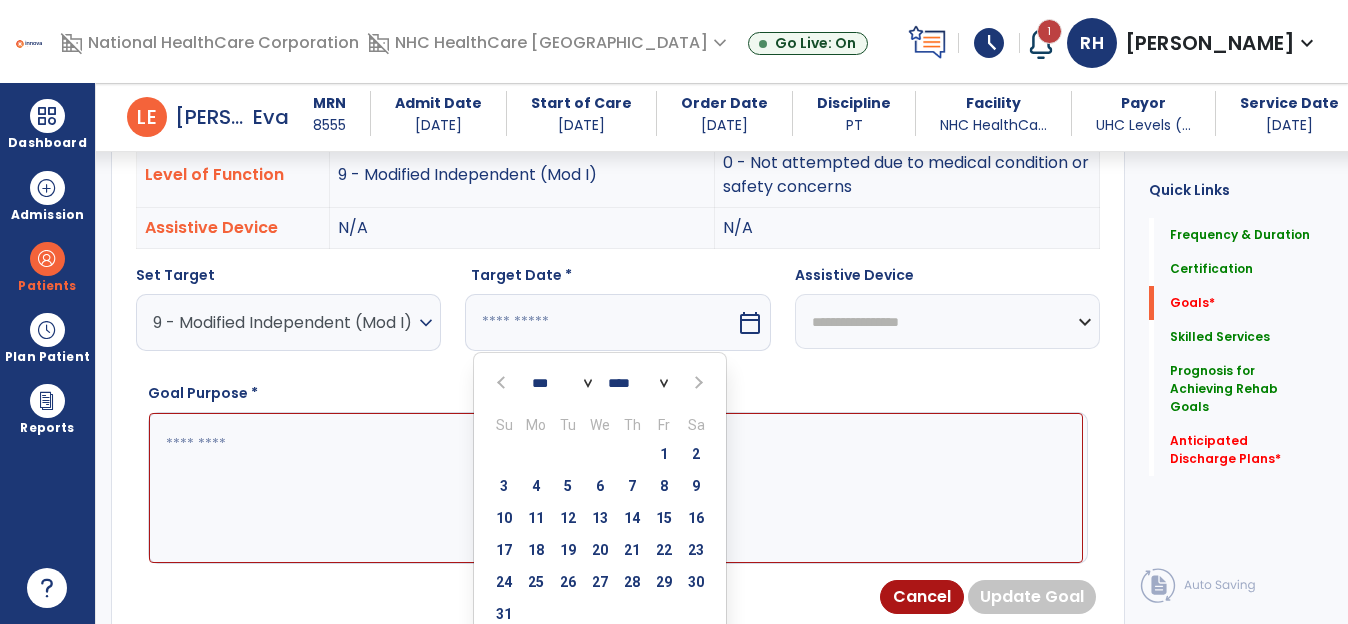 select on "*" 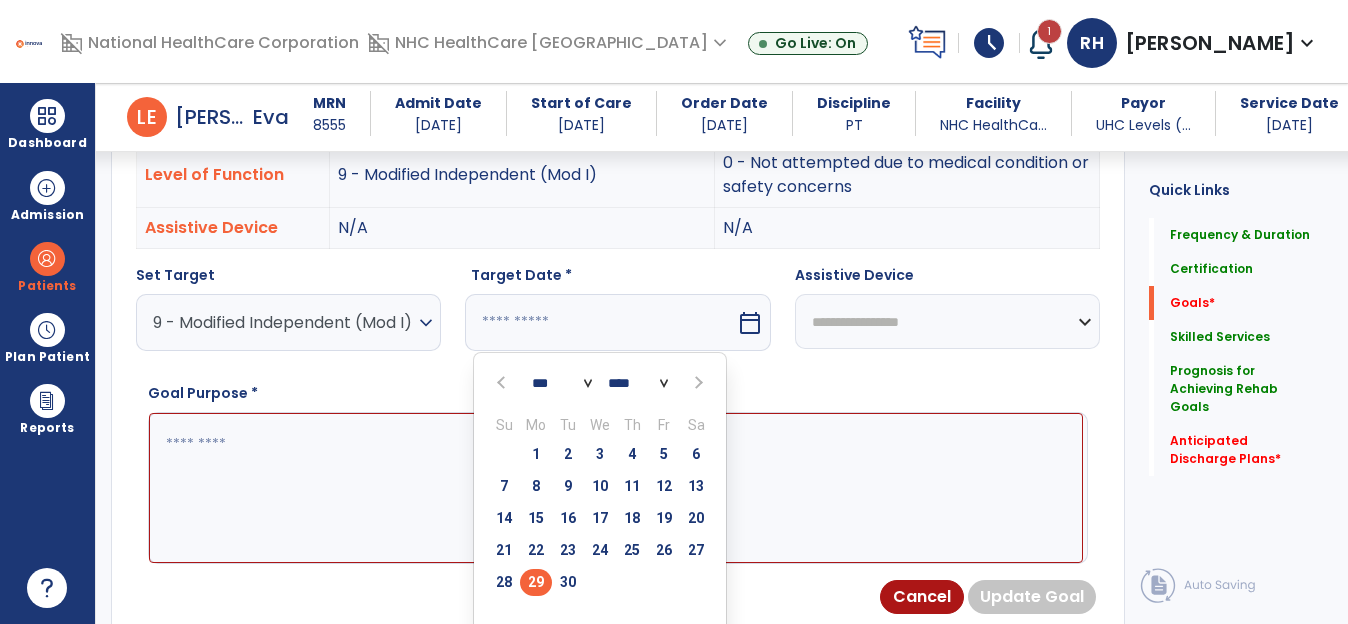 click on "29" at bounding box center [536, 582] 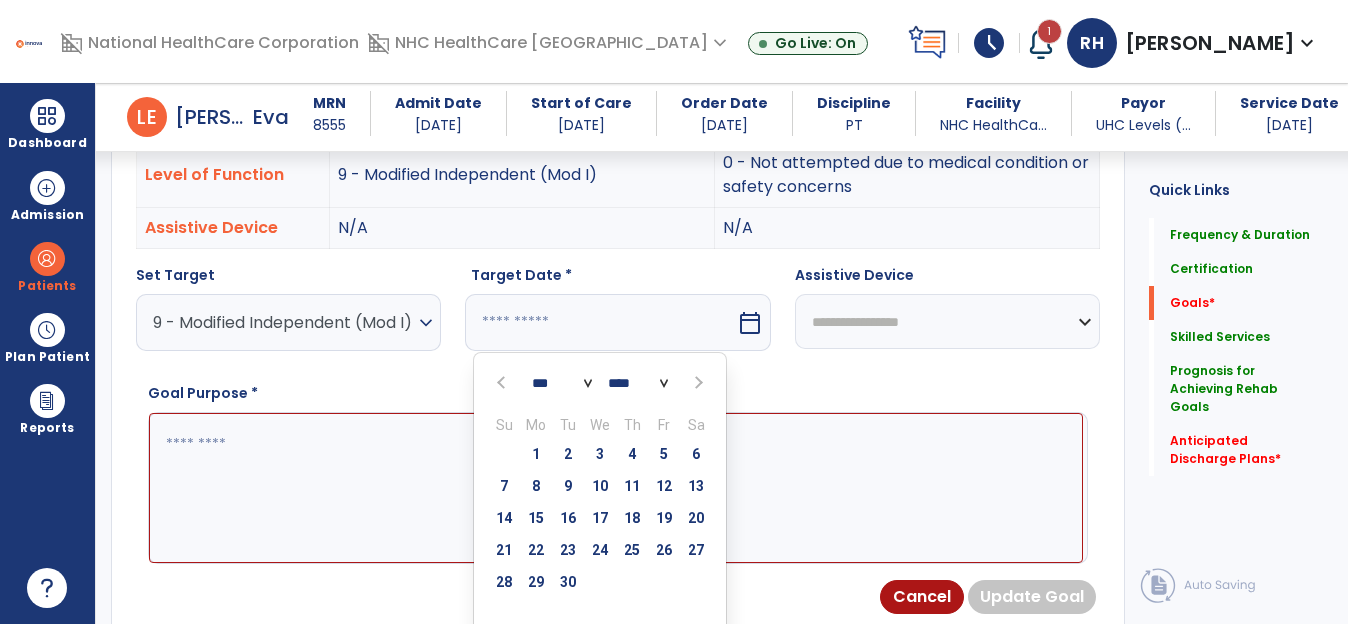 type on "*********" 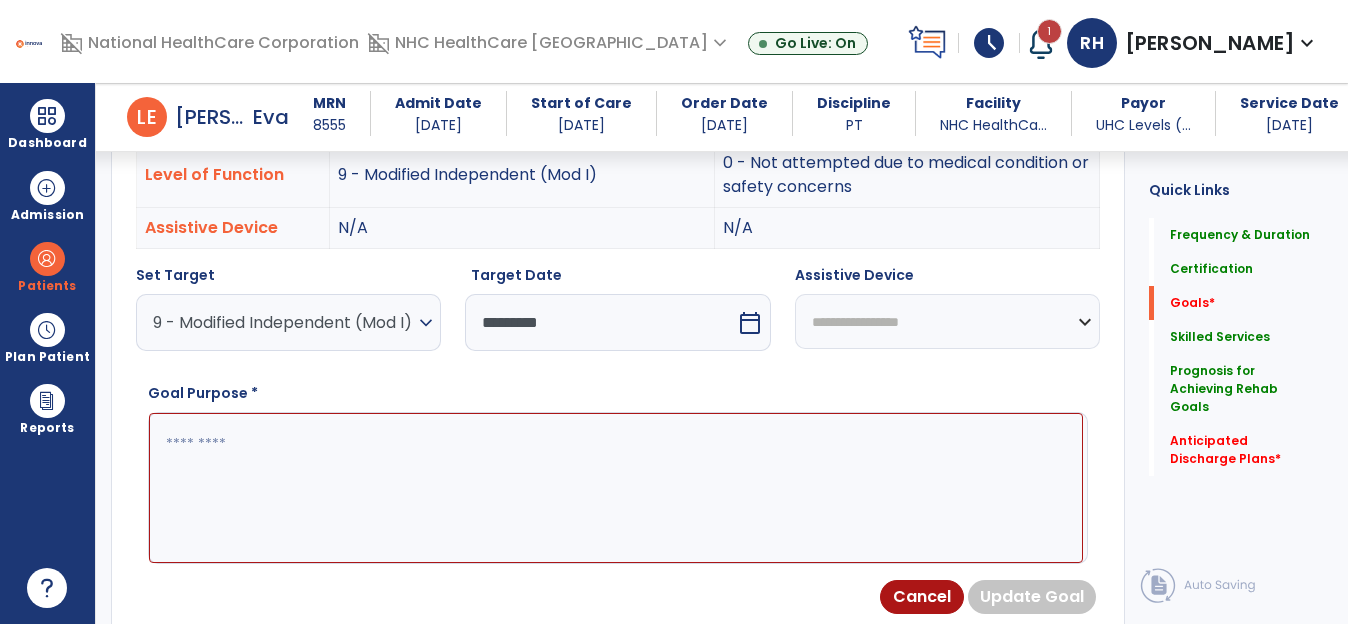 click at bounding box center (616, 488) 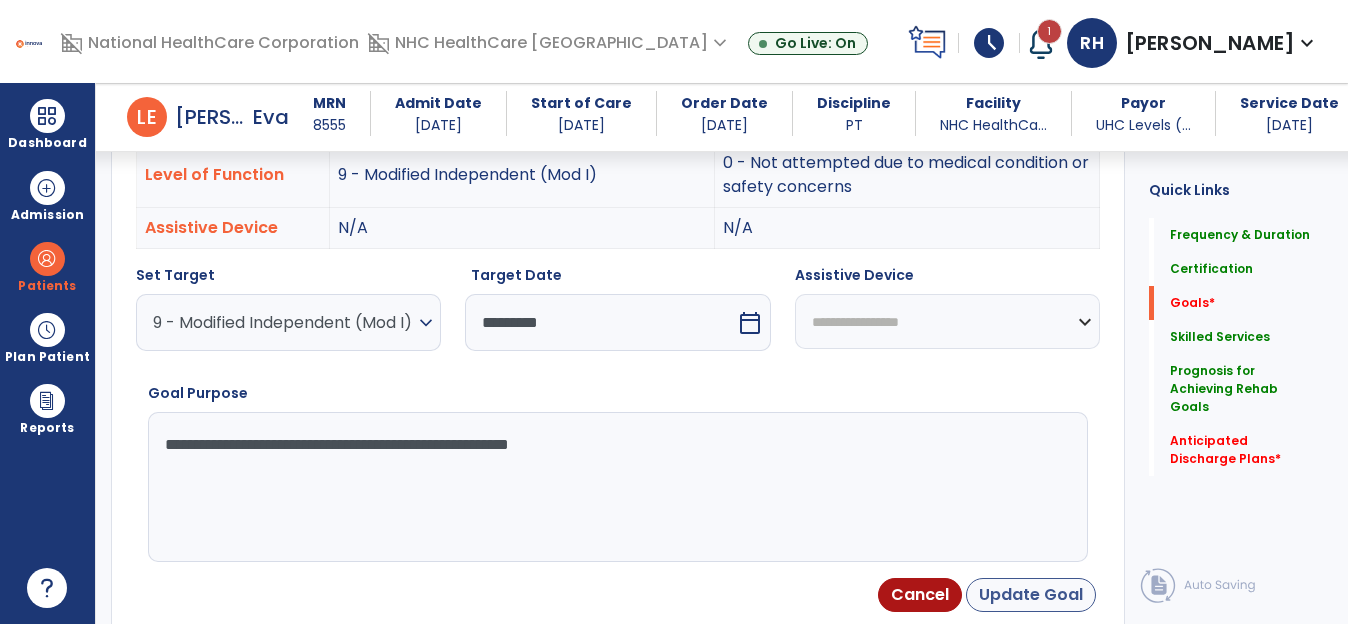 type on "**********" 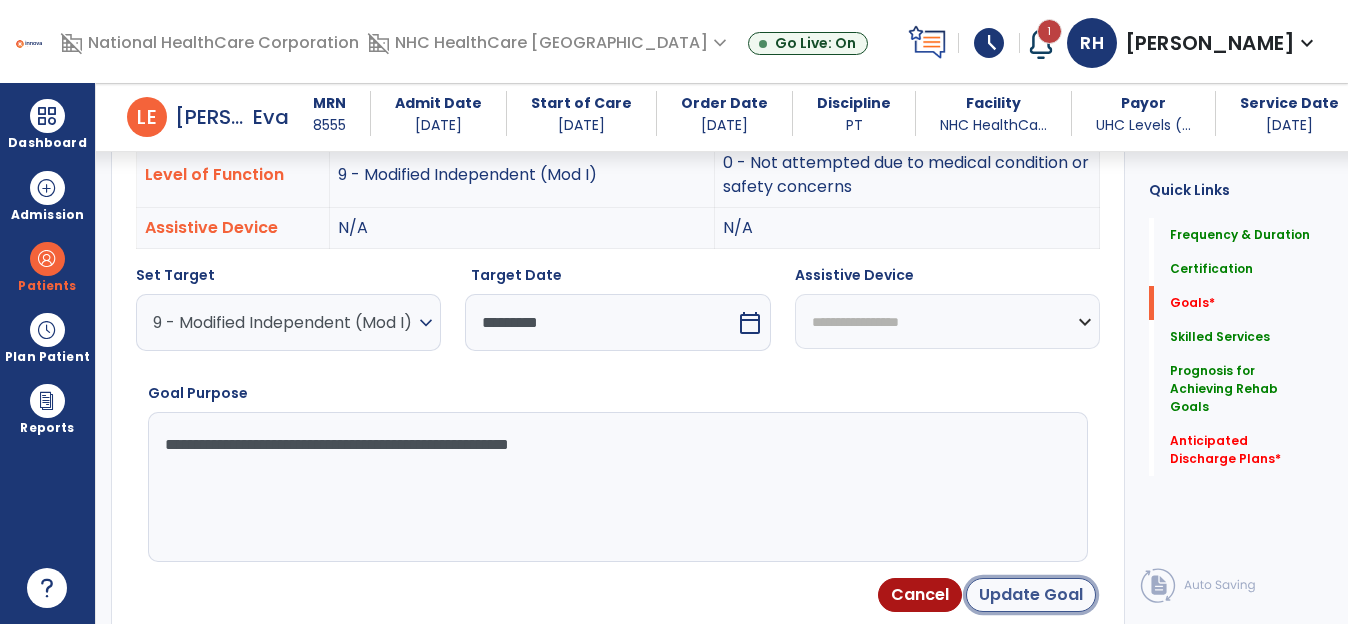 click on "Update Goal" at bounding box center (1031, 595) 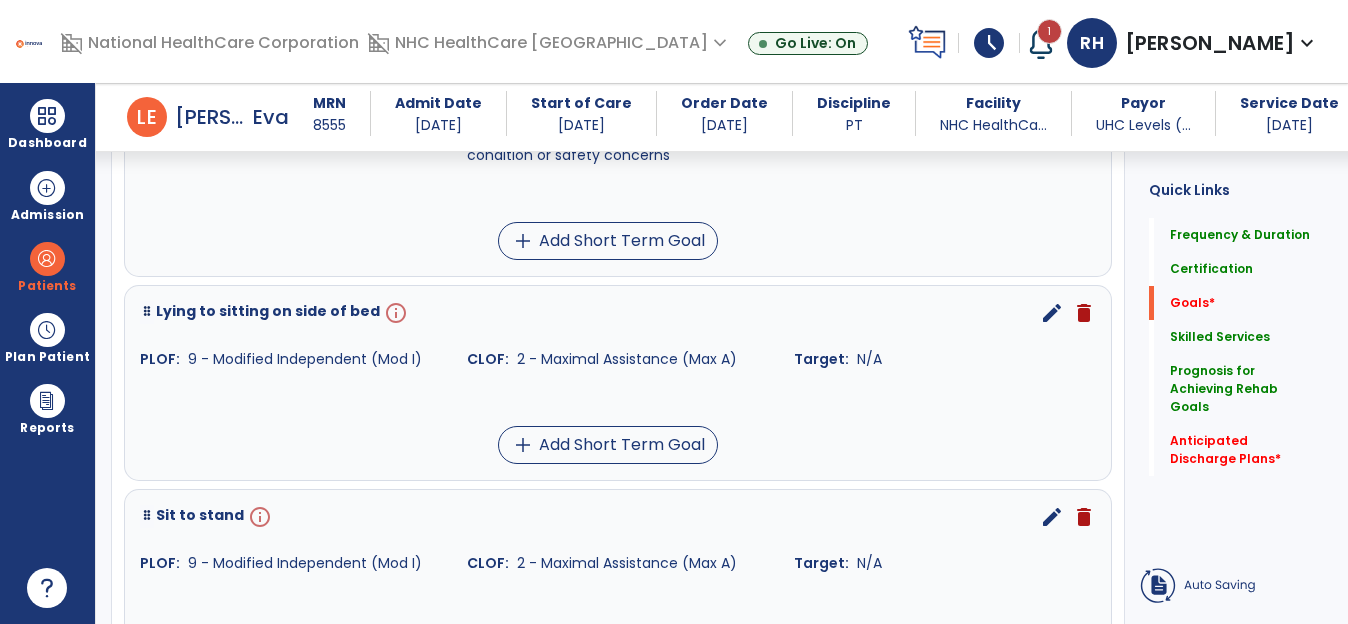 scroll, scrollTop: 637, scrollLeft: 0, axis: vertical 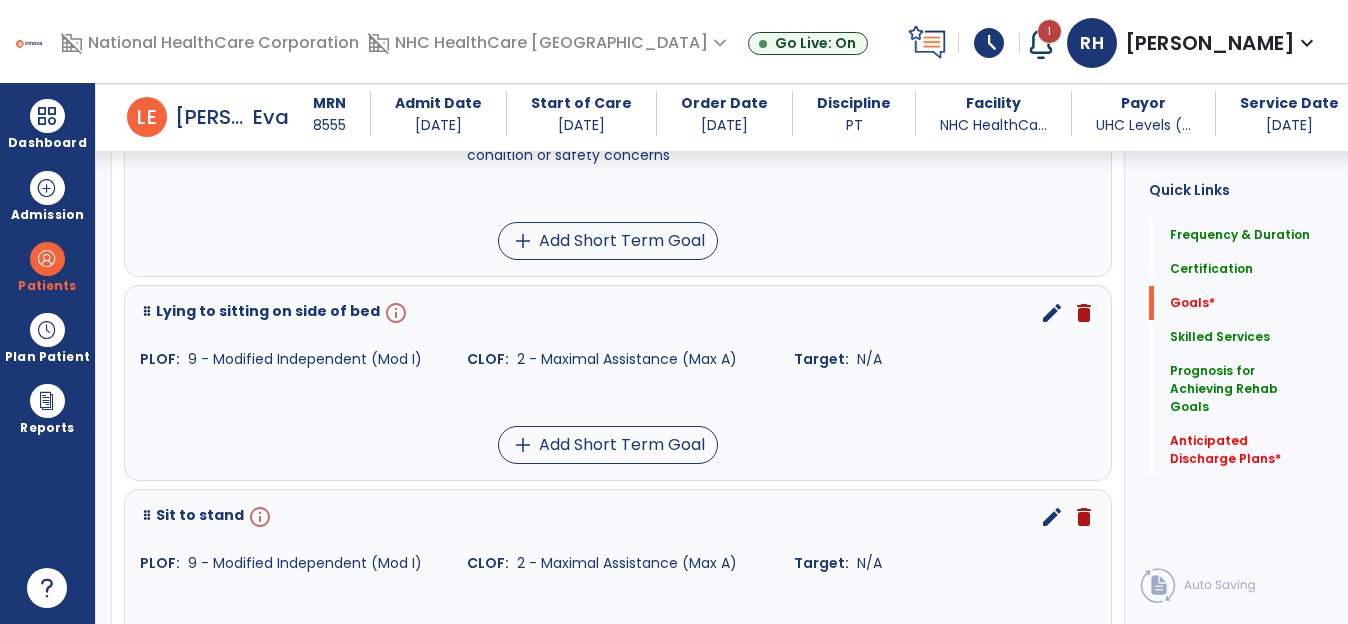click on "edit" at bounding box center (1052, 313) 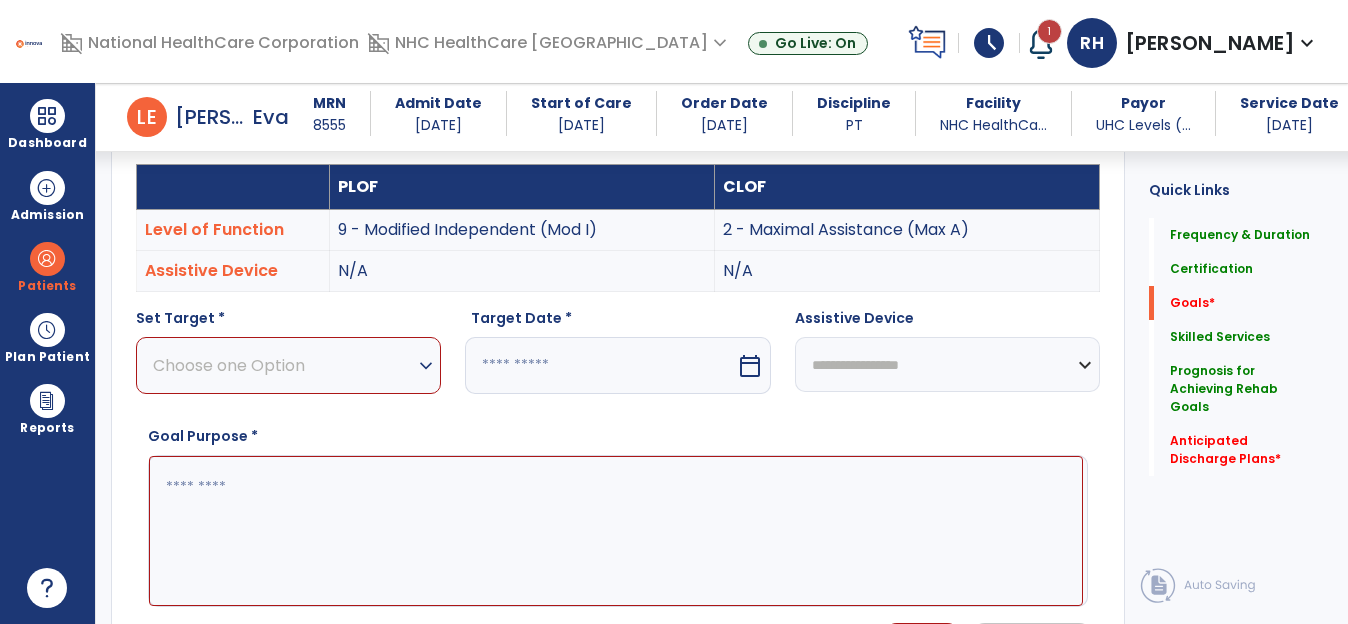 scroll, scrollTop: 535, scrollLeft: 0, axis: vertical 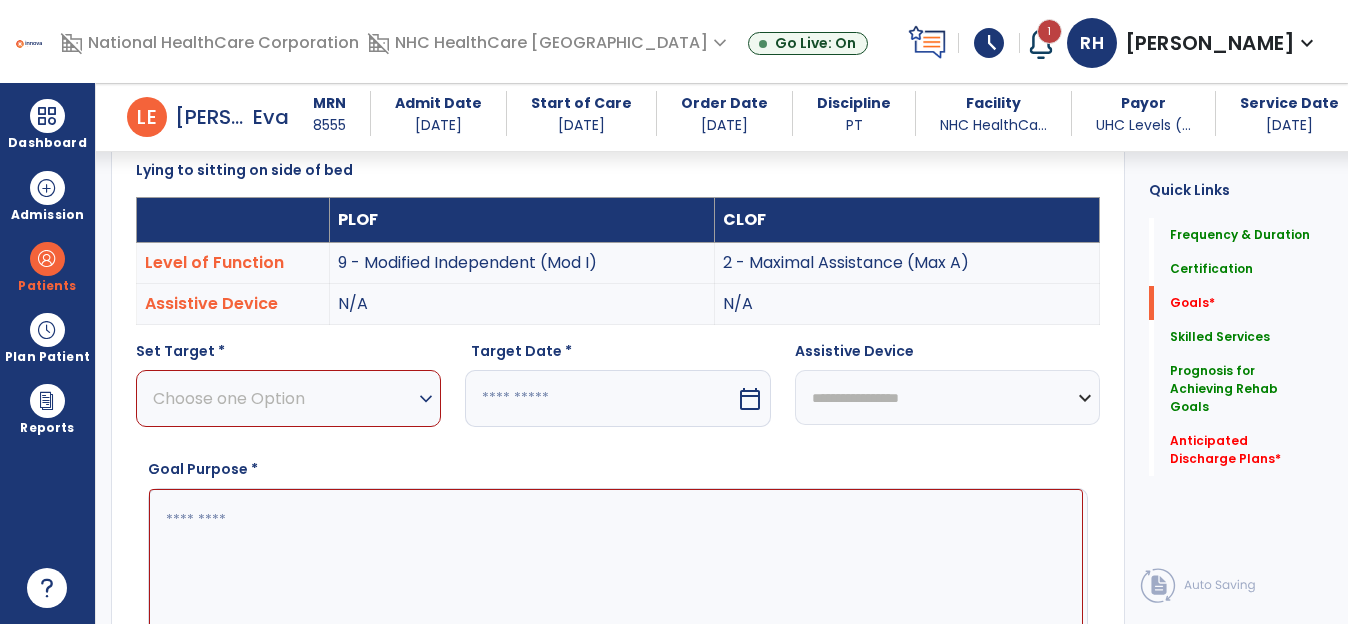 click on "expand_more" at bounding box center (426, 399) 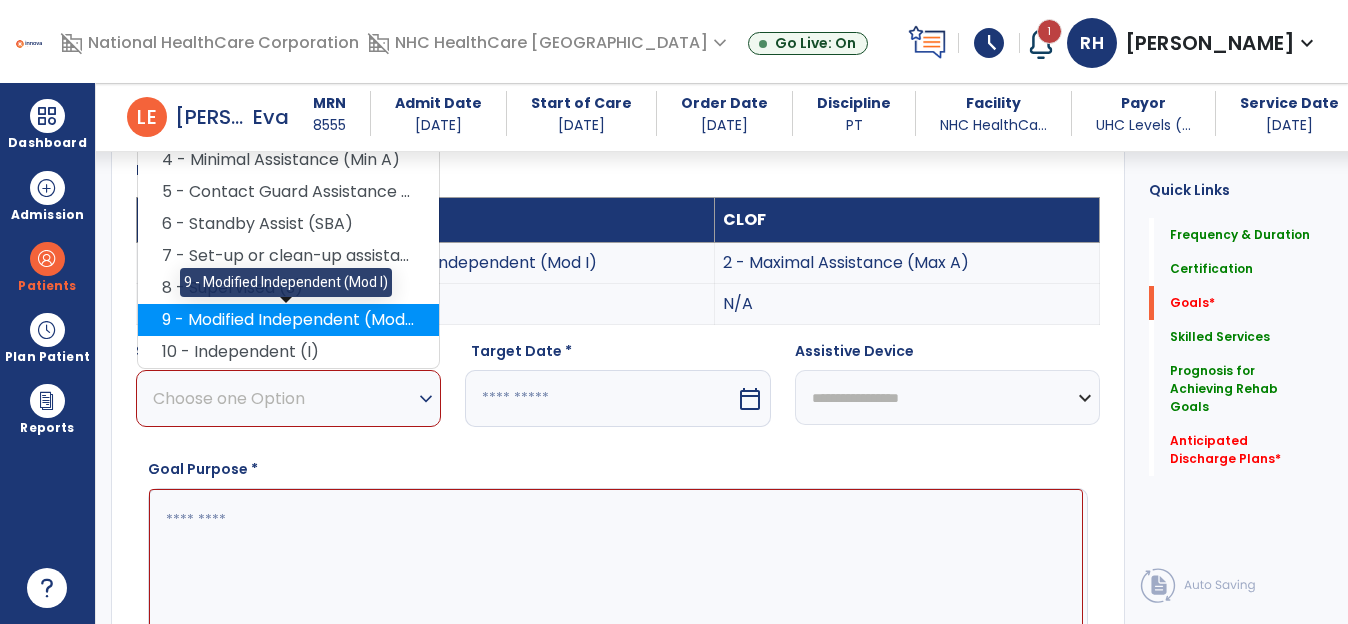 click on "9 - Modified Independent (Mod I)" at bounding box center [288, 320] 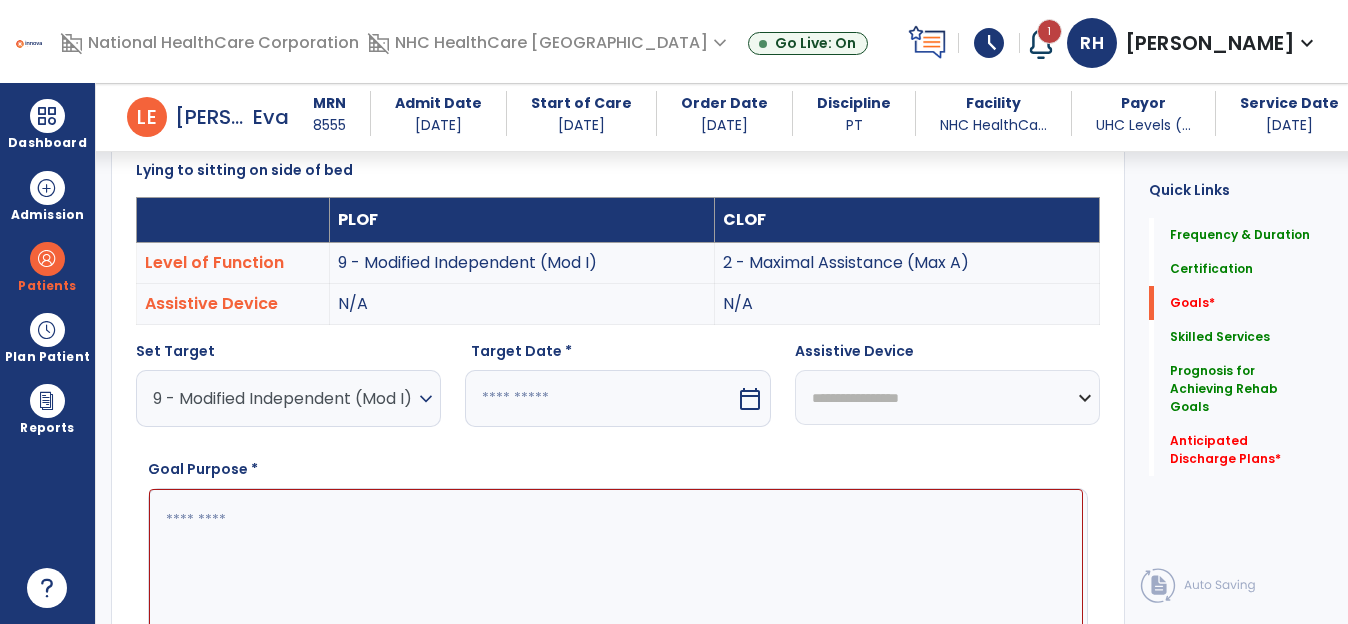 click on "calendar_today" at bounding box center (750, 399) 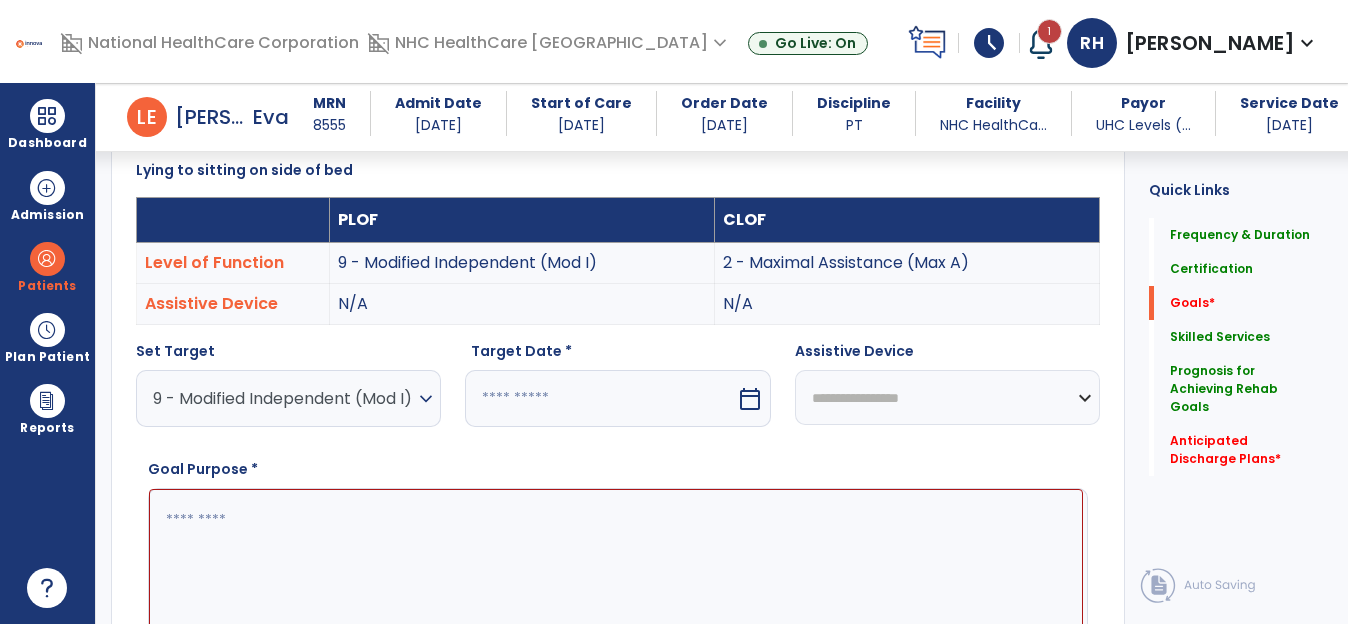 select on "*" 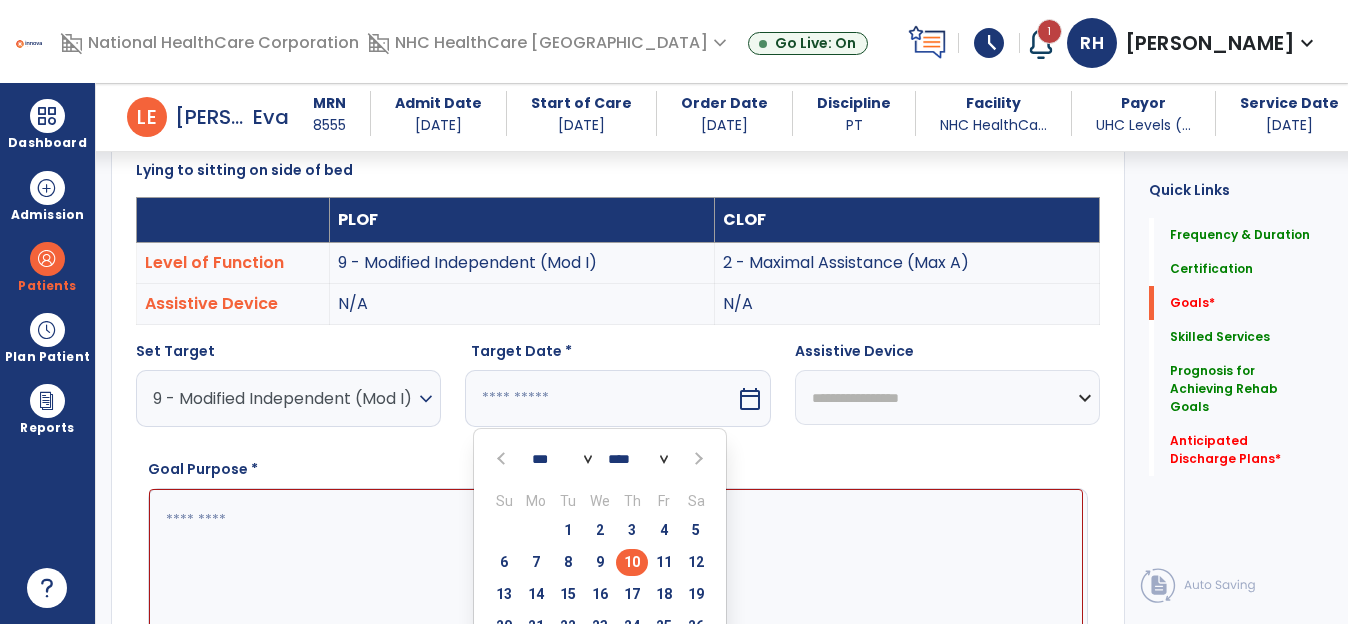 click at bounding box center [697, 459] 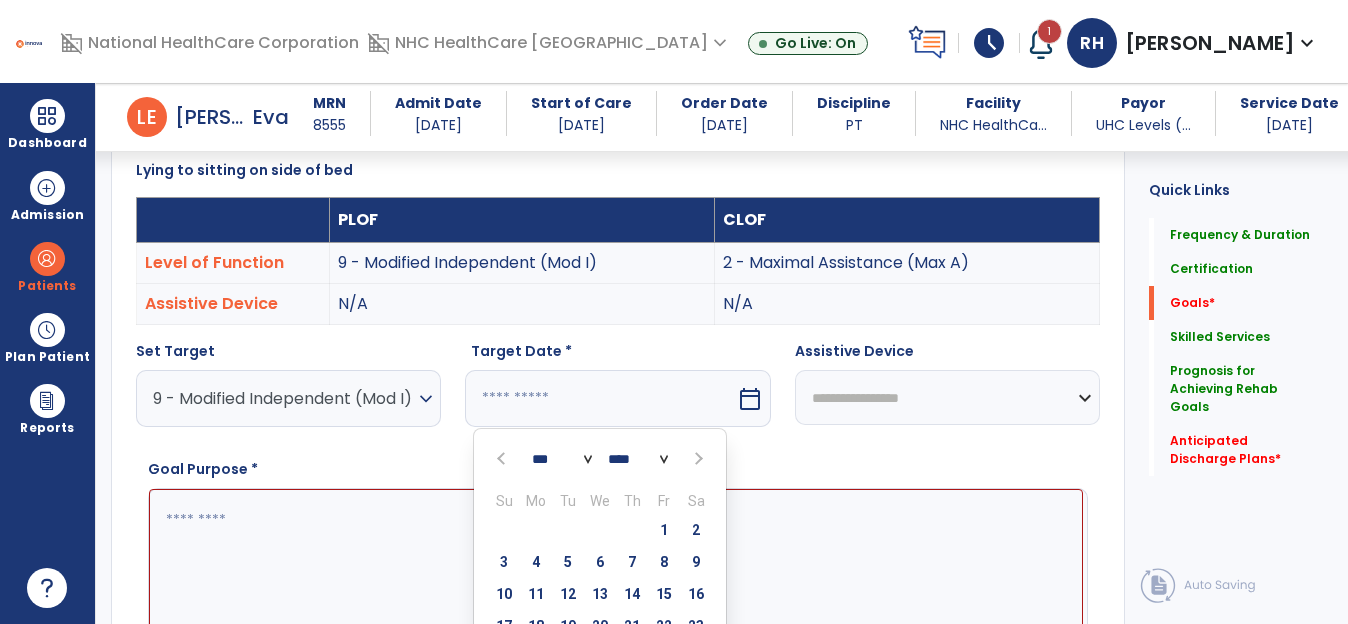 click at bounding box center (697, 459) 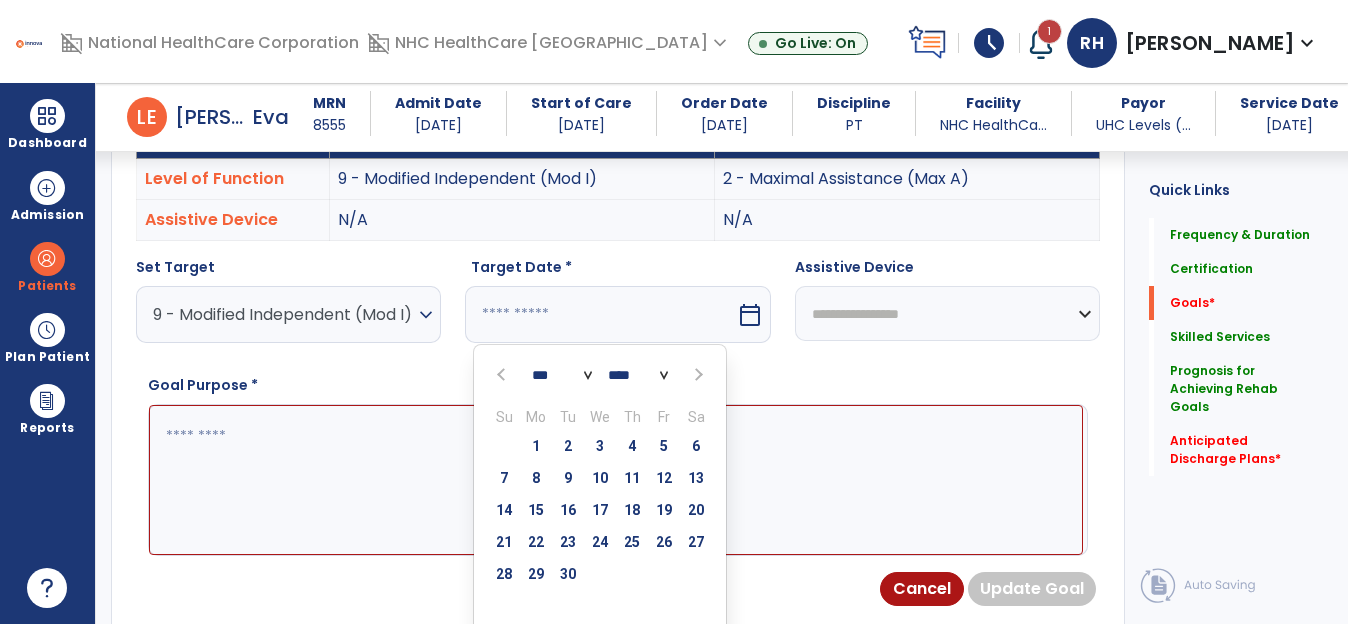 scroll, scrollTop: 735, scrollLeft: 0, axis: vertical 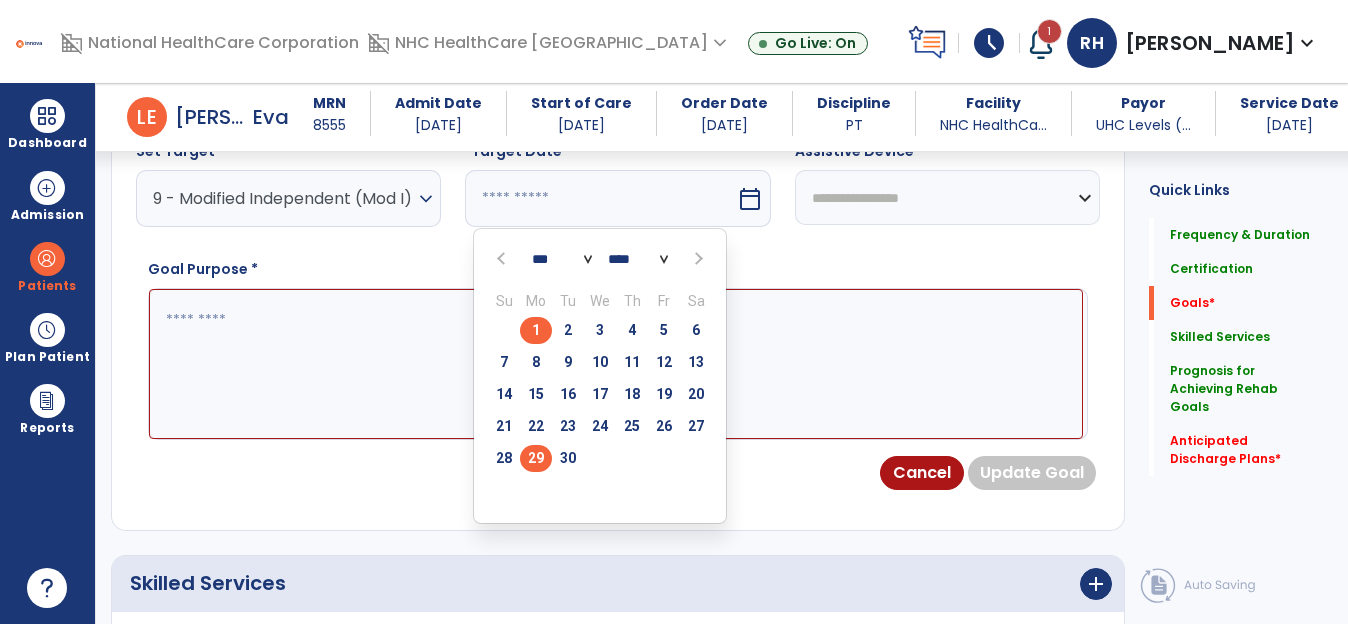 click on "29" at bounding box center (536, 458) 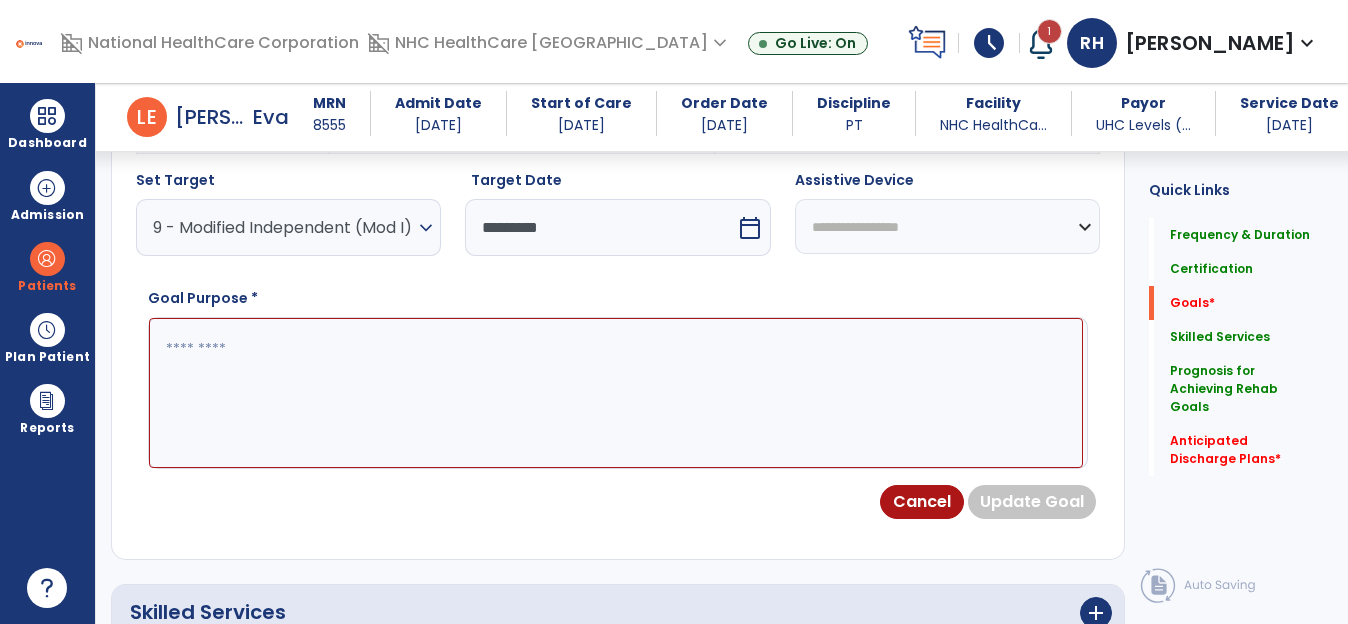 scroll, scrollTop: 835, scrollLeft: 0, axis: vertical 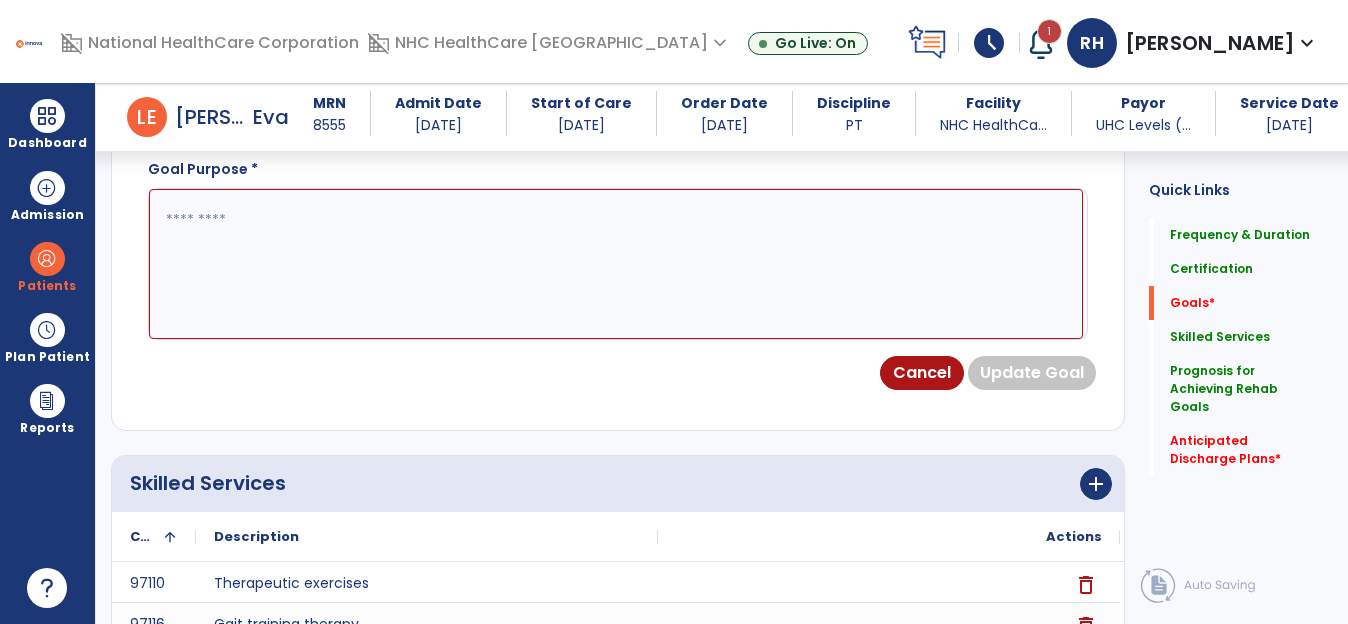 click at bounding box center [616, 264] 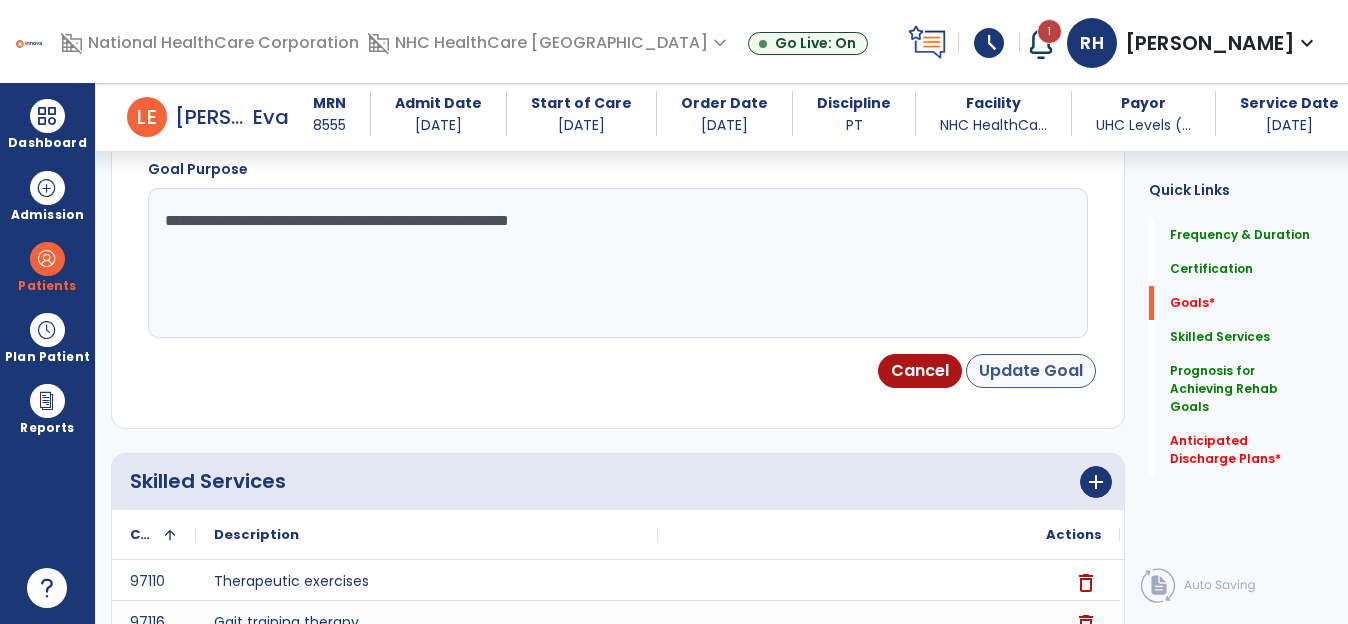 type on "**********" 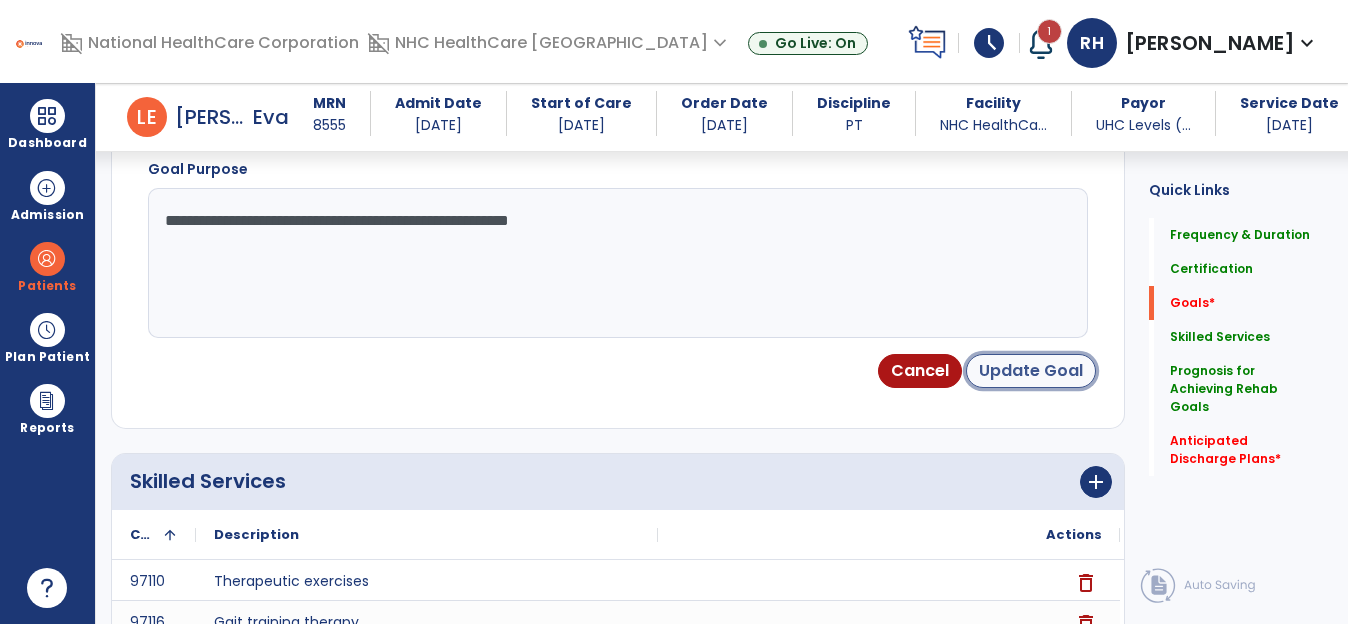 click on "Update Goal" at bounding box center (1031, 371) 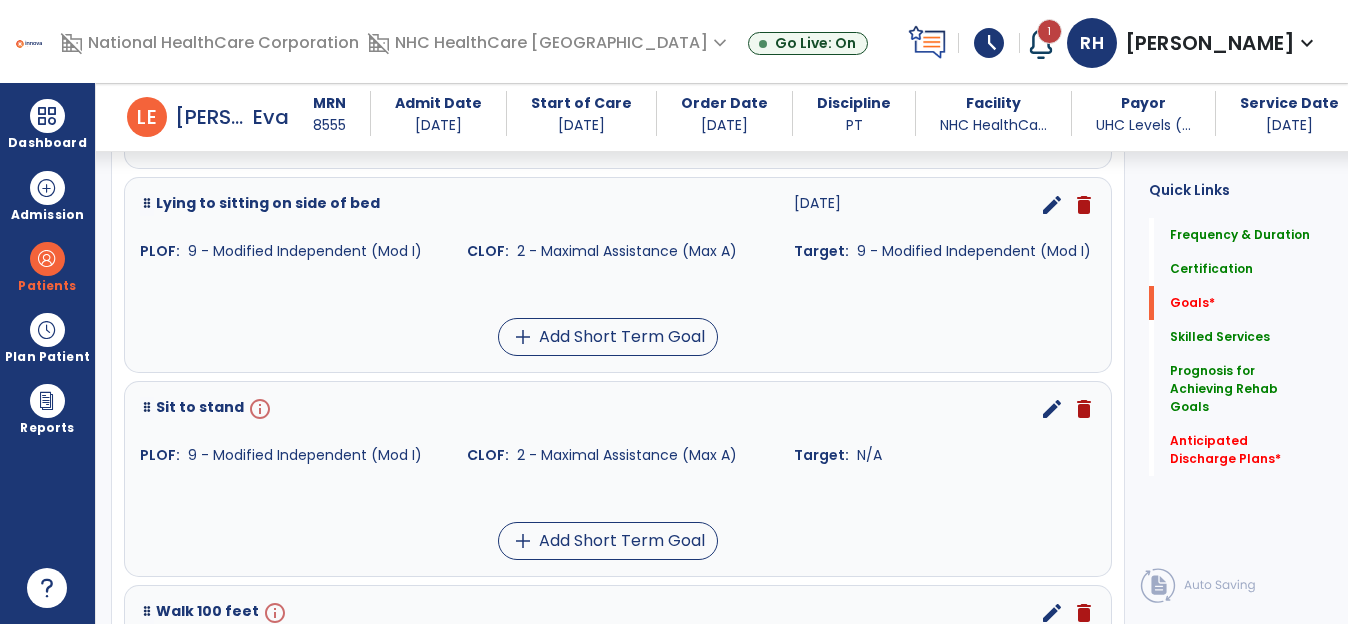 scroll, scrollTop: 845, scrollLeft: 0, axis: vertical 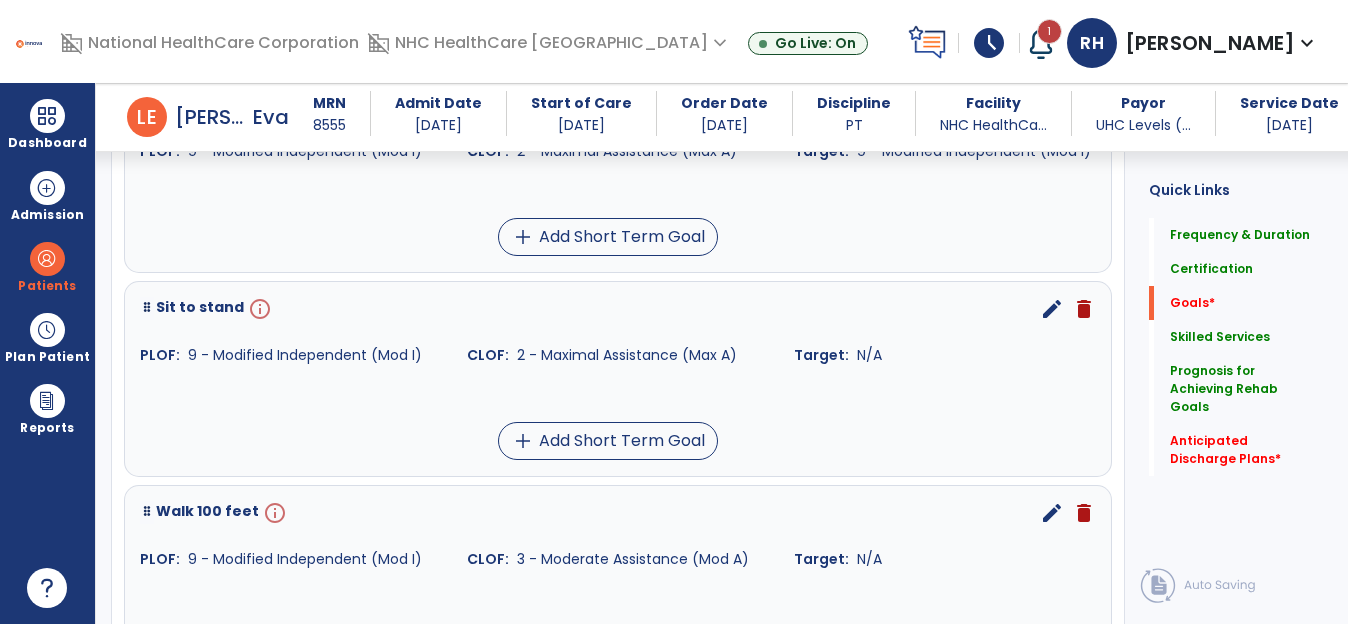 click on "edit" at bounding box center [1052, 309] 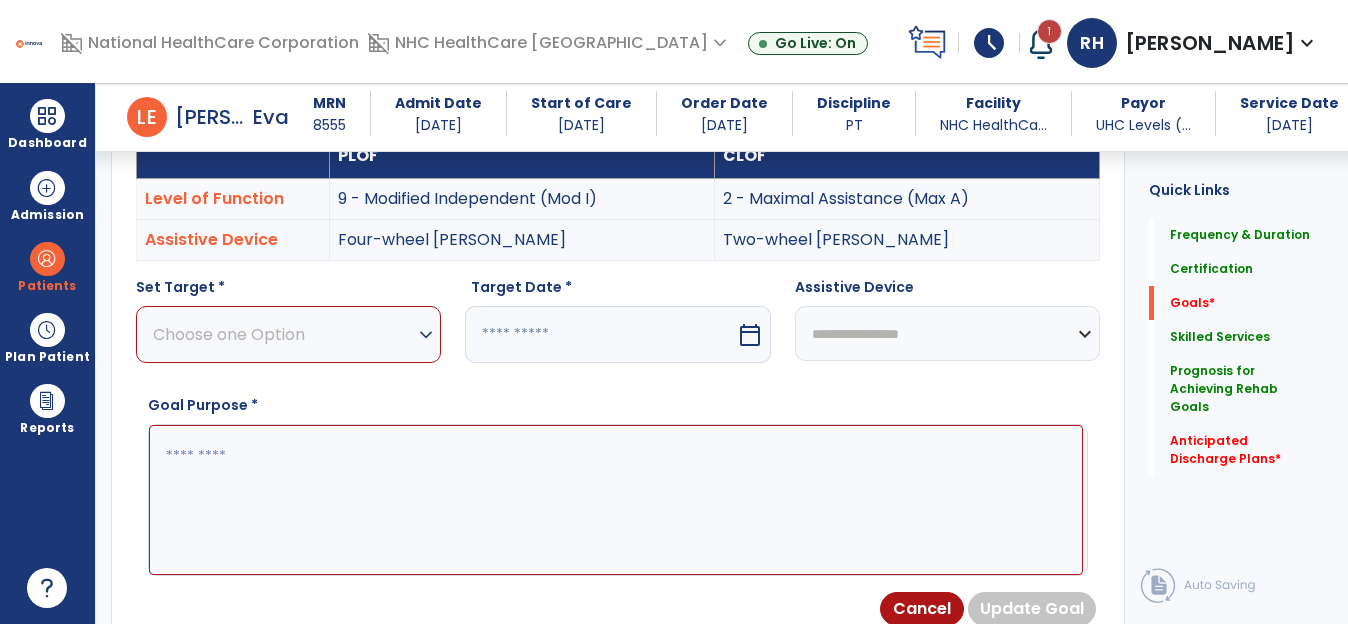 scroll, scrollTop: 535, scrollLeft: 0, axis: vertical 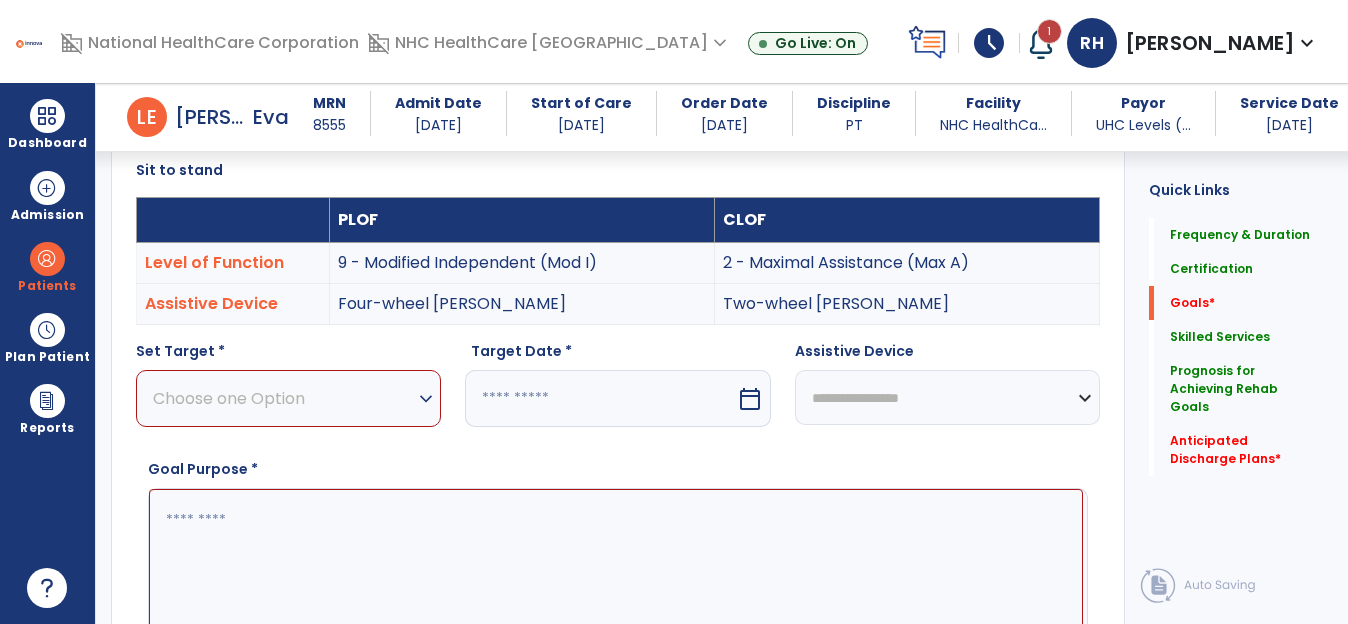 click on "expand_more" at bounding box center [426, 399] 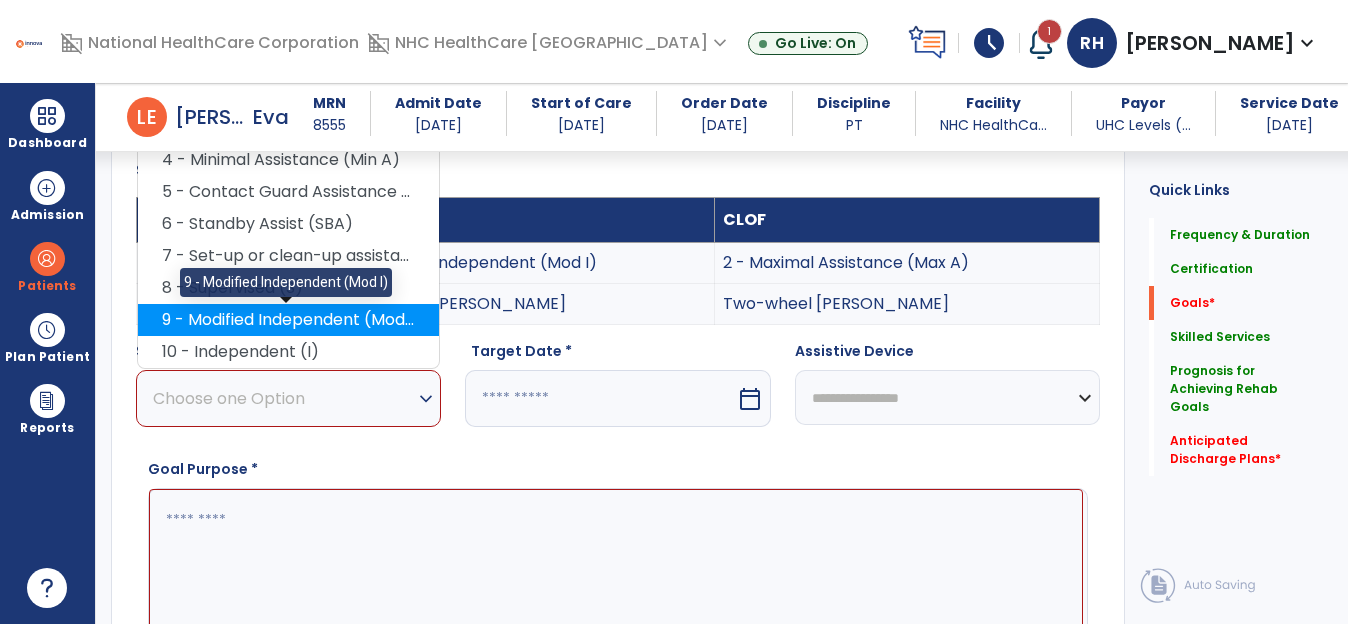 click on "9 - Modified Independent (Mod I)" at bounding box center (288, 320) 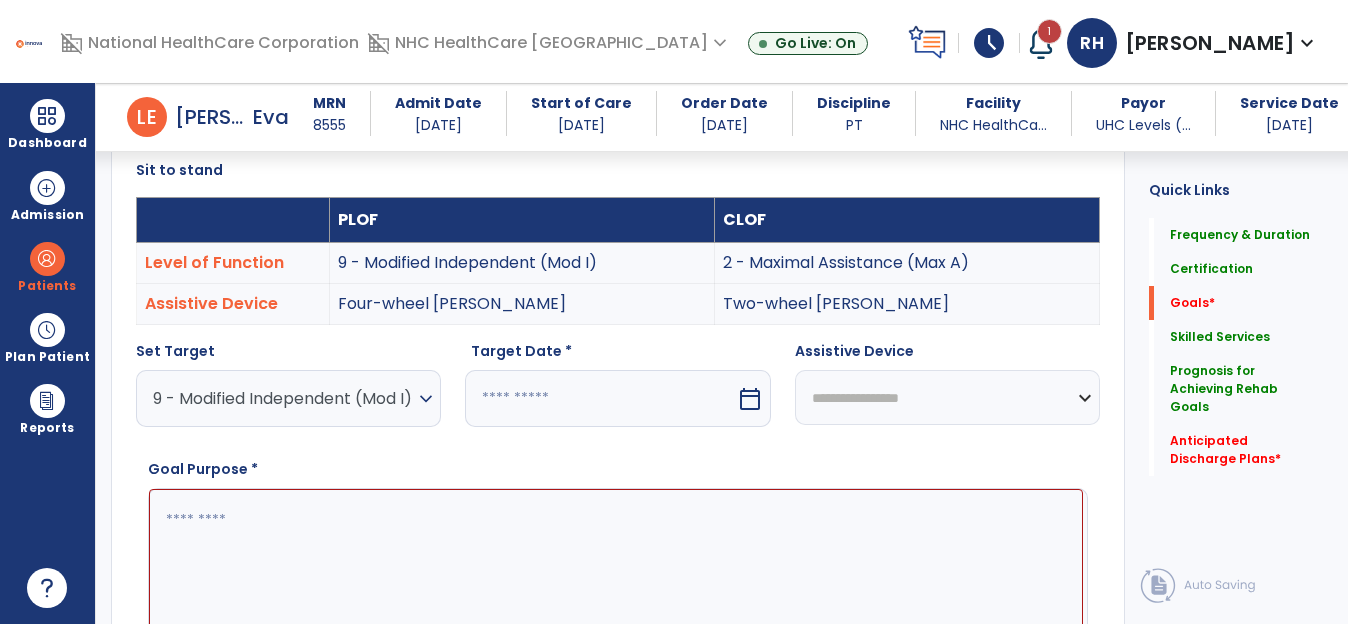 click on "calendar_today" at bounding box center [750, 399] 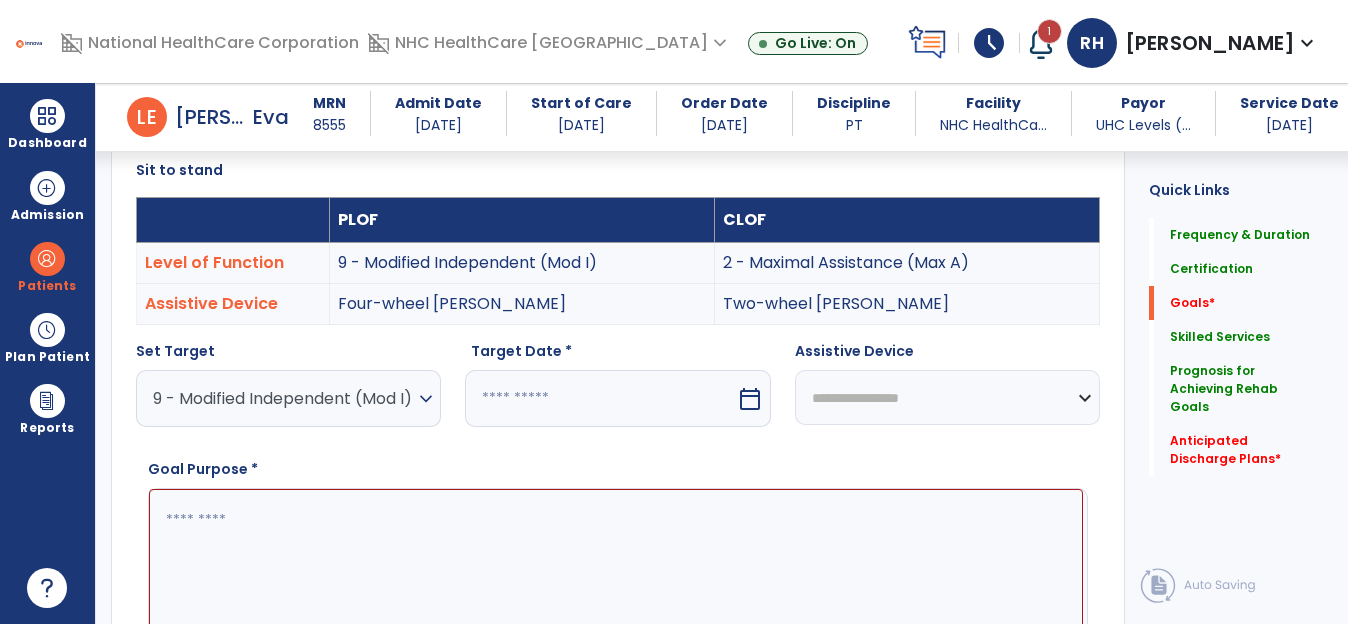 select on "*" 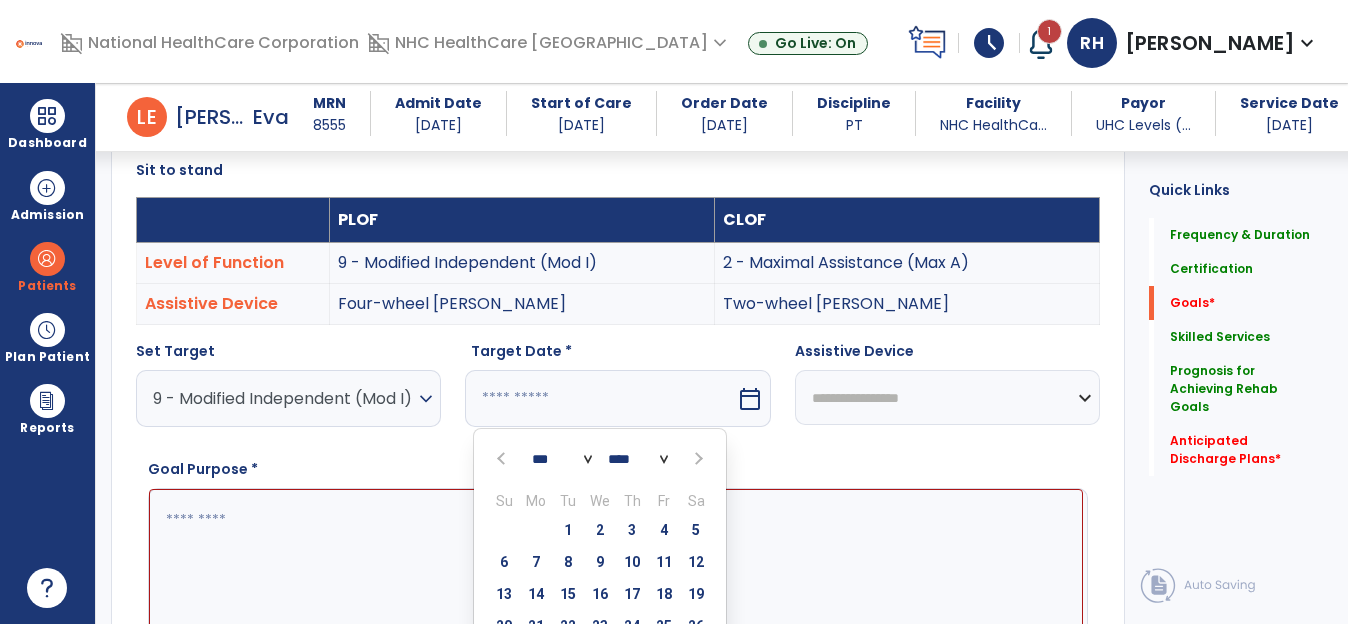 click at bounding box center (697, 459) 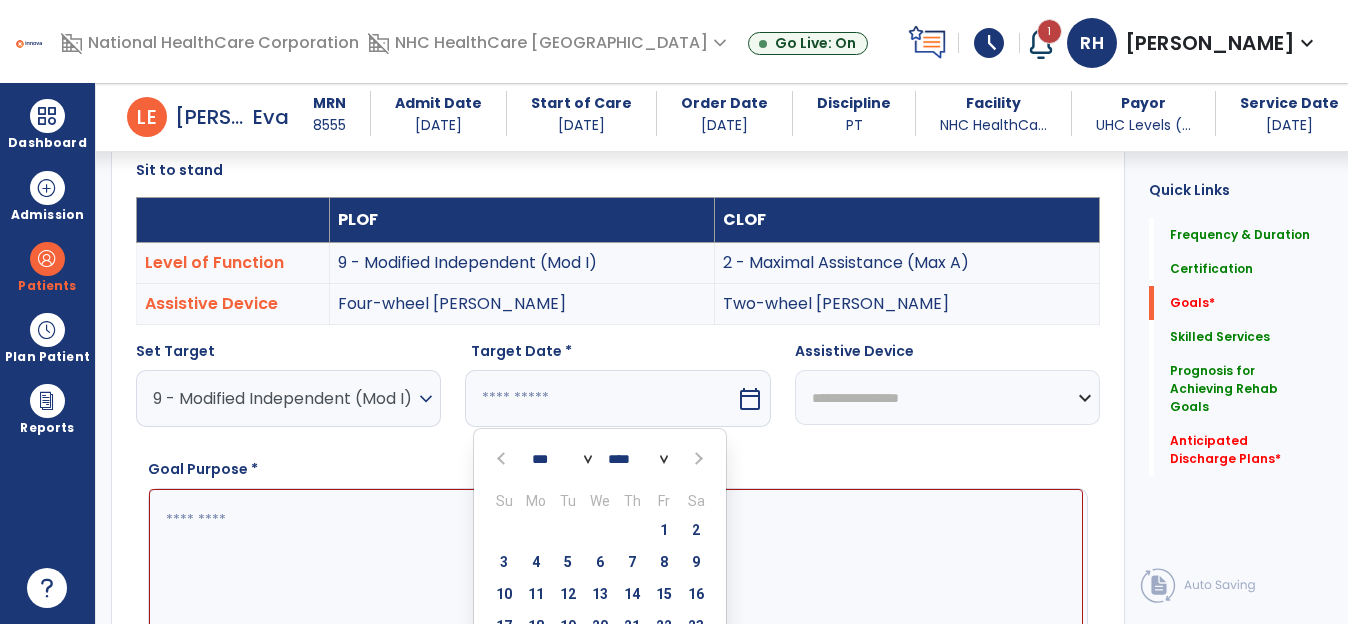 click at bounding box center [697, 459] 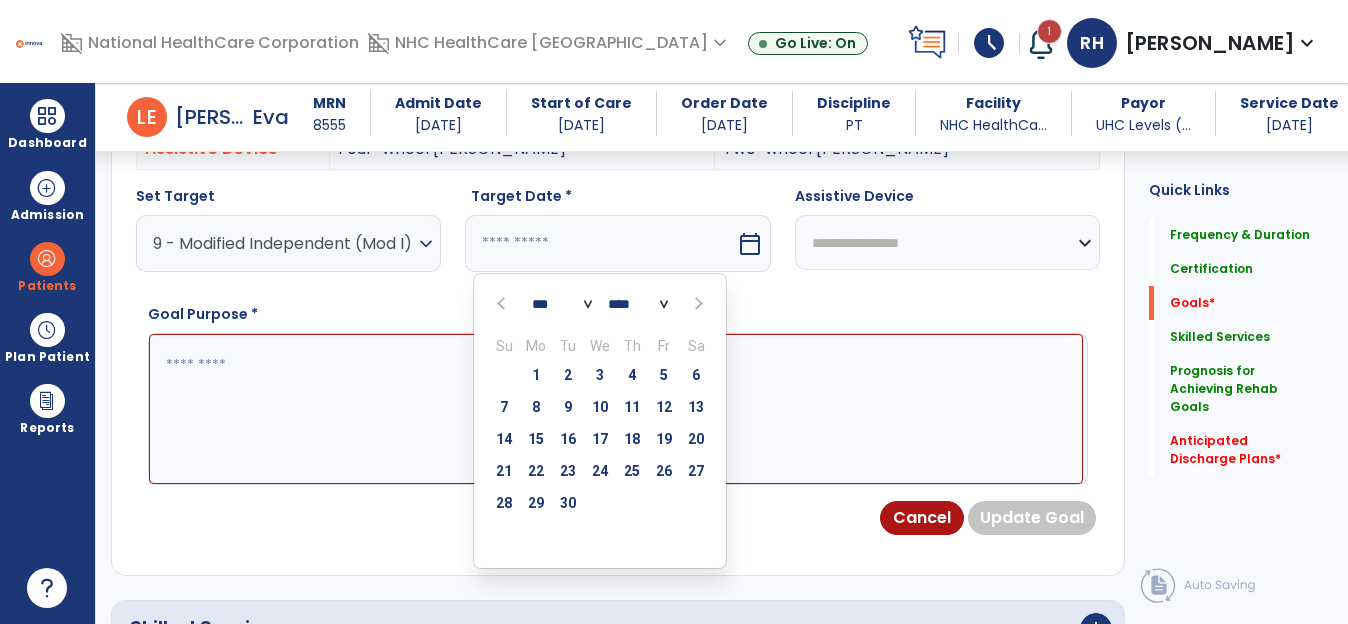 scroll, scrollTop: 735, scrollLeft: 0, axis: vertical 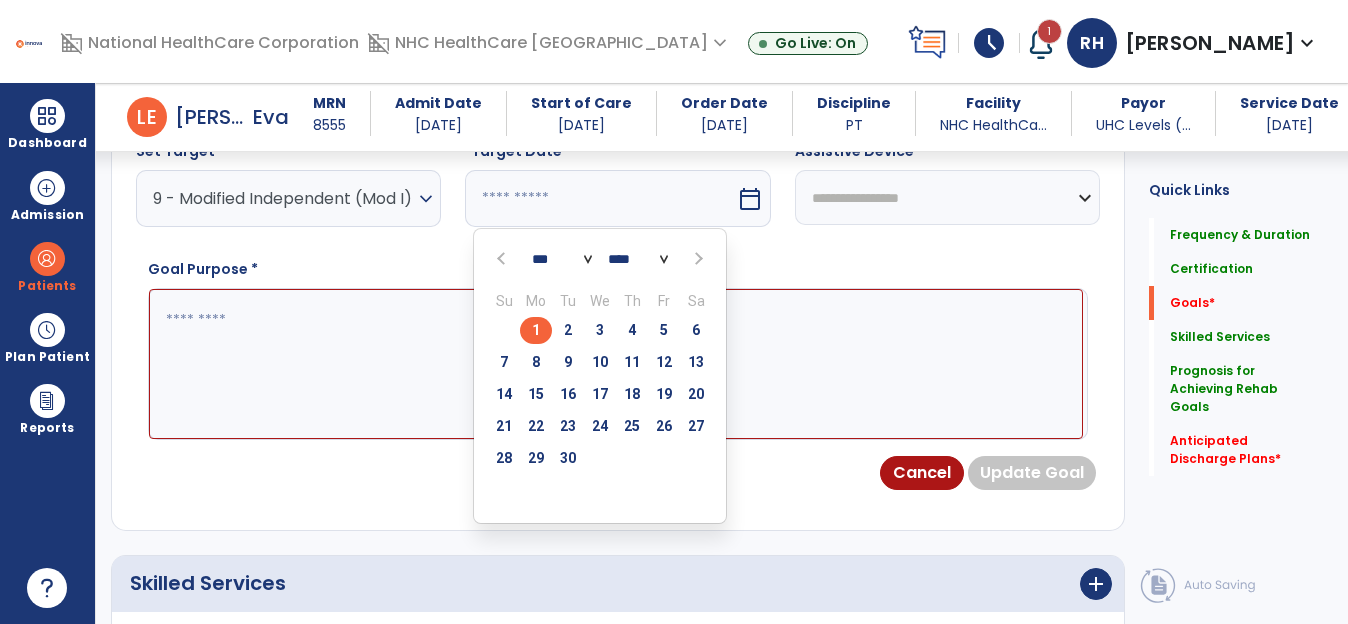 drag, startPoint x: 538, startPoint y: 462, endPoint x: 549, endPoint y: 453, distance: 14.21267 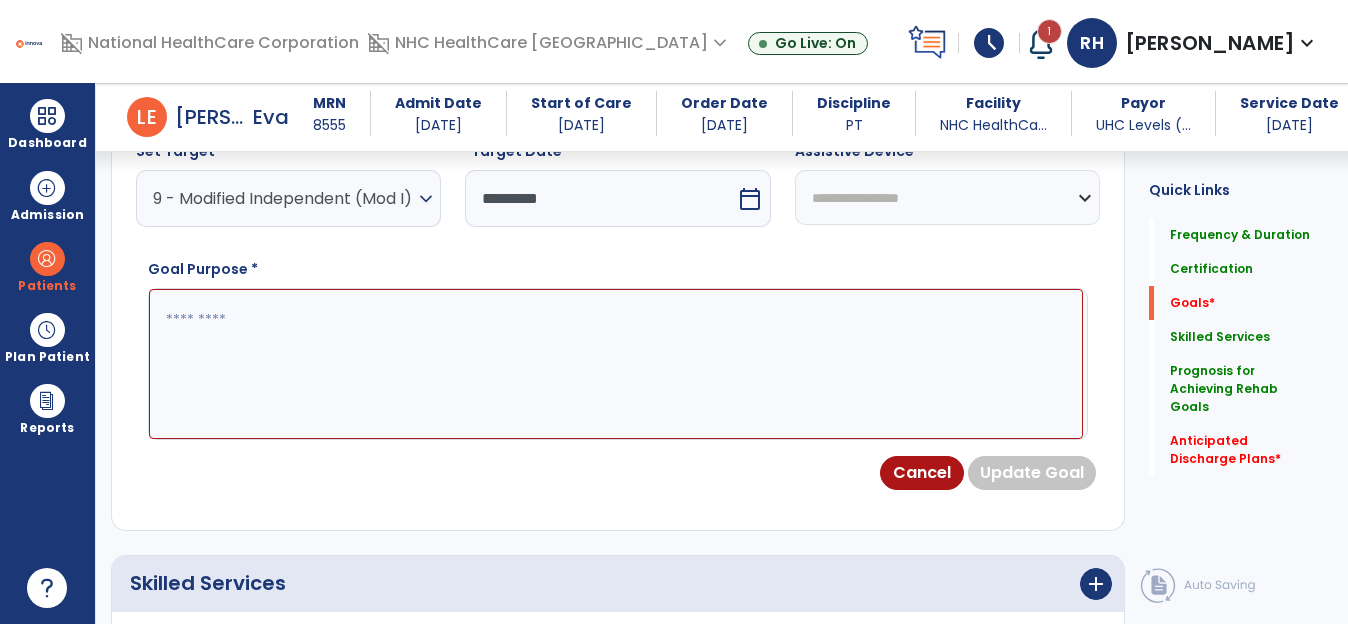 click on "**********" at bounding box center [947, 197] 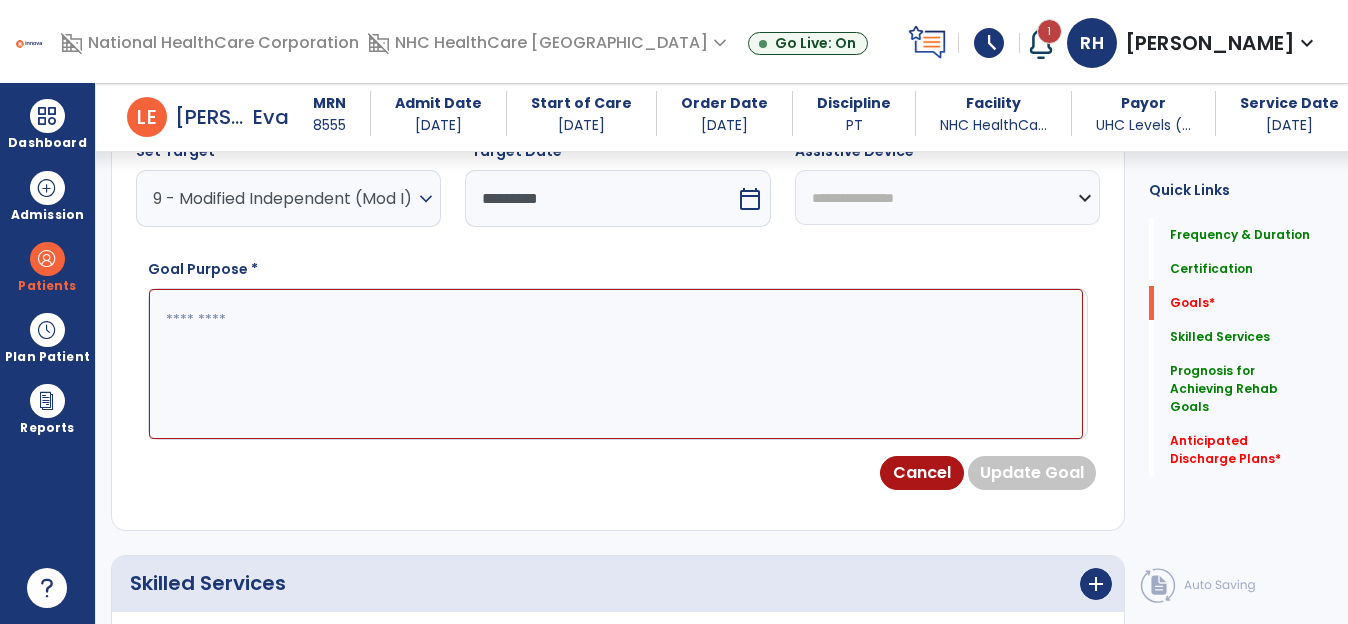 click on "**********" at bounding box center (947, 197) 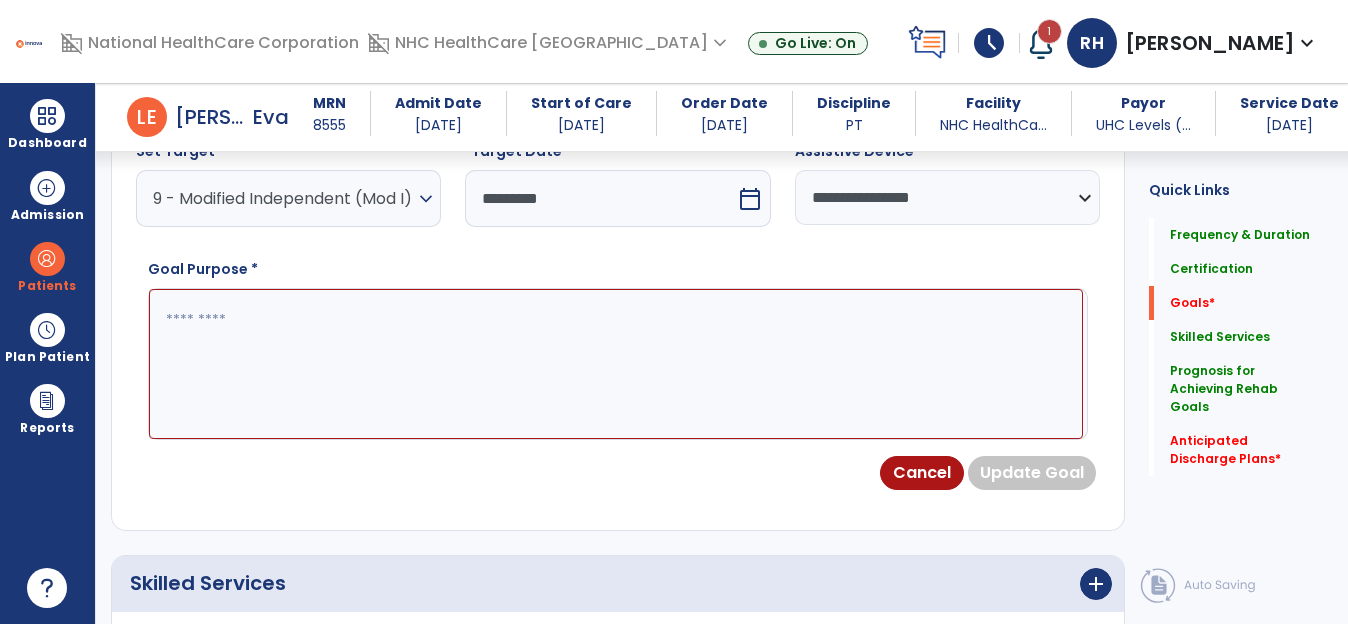 click at bounding box center (616, 364) 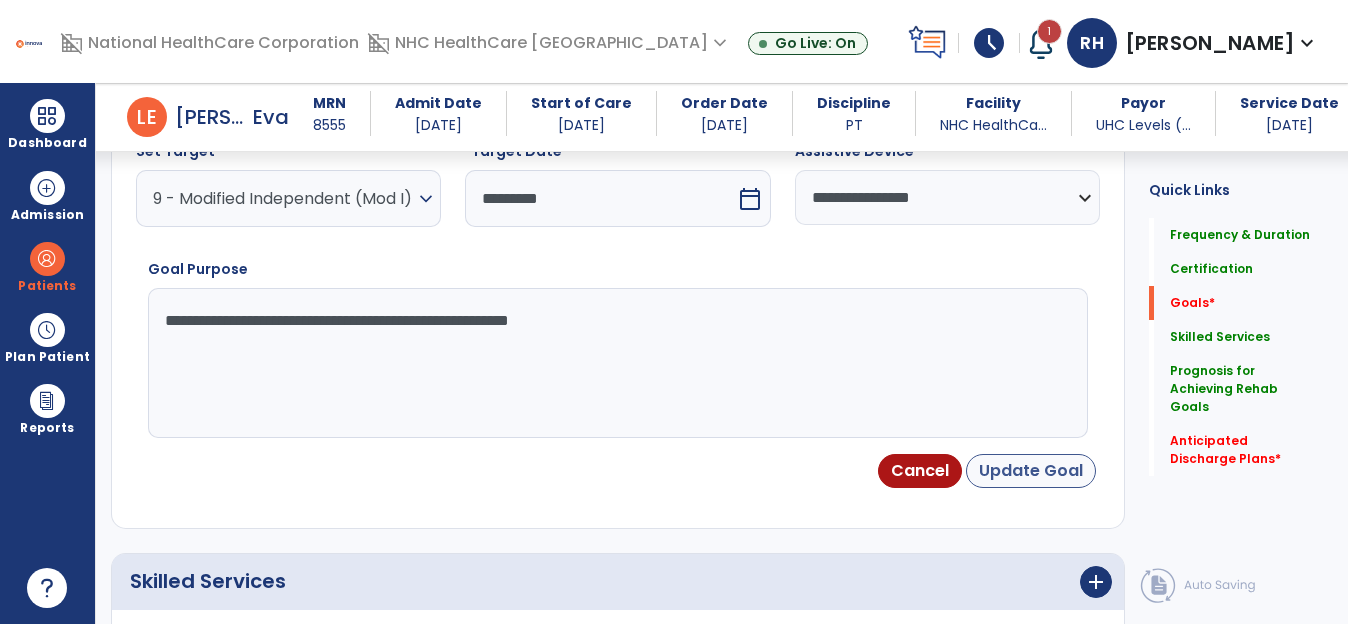 type on "**********" 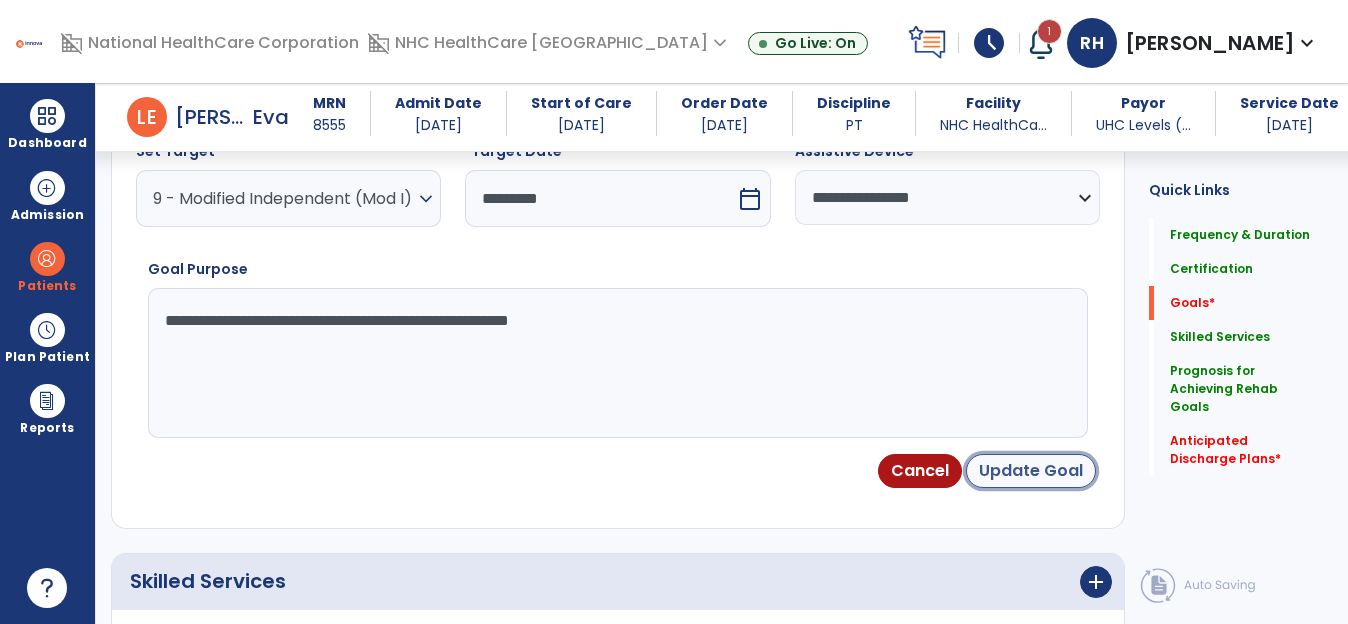 click on "Update Goal" at bounding box center [1031, 471] 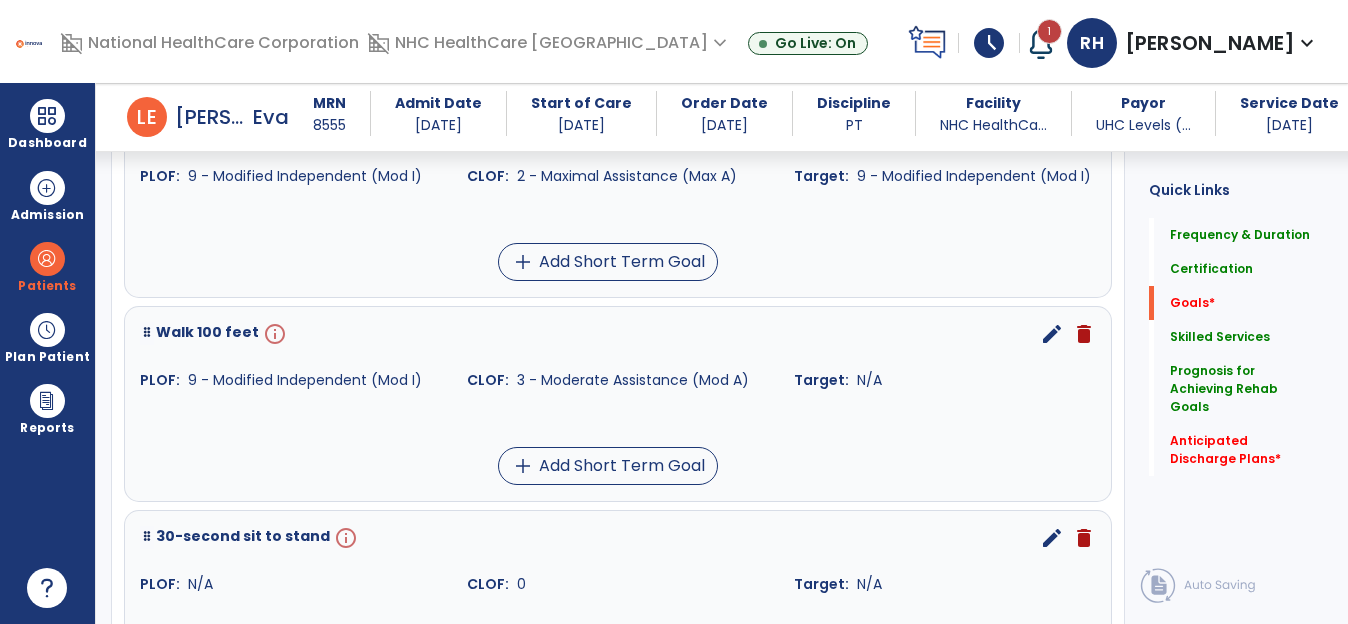 scroll, scrollTop: 1045, scrollLeft: 0, axis: vertical 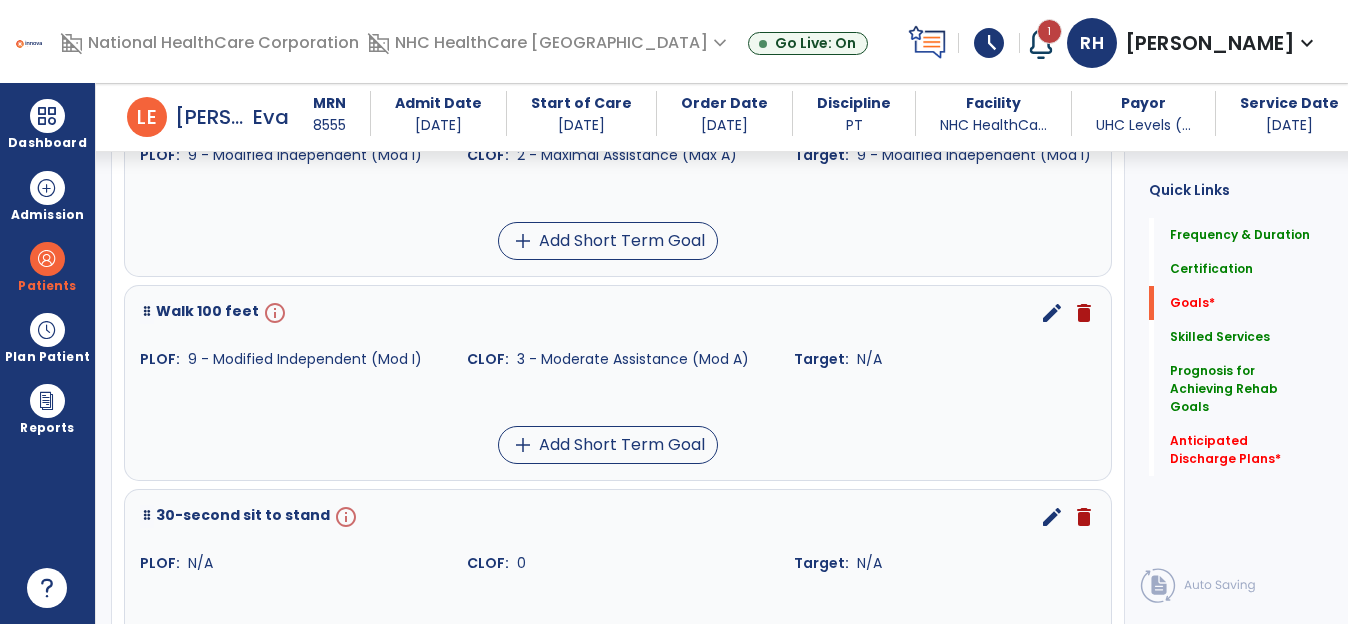 click on "edit" at bounding box center (1052, 313) 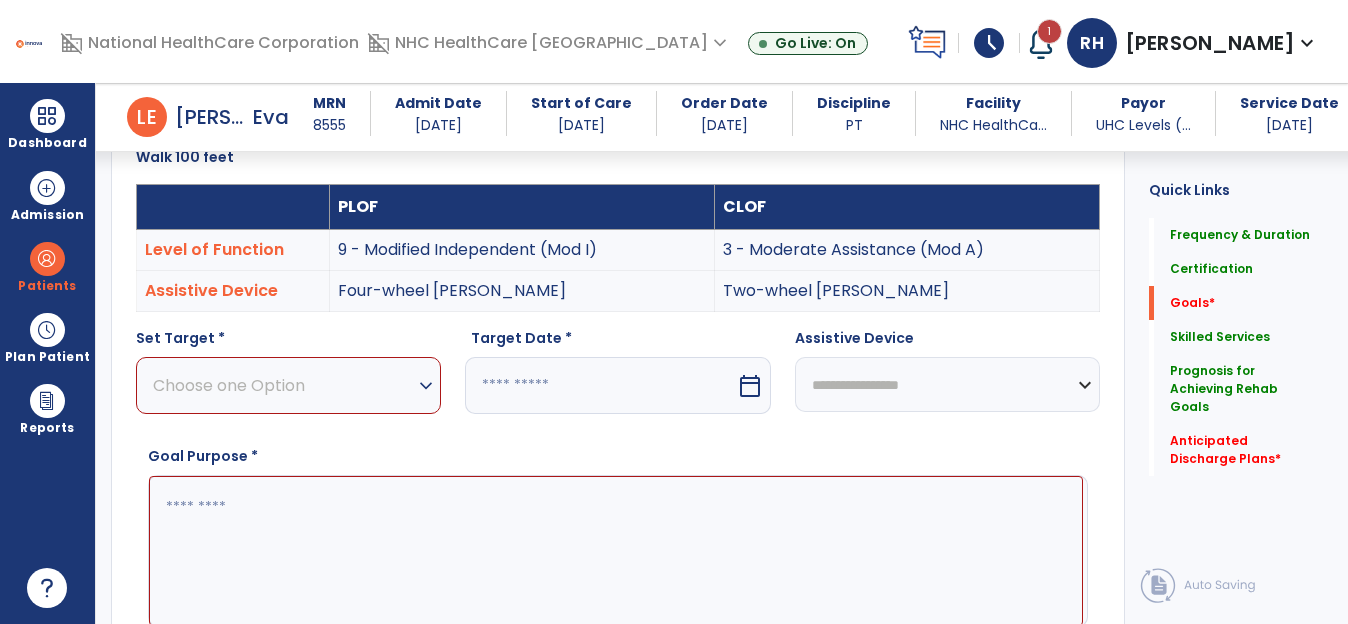scroll, scrollTop: 535, scrollLeft: 0, axis: vertical 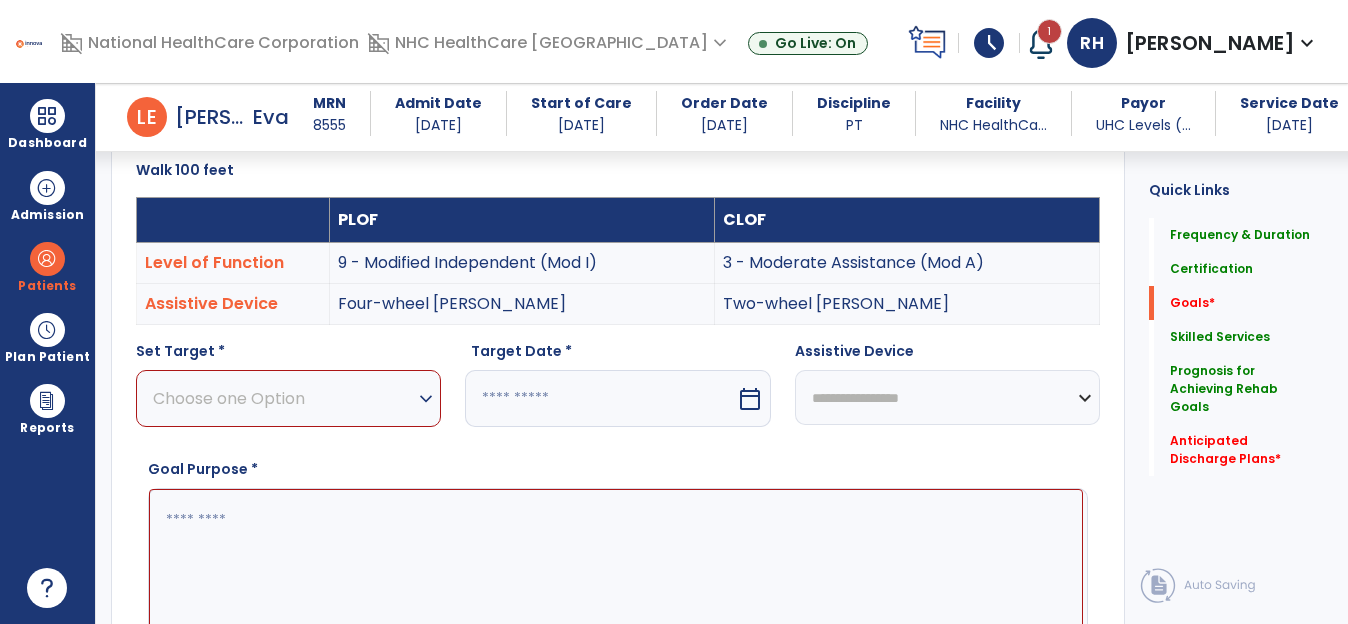 click on "expand_more" at bounding box center (426, 399) 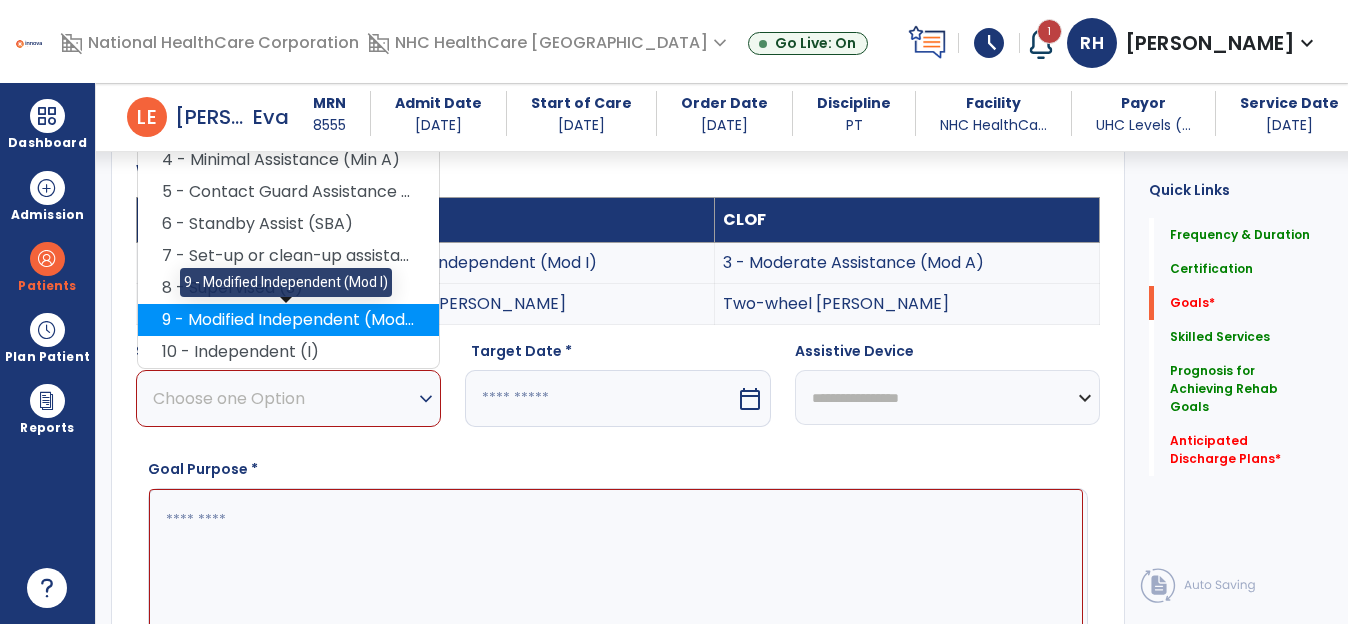 click on "9 - Modified Independent (Mod I)" at bounding box center (288, 320) 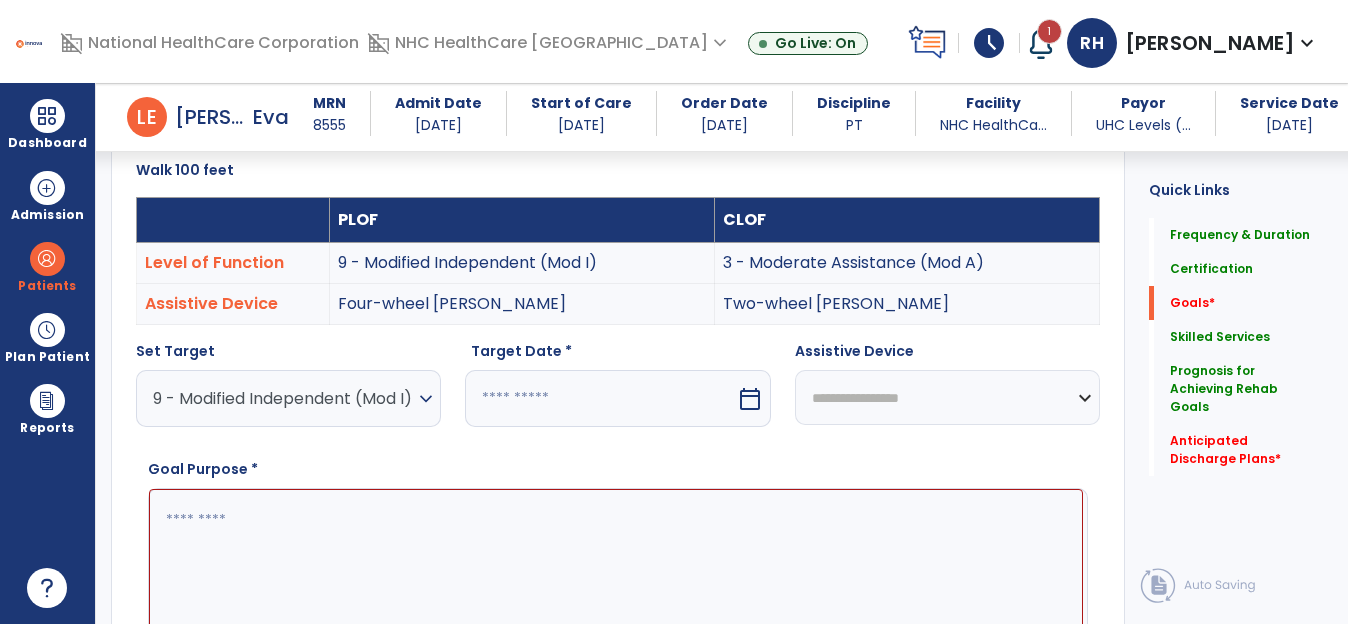 click on "calendar_today" at bounding box center (750, 399) 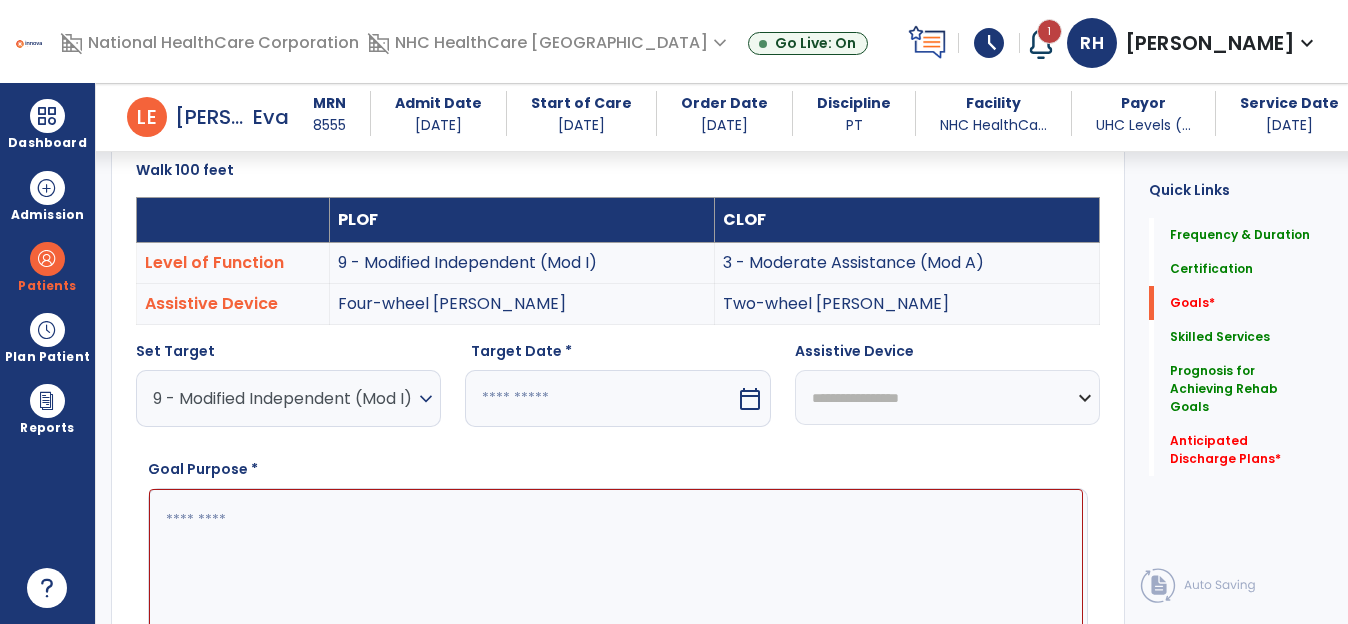 select on "*" 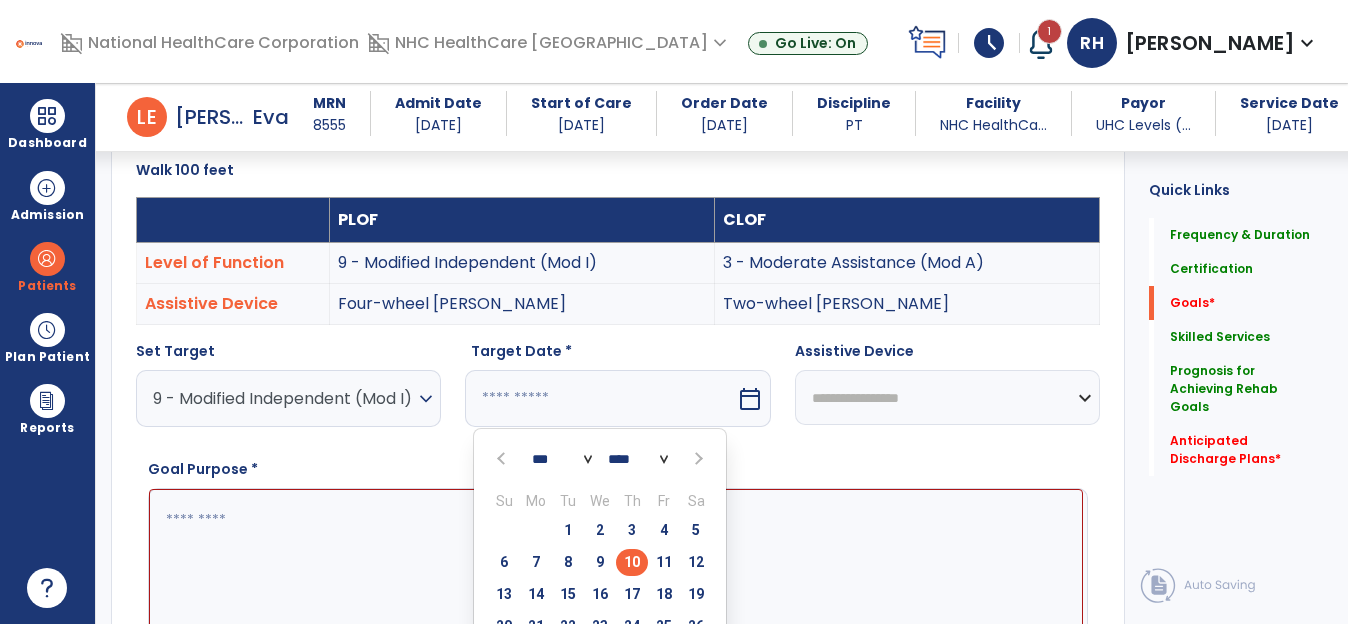 click at bounding box center [697, 459] 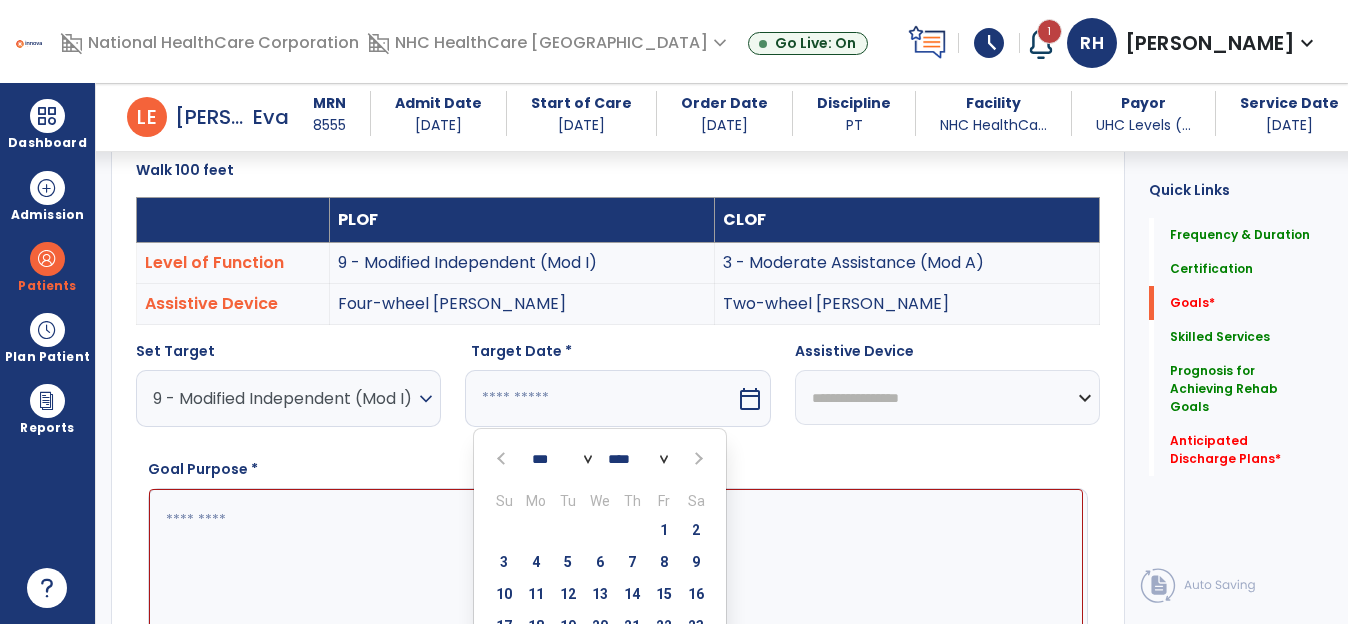 click at bounding box center (697, 459) 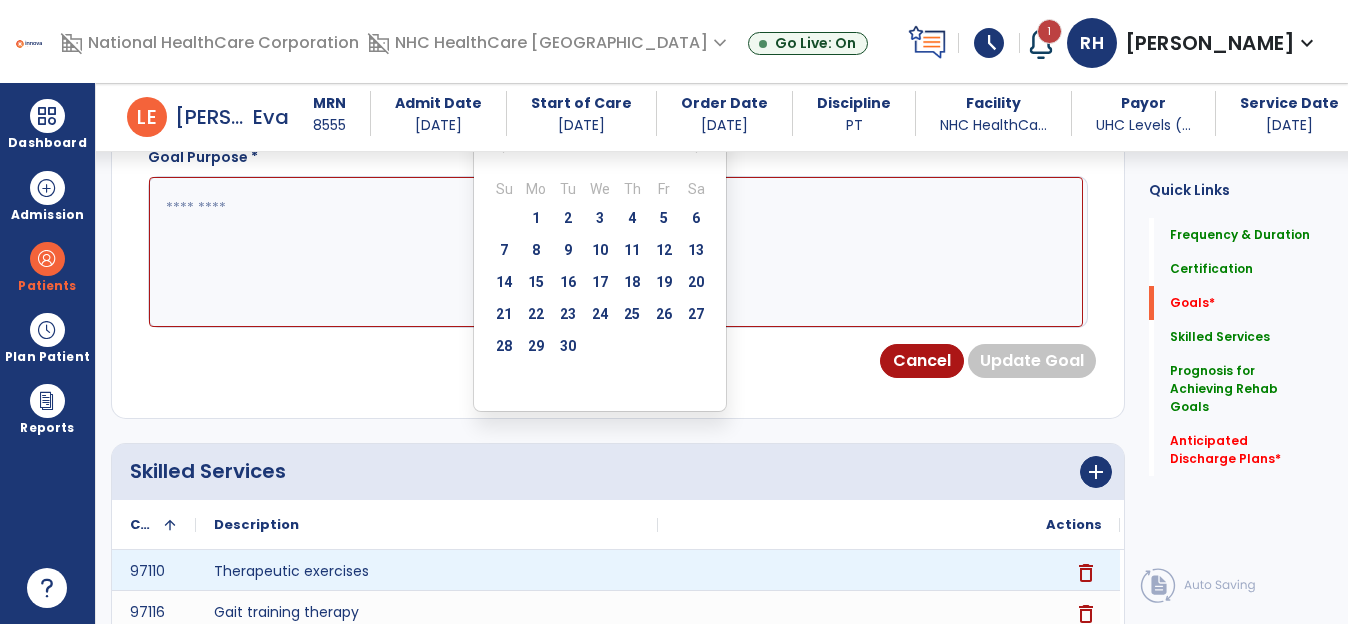 scroll, scrollTop: 935, scrollLeft: 0, axis: vertical 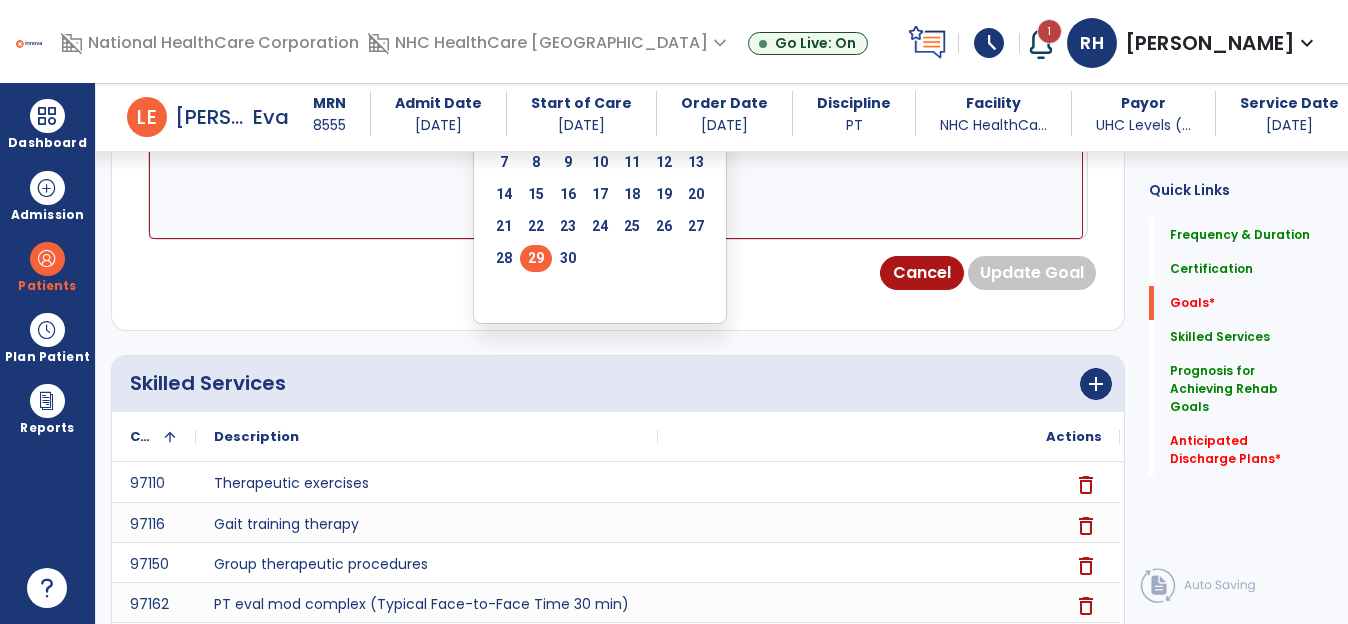 click on "29" at bounding box center [536, 258] 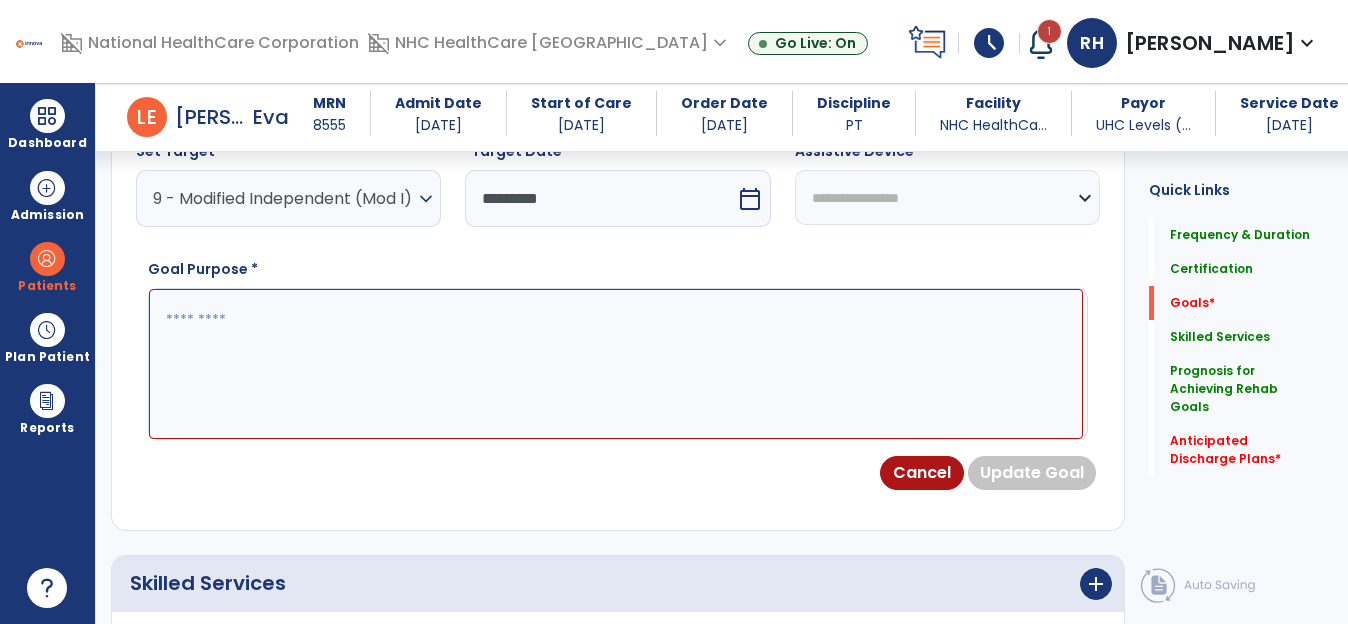 scroll, scrollTop: 635, scrollLeft: 0, axis: vertical 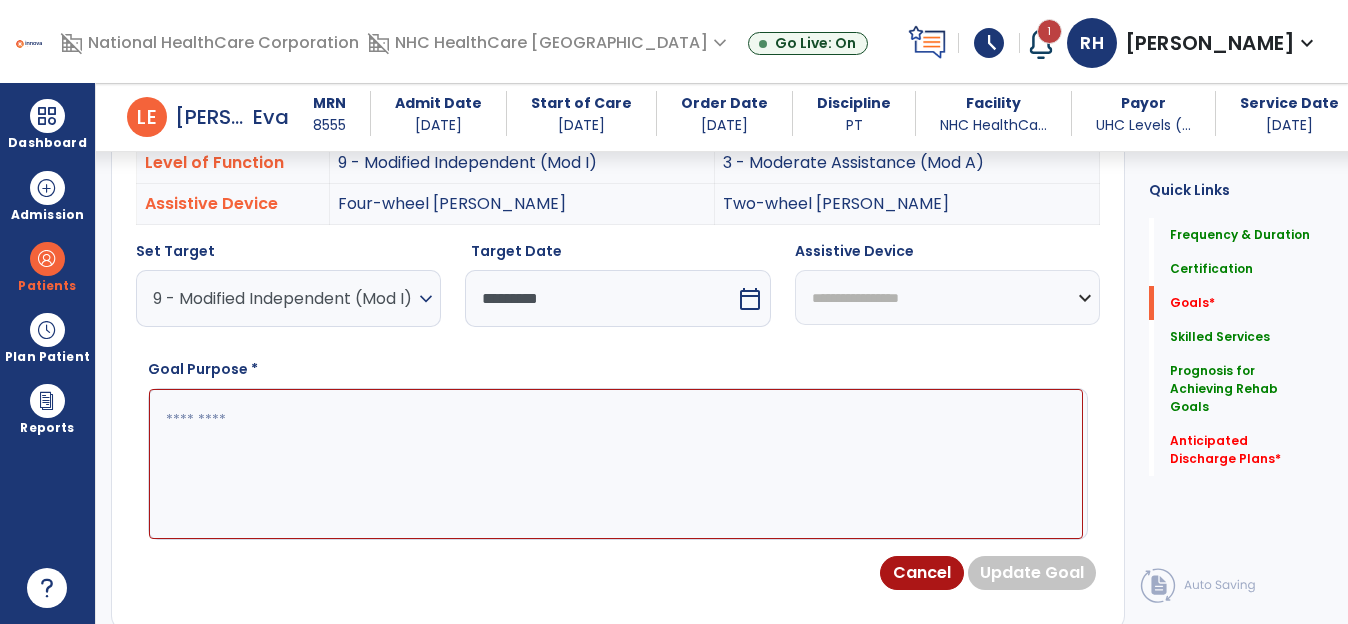 click on "**********" at bounding box center (947, 297) 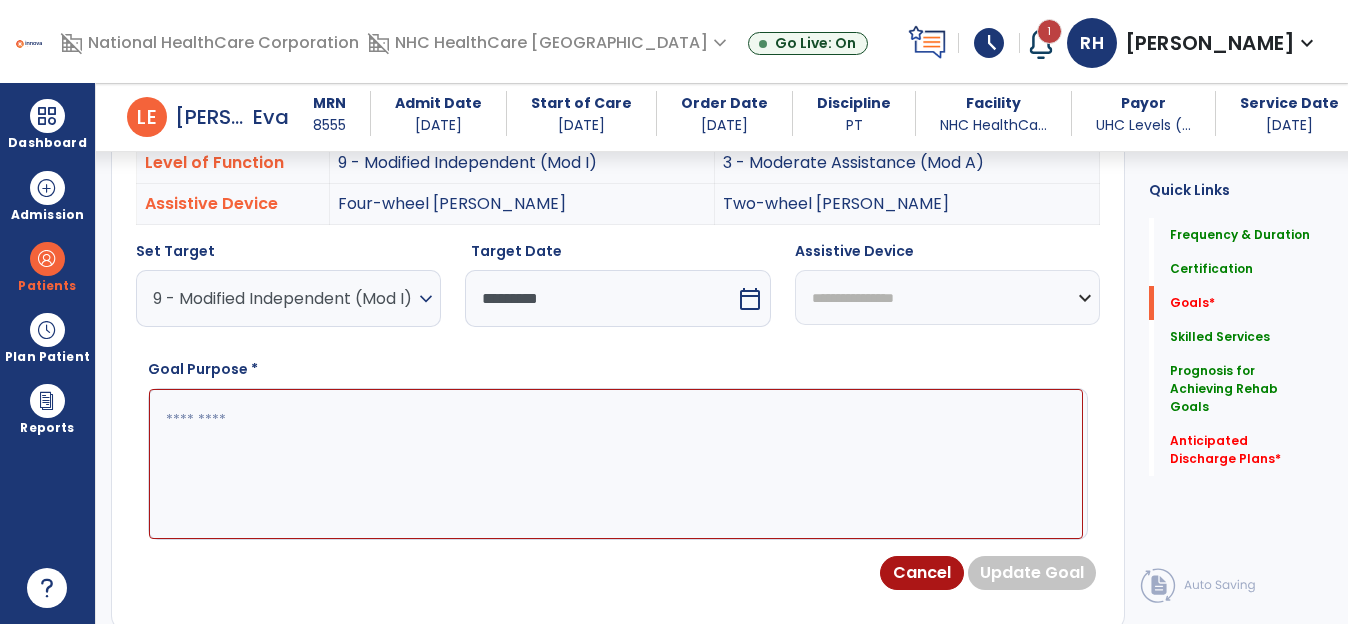 click on "**********" at bounding box center (947, 297) 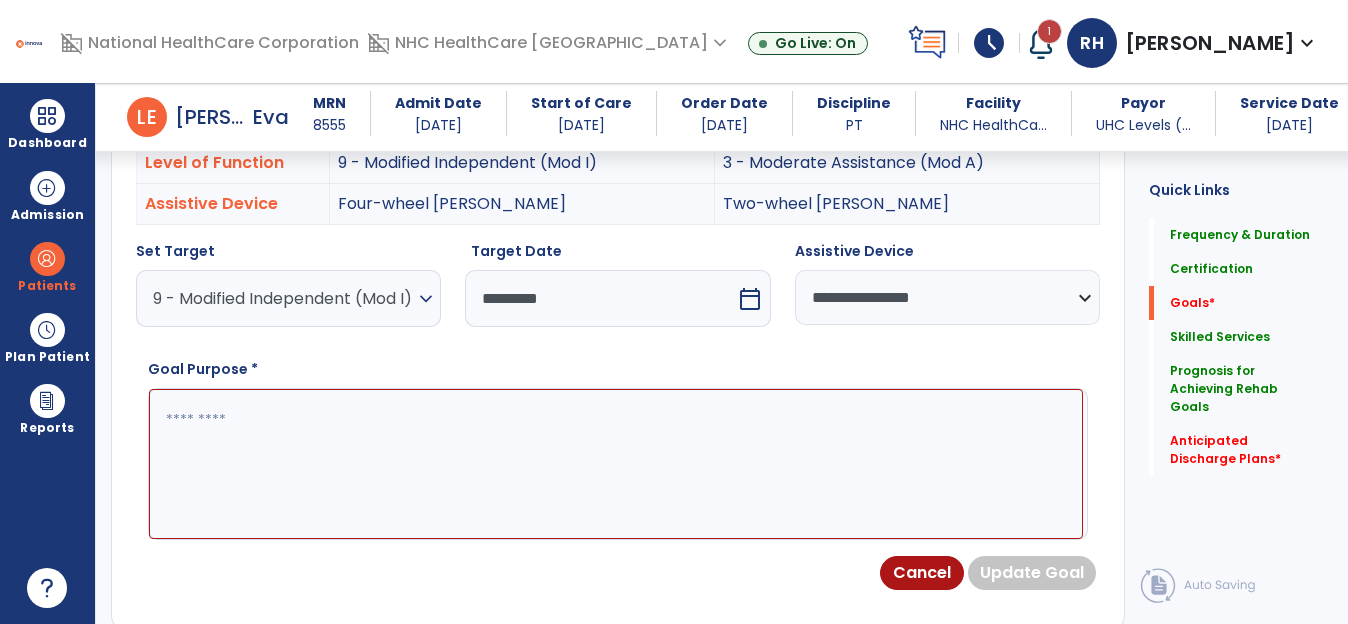 click at bounding box center (616, 464) 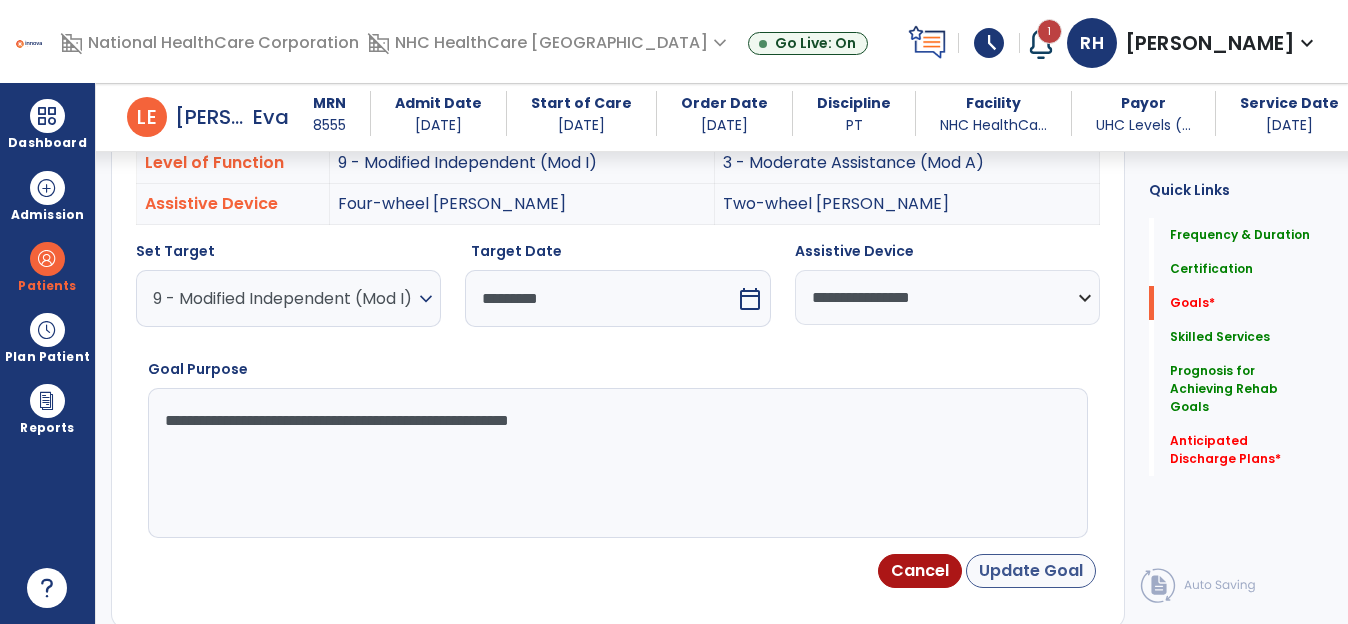 type on "**********" 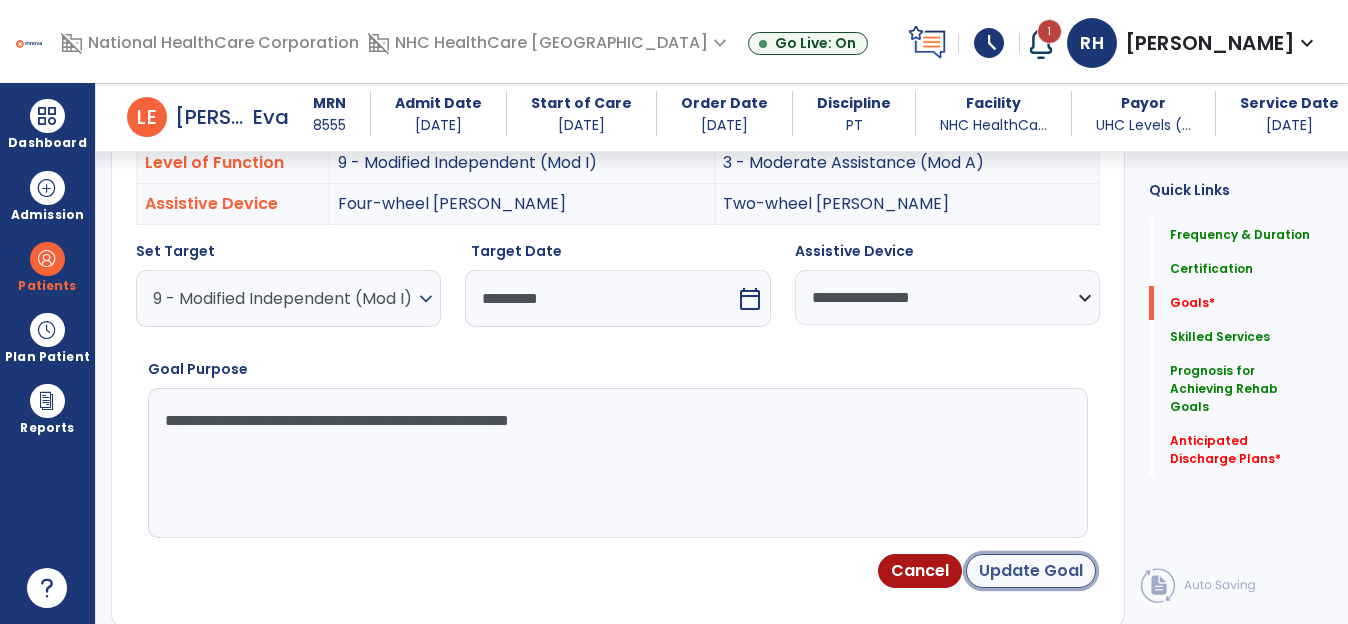click on "Update Goal" at bounding box center [1031, 571] 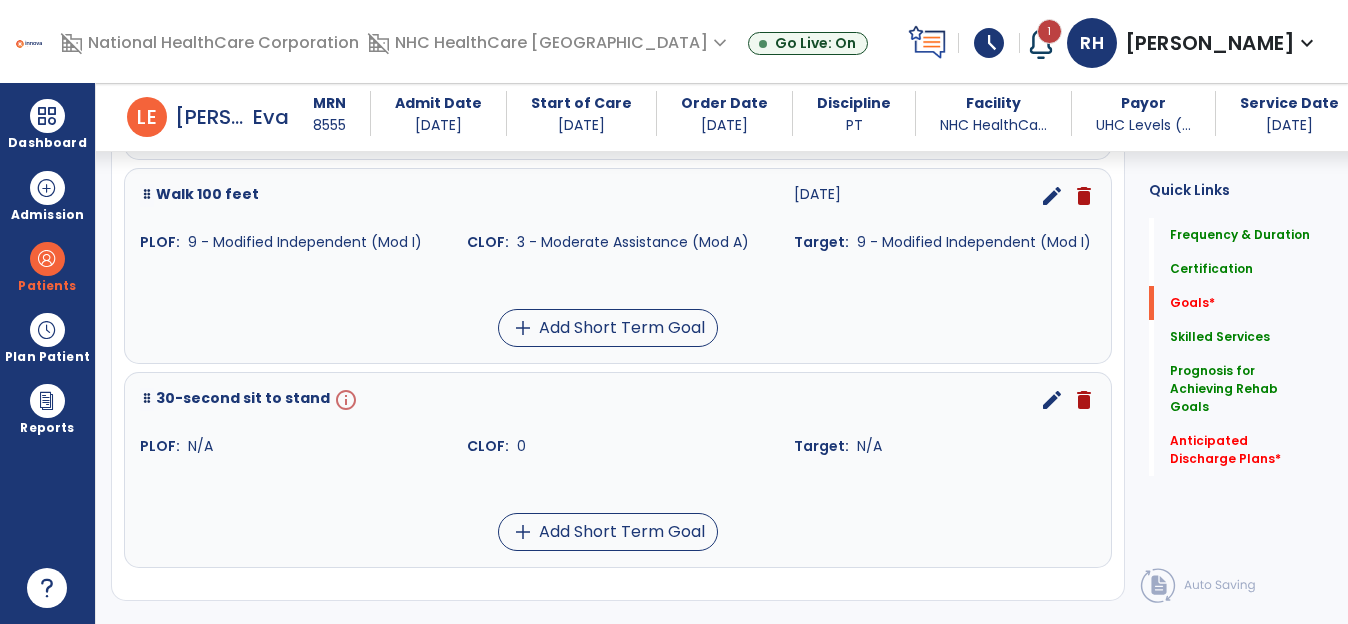 scroll, scrollTop: 1237, scrollLeft: 0, axis: vertical 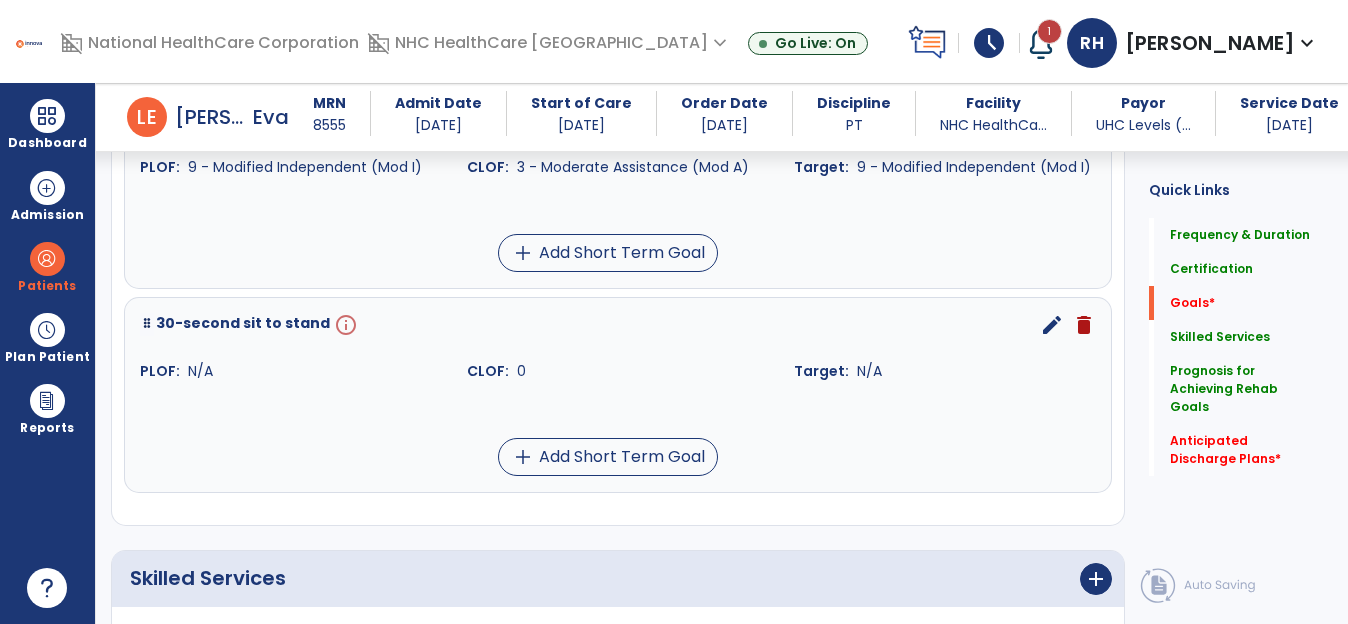 click on "edit" at bounding box center (1052, 325) 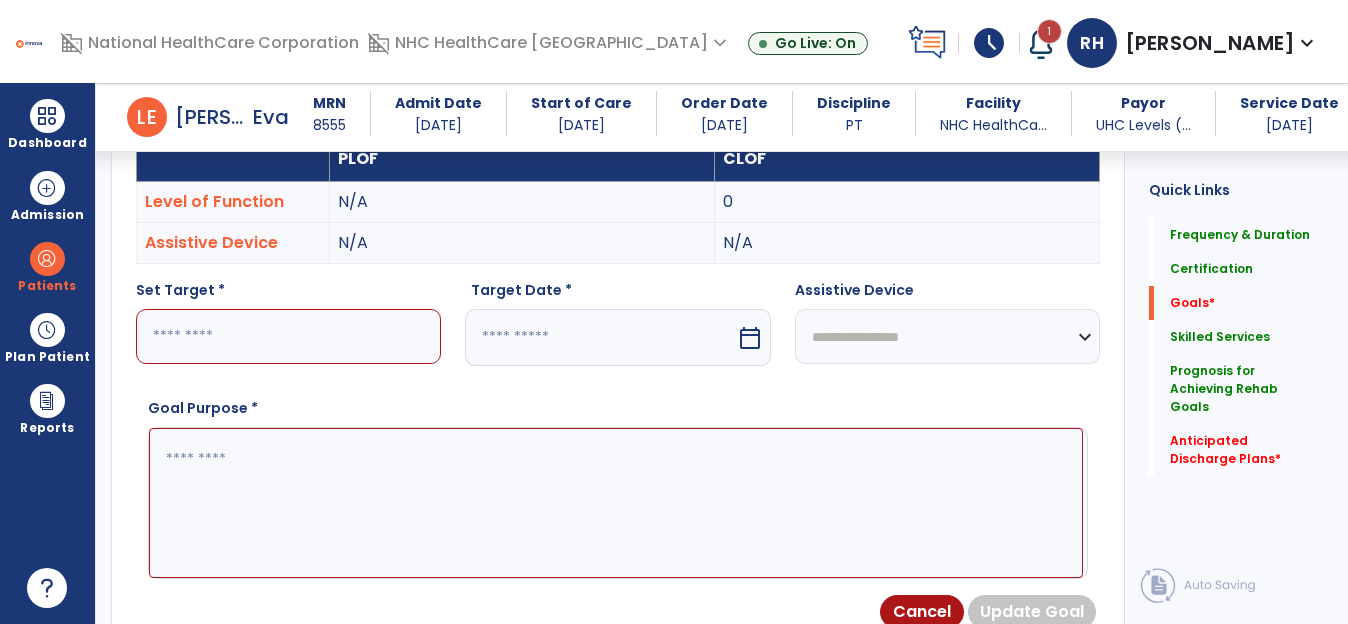 scroll, scrollTop: 535, scrollLeft: 0, axis: vertical 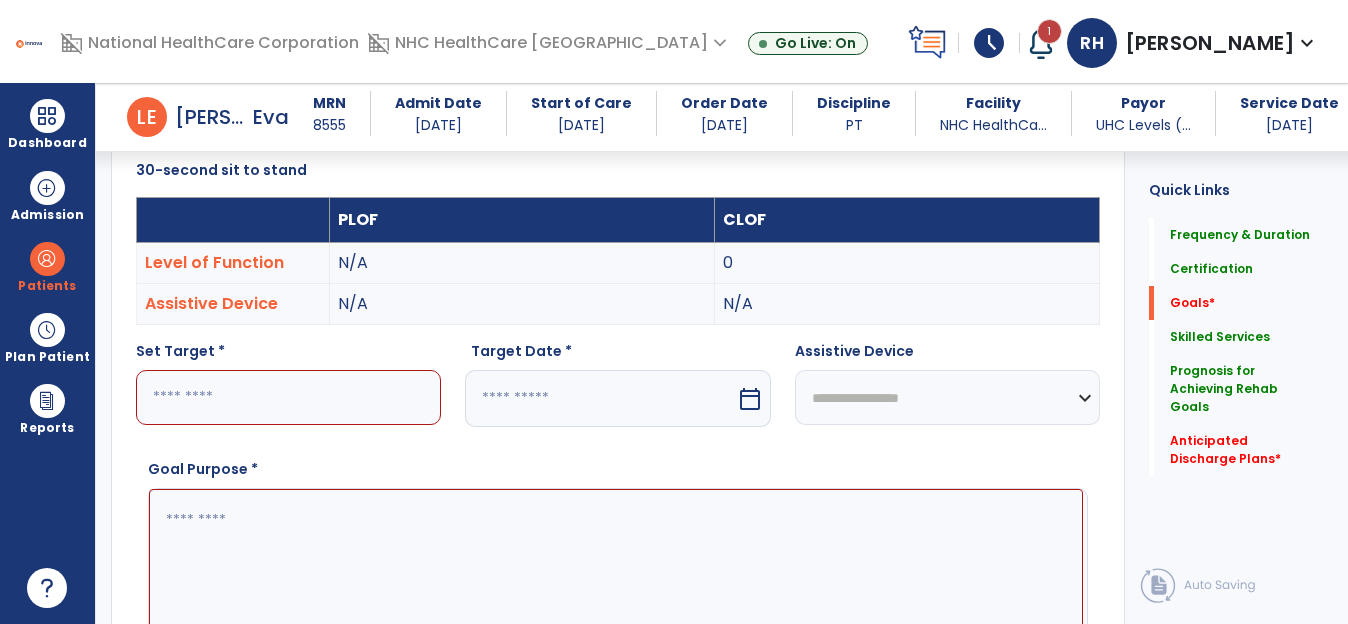 click at bounding box center [288, 397] 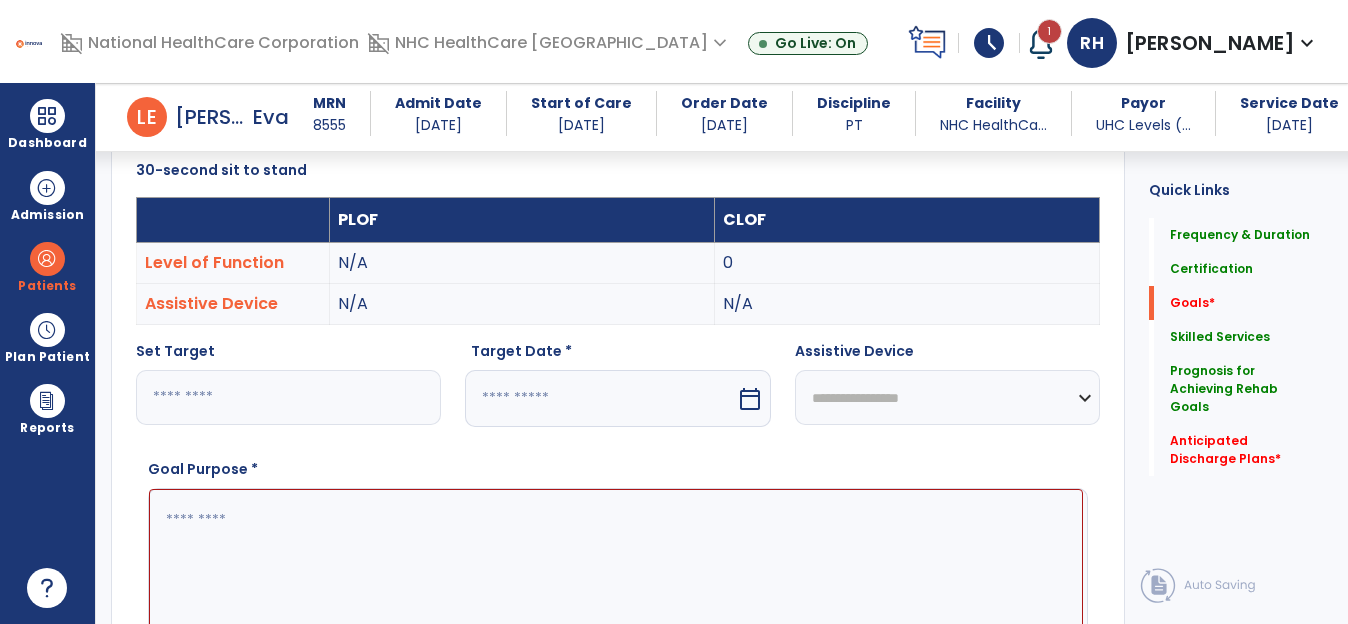 type on "*" 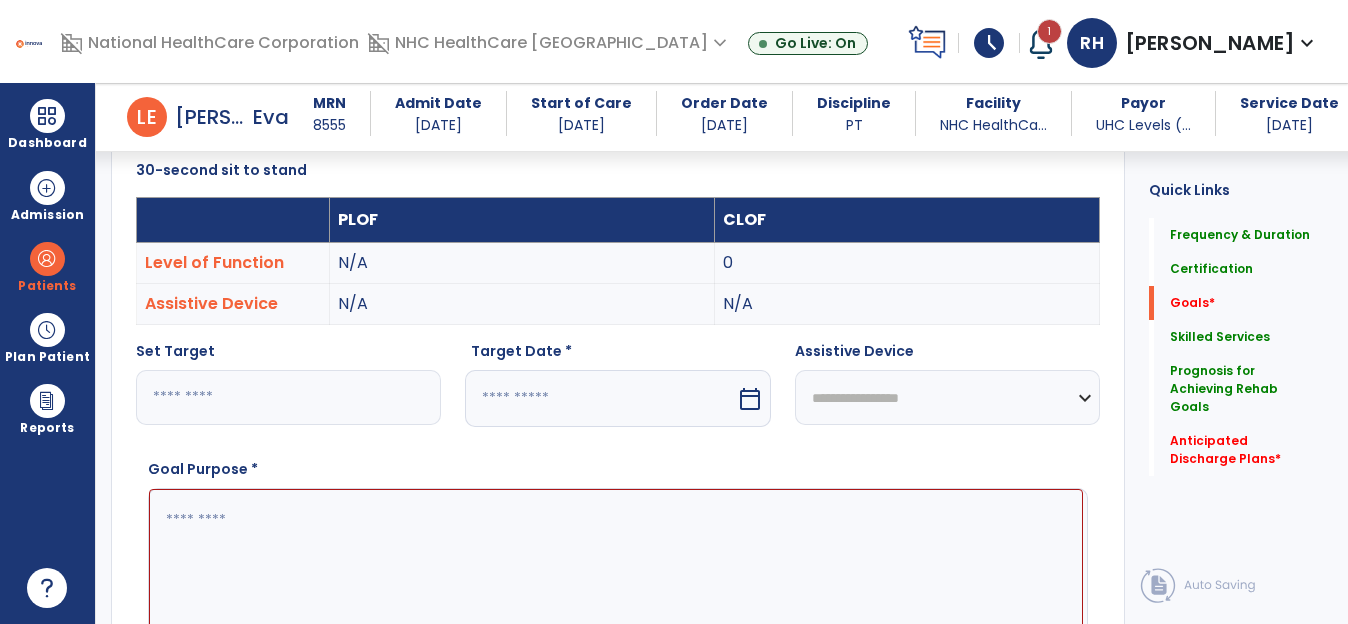 drag, startPoint x: 743, startPoint y: 404, endPoint x: 710, endPoint y: 422, distance: 37.589893 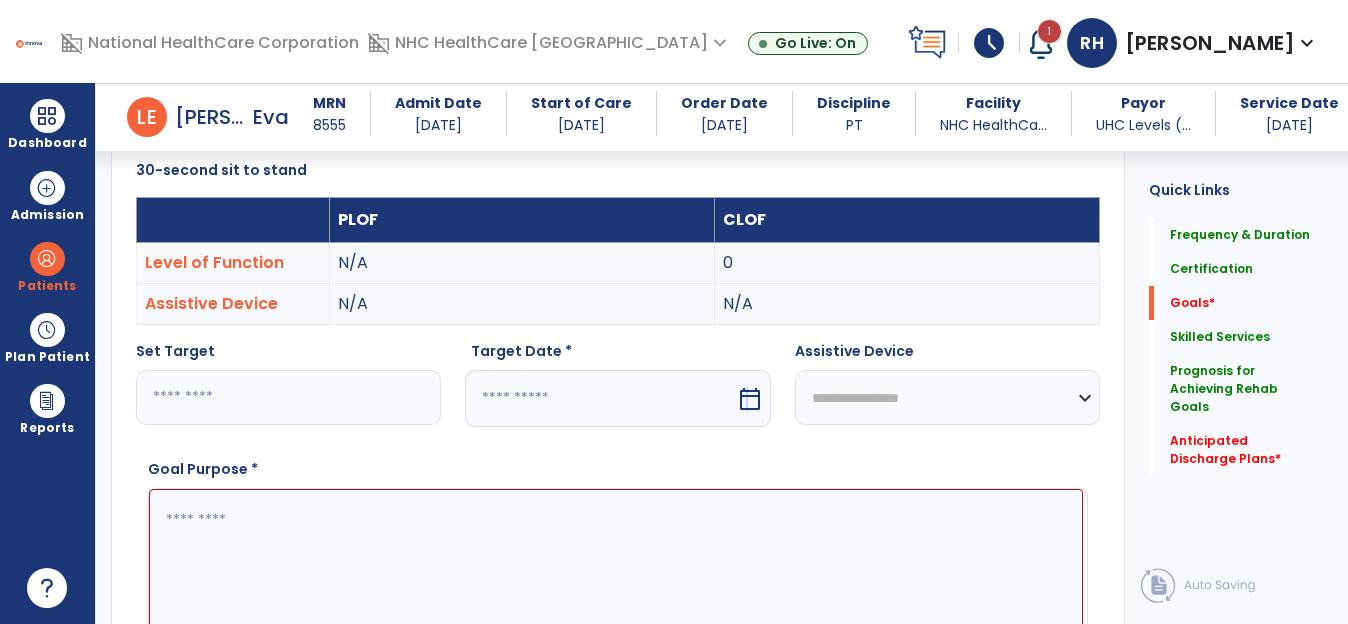 select on "*" 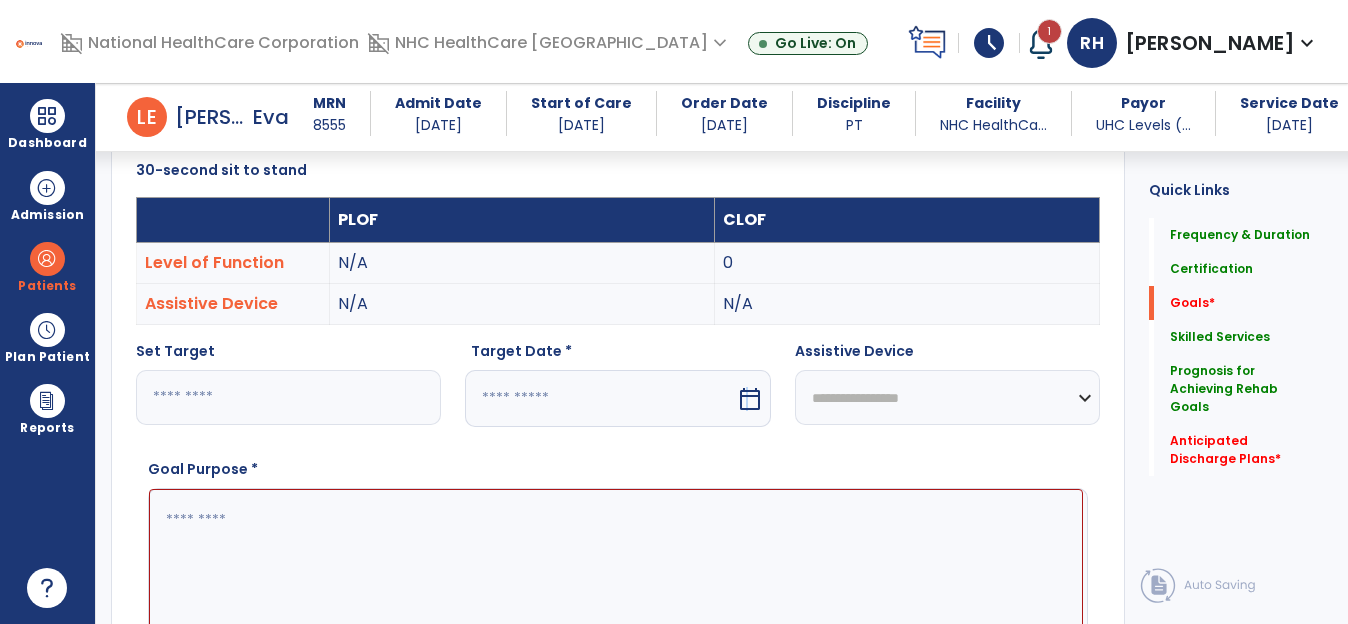 select on "****" 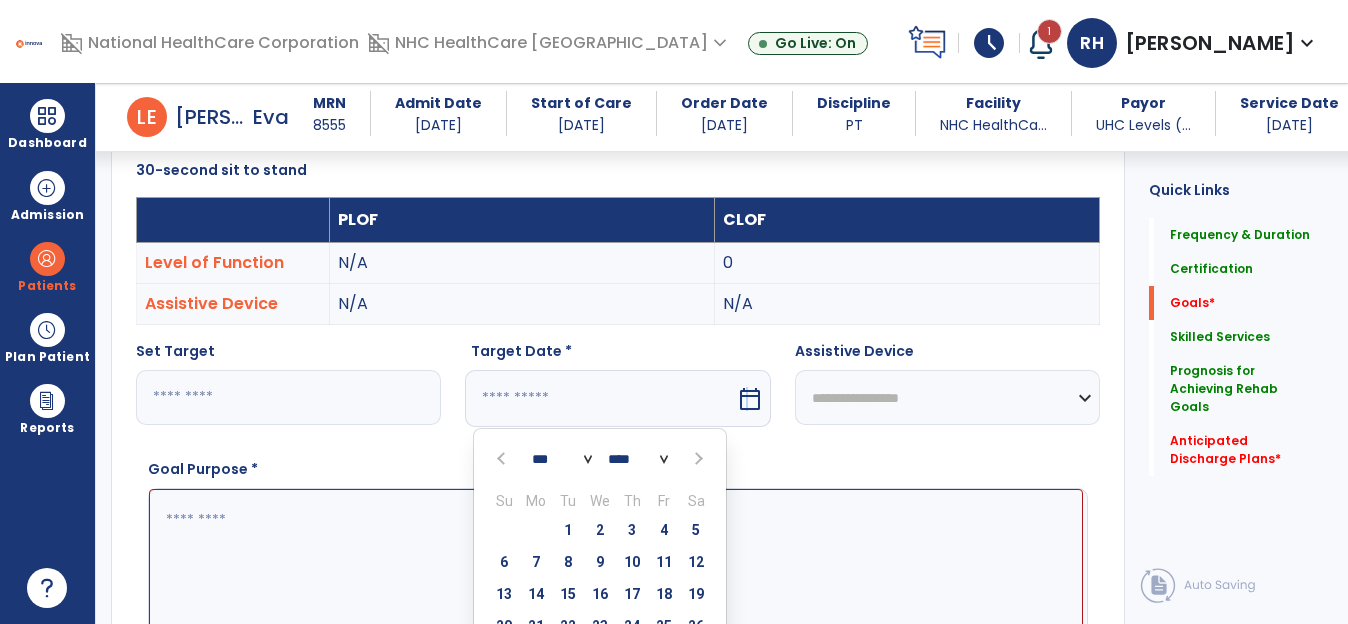 click at bounding box center (698, 459) 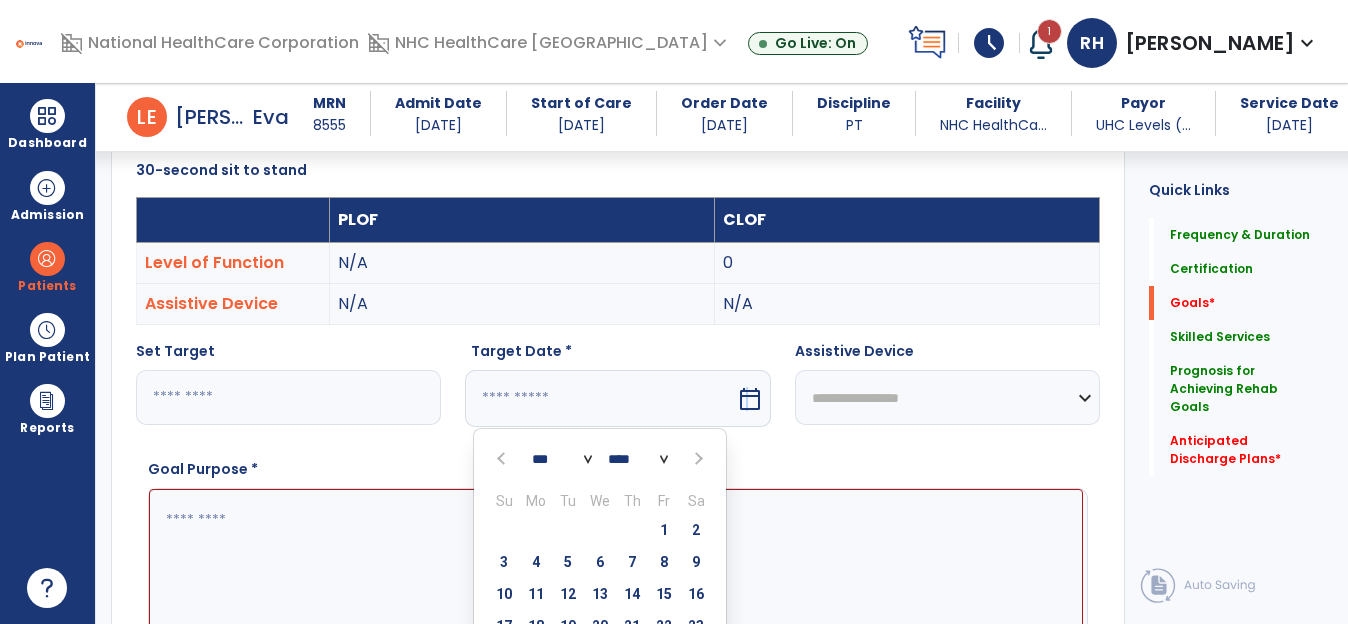 click at bounding box center (697, 459) 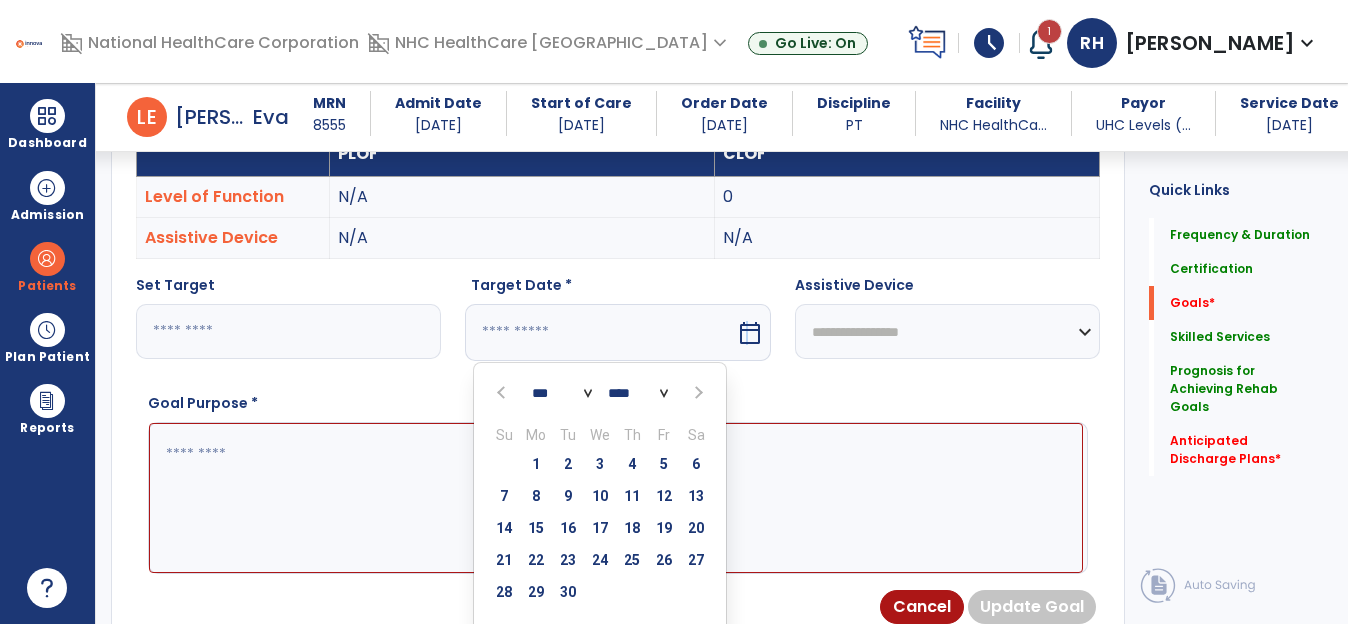 scroll, scrollTop: 735, scrollLeft: 0, axis: vertical 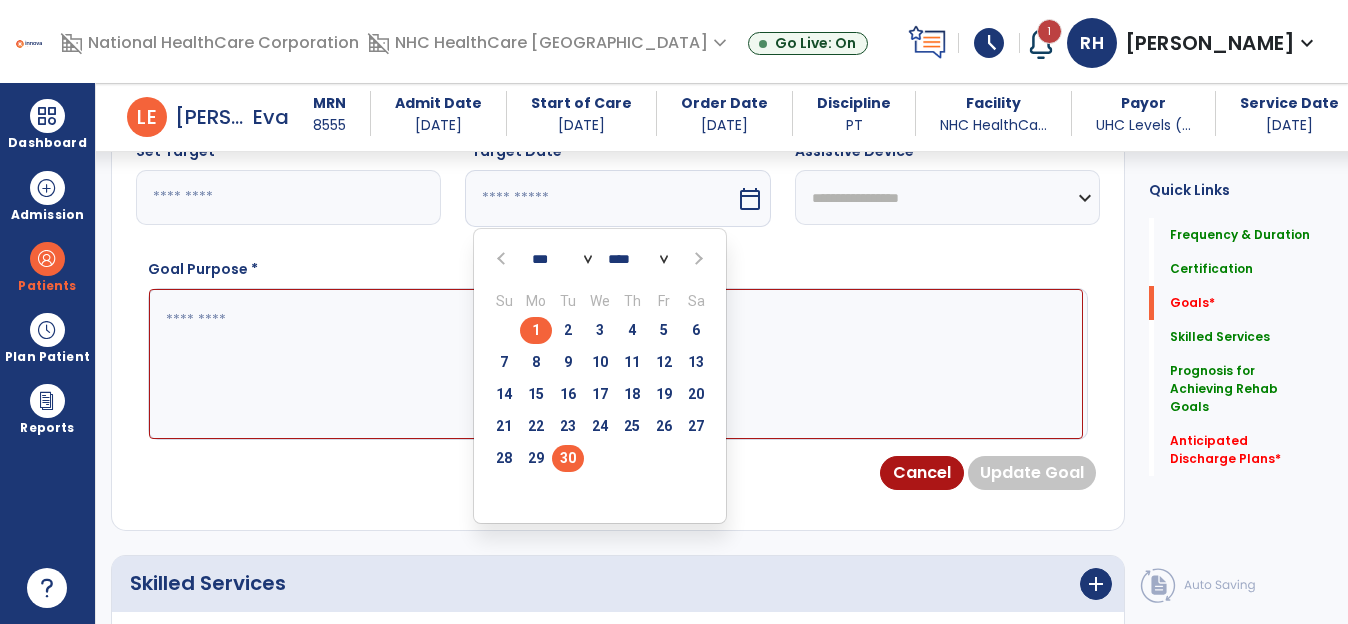 click on "30" at bounding box center [568, 458] 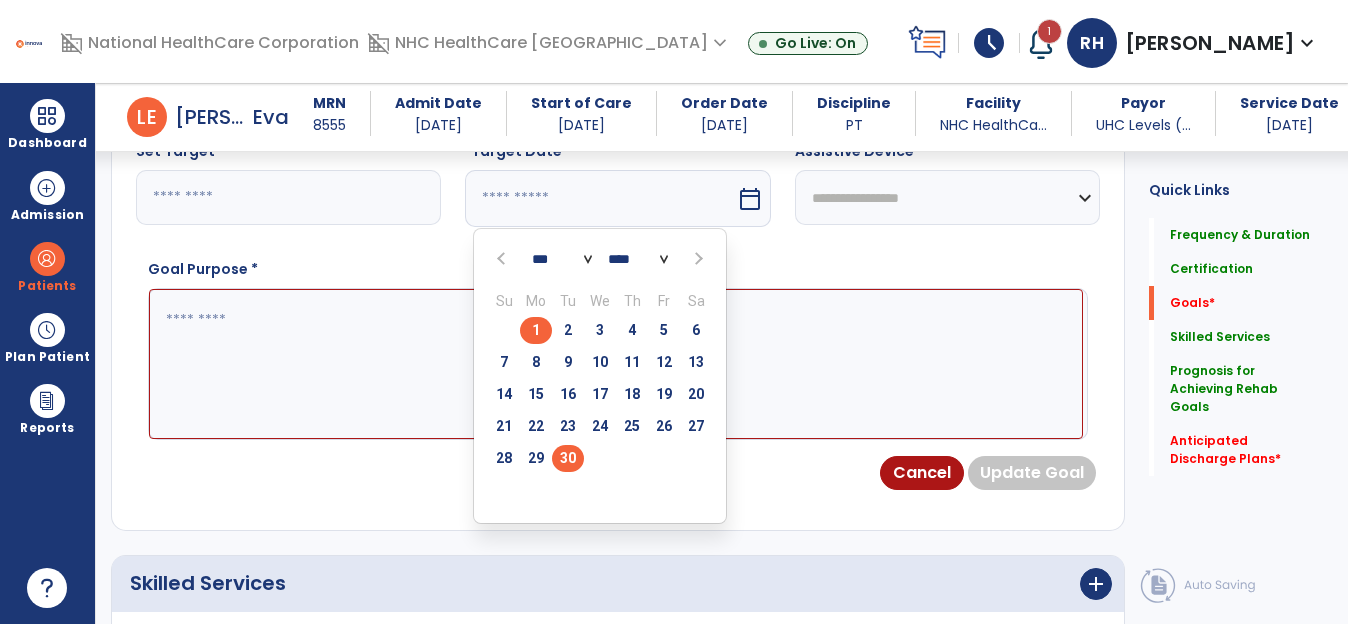 type on "*********" 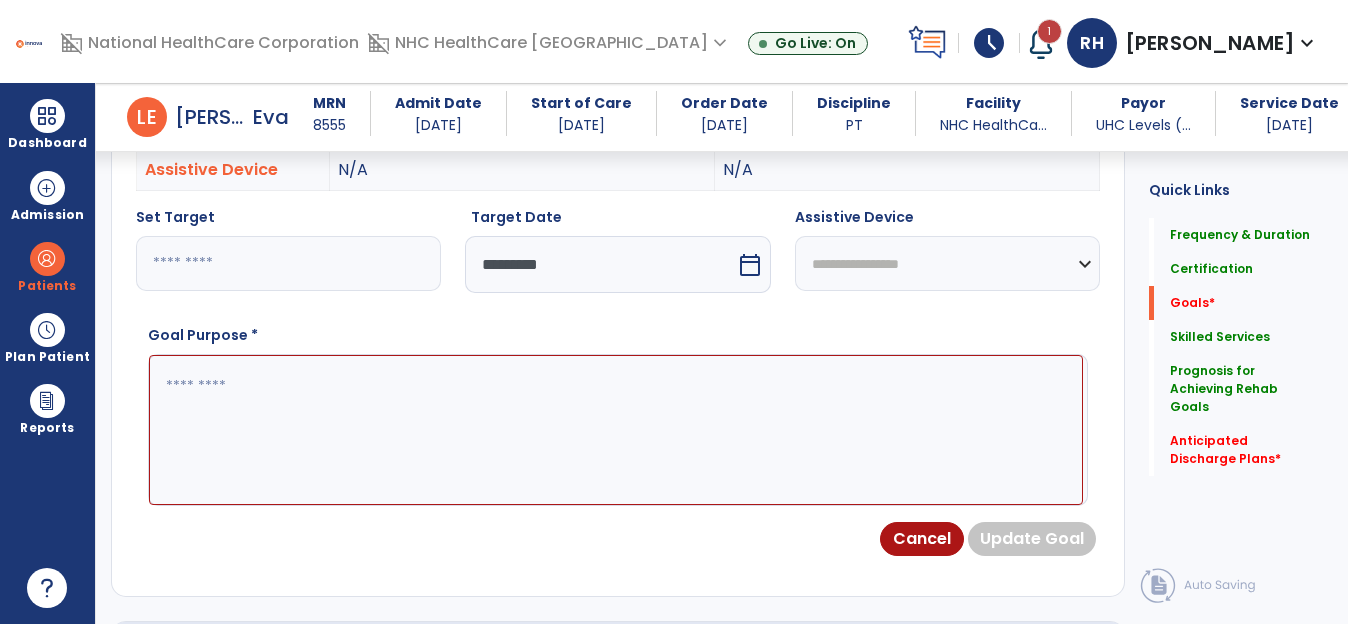 scroll, scrollTop: 535, scrollLeft: 0, axis: vertical 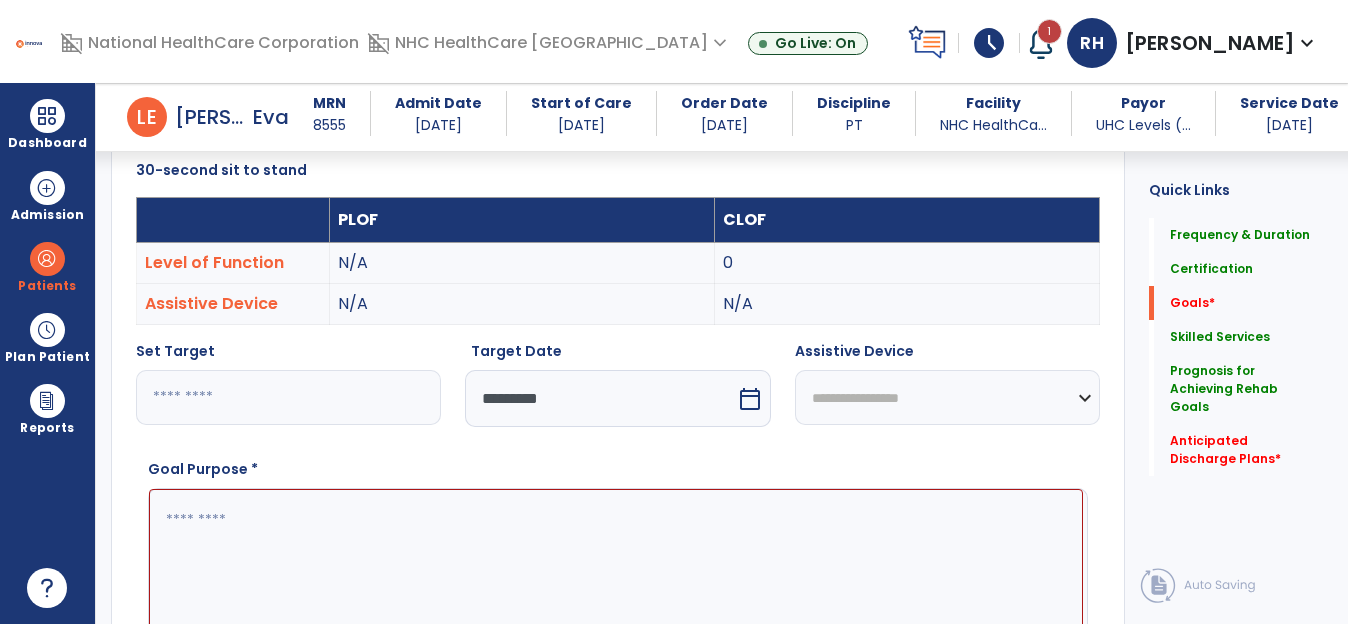 click on "**********" at bounding box center (947, 397) 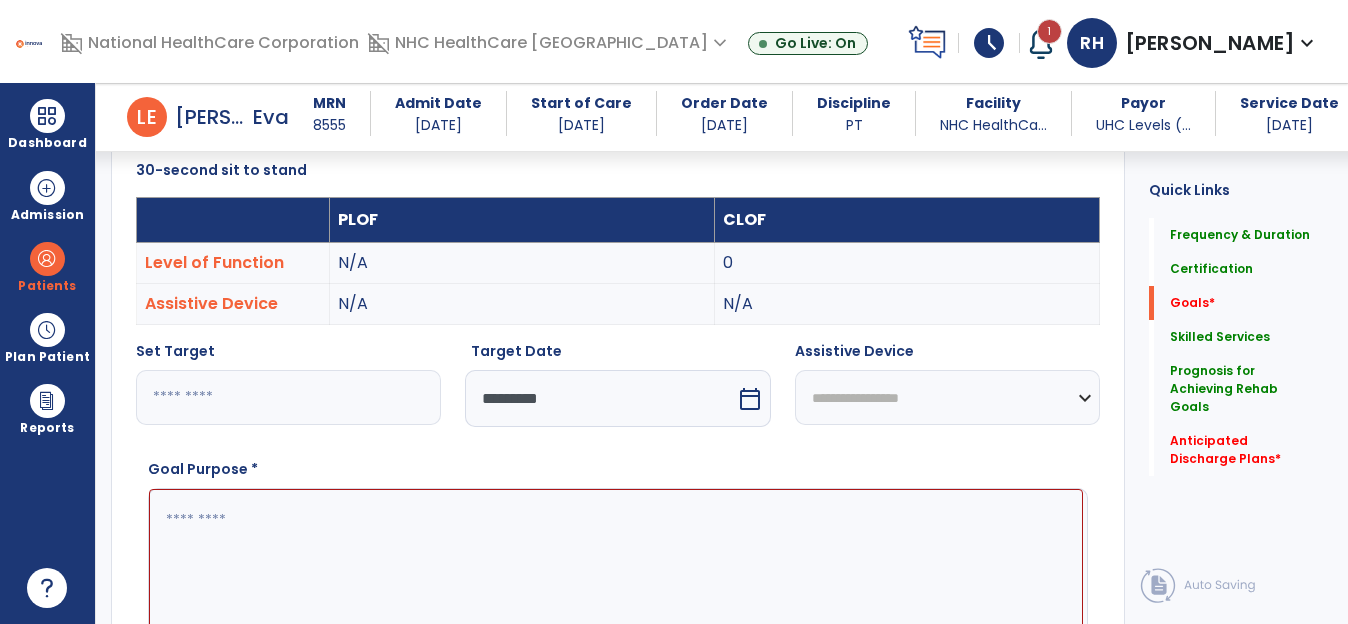 select on "**********" 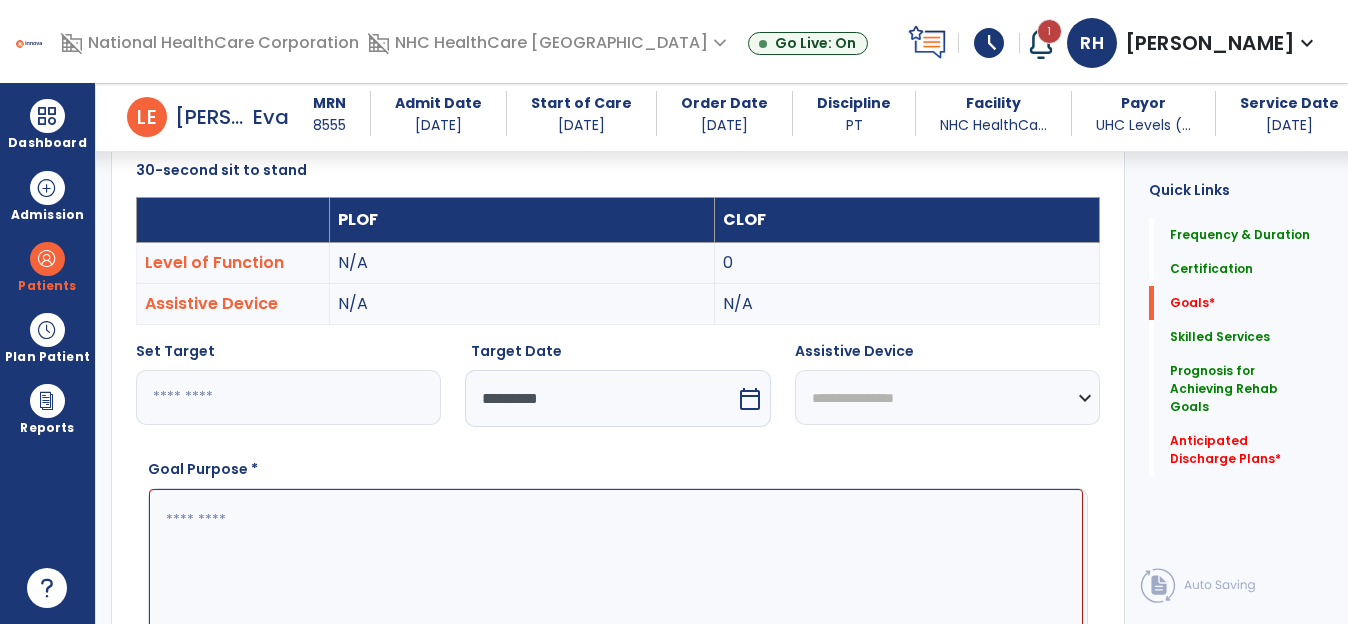 click on "**********" at bounding box center [947, 397] 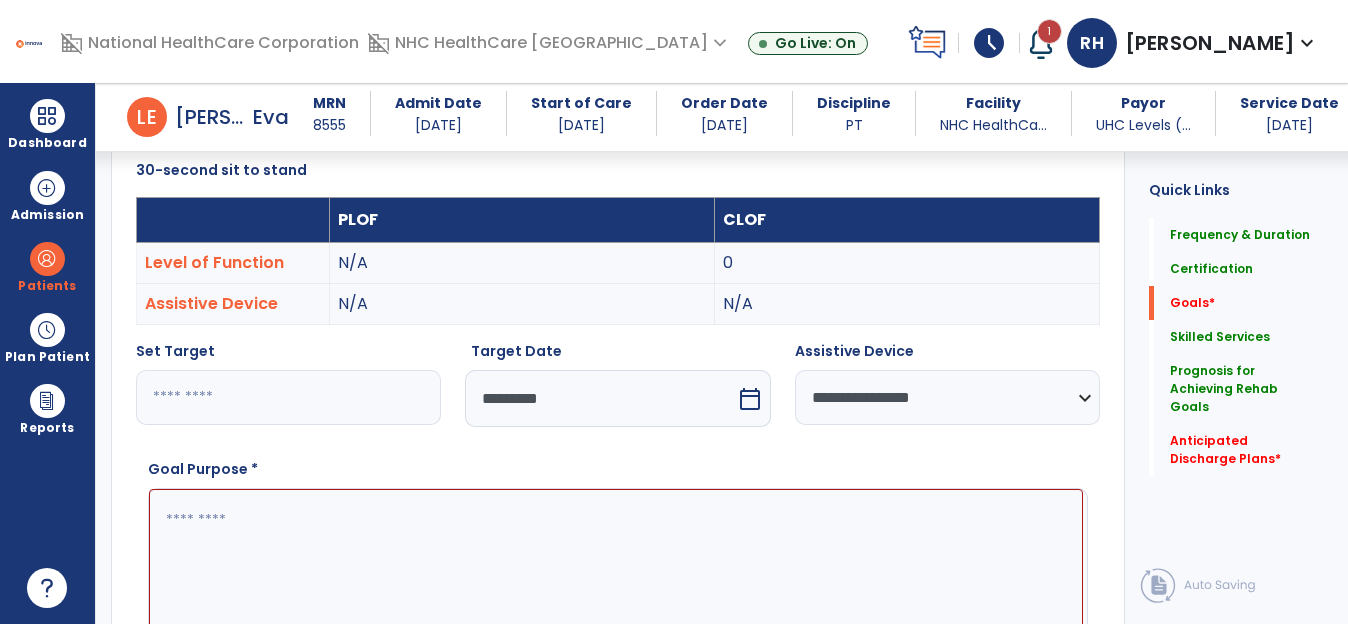 click at bounding box center [616, 564] 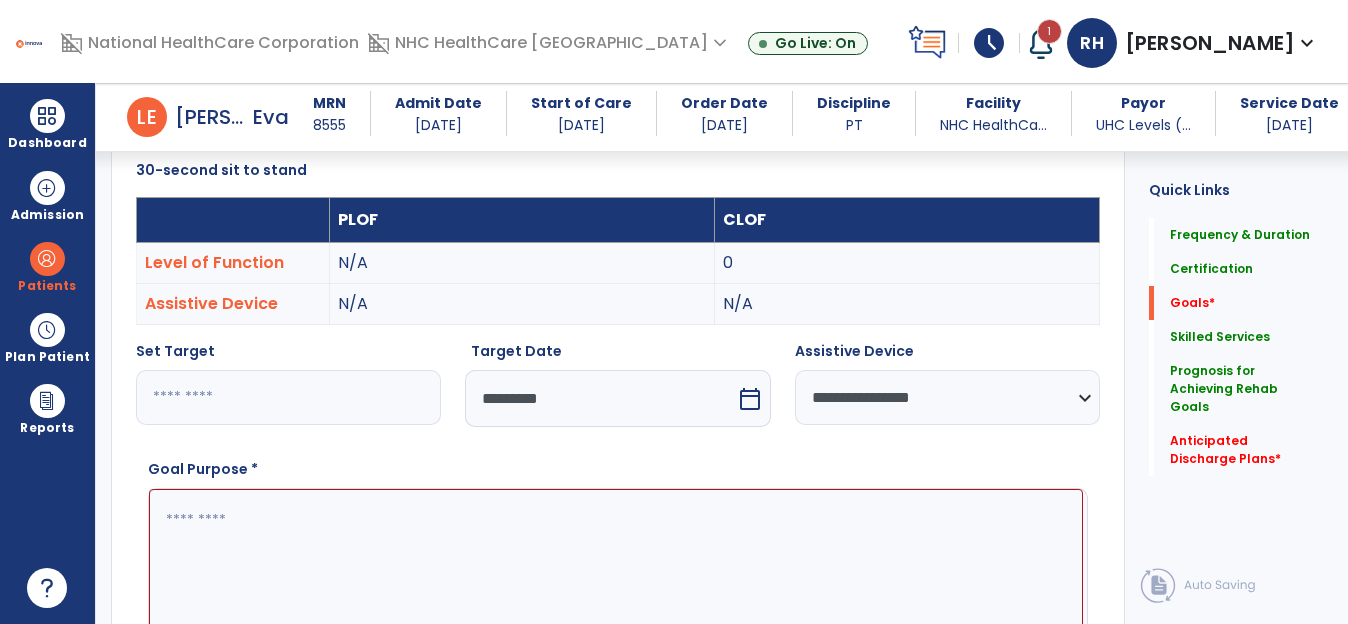 paste on "**********" 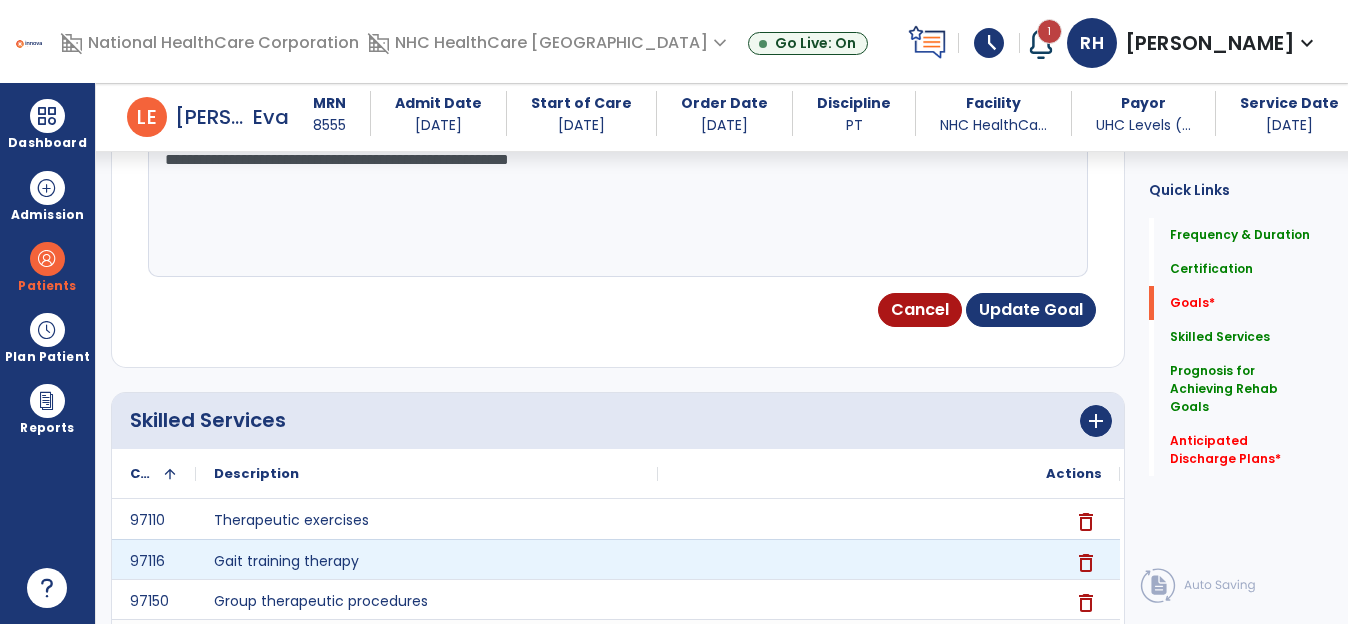 scroll, scrollTop: 935, scrollLeft: 0, axis: vertical 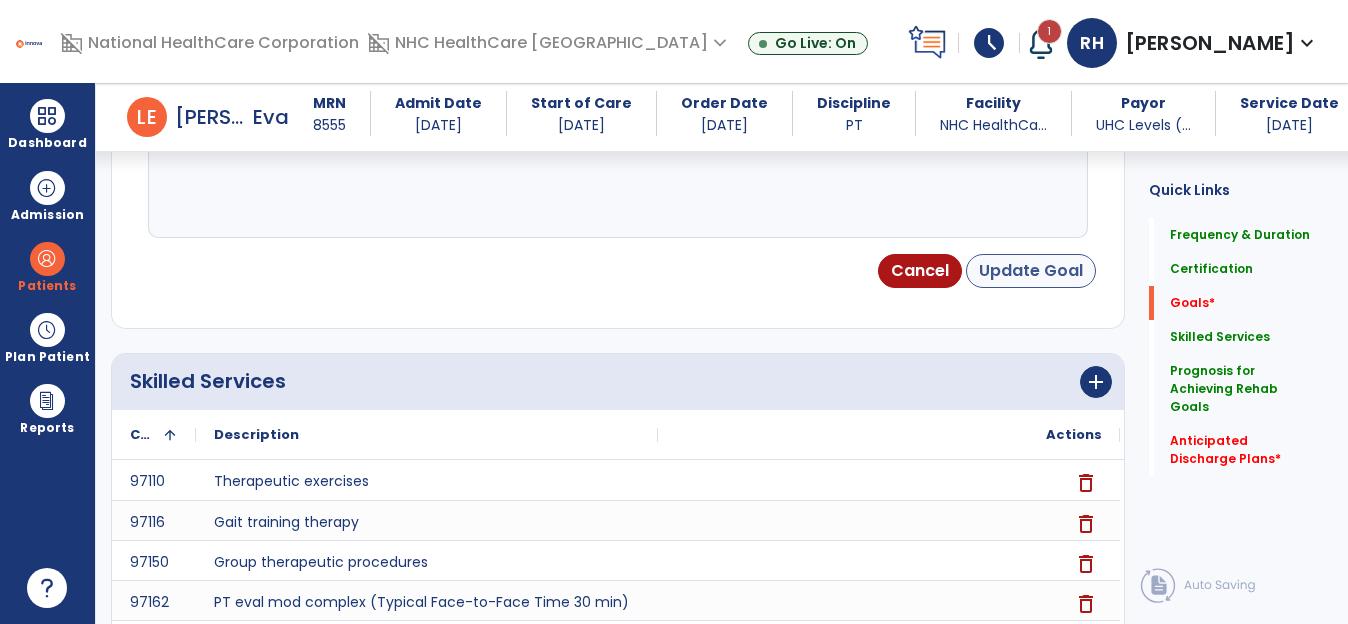 type on "**********" 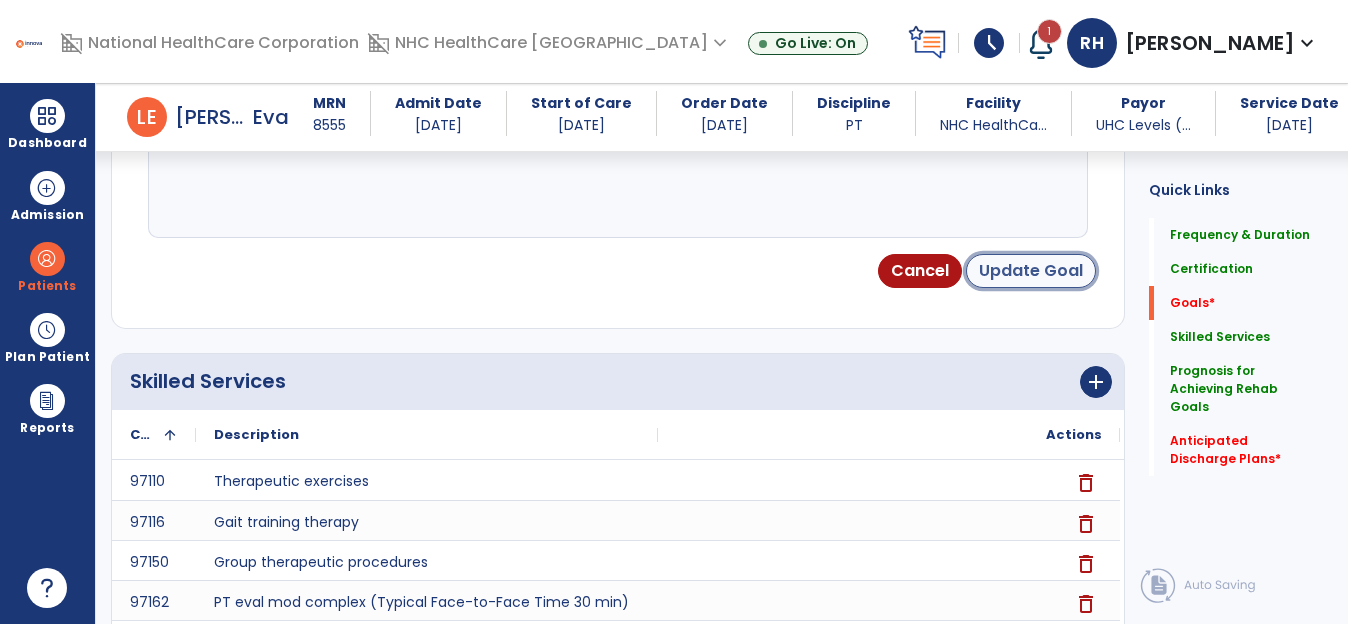 click on "Update Goal" at bounding box center (1031, 271) 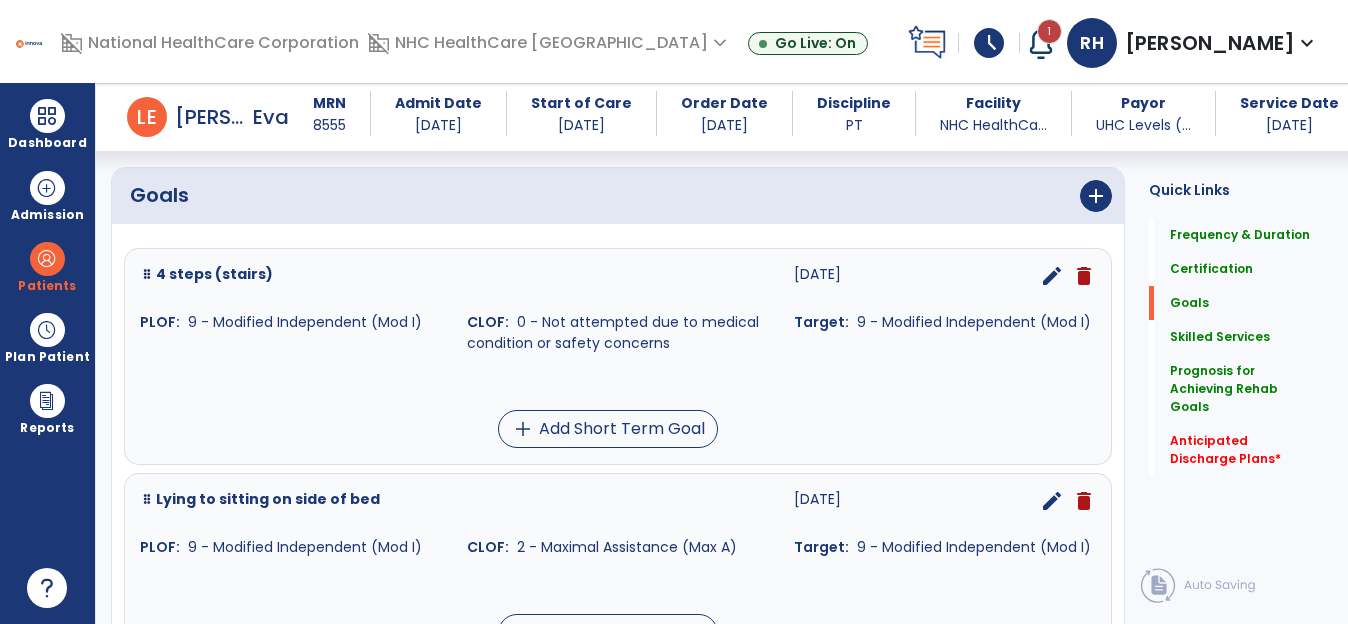 scroll, scrollTop: 445, scrollLeft: 0, axis: vertical 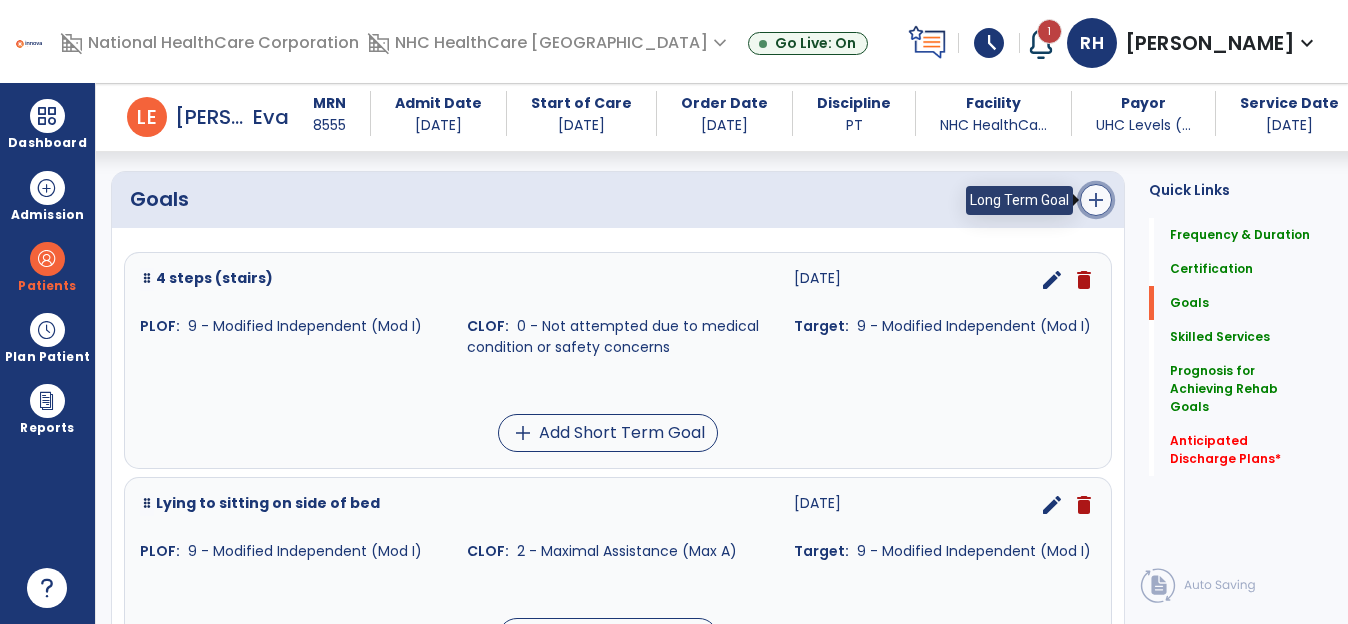 click on "add" at bounding box center [1096, 200] 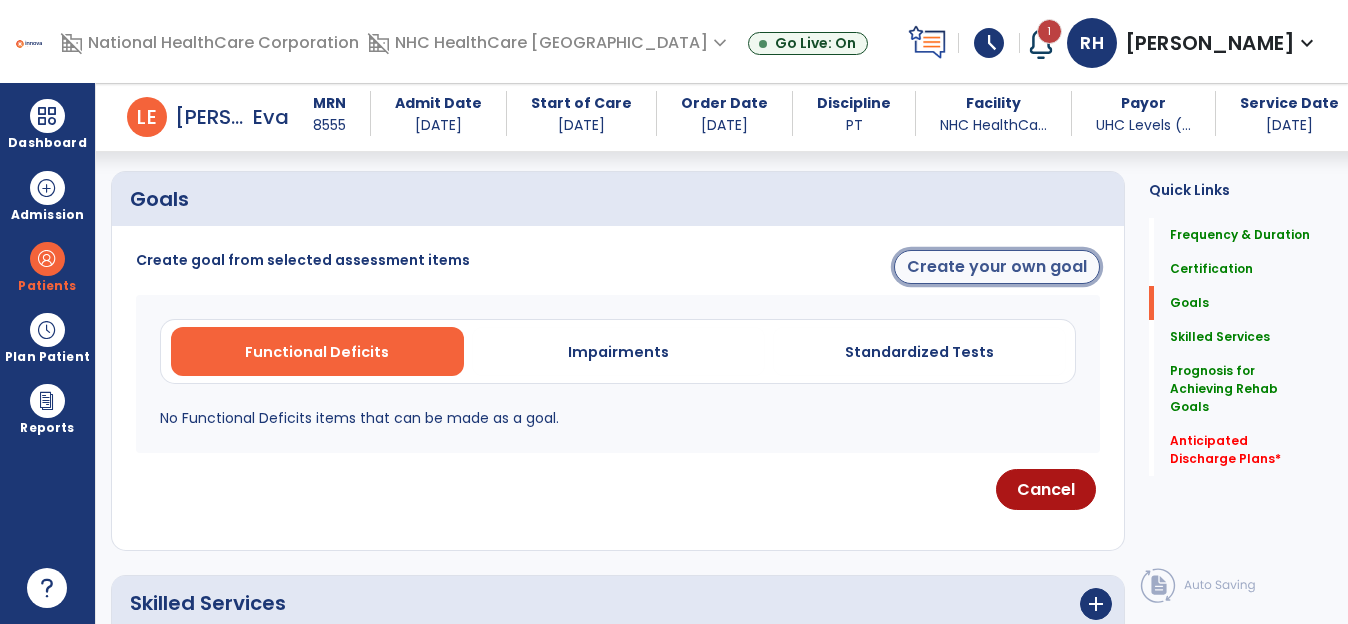 click on "Create your own goal" at bounding box center (997, 267) 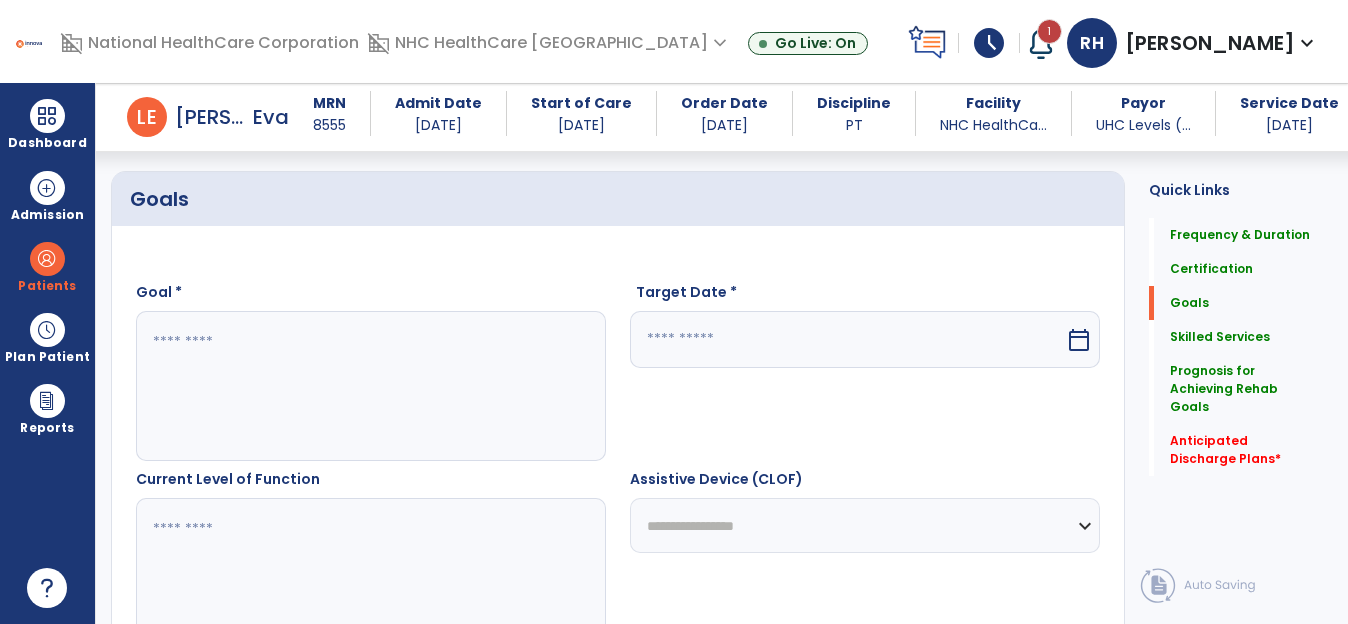 click at bounding box center [370, 386] 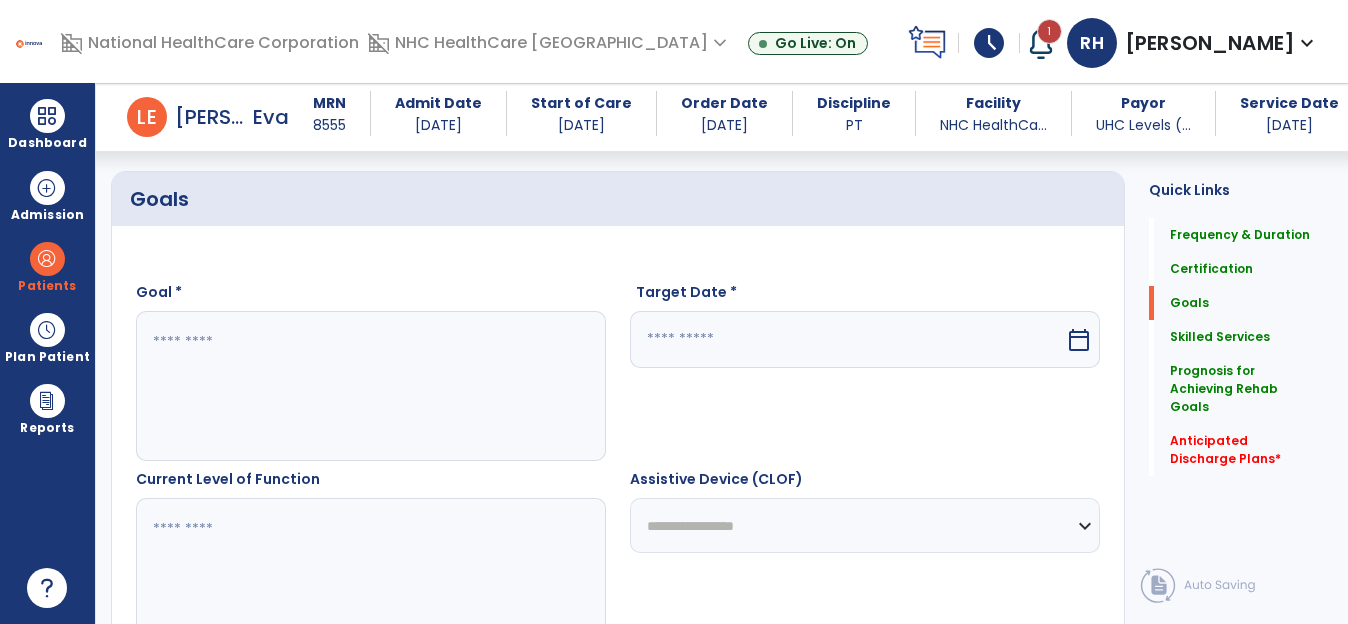 click at bounding box center (370, 386) 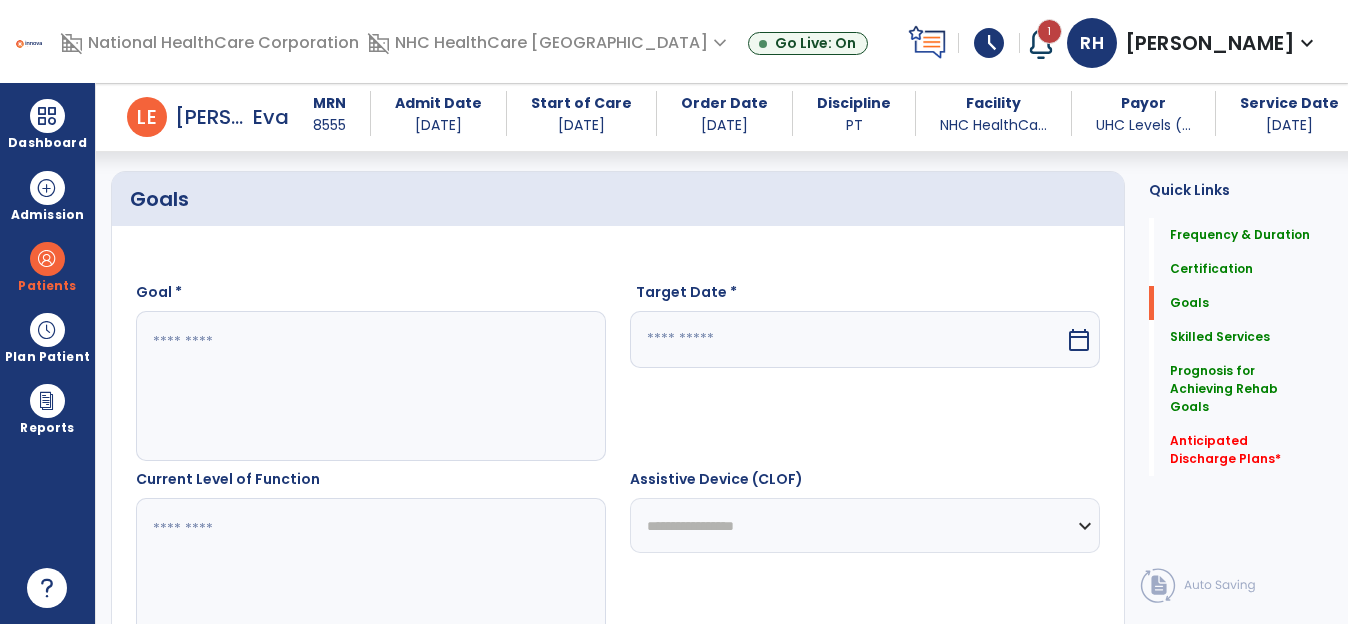 paste on "**********" 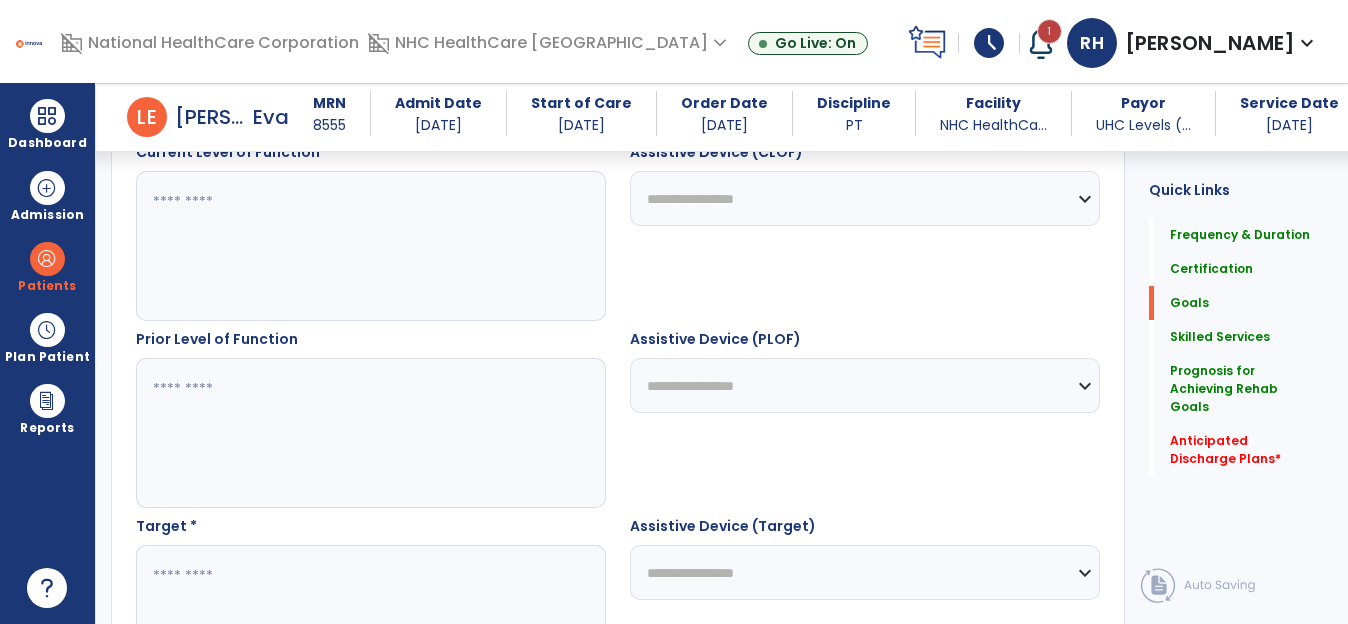 scroll, scrollTop: 845, scrollLeft: 0, axis: vertical 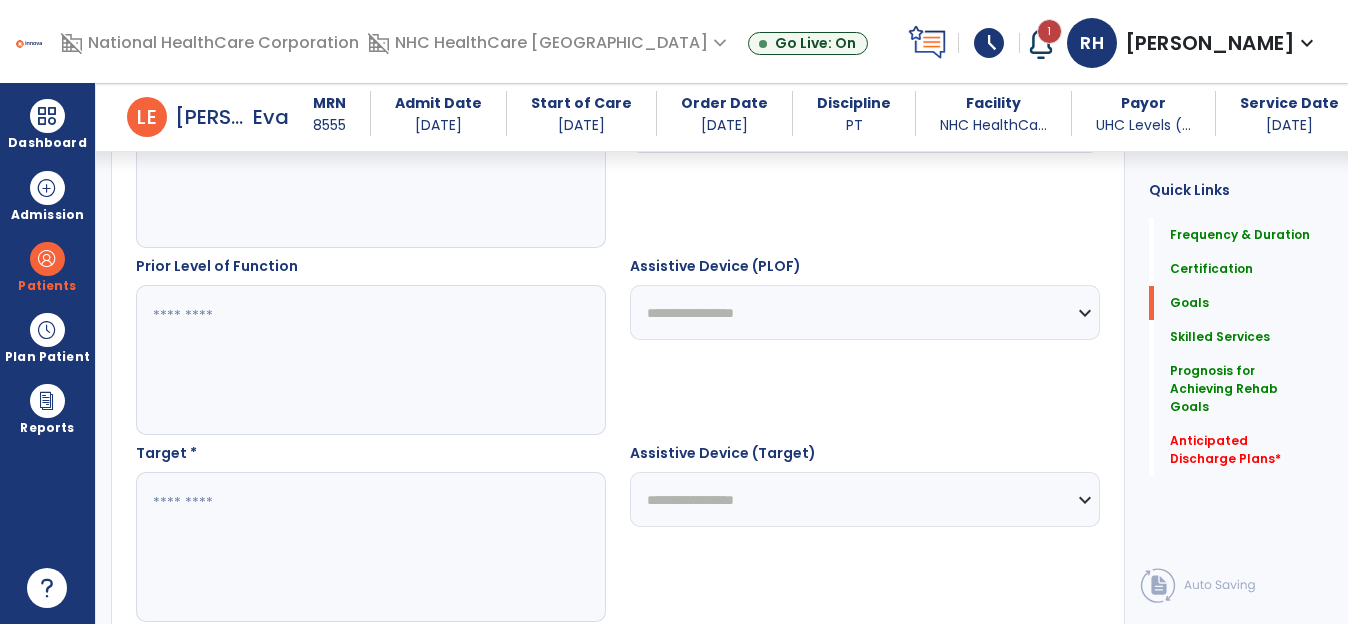 type on "**********" 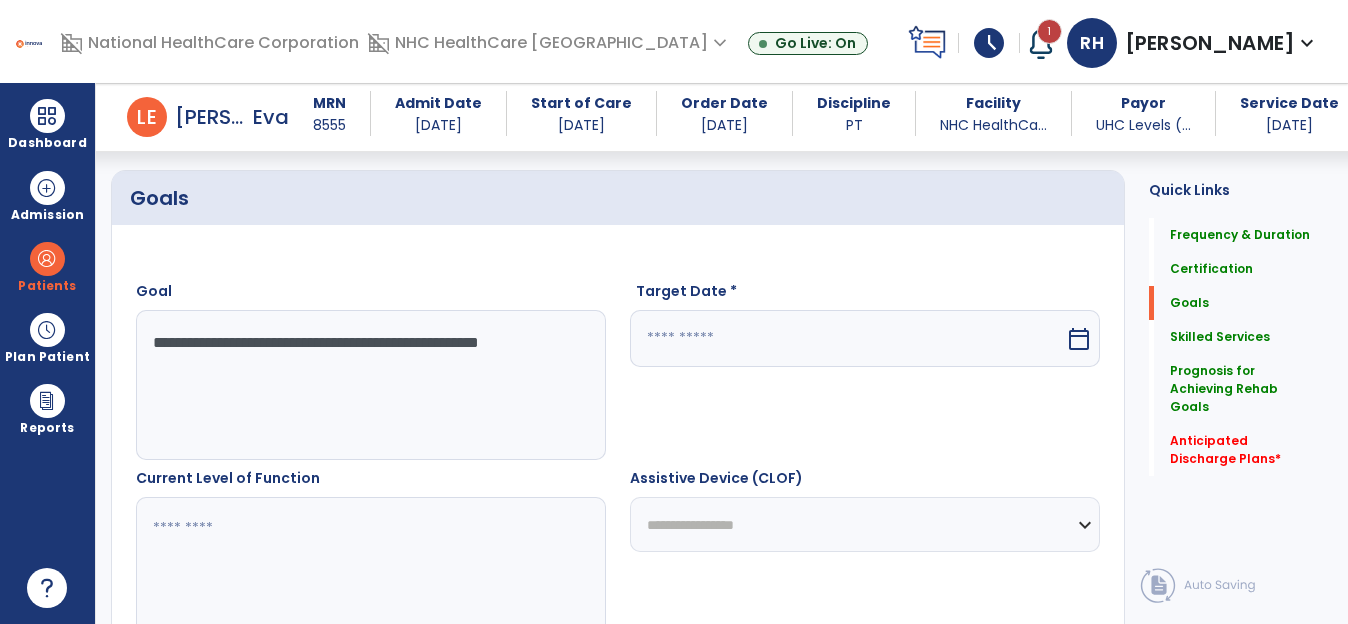 scroll, scrollTop: 445, scrollLeft: 0, axis: vertical 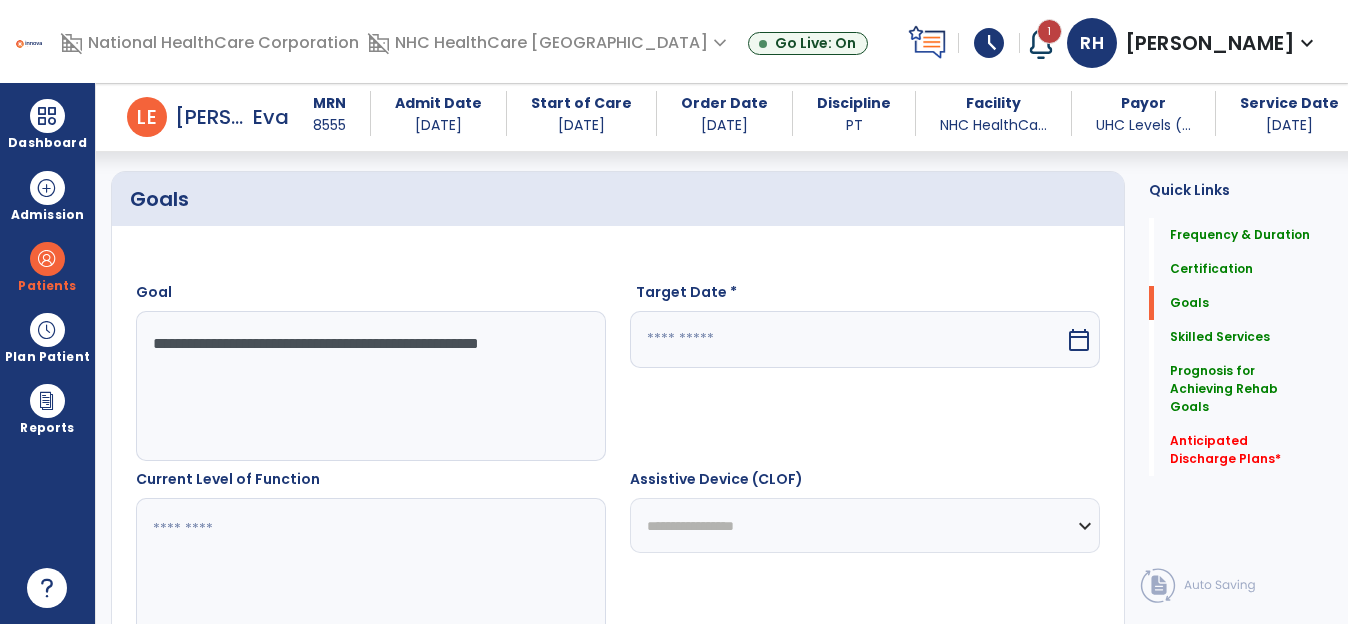 type on "**********" 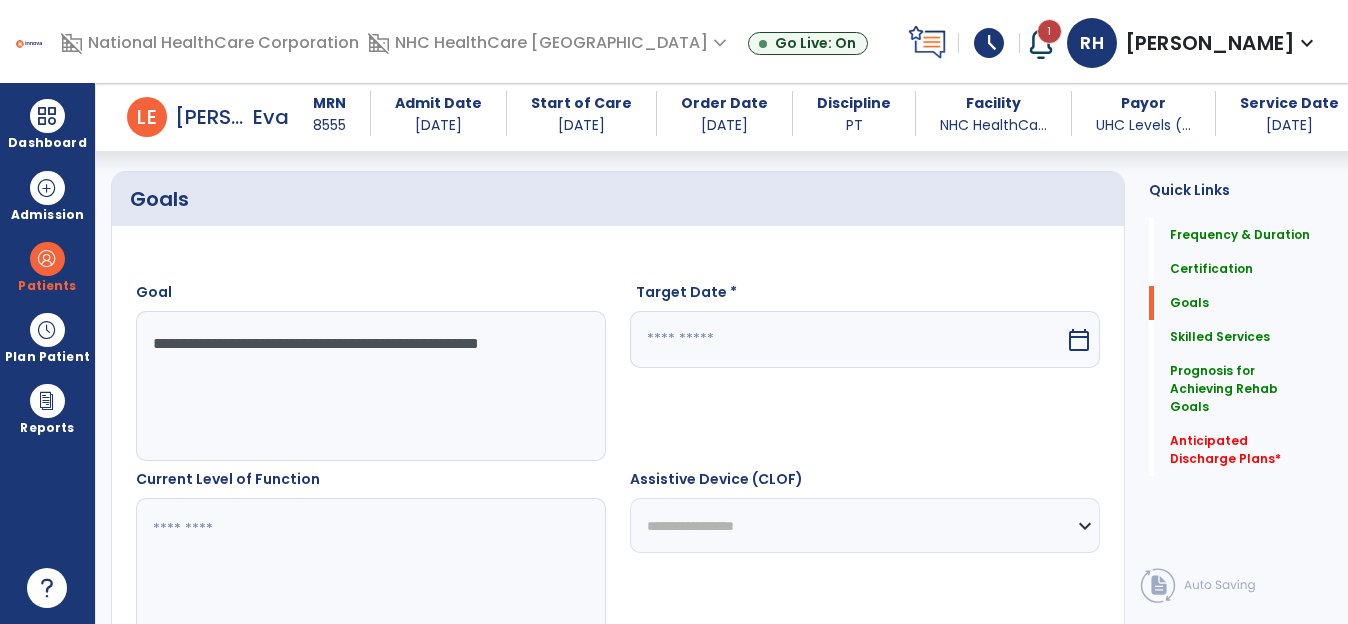 click at bounding box center [370, 573] 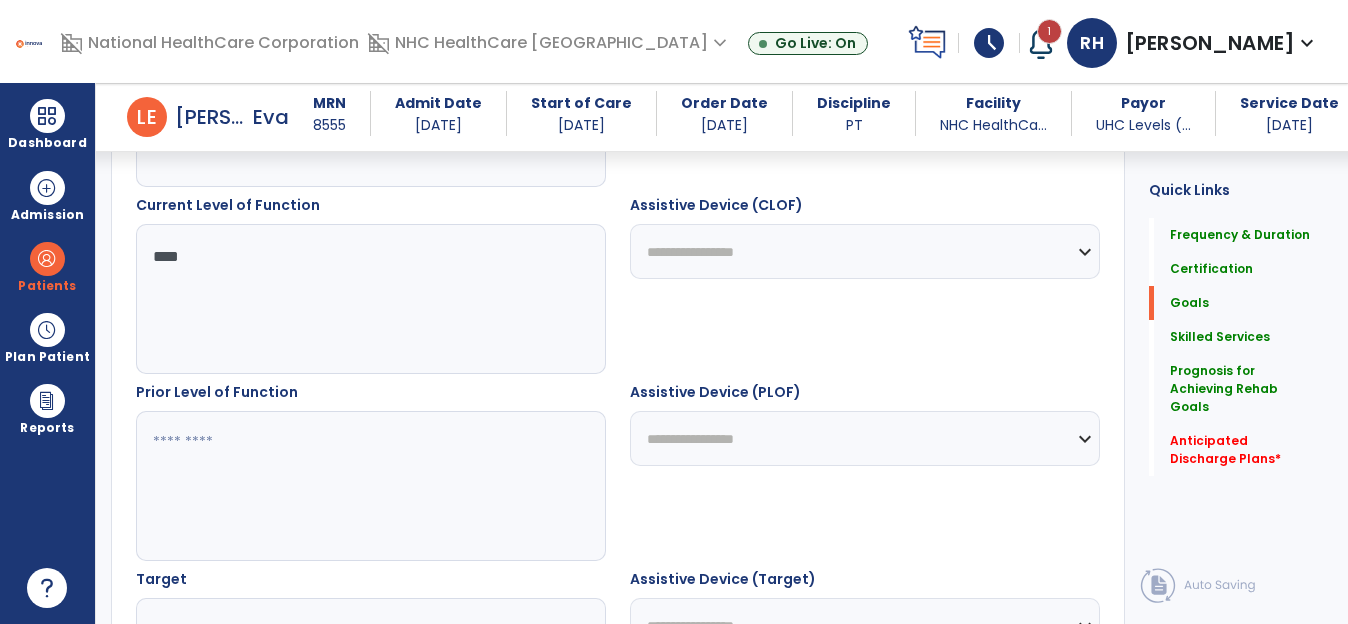 scroll, scrollTop: 745, scrollLeft: 0, axis: vertical 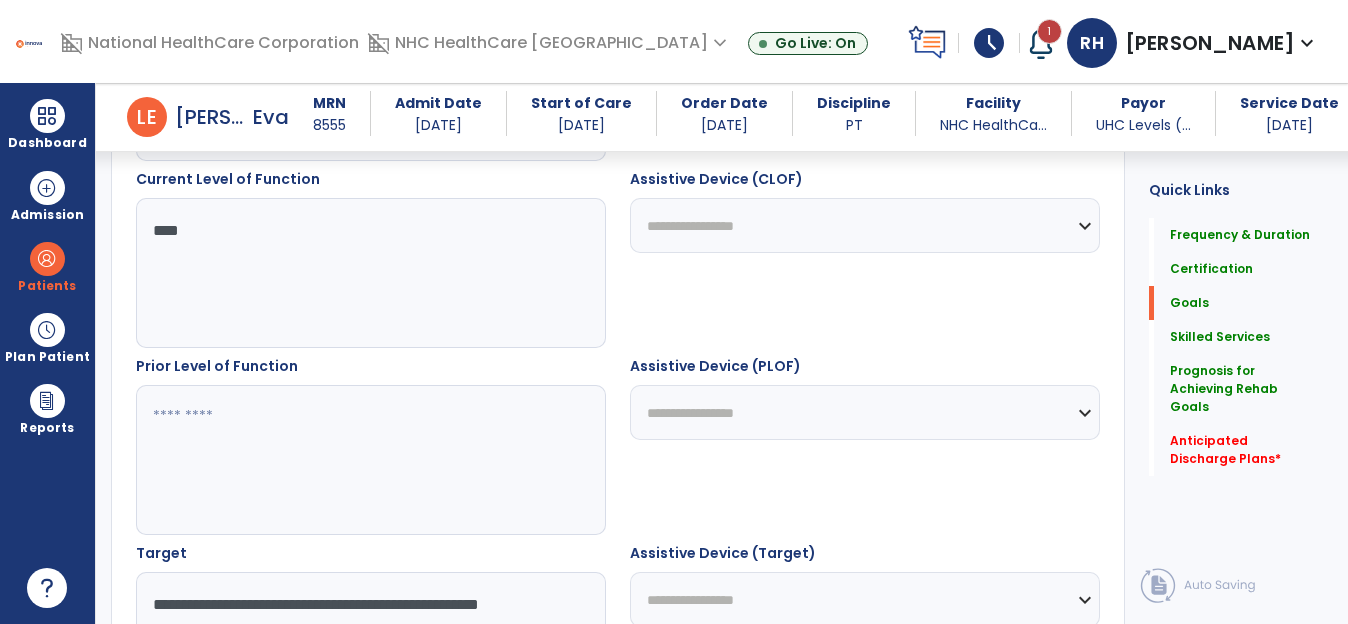 type on "****" 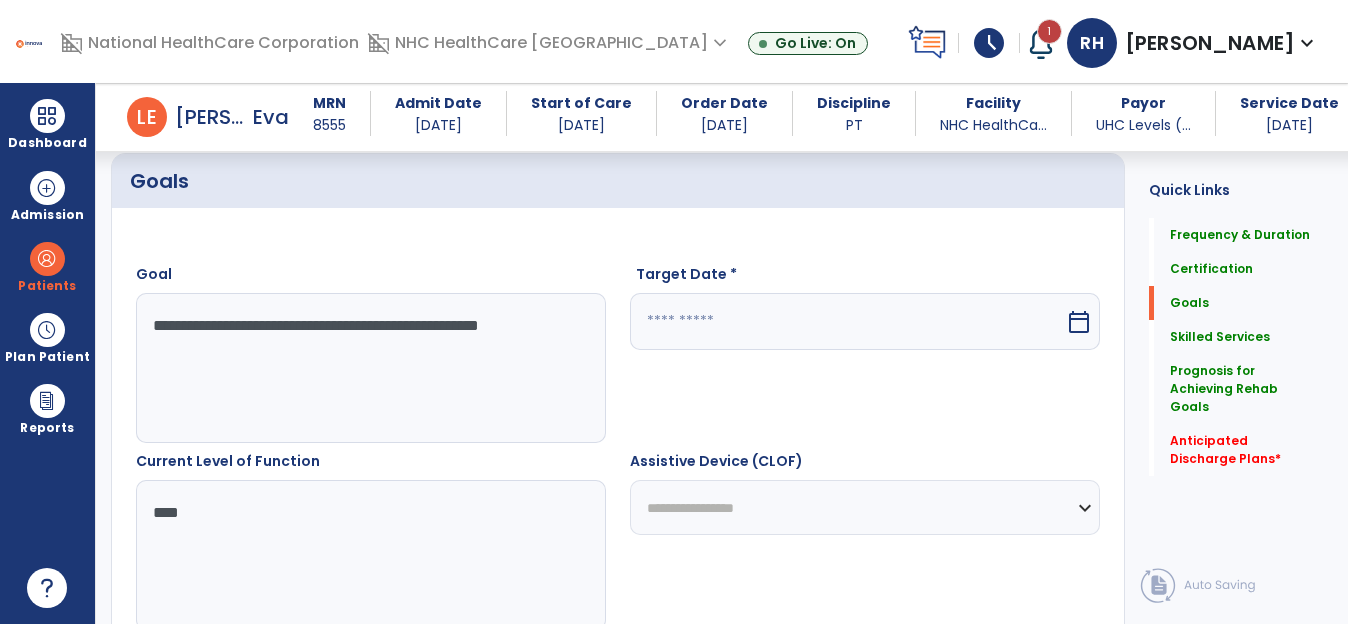 scroll, scrollTop: 445, scrollLeft: 0, axis: vertical 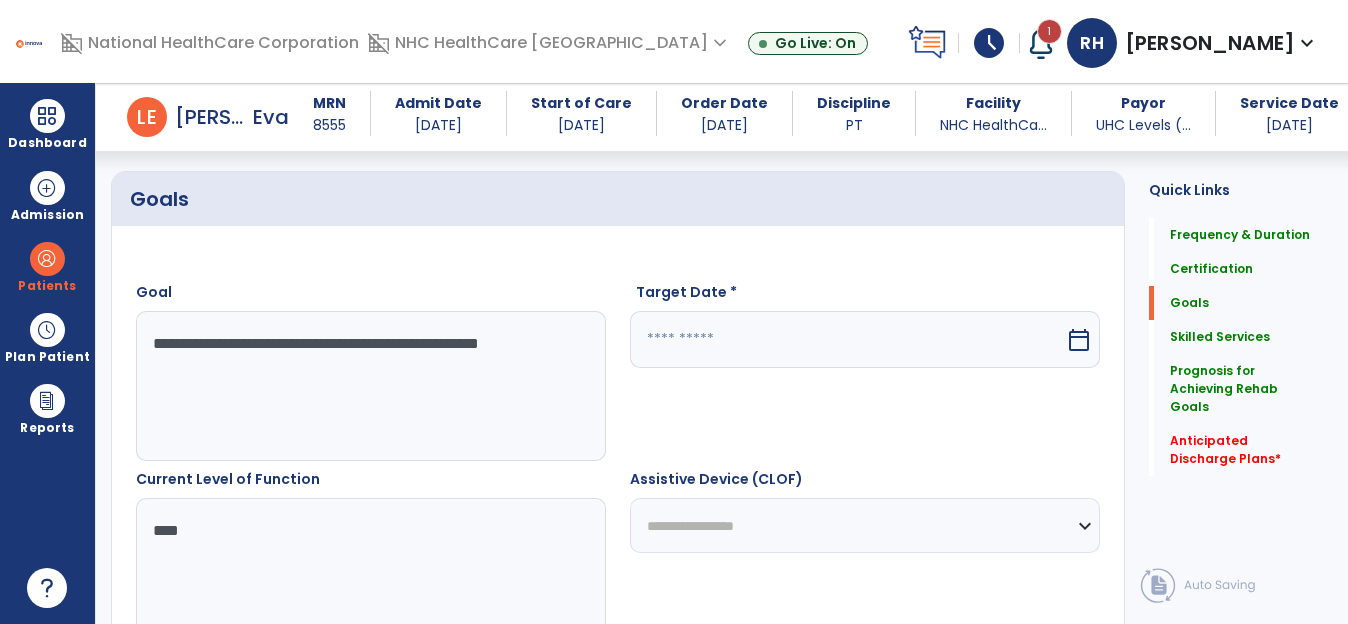 type on "********" 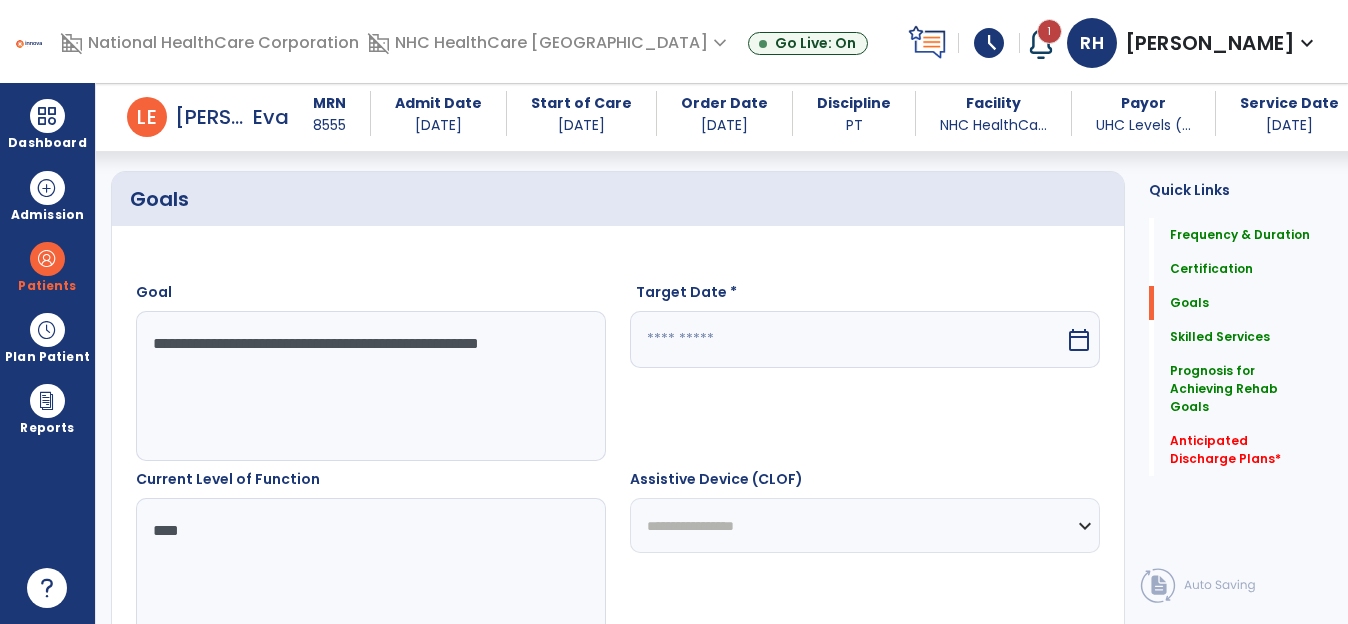click on "calendar_today" at bounding box center [1079, 340] 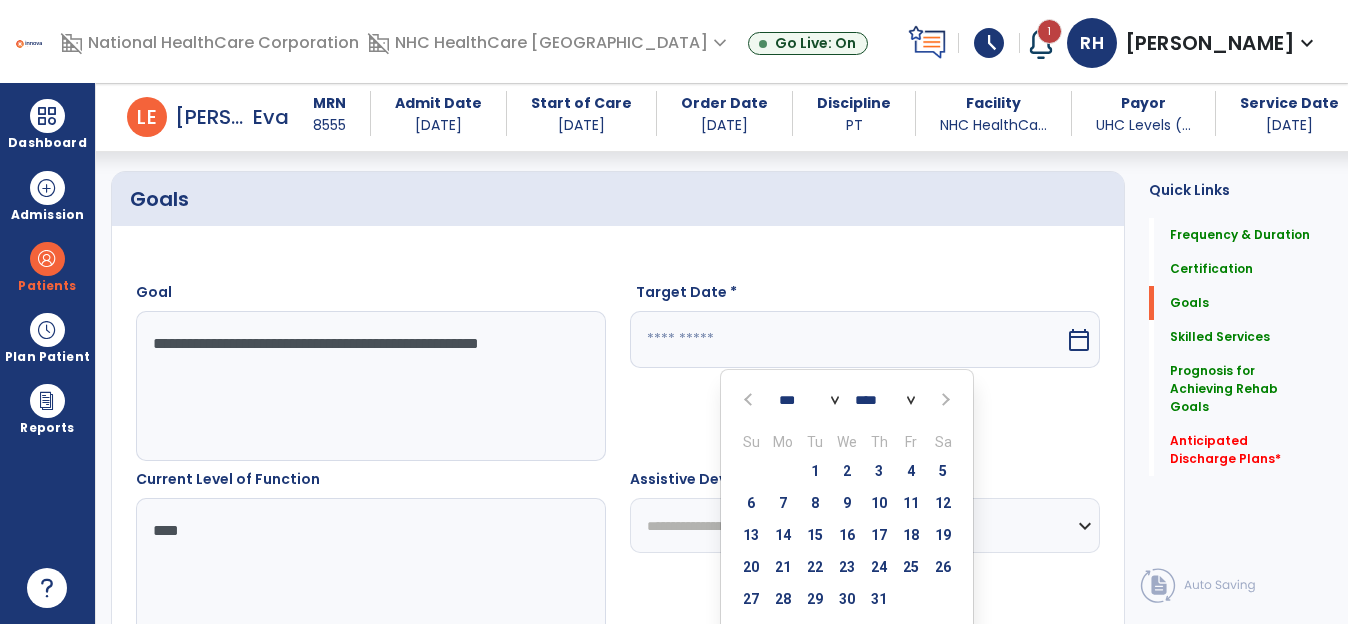 click at bounding box center [944, 400] 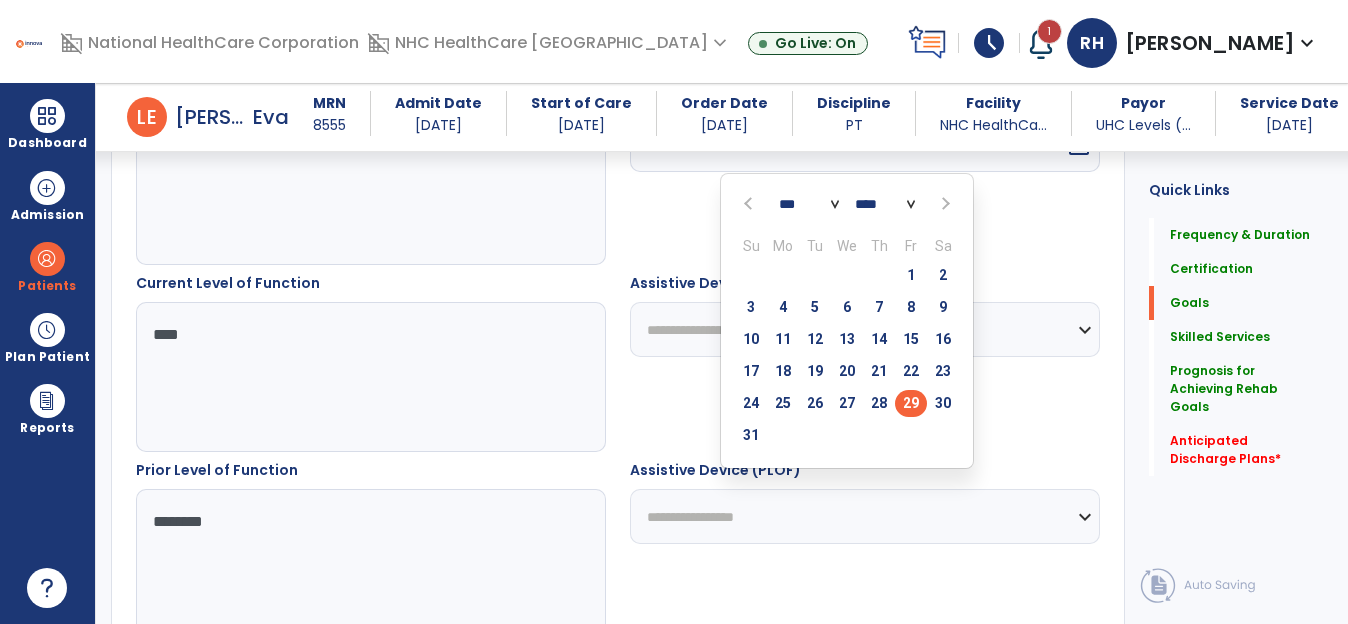 scroll, scrollTop: 645, scrollLeft: 0, axis: vertical 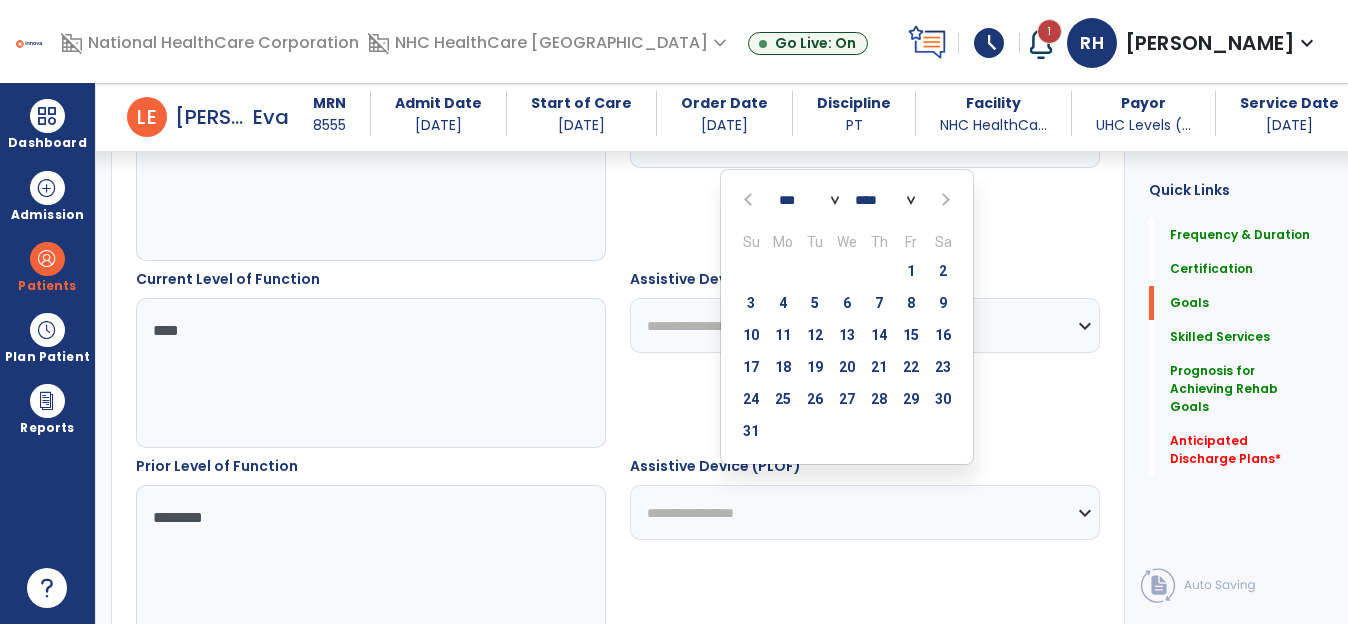 click at bounding box center (943, 200) 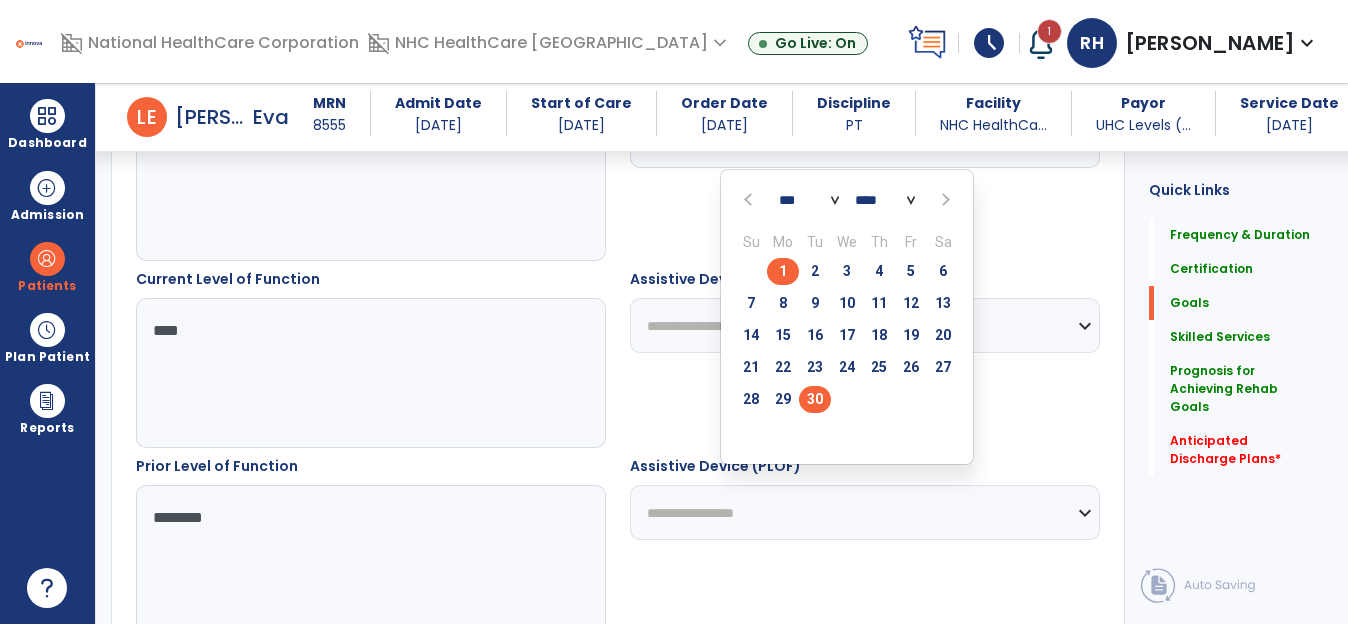 click on "30" at bounding box center [815, 399] 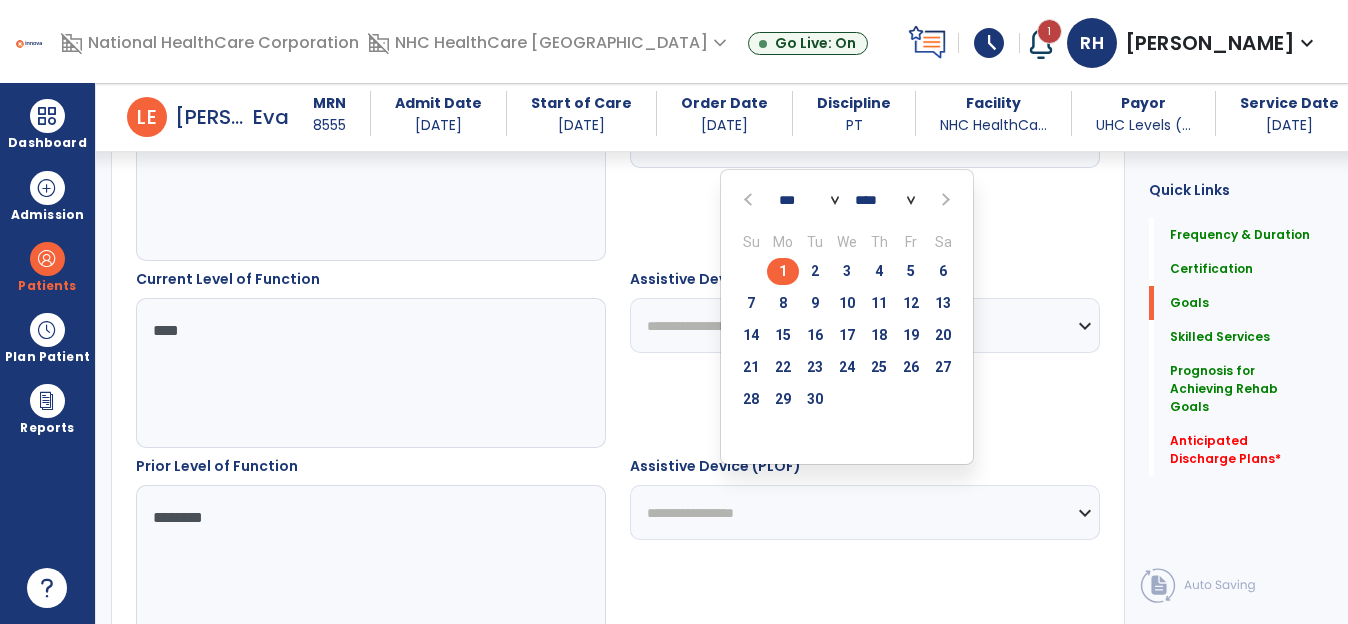 type on "*********" 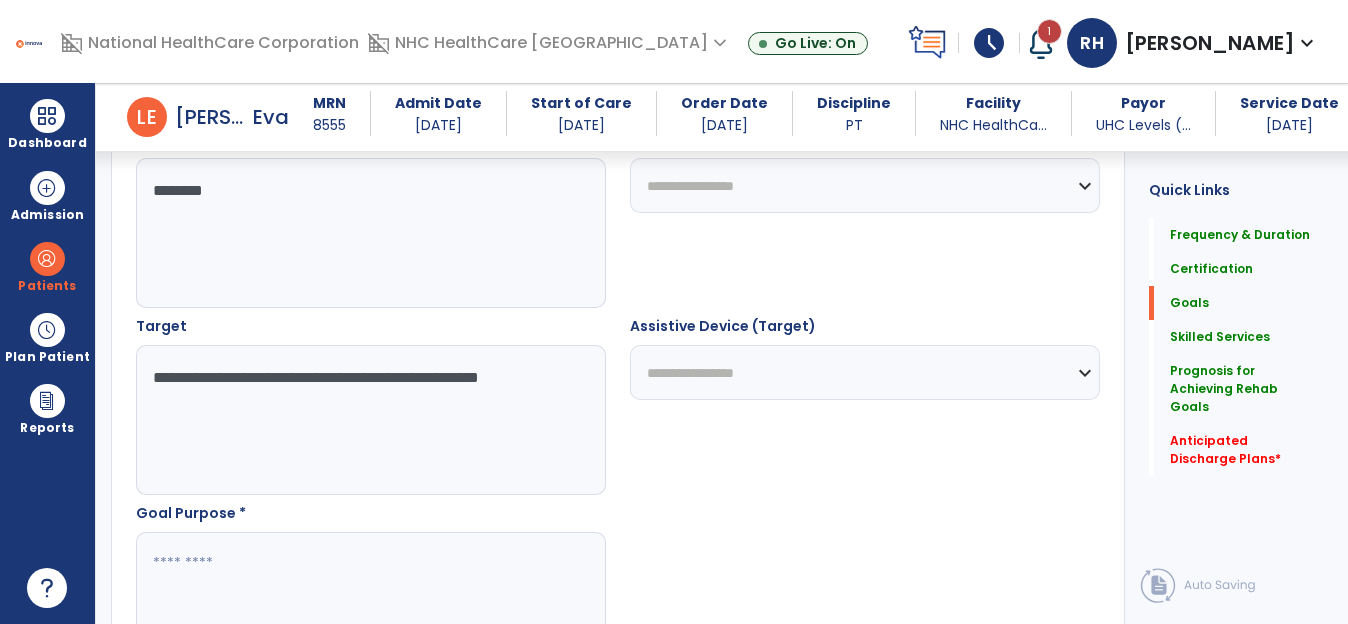 scroll, scrollTop: 1045, scrollLeft: 0, axis: vertical 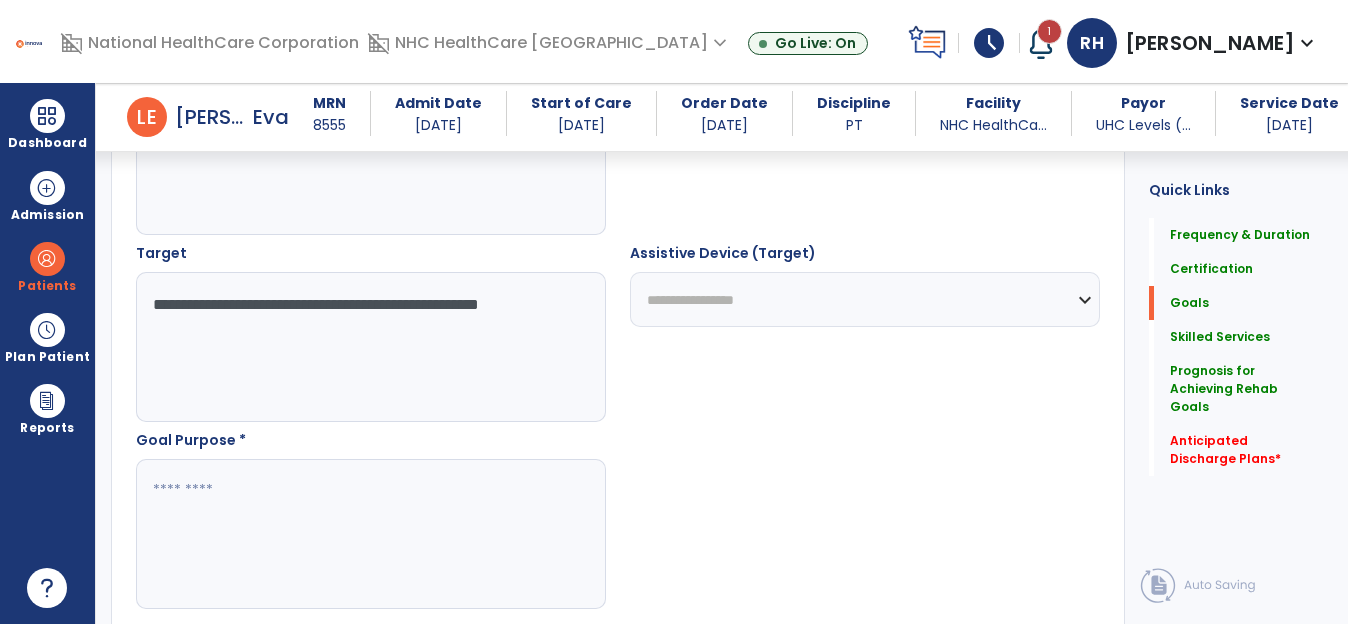 click at bounding box center [370, 534] 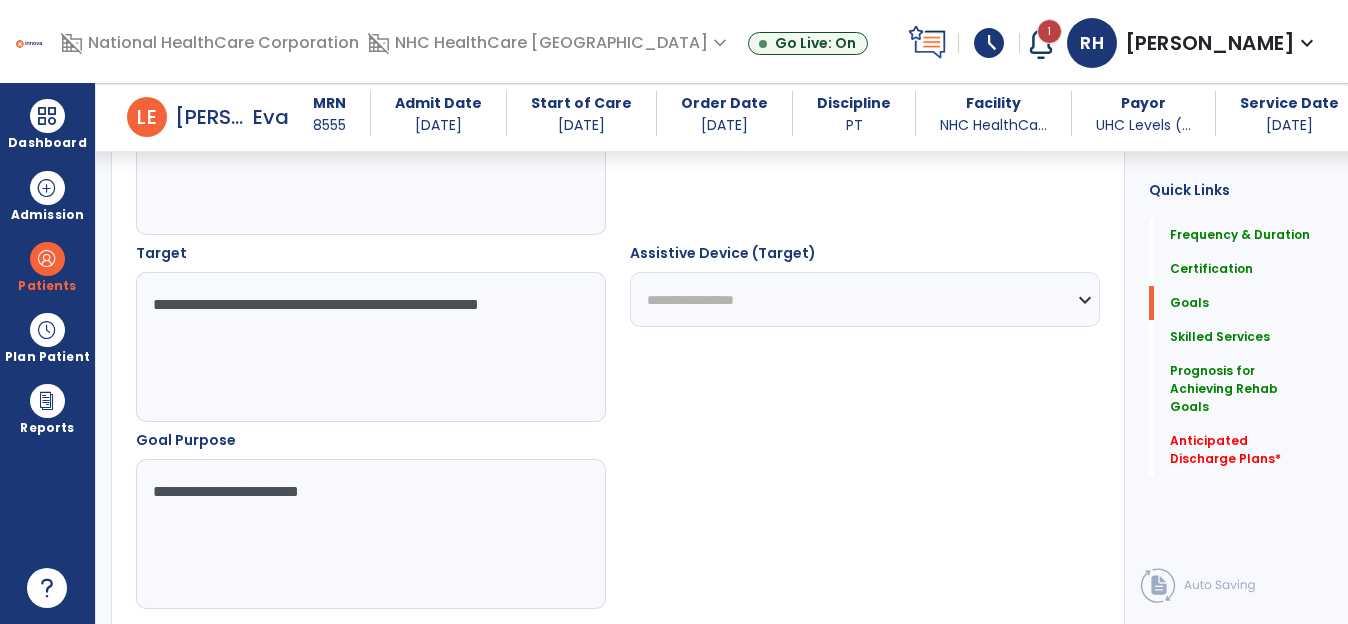 click on "**********" at bounding box center [370, 534] 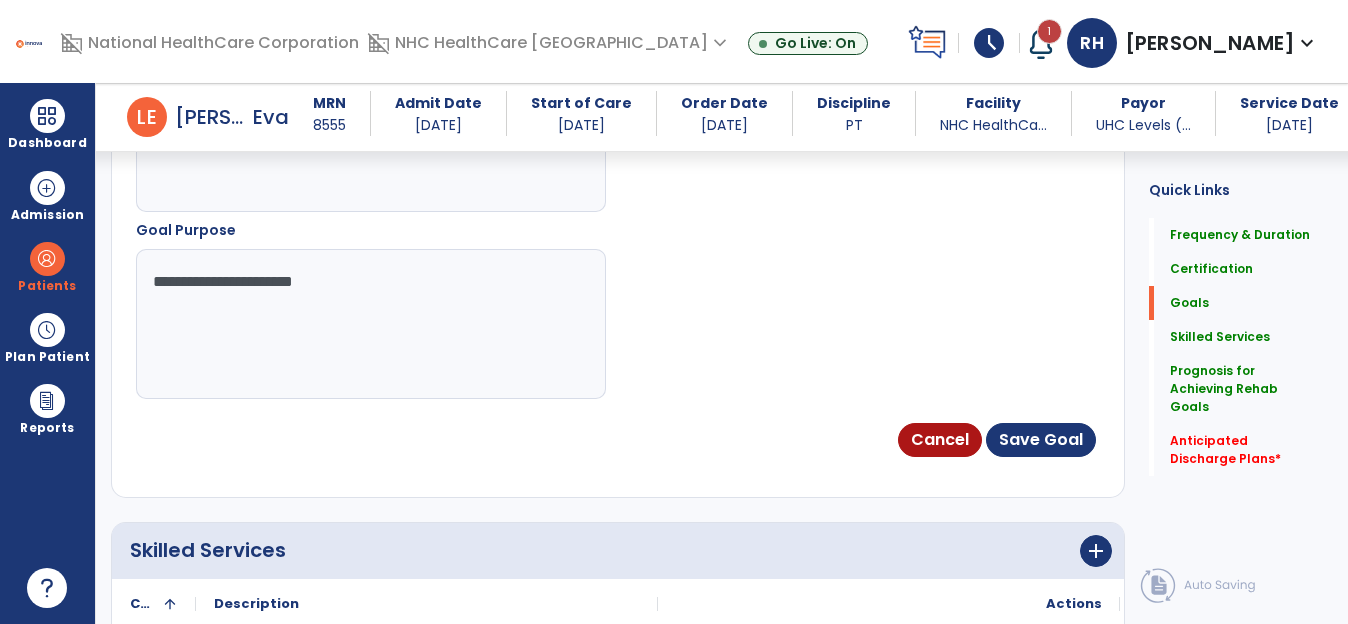 scroll, scrollTop: 1345, scrollLeft: 0, axis: vertical 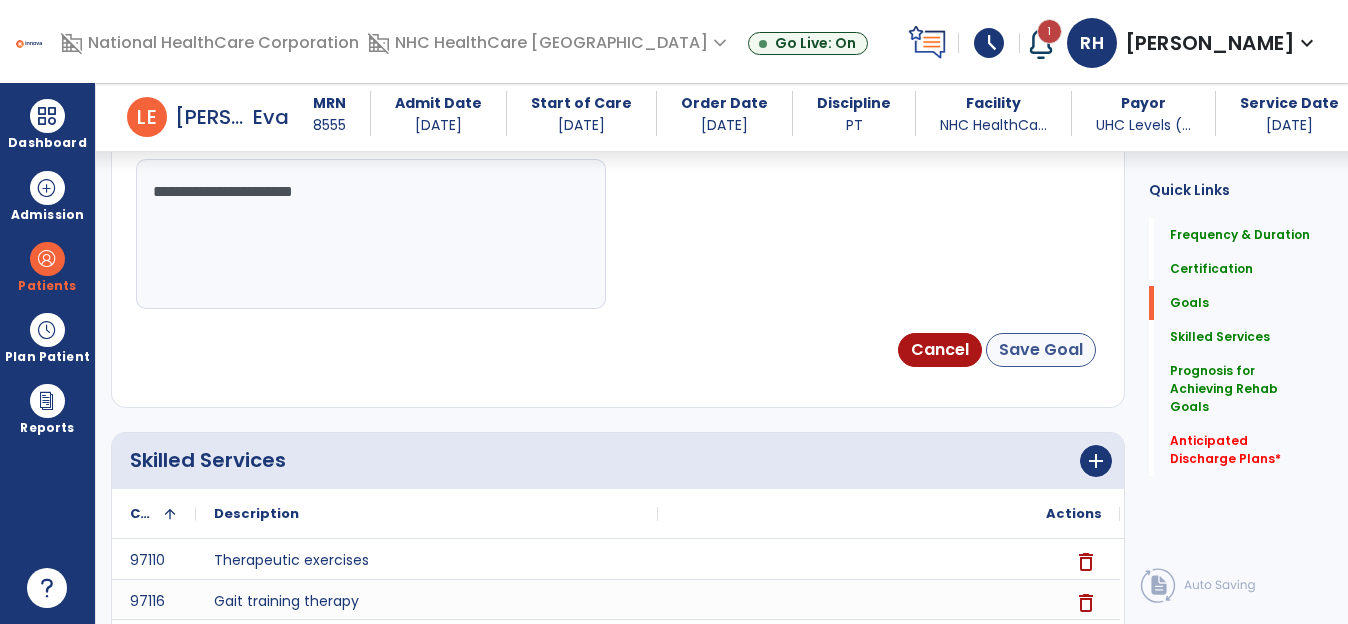 type on "**********" 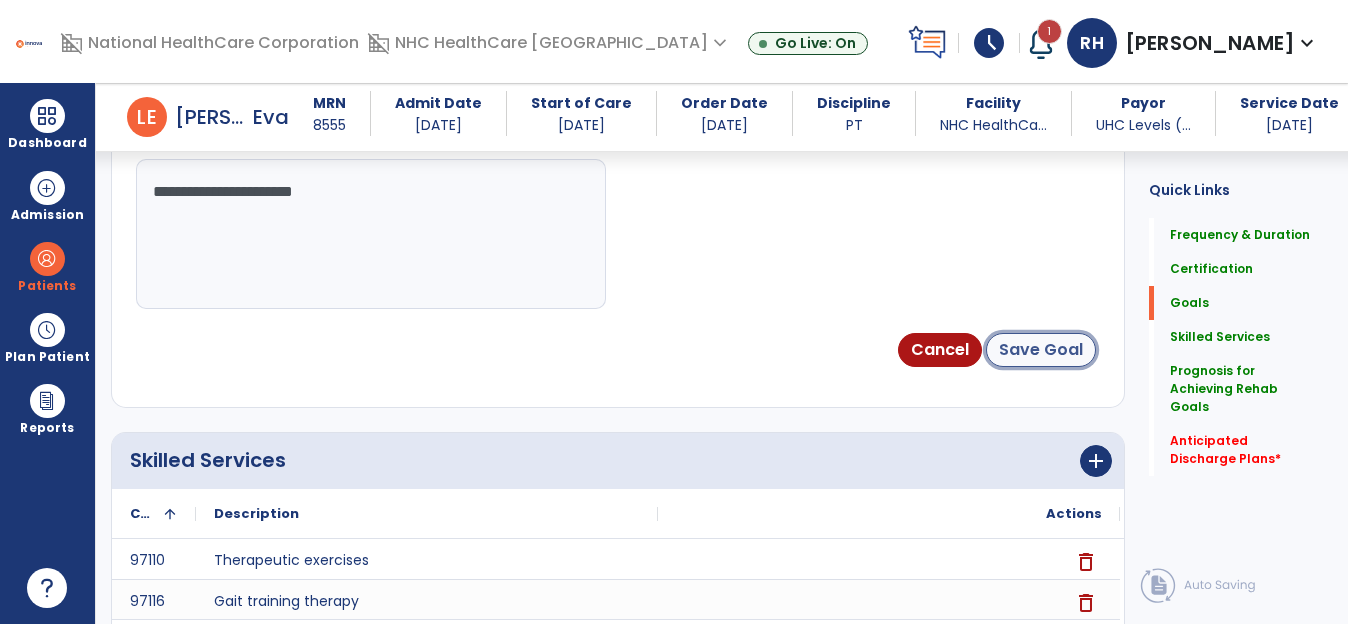 click on "Save Goal" at bounding box center [1041, 350] 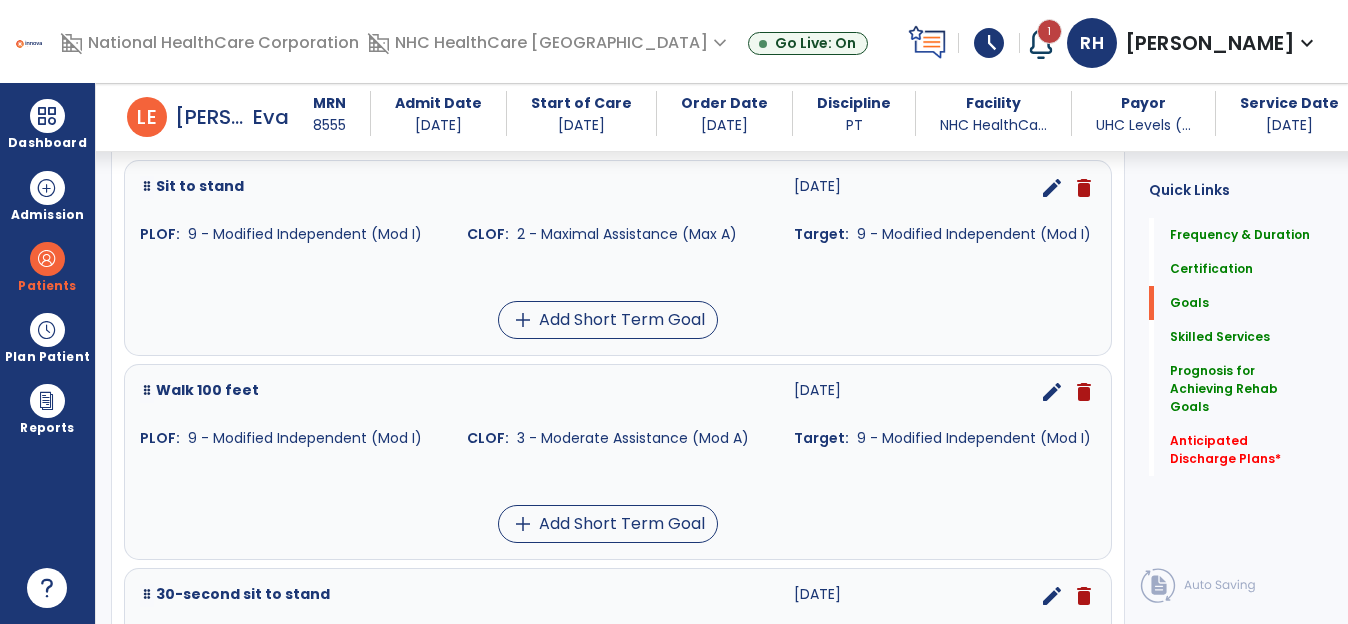 scroll, scrollTop: 1066, scrollLeft: 0, axis: vertical 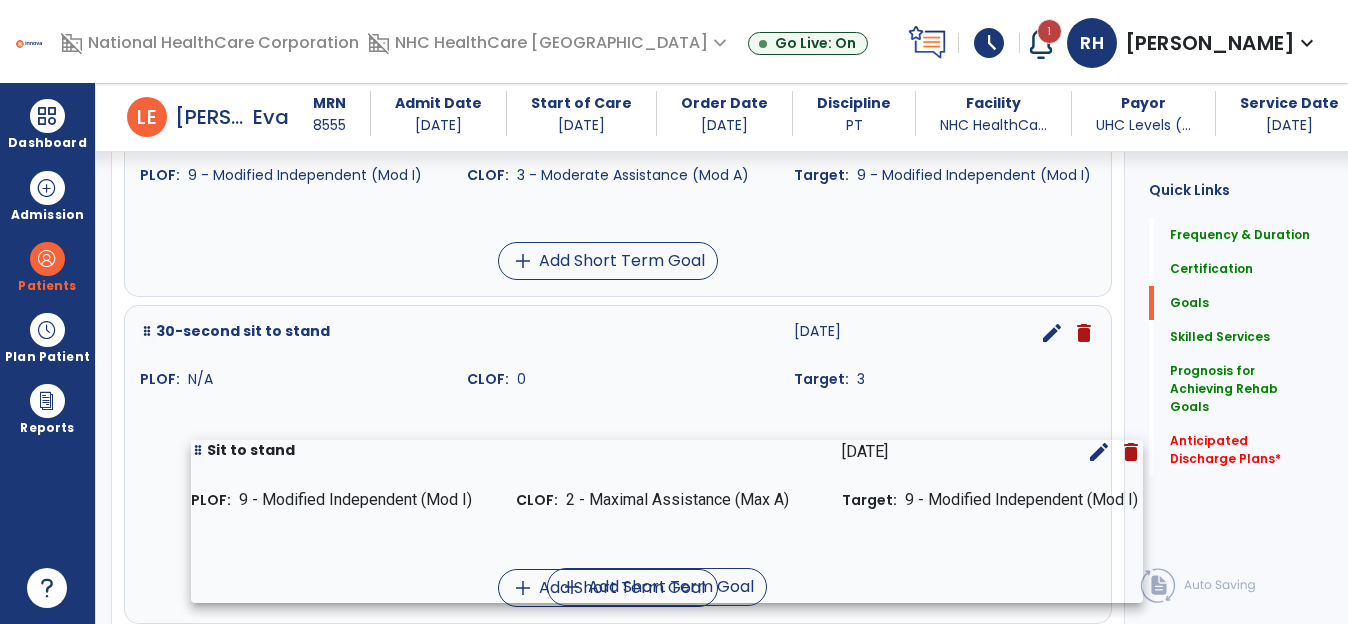 drag, startPoint x: 374, startPoint y: 170, endPoint x: 412, endPoint y: 491, distance: 323.2414 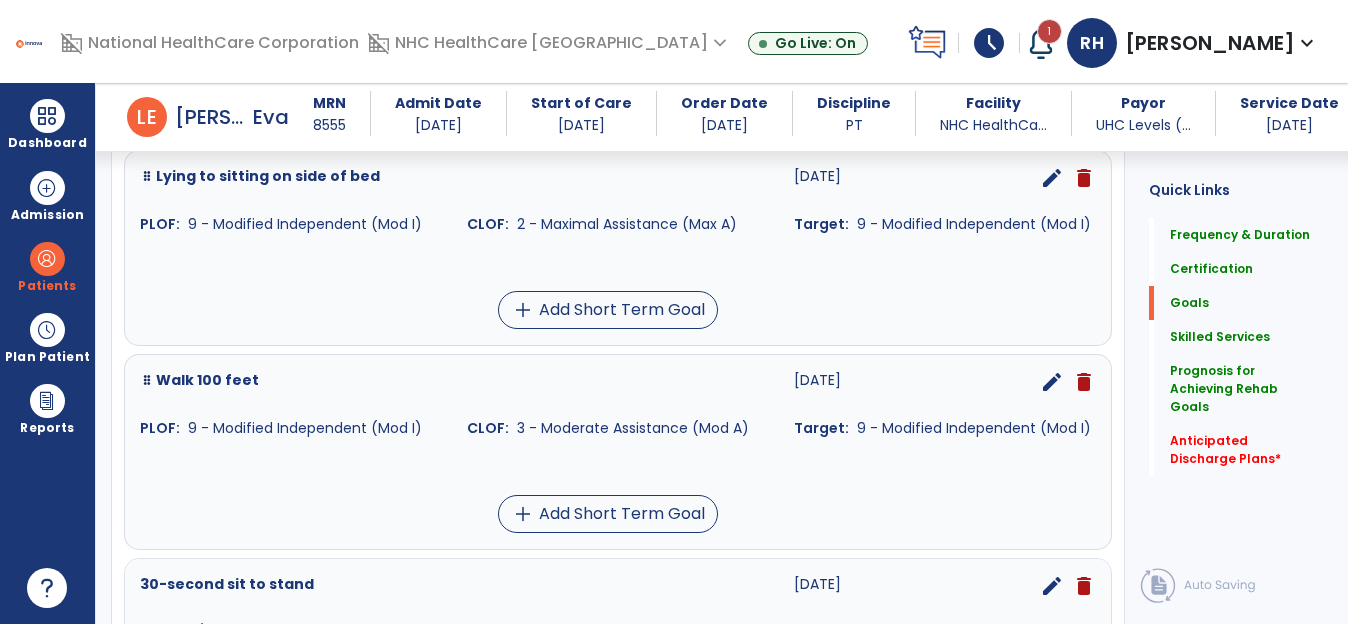 scroll, scrollTop: 866, scrollLeft: 0, axis: vertical 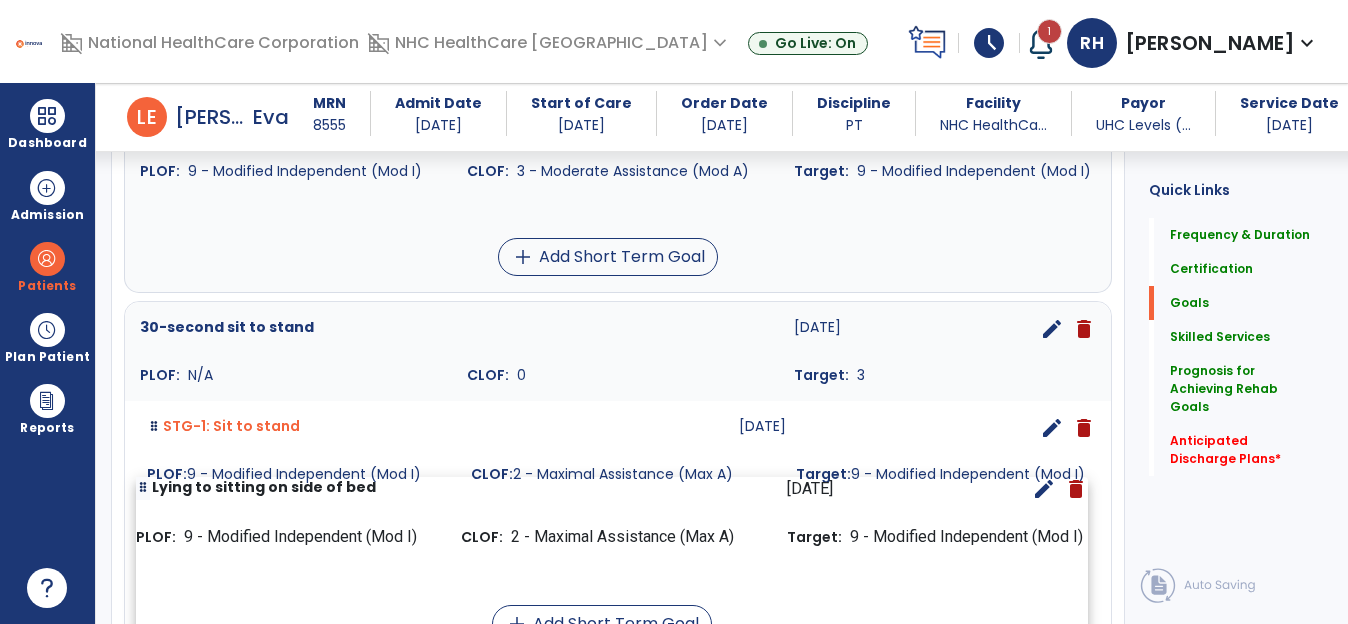 drag, startPoint x: 366, startPoint y: 176, endPoint x: 364, endPoint y: 558, distance: 382.00525 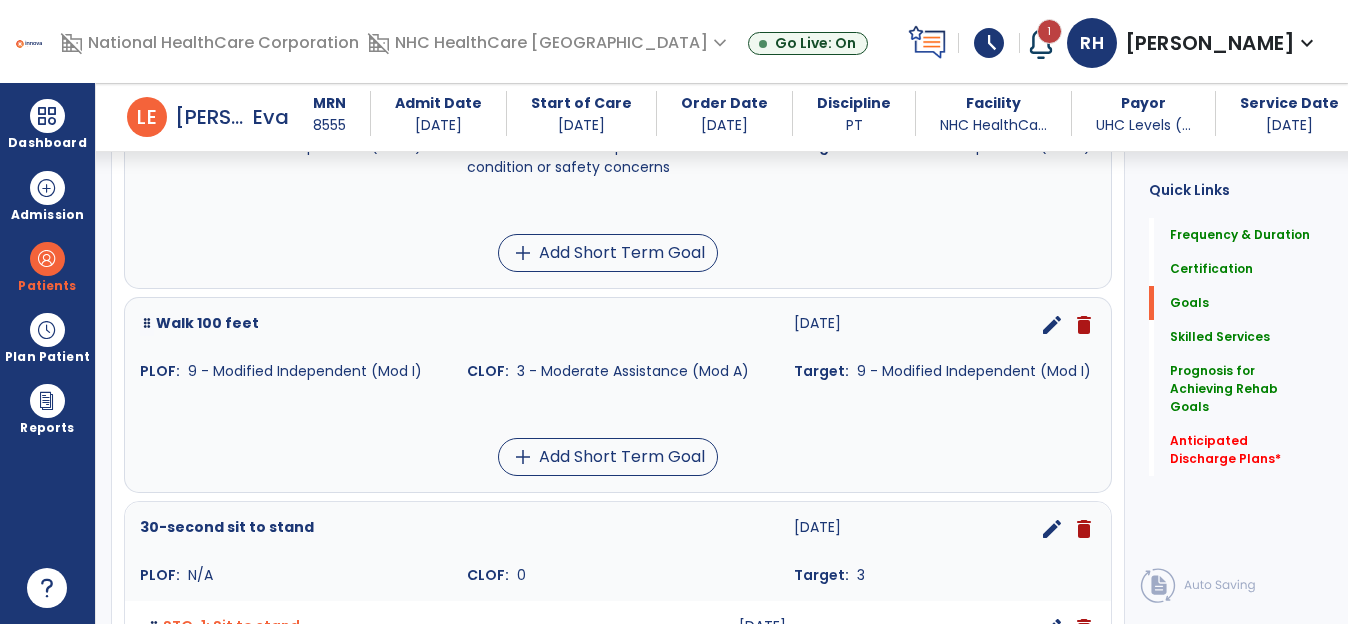 scroll, scrollTop: 725, scrollLeft: 0, axis: vertical 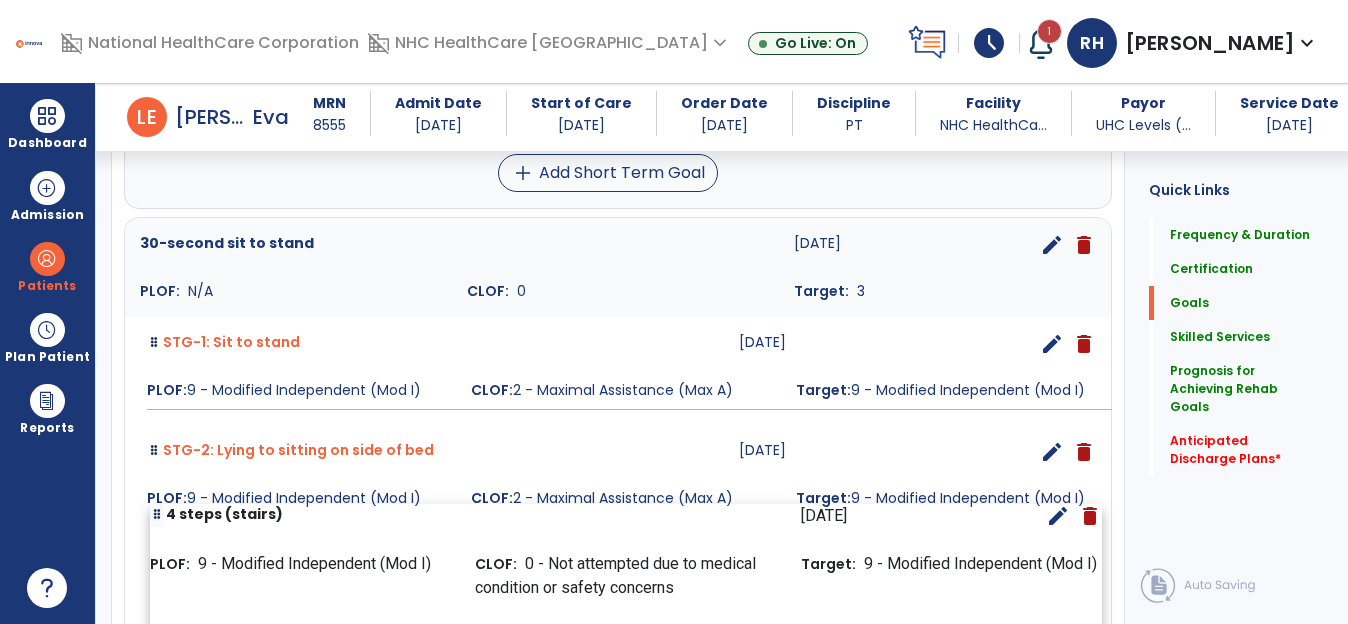 drag, startPoint x: 373, startPoint y: 165, endPoint x: 382, endPoint y: 669, distance: 504.08035 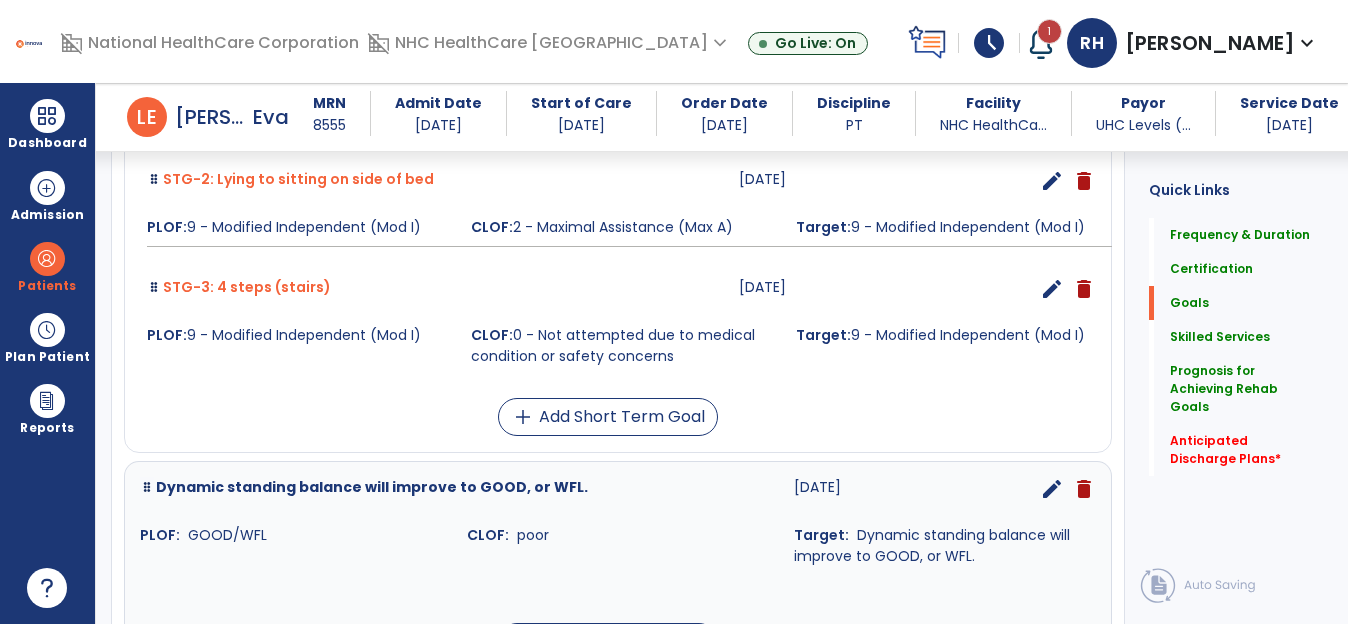 scroll, scrollTop: 984, scrollLeft: 0, axis: vertical 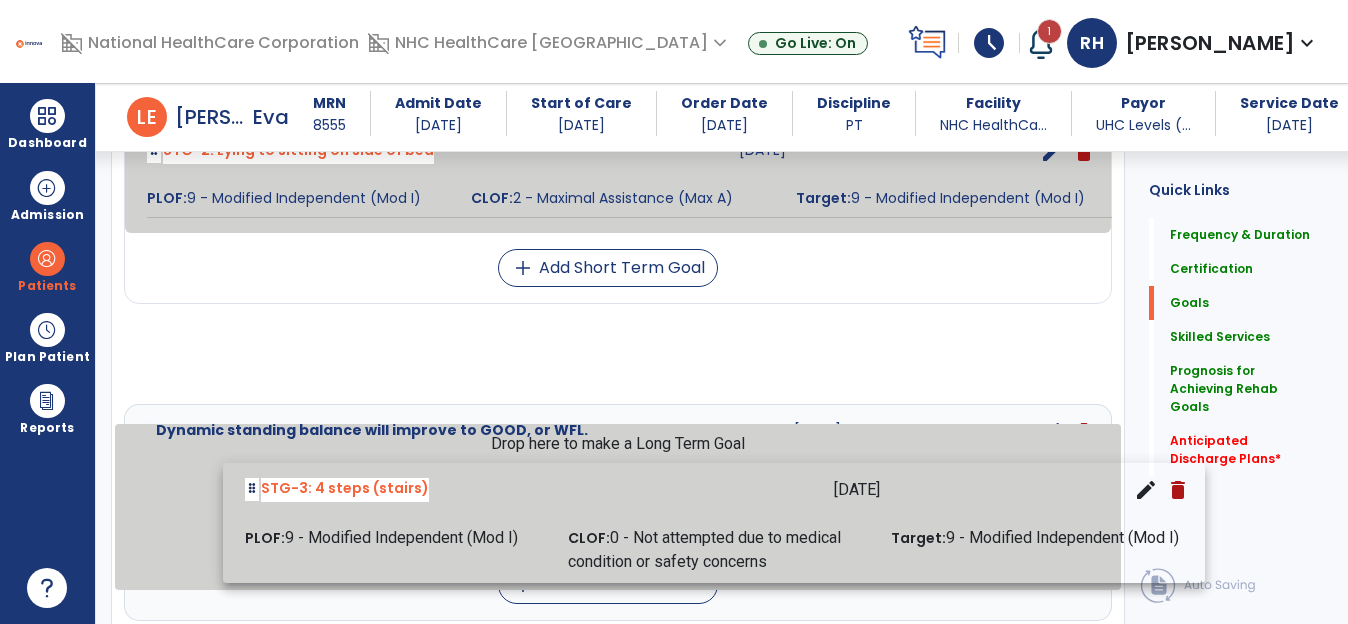 drag, startPoint x: 308, startPoint y: 254, endPoint x: 411, endPoint y: 468, distance: 237.49738 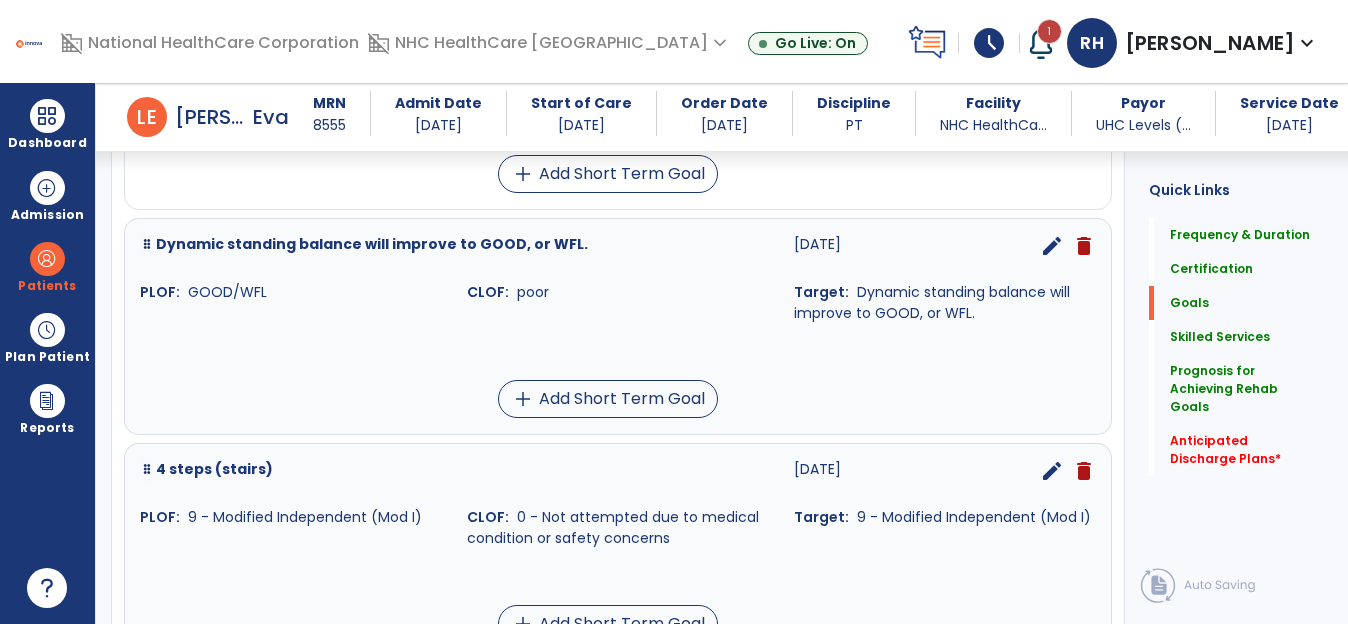 scroll, scrollTop: 1084, scrollLeft: 0, axis: vertical 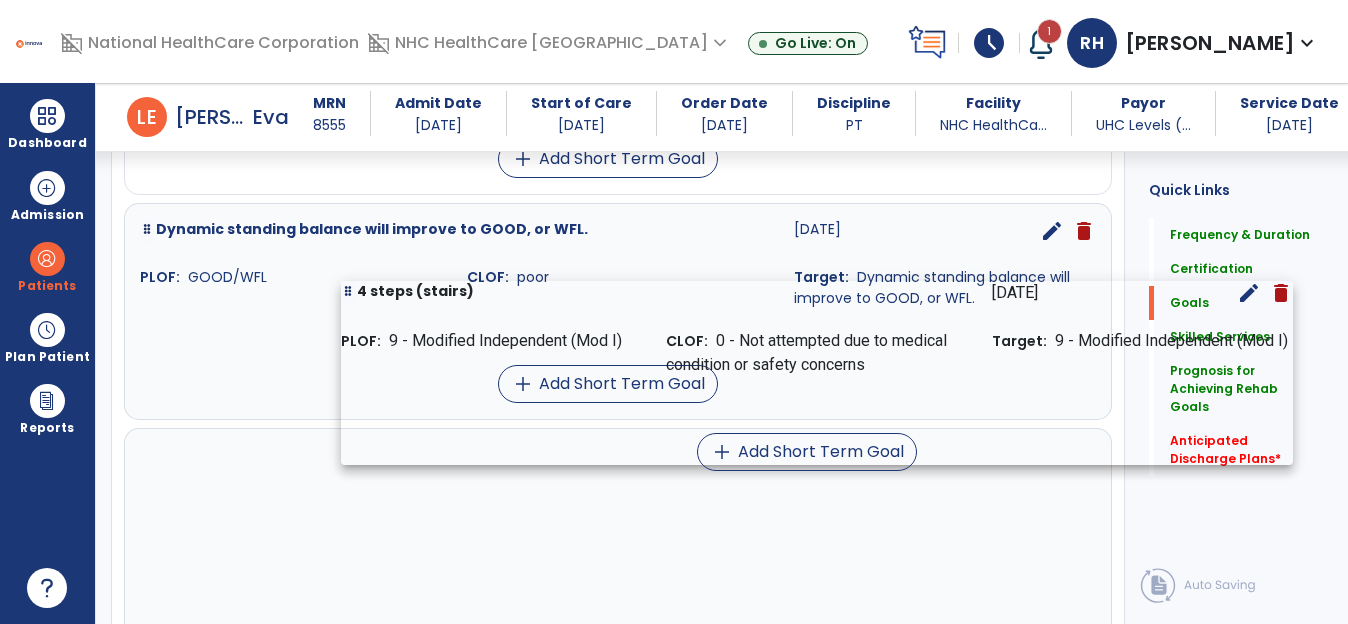 drag, startPoint x: 349, startPoint y: 527, endPoint x: 538, endPoint y: 344, distance: 263.07794 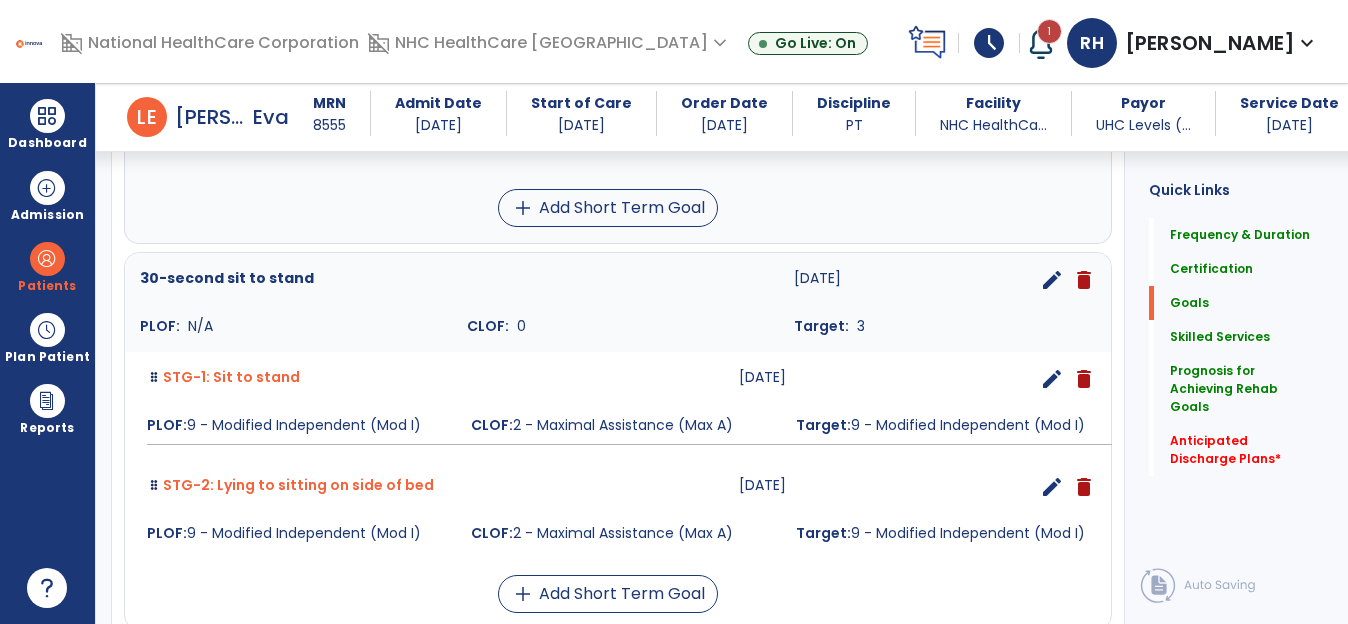 scroll, scrollTop: 684, scrollLeft: 0, axis: vertical 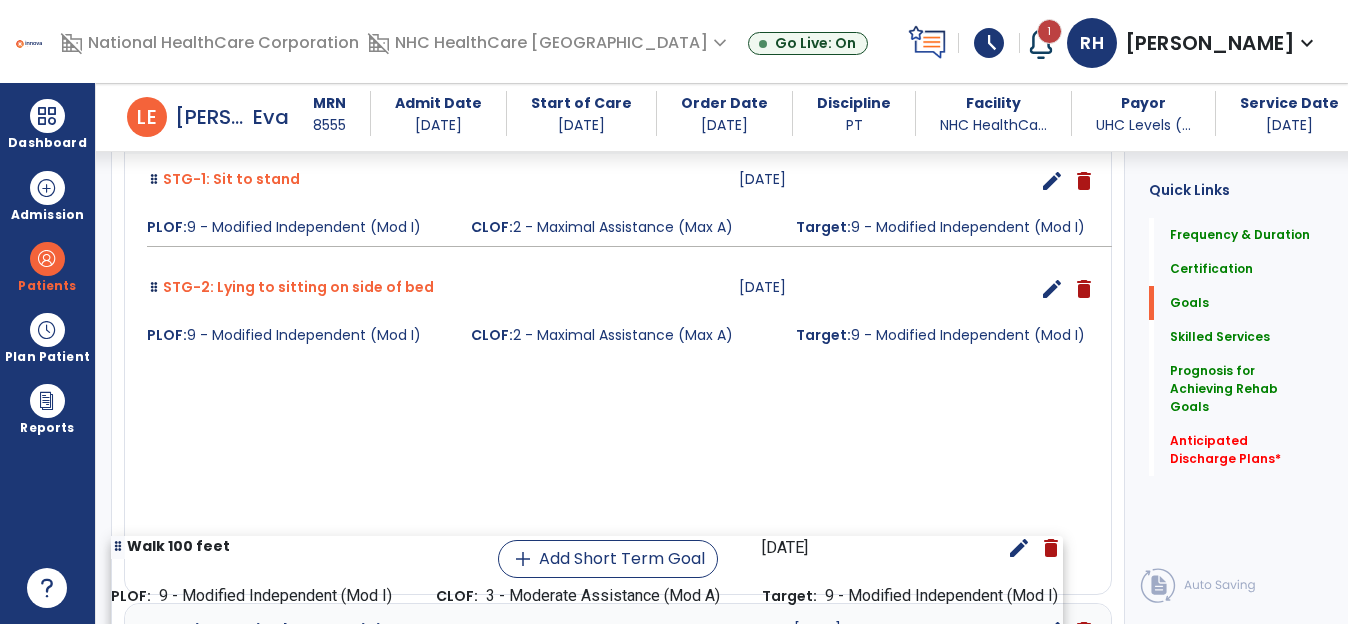 drag, startPoint x: 377, startPoint y: 169, endPoint x: 349, endPoint y: 648, distance: 479.8177 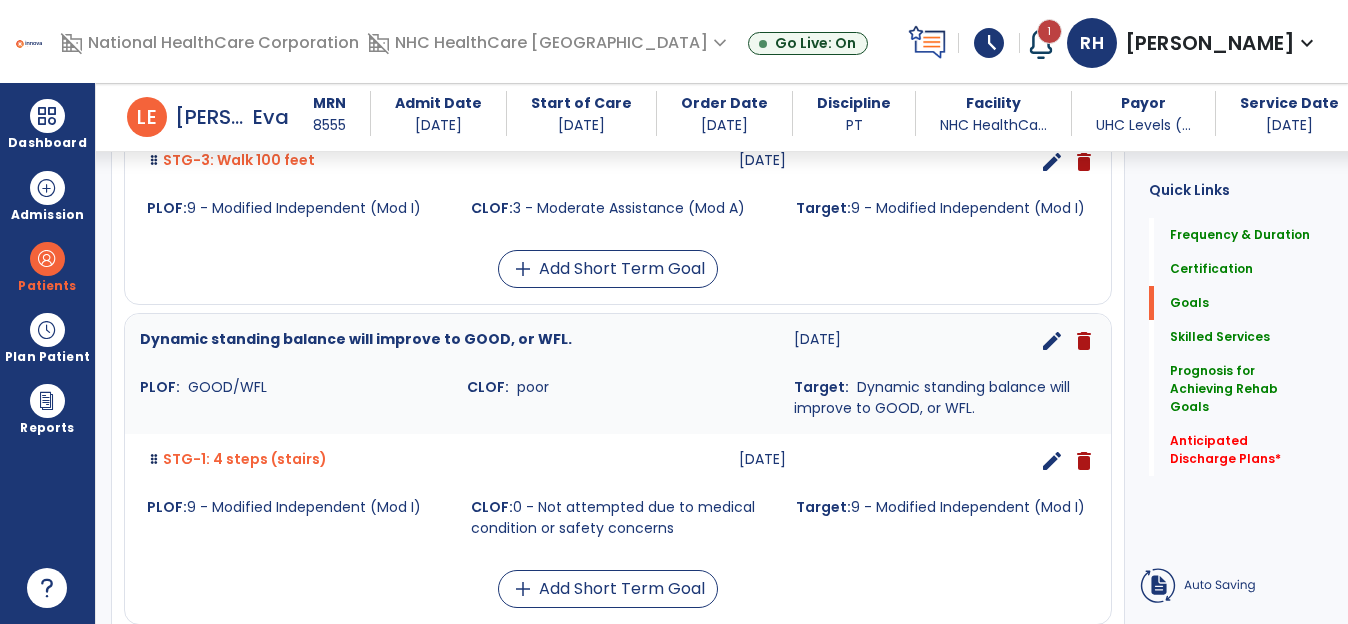 scroll, scrollTop: 843, scrollLeft: 0, axis: vertical 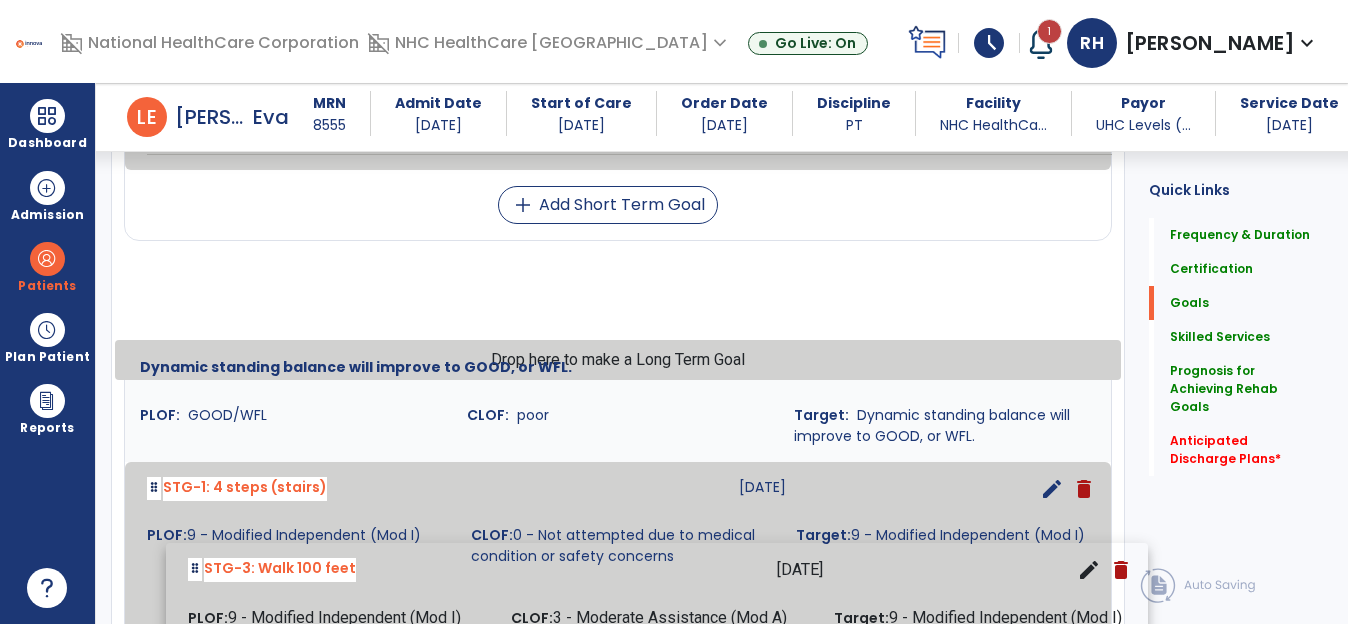 drag, startPoint x: 338, startPoint y: 226, endPoint x: 376, endPoint y: 587, distance: 362.99448 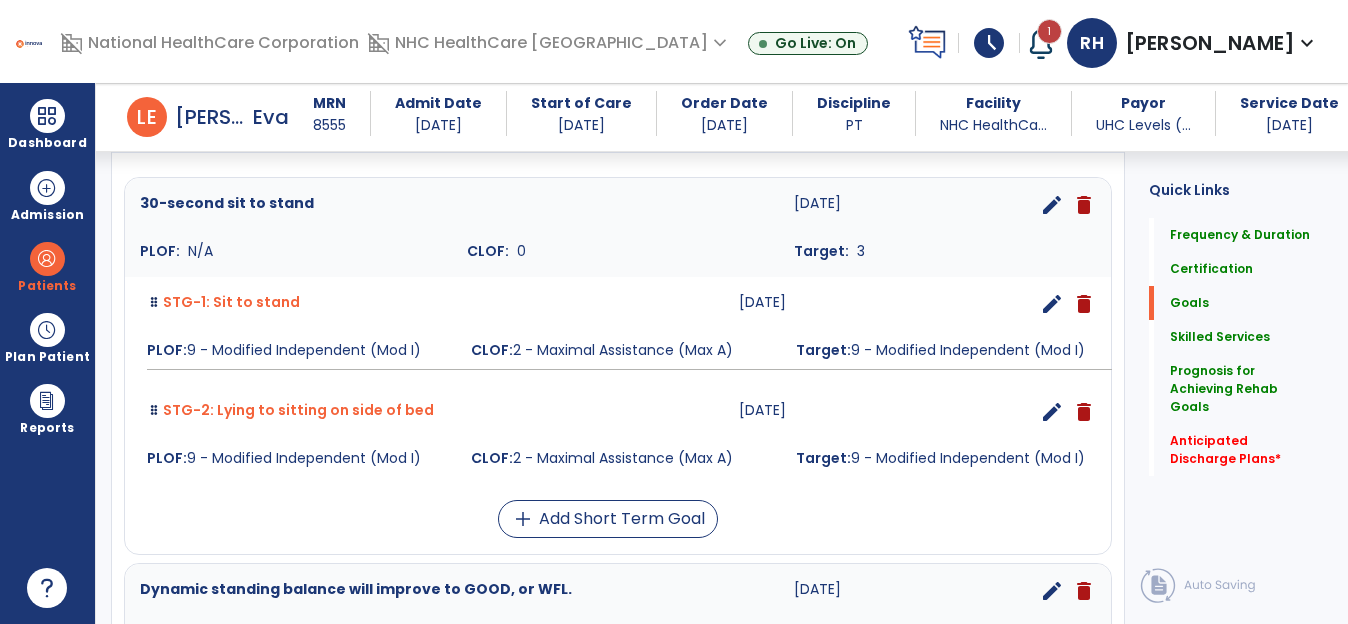 scroll, scrollTop: 343, scrollLeft: 0, axis: vertical 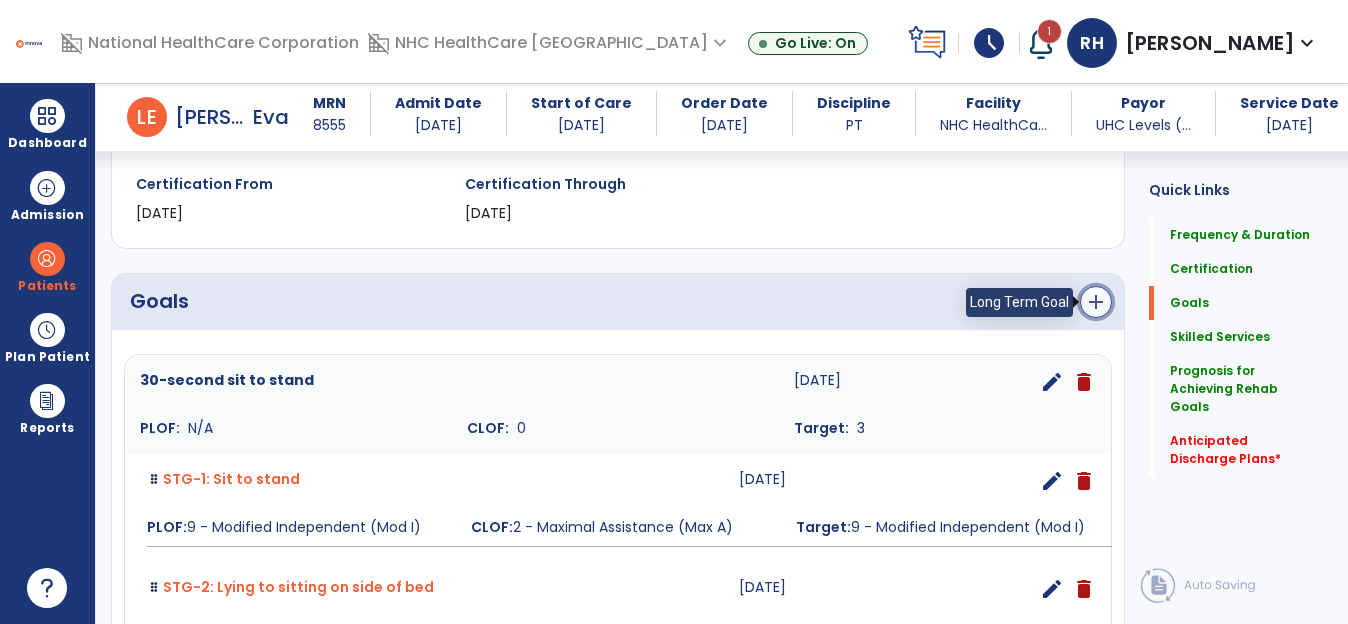click on "add" at bounding box center (1096, 302) 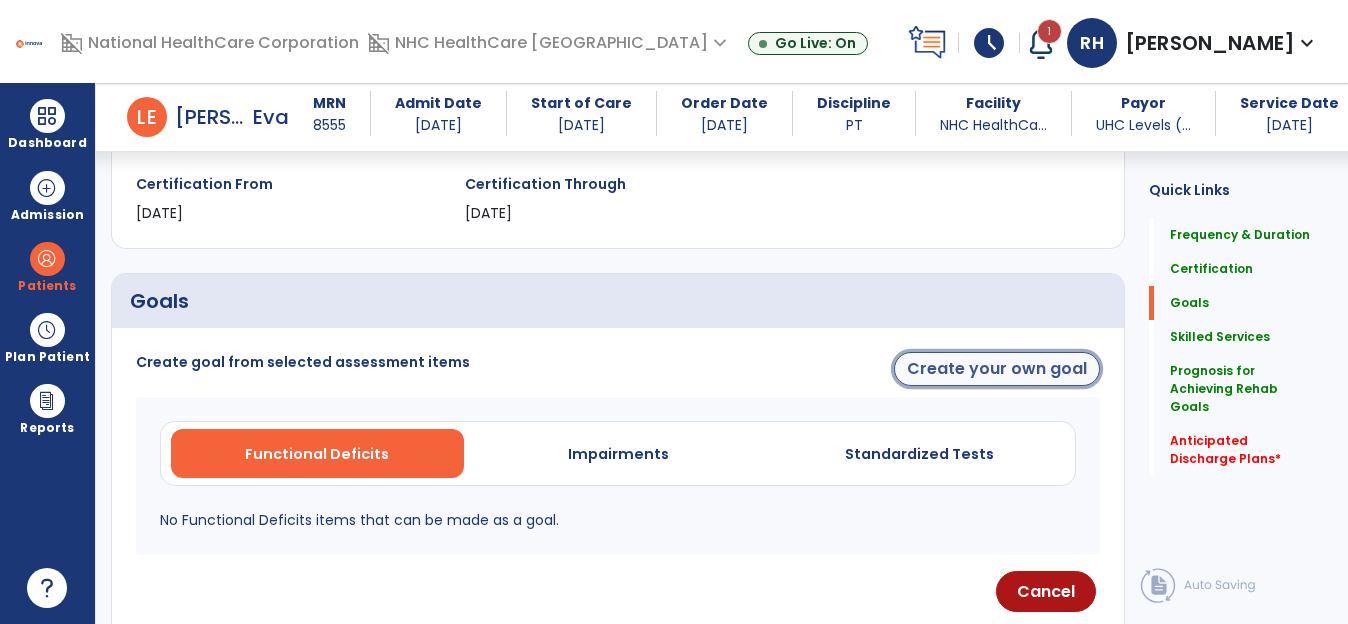 click on "Create your own goal" at bounding box center (997, 369) 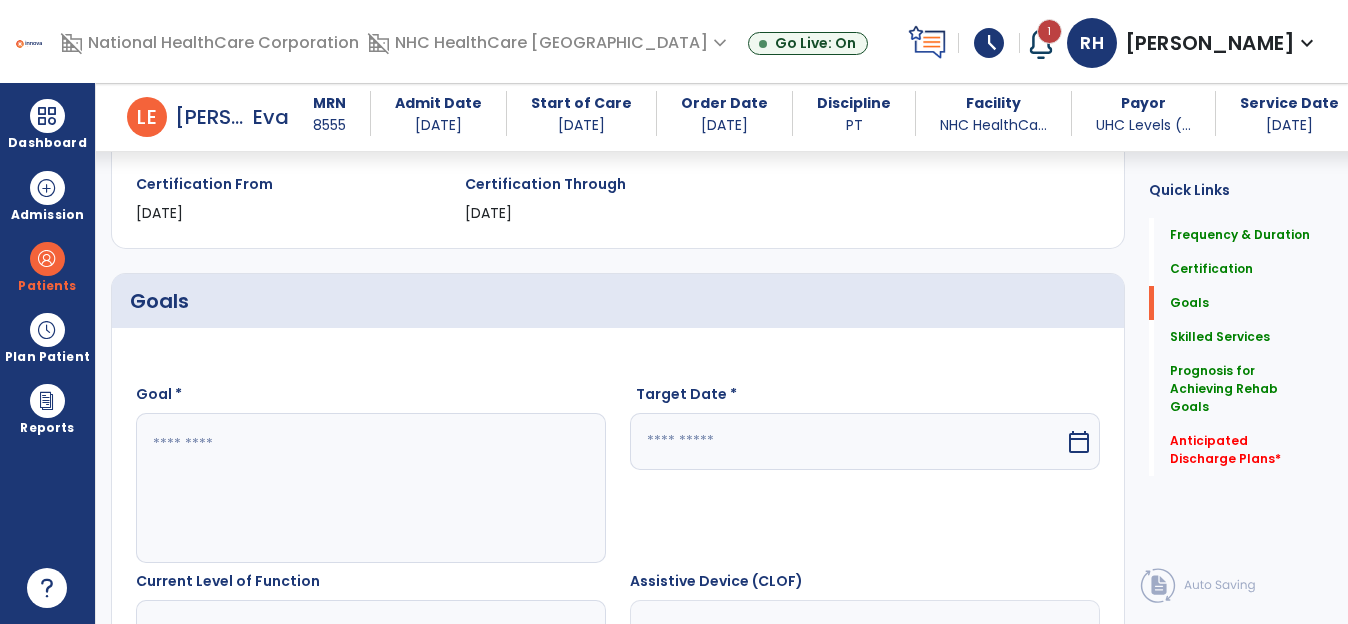 click at bounding box center [370, 488] 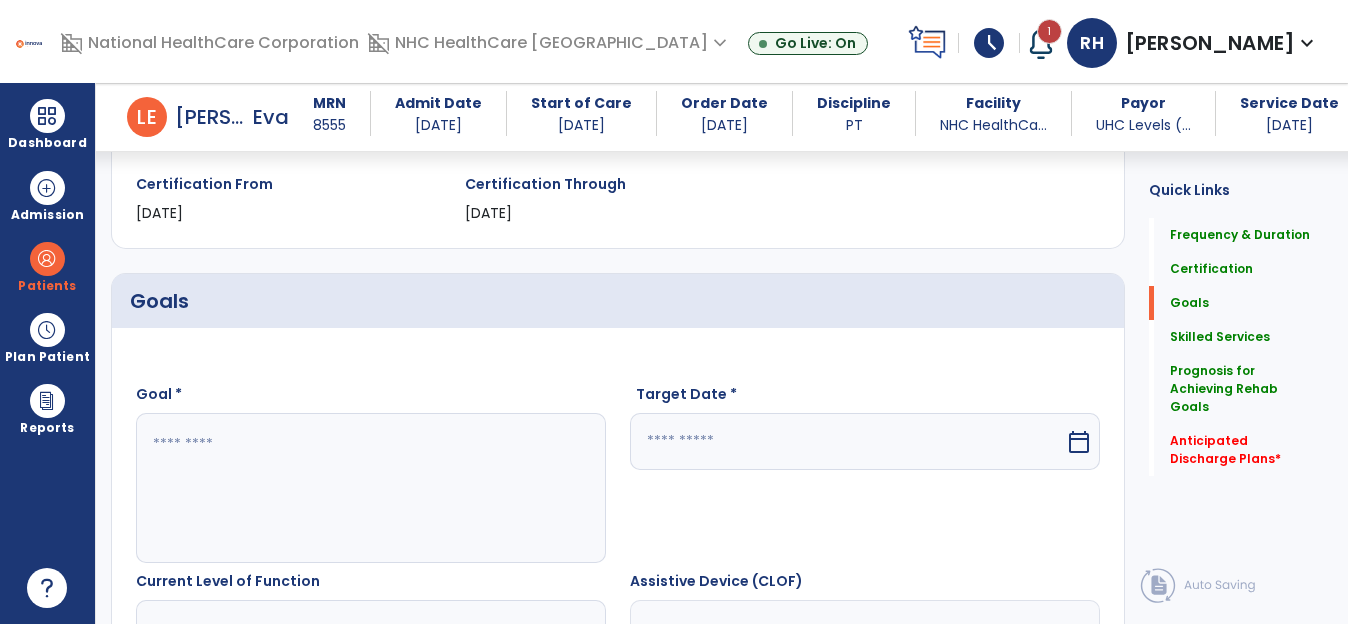 paste on "**********" 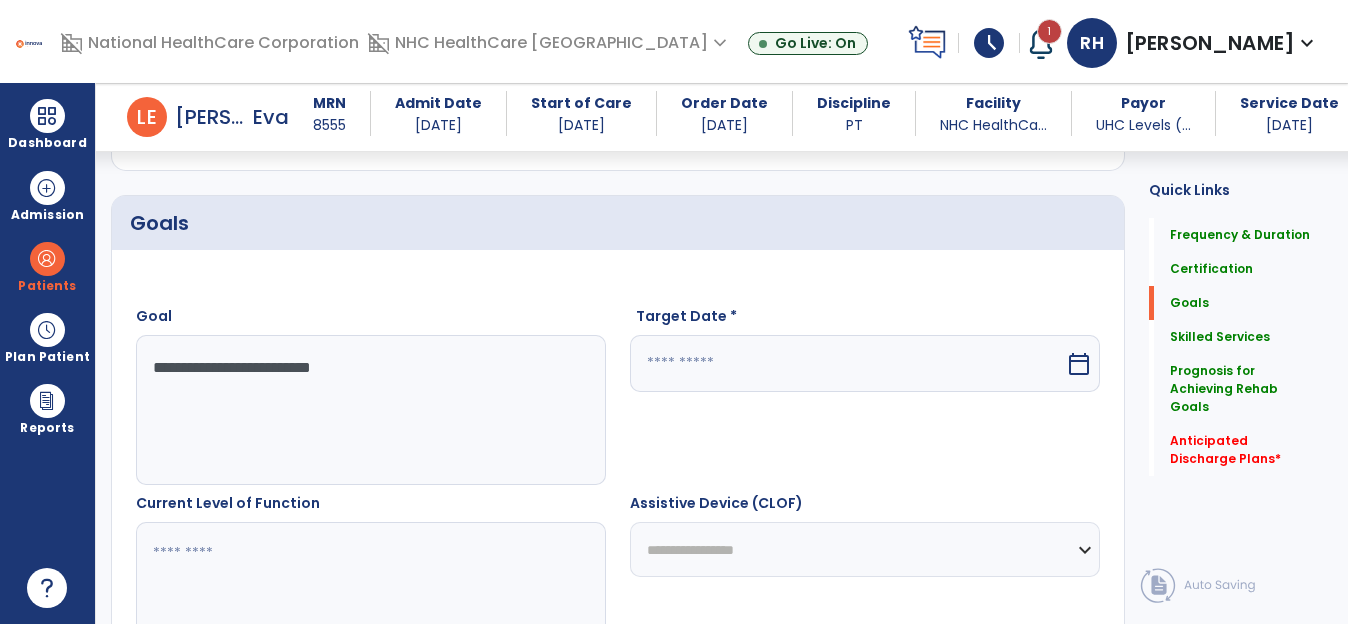 scroll, scrollTop: 443, scrollLeft: 0, axis: vertical 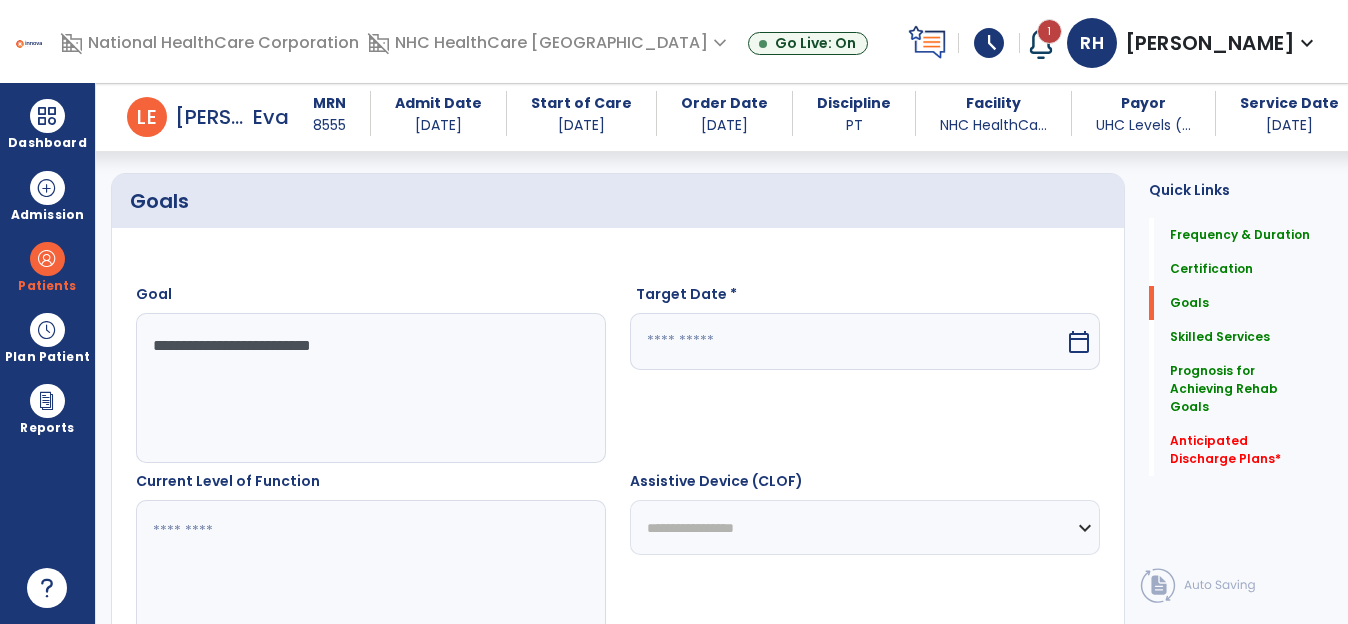type on "**********" 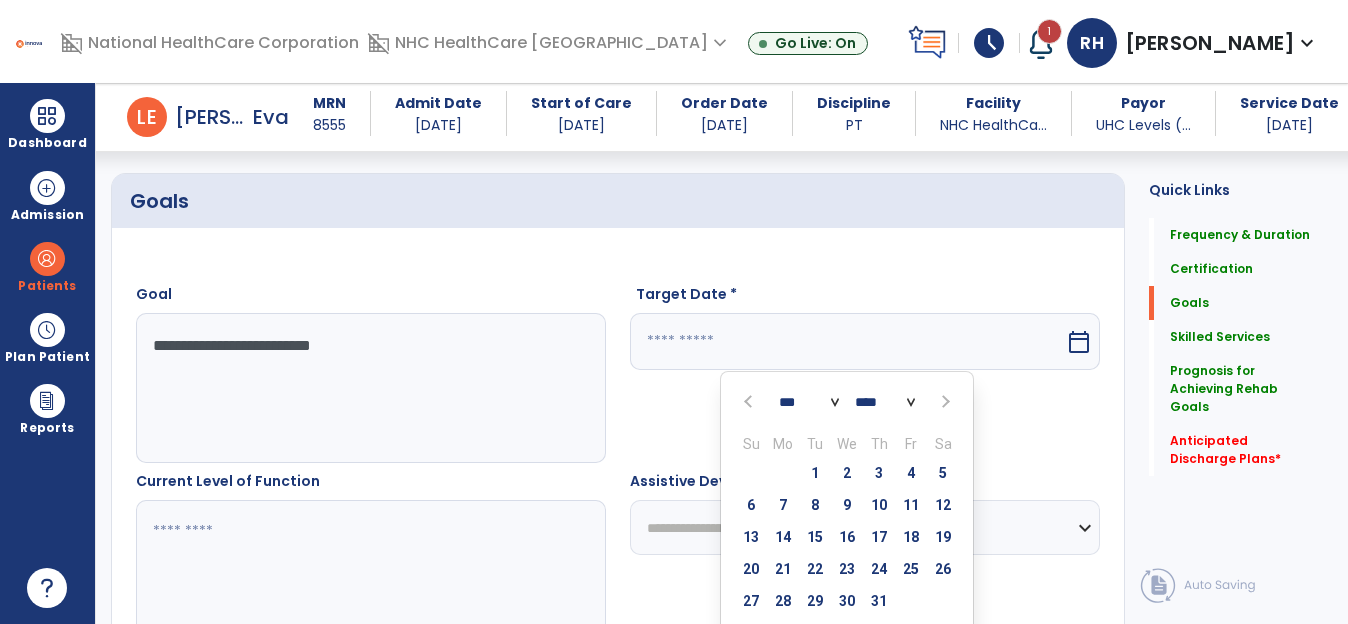 click at bounding box center [943, 402] 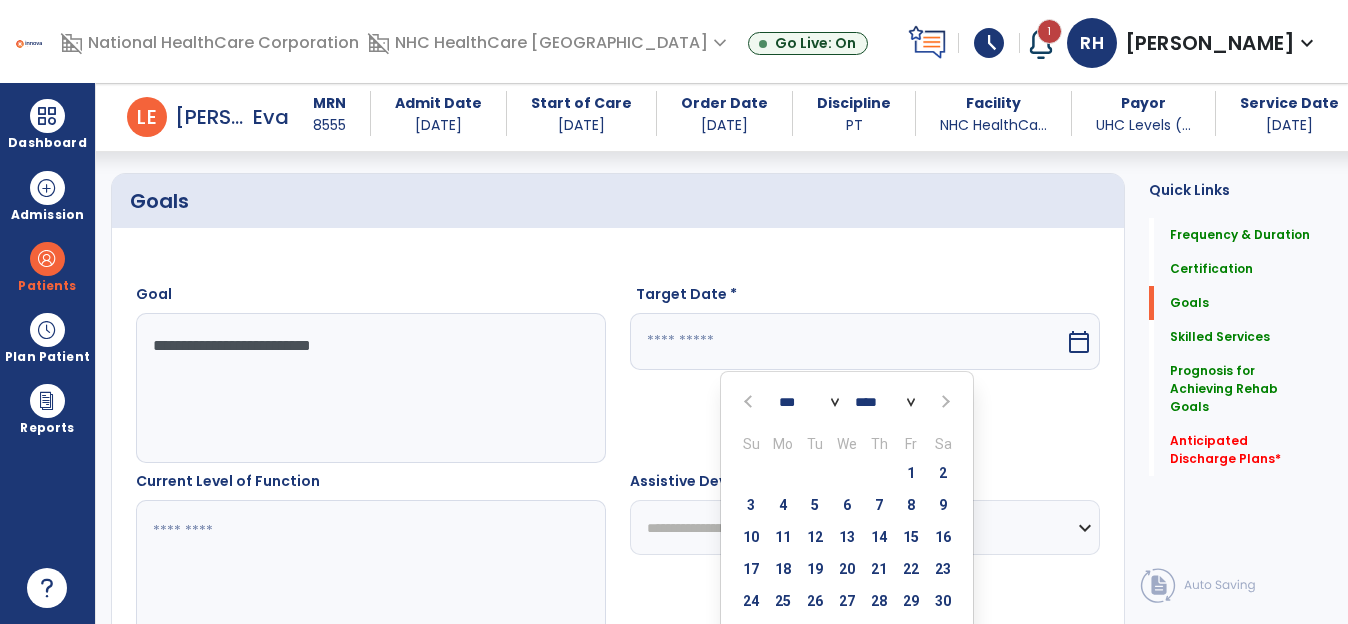 click at bounding box center [943, 402] 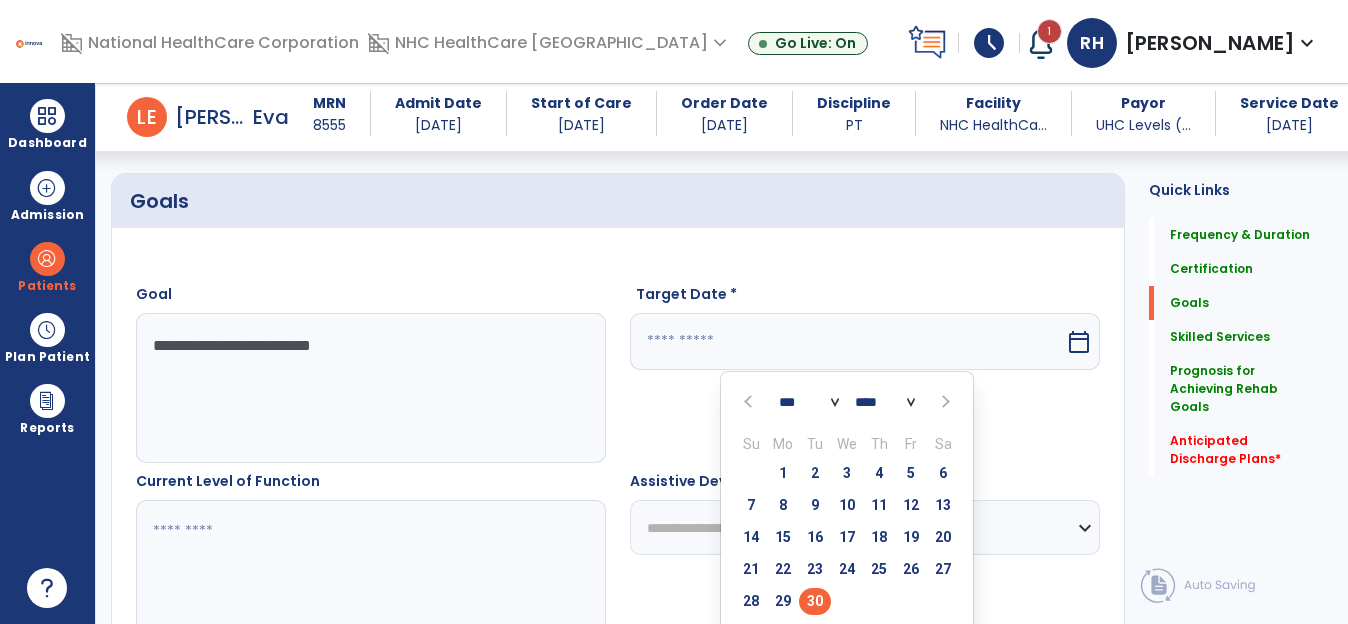 click on "30" at bounding box center [815, 601] 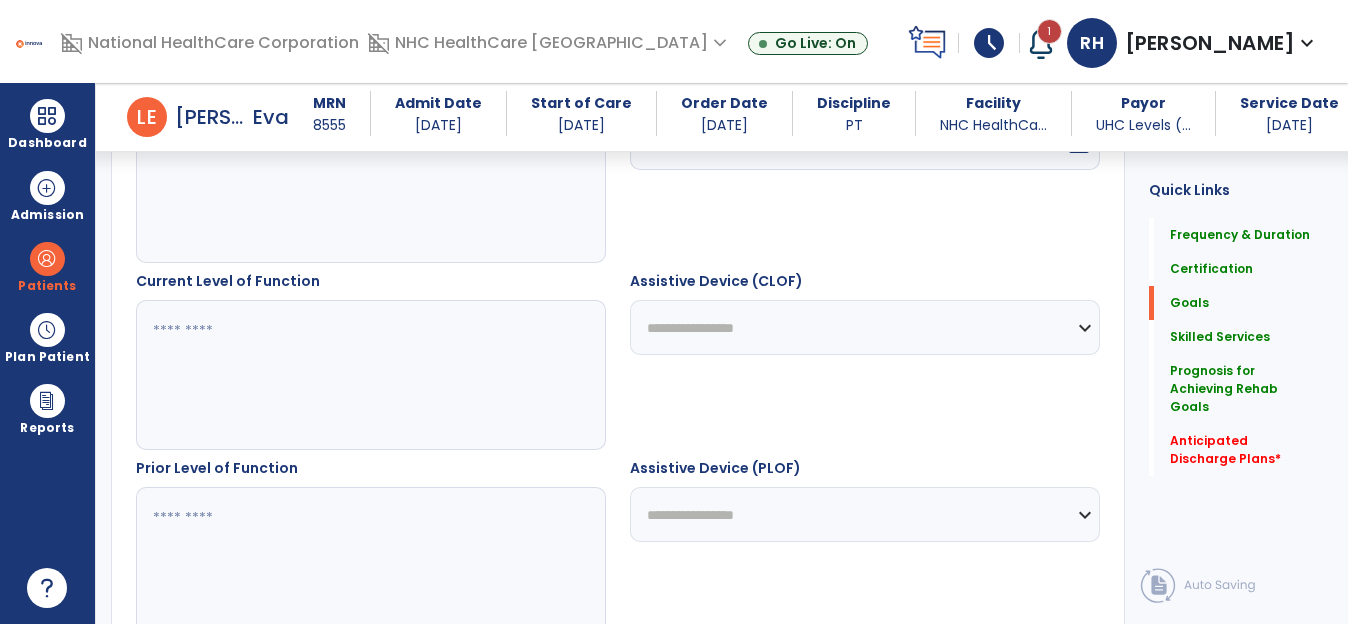 scroll, scrollTop: 543, scrollLeft: 0, axis: vertical 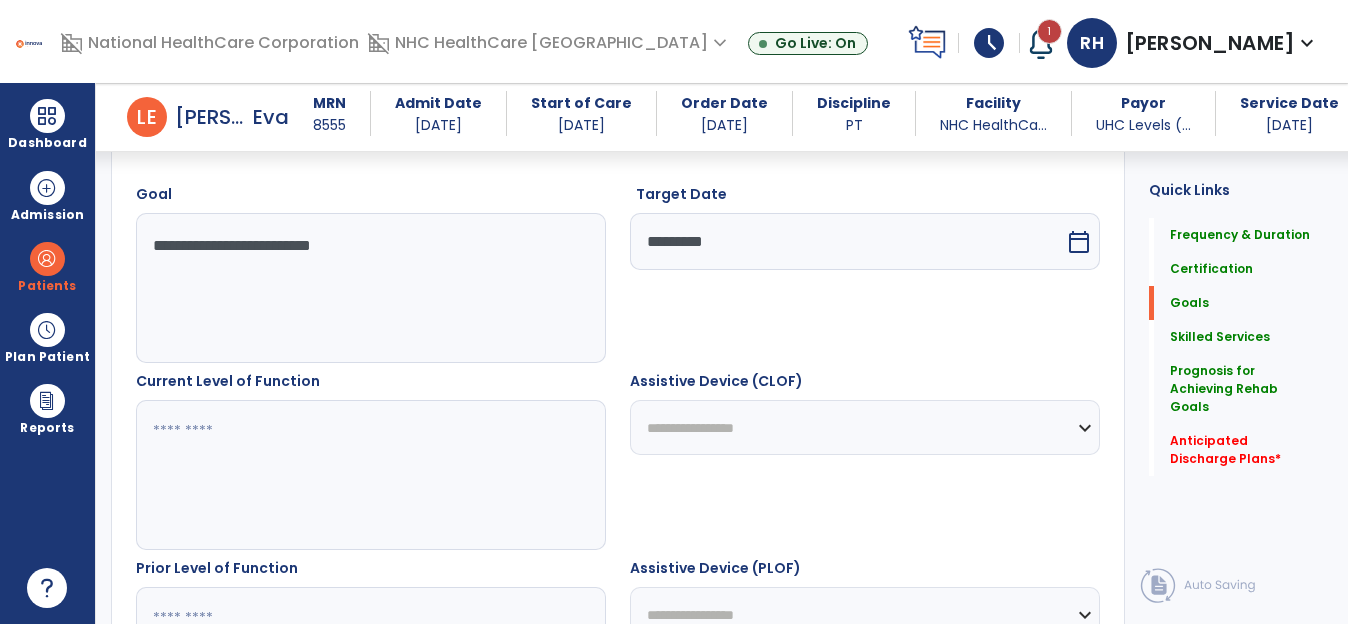 click at bounding box center [370, 475] 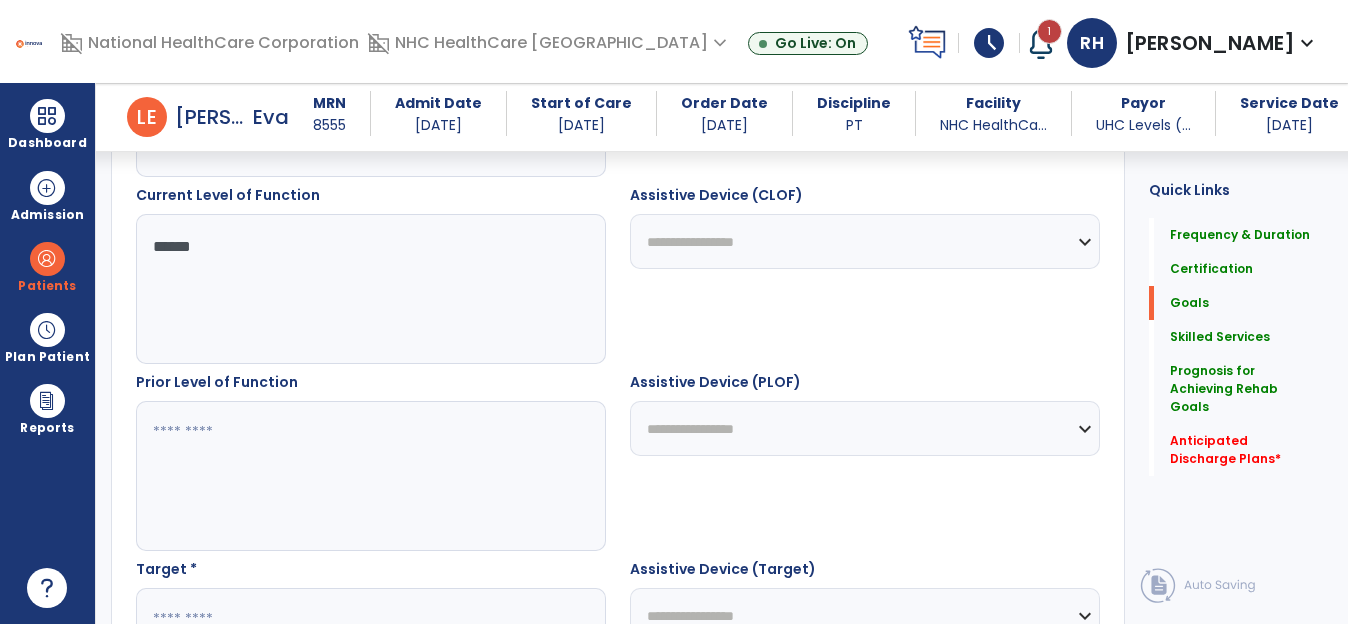scroll, scrollTop: 743, scrollLeft: 0, axis: vertical 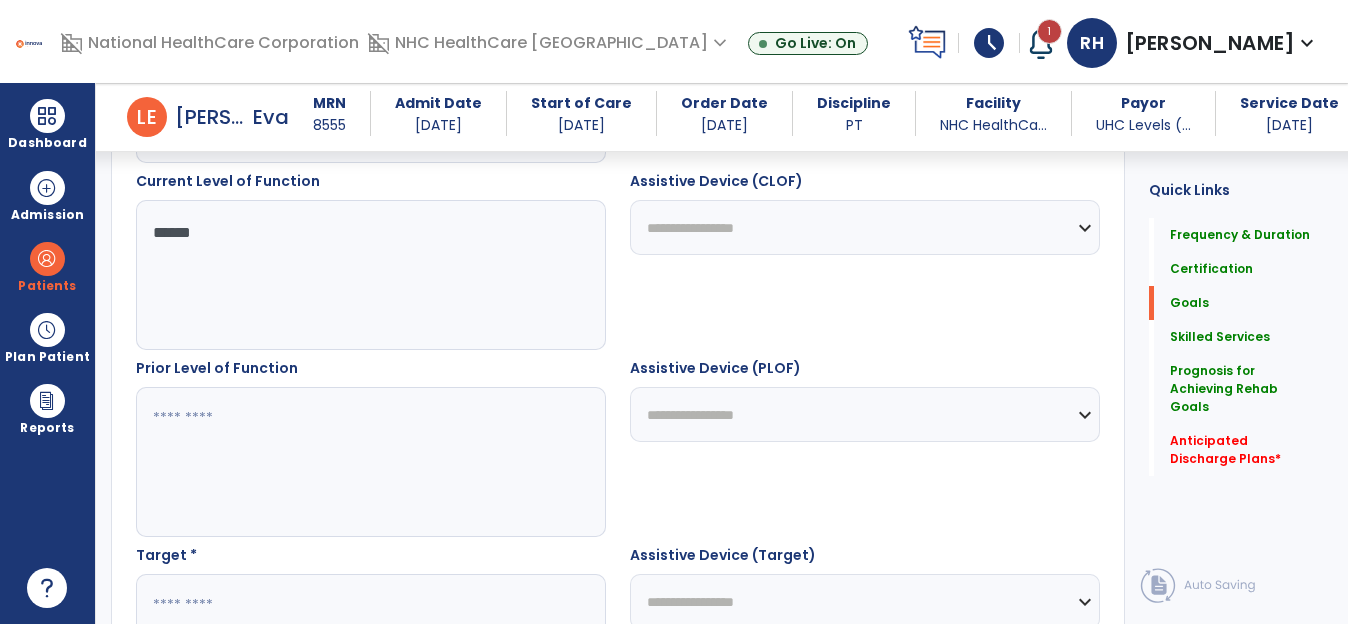 type on "******" 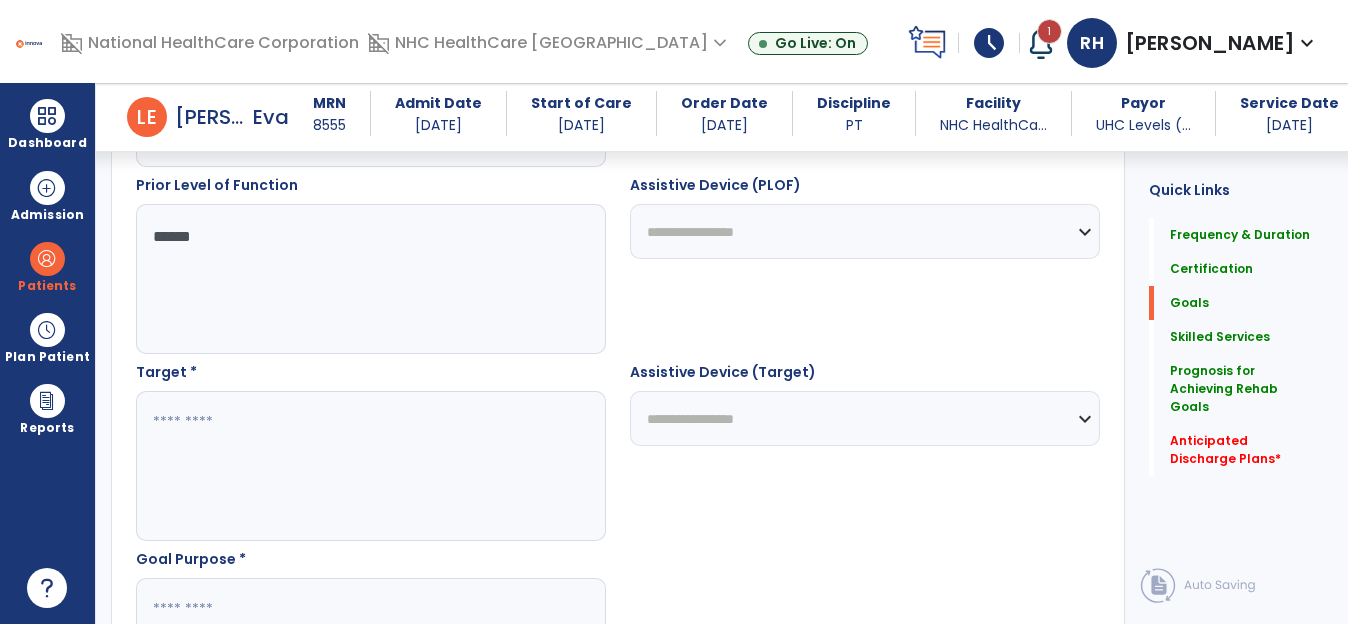 scroll, scrollTop: 943, scrollLeft: 0, axis: vertical 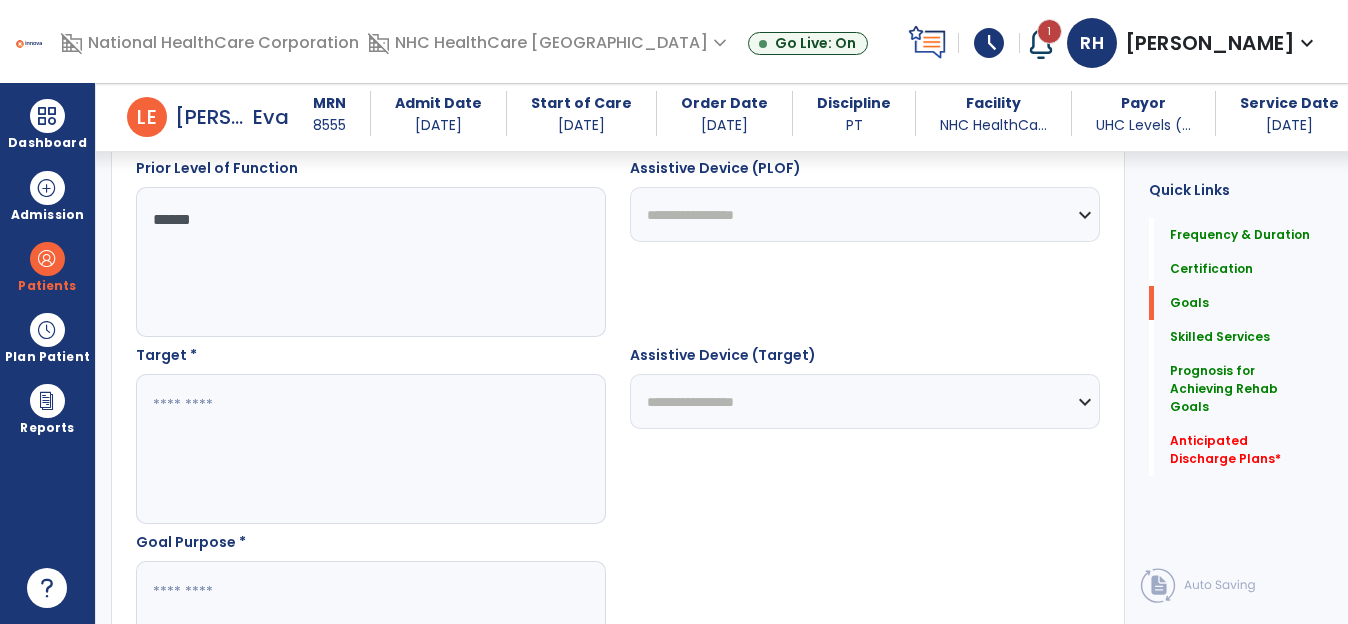 type on "******" 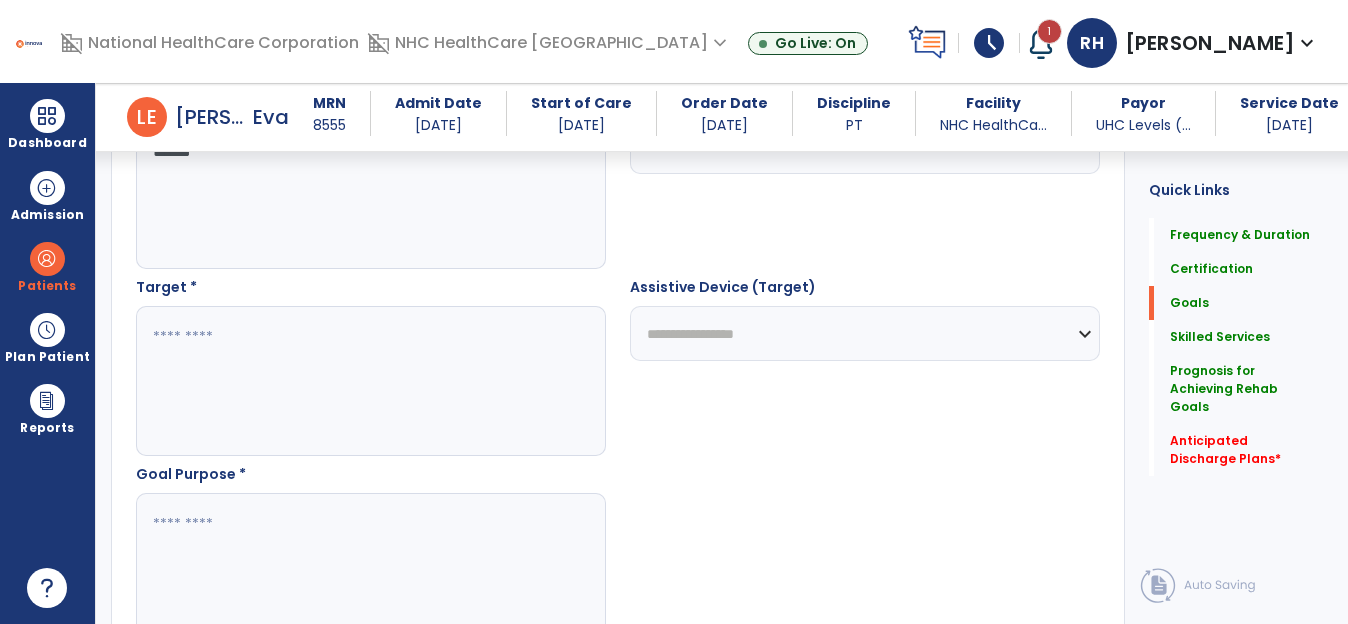 scroll, scrollTop: 1043, scrollLeft: 0, axis: vertical 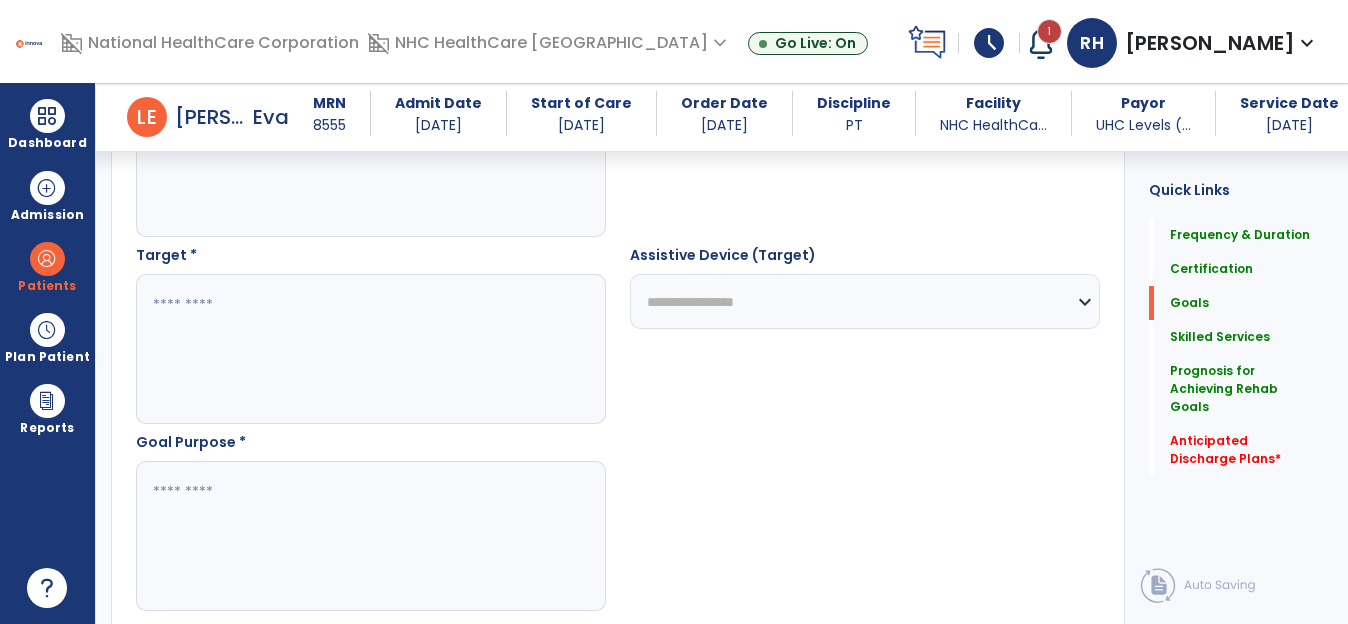 paste on "**********" 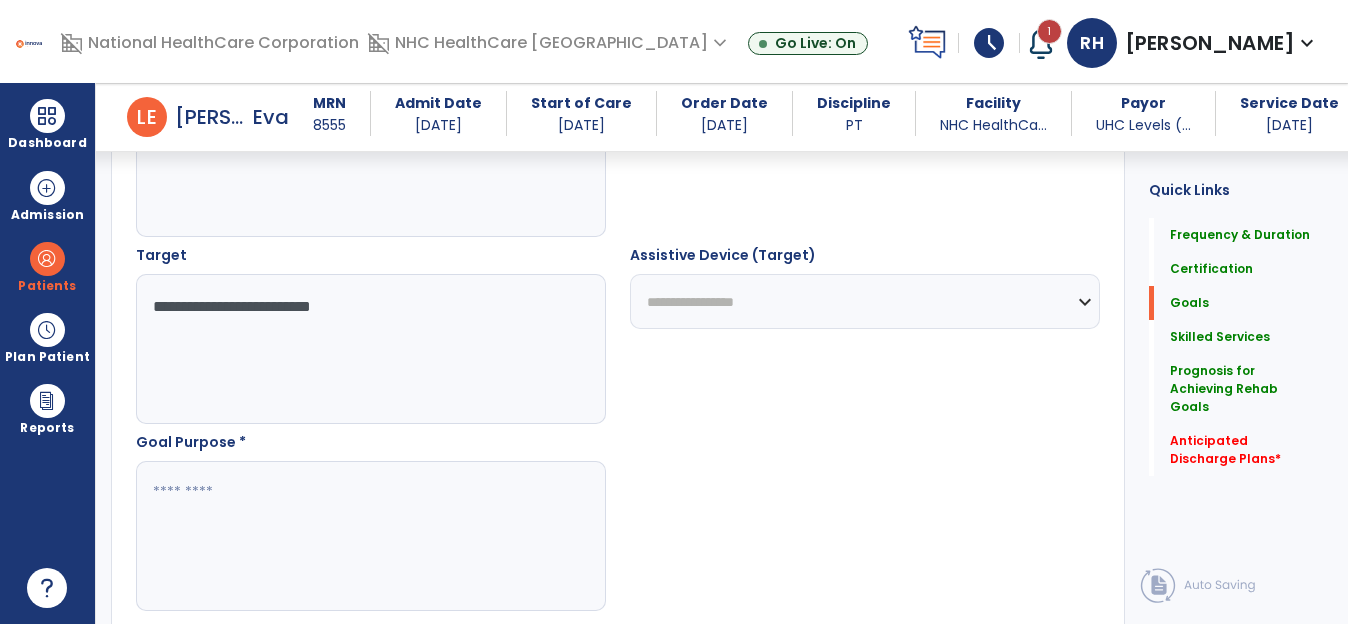 type on "**********" 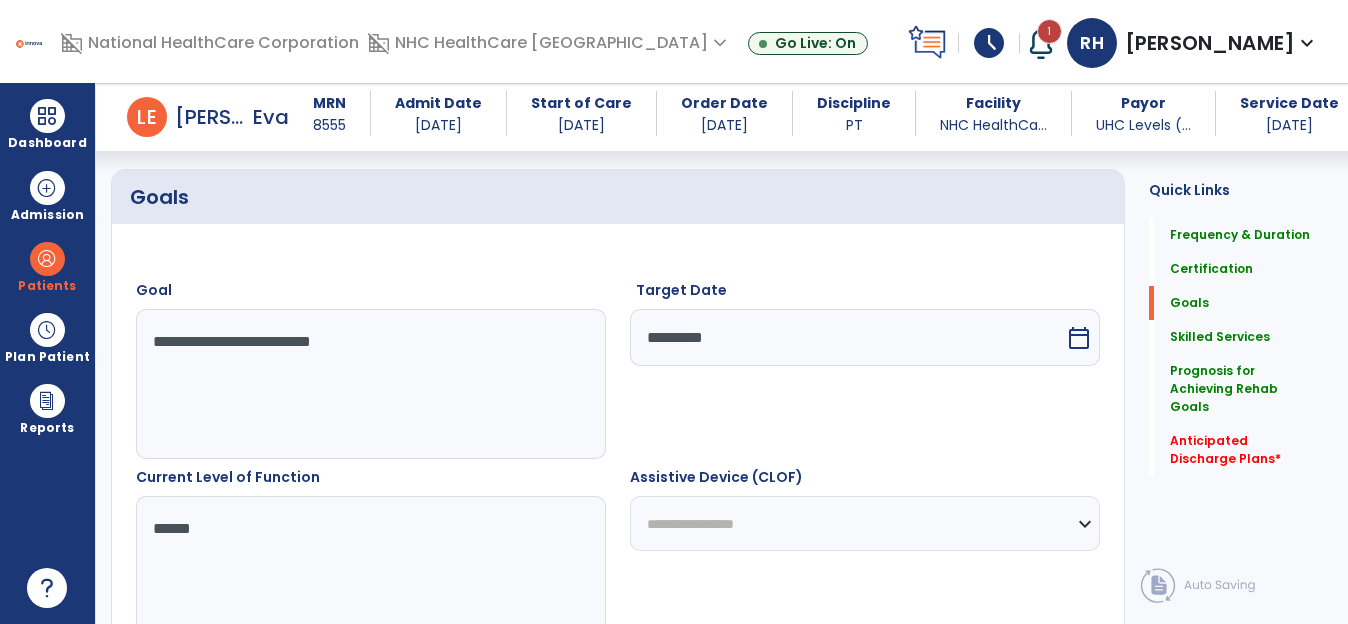 scroll, scrollTop: 343, scrollLeft: 0, axis: vertical 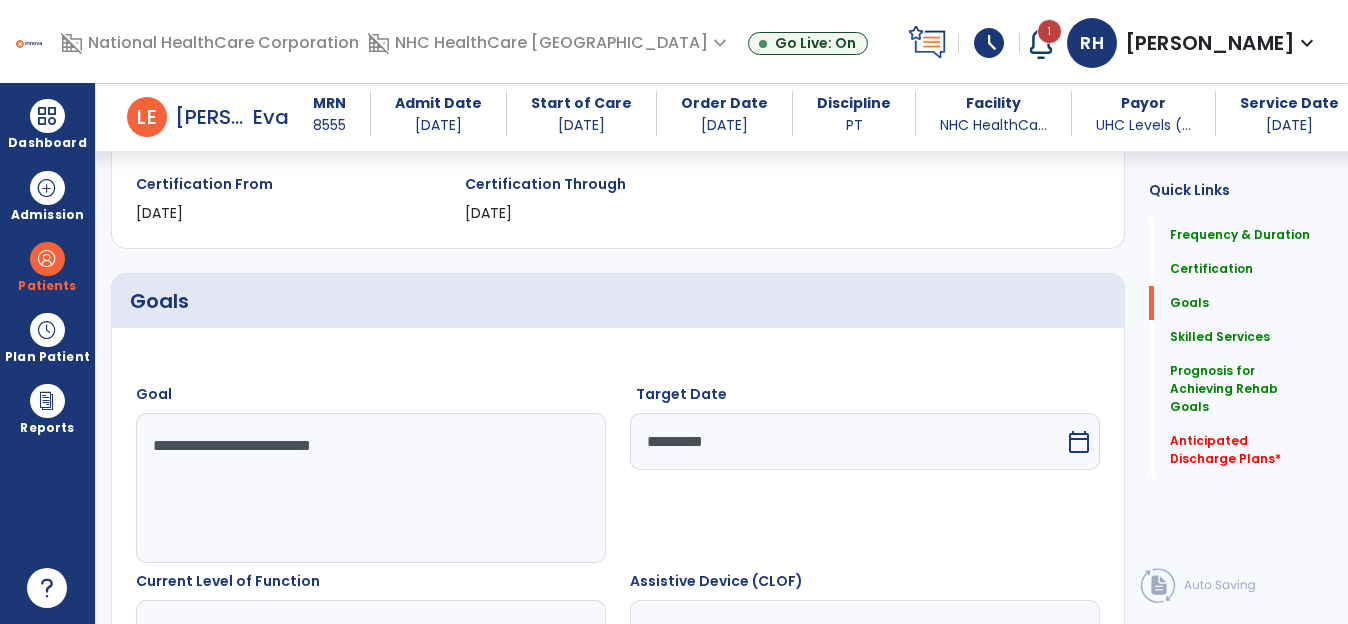 type on "**********" 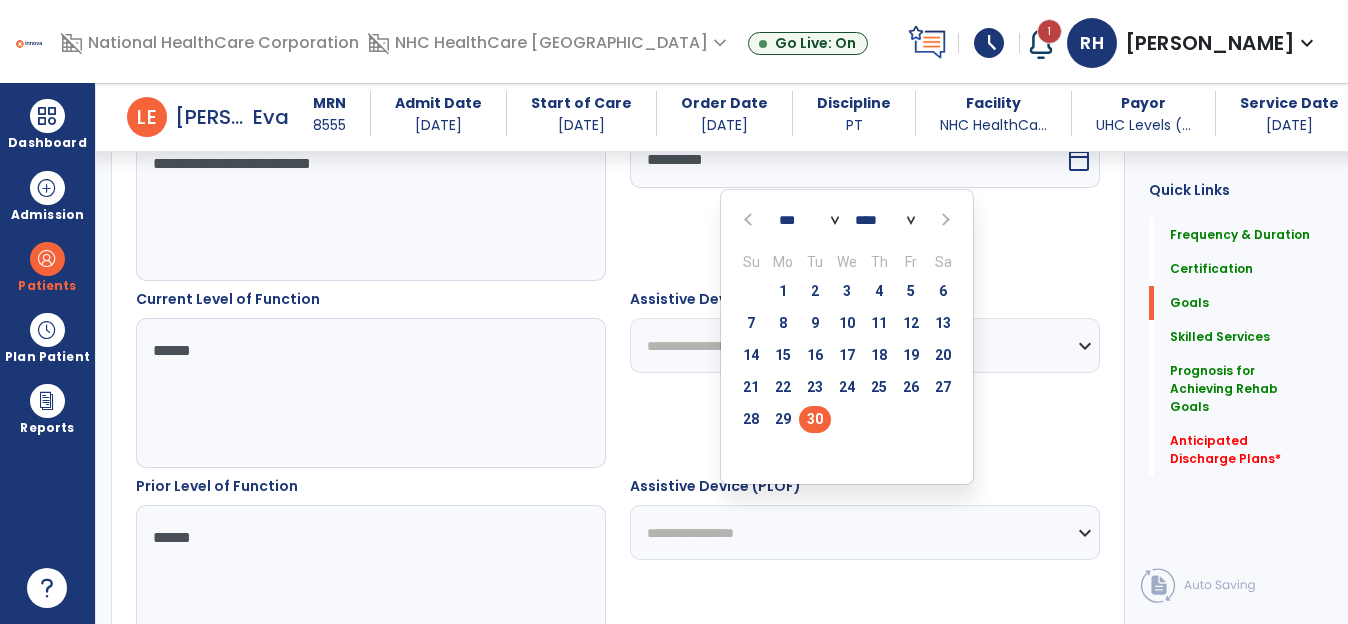 scroll, scrollTop: 595, scrollLeft: 0, axis: vertical 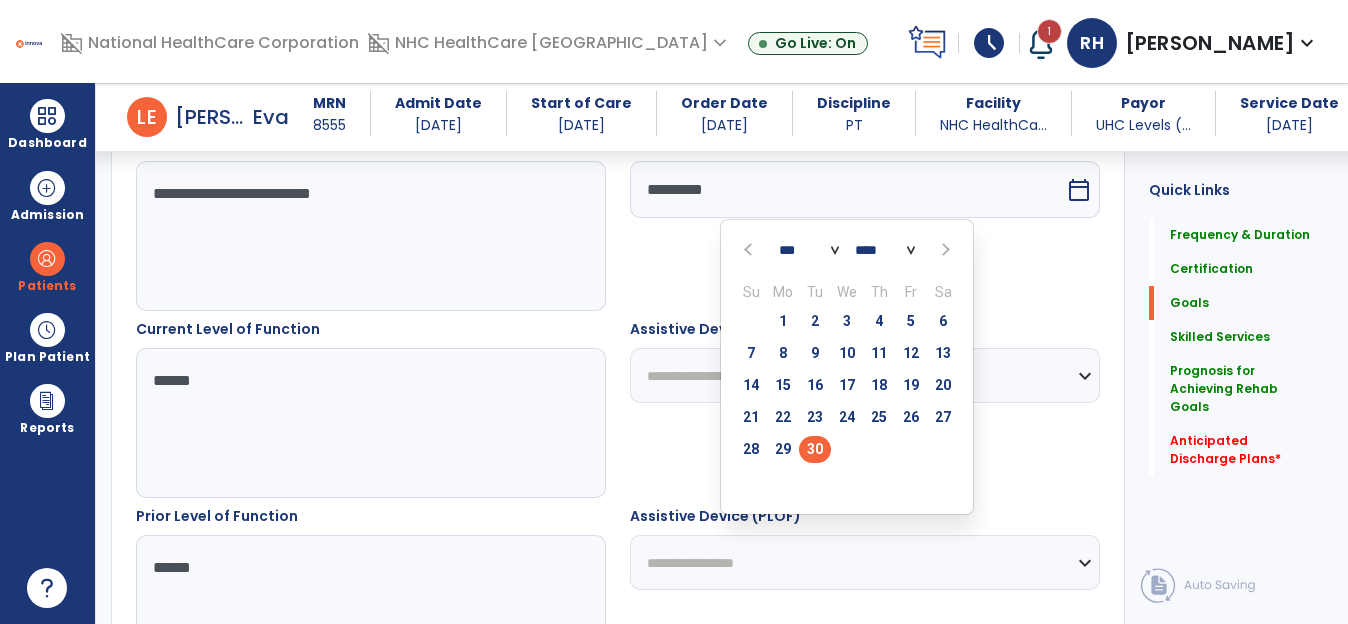 click at bounding box center [944, 250] 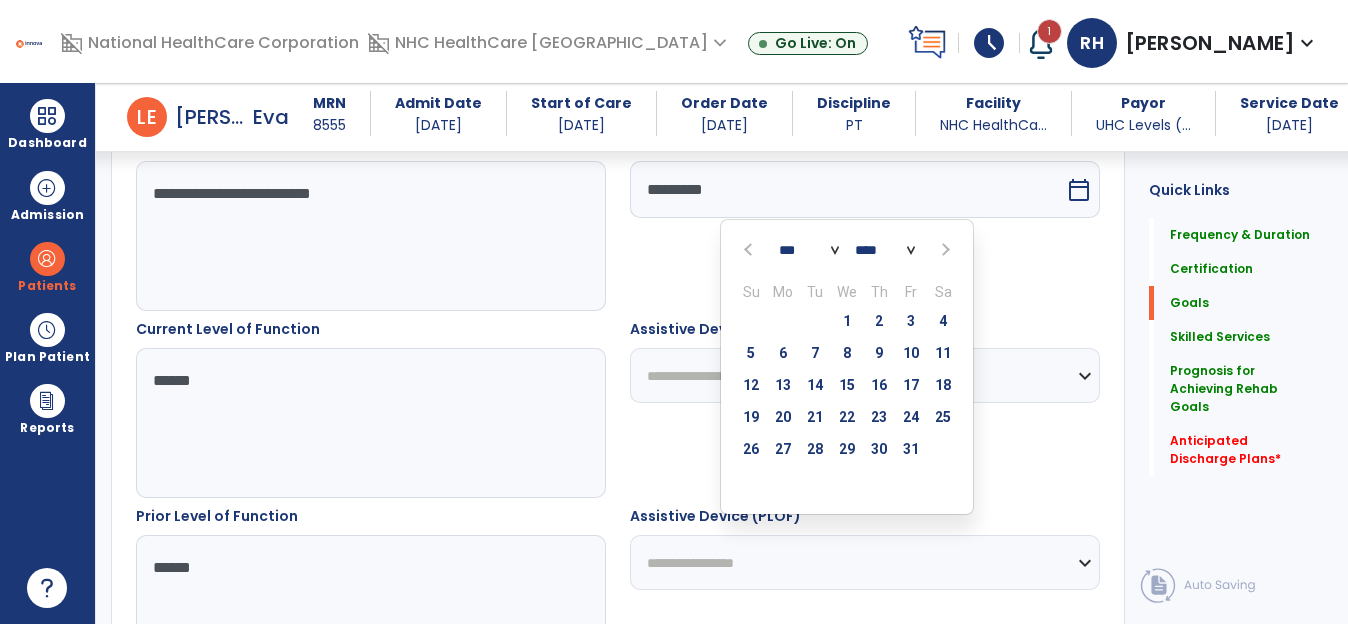 click at bounding box center (750, 250) 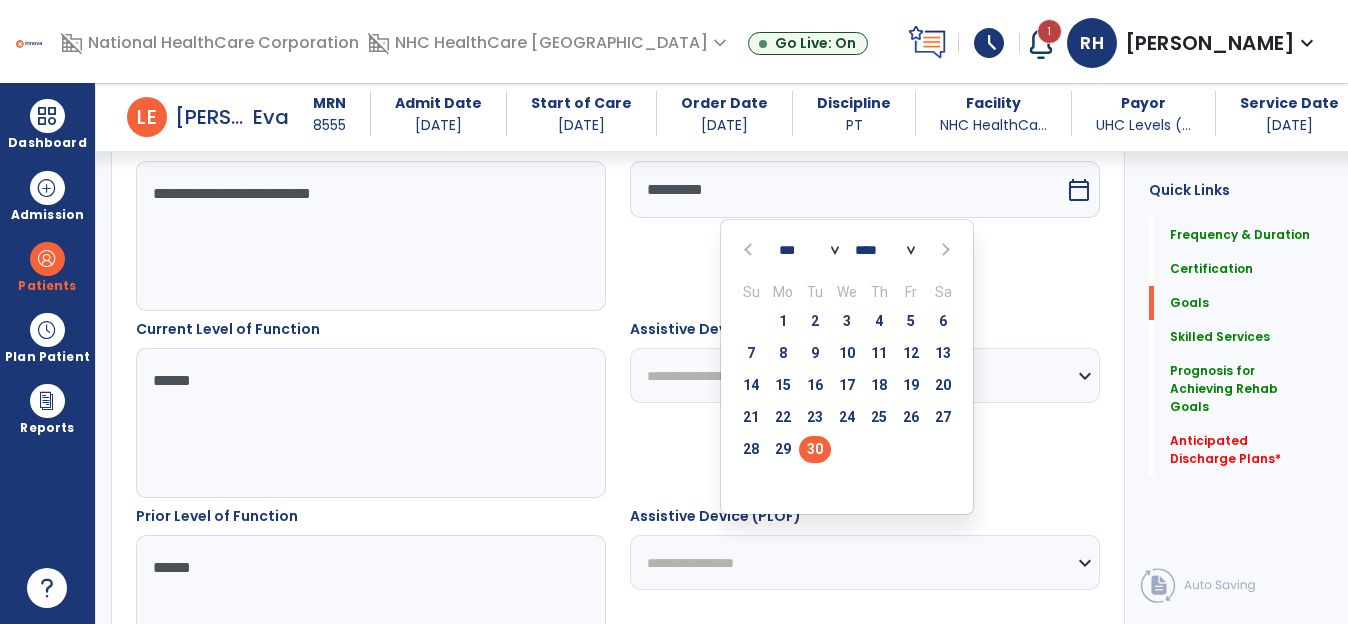 click at bounding box center [750, 250] 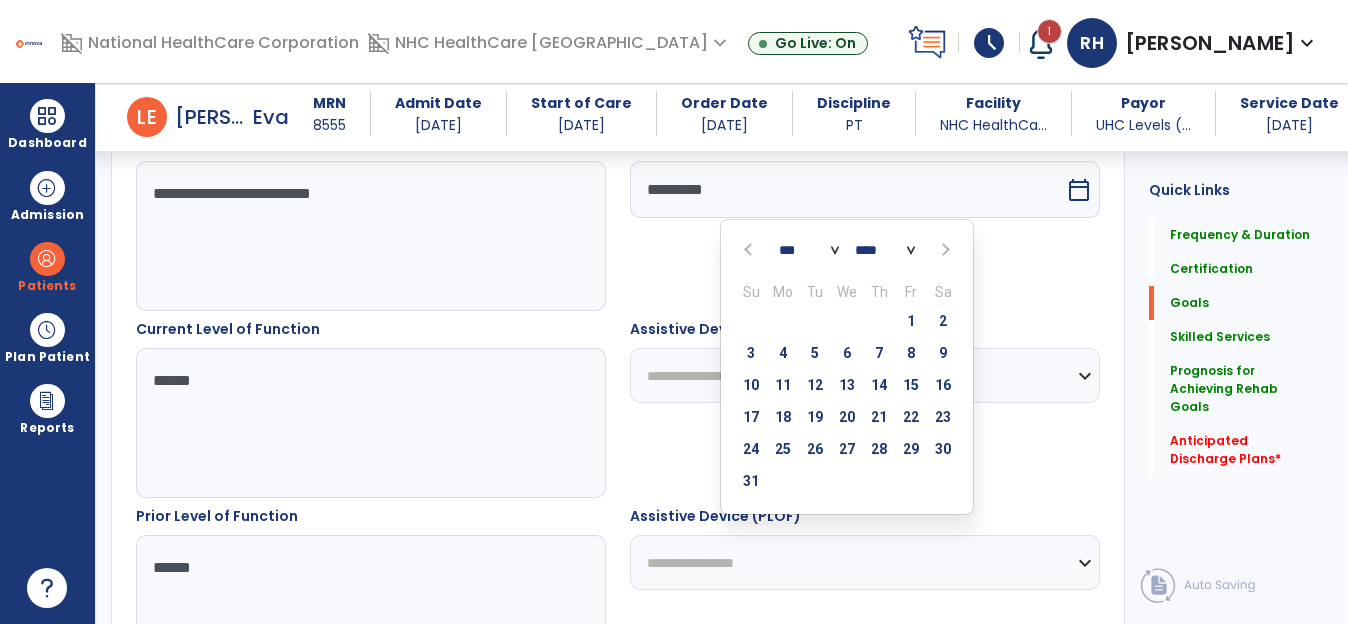 click at bounding box center [750, 250] 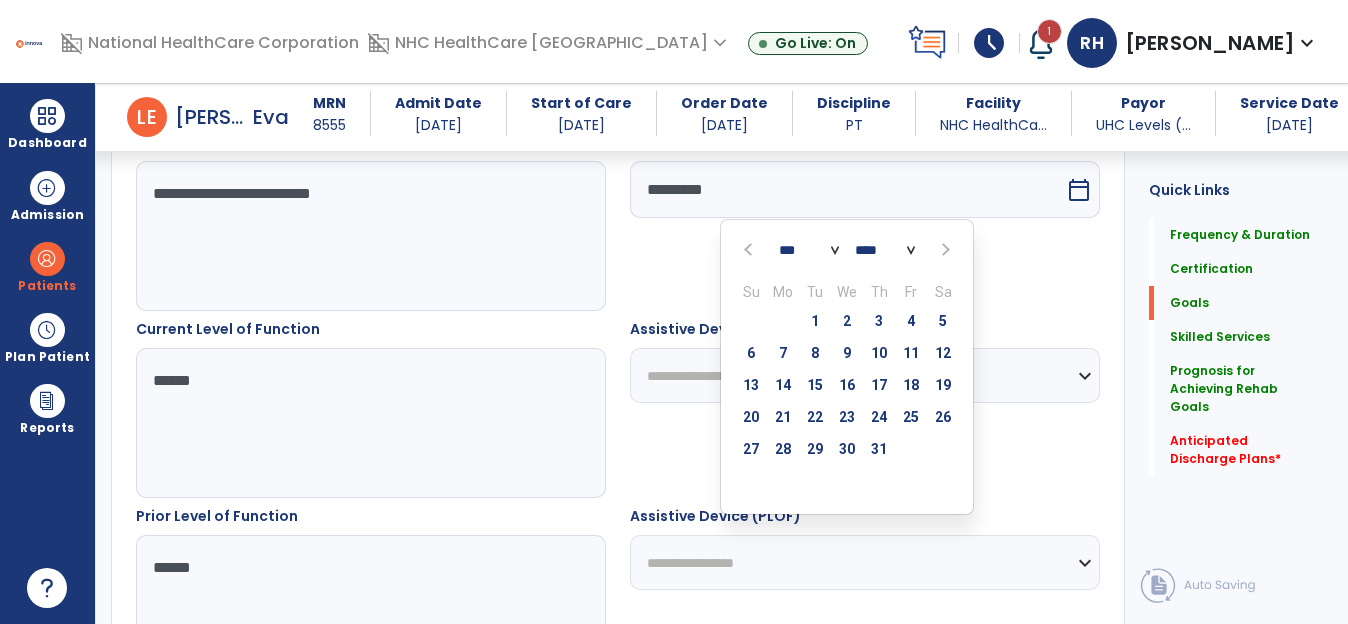 click at bounding box center (943, 250) 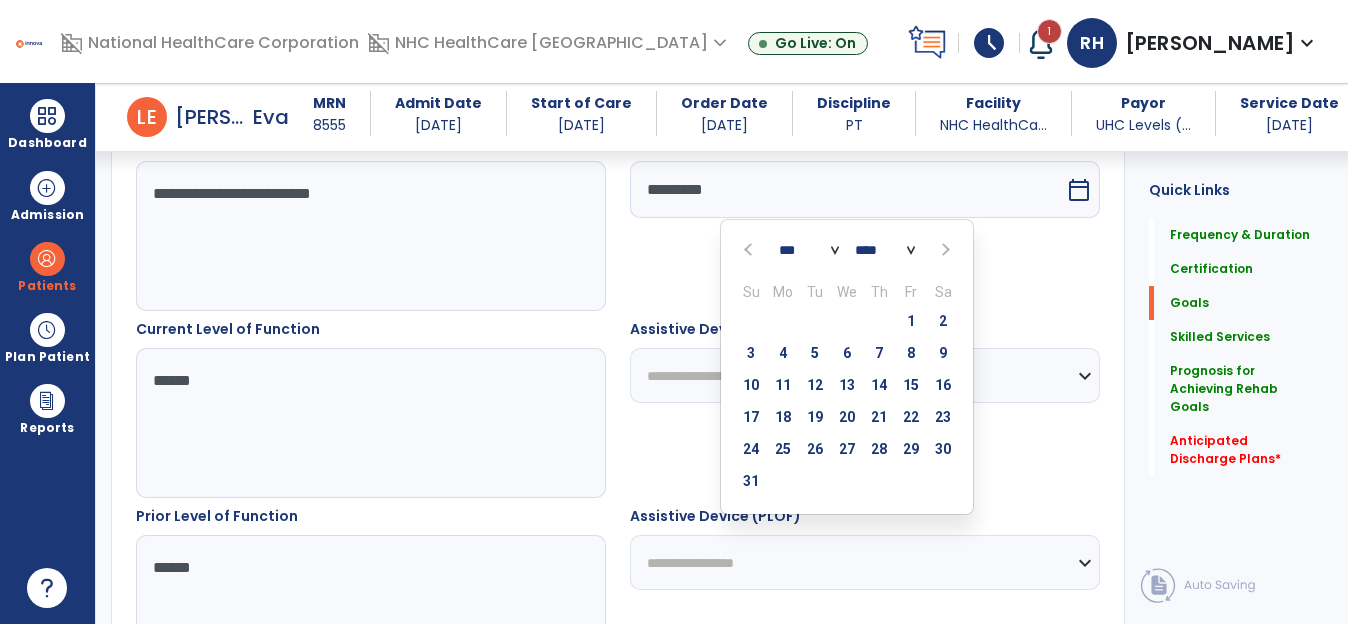 click at bounding box center (943, 250) 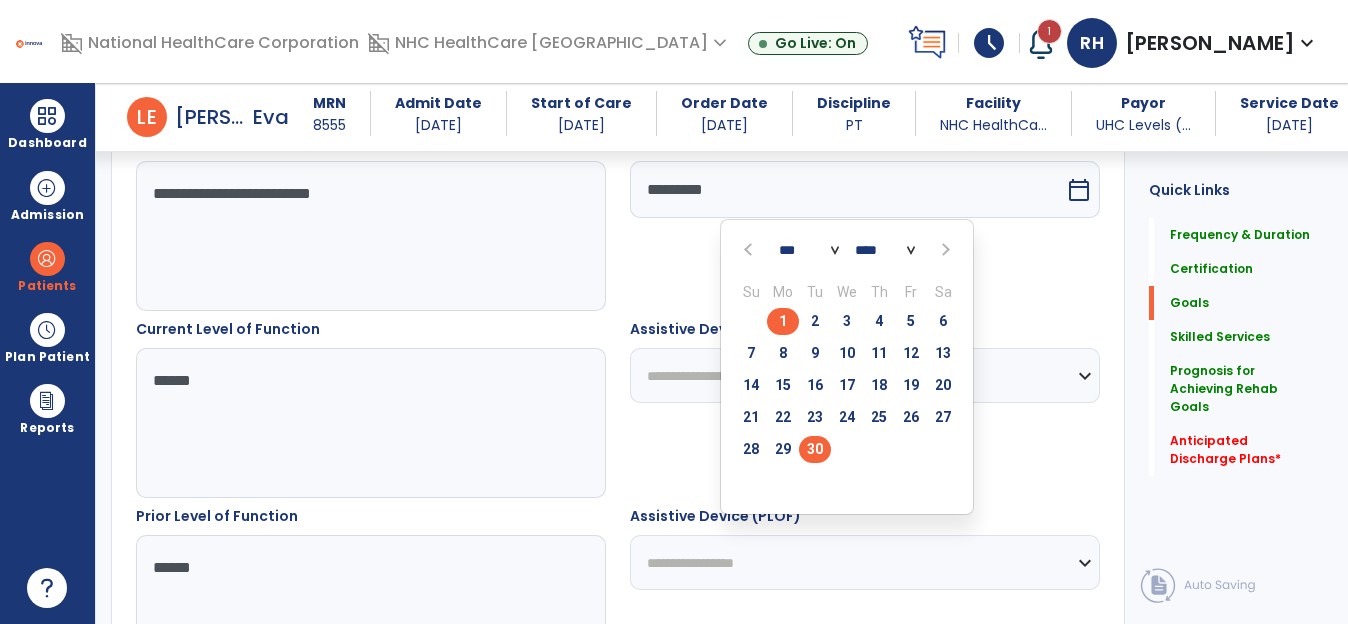 click on "30" at bounding box center [815, 449] 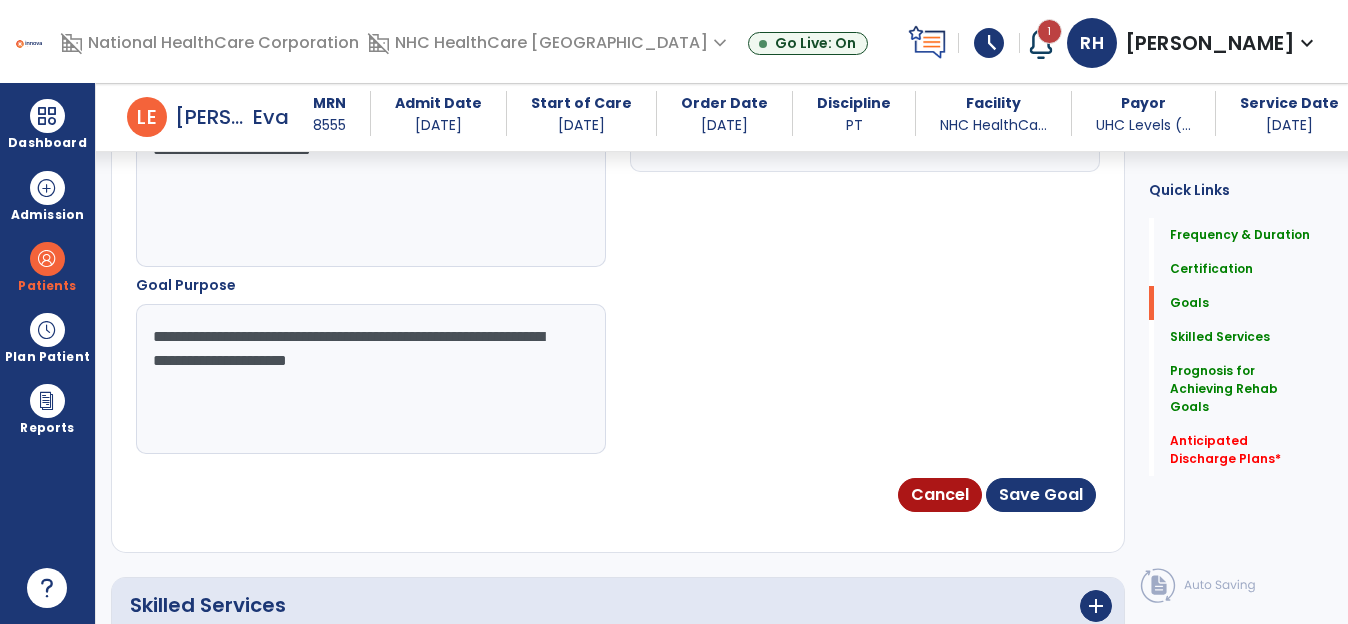scroll, scrollTop: 1300, scrollLeft: 0, axis: vertical 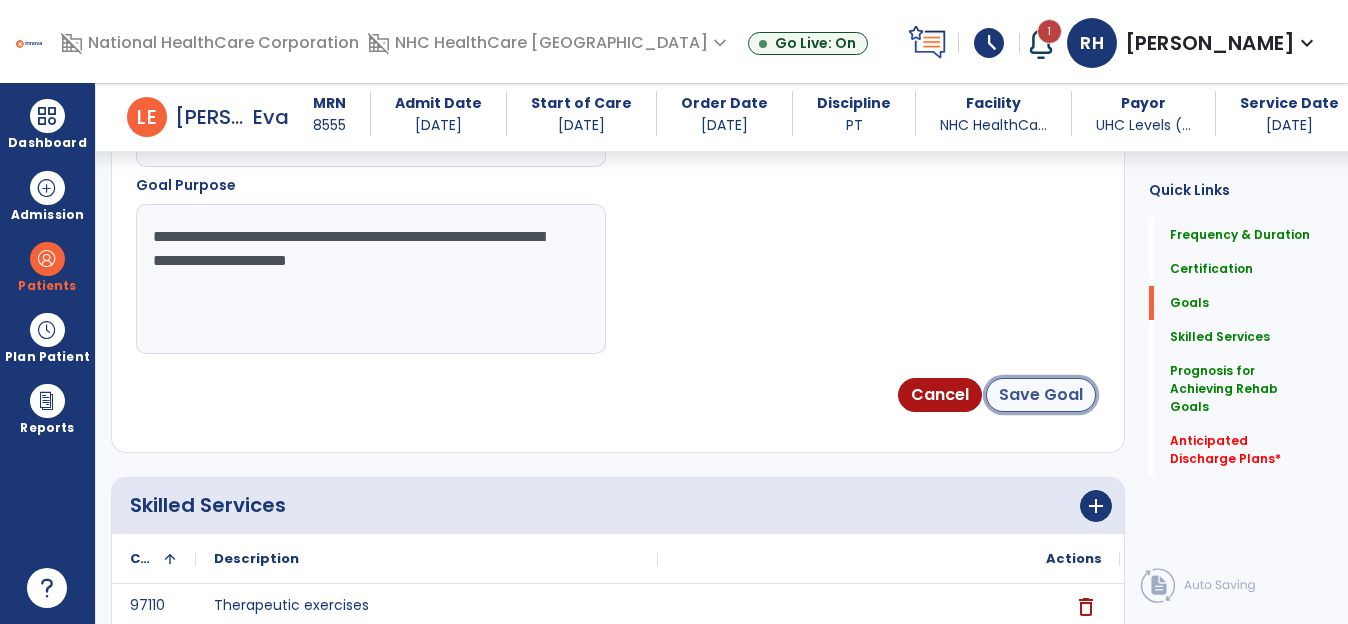 click on "Save Goal" at bounding box center [1041, 395] 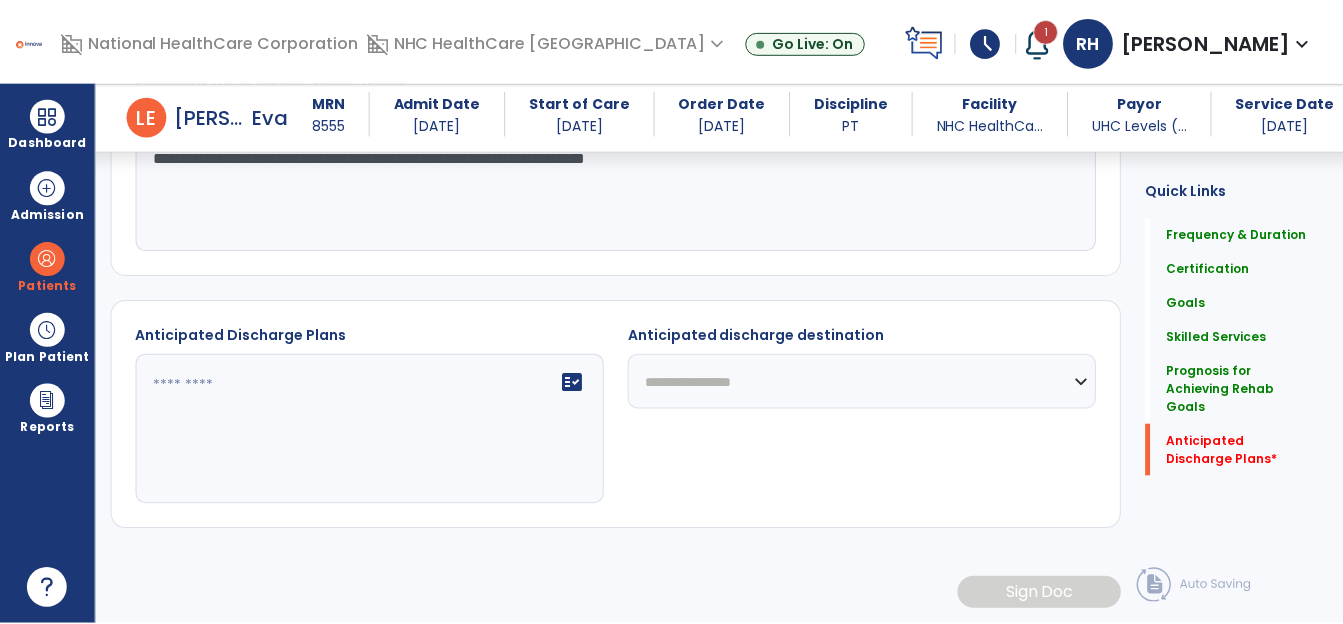 scroll, scrollTop: 2171, scrollLeft: 0, axis: vertical 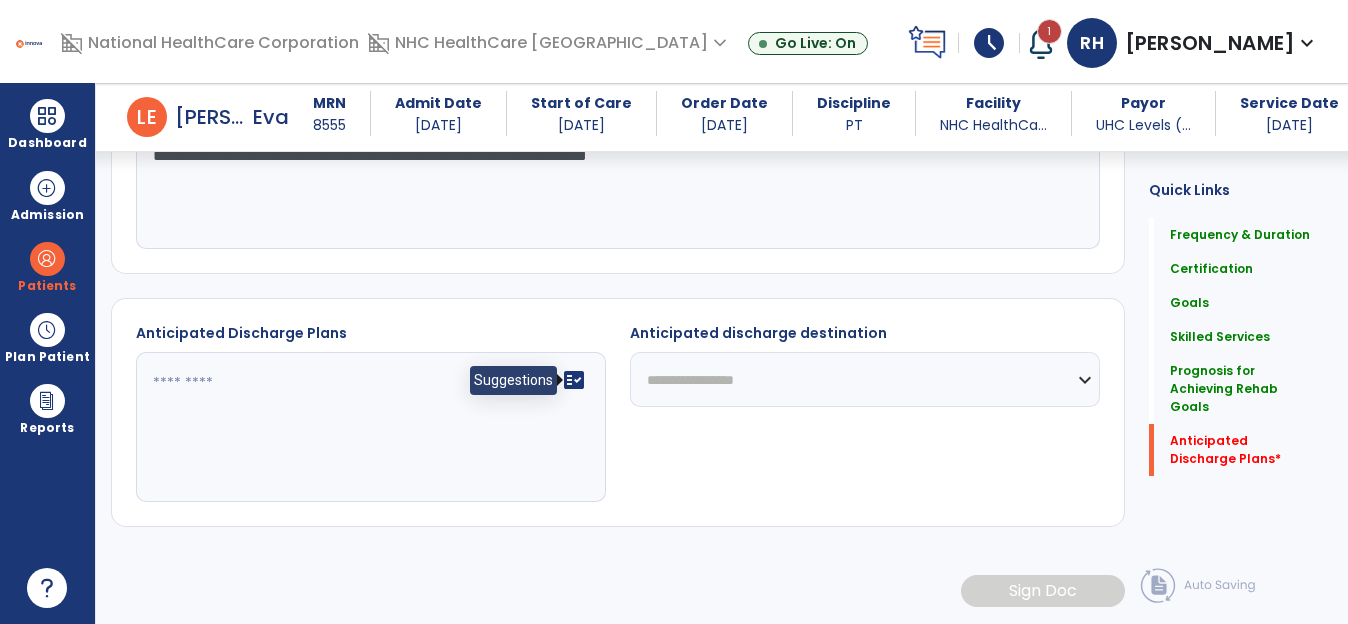 click on "fact_check" 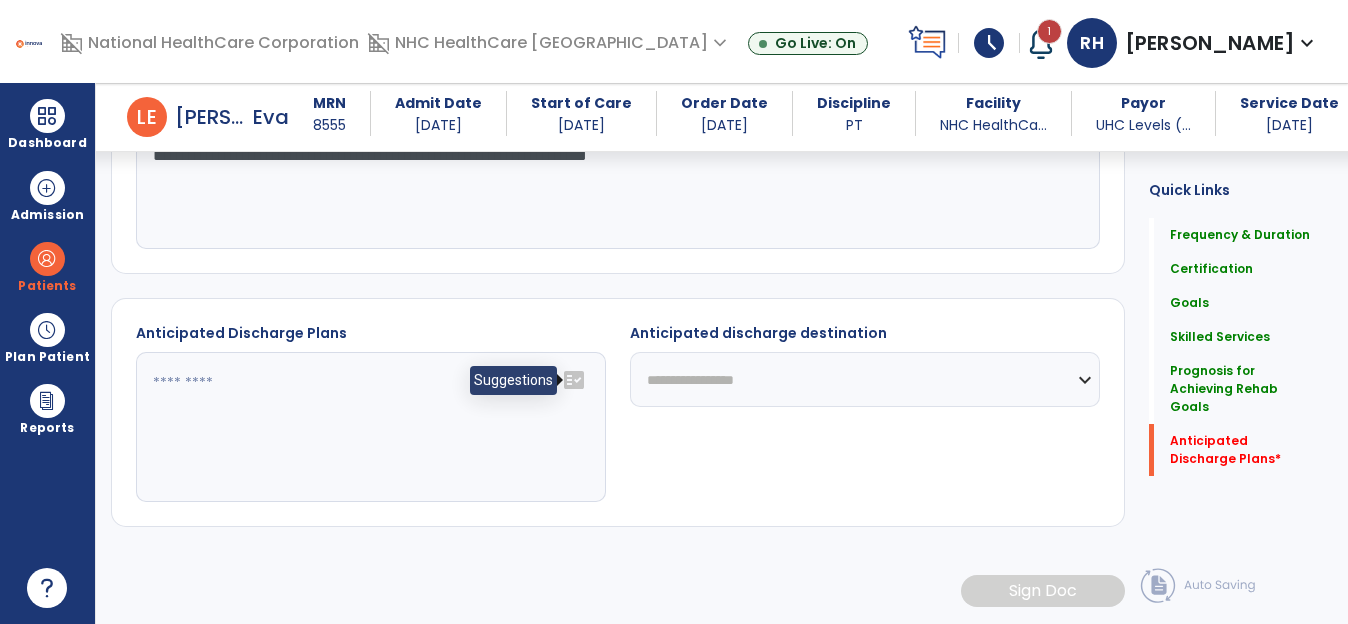 click on "fact_check" 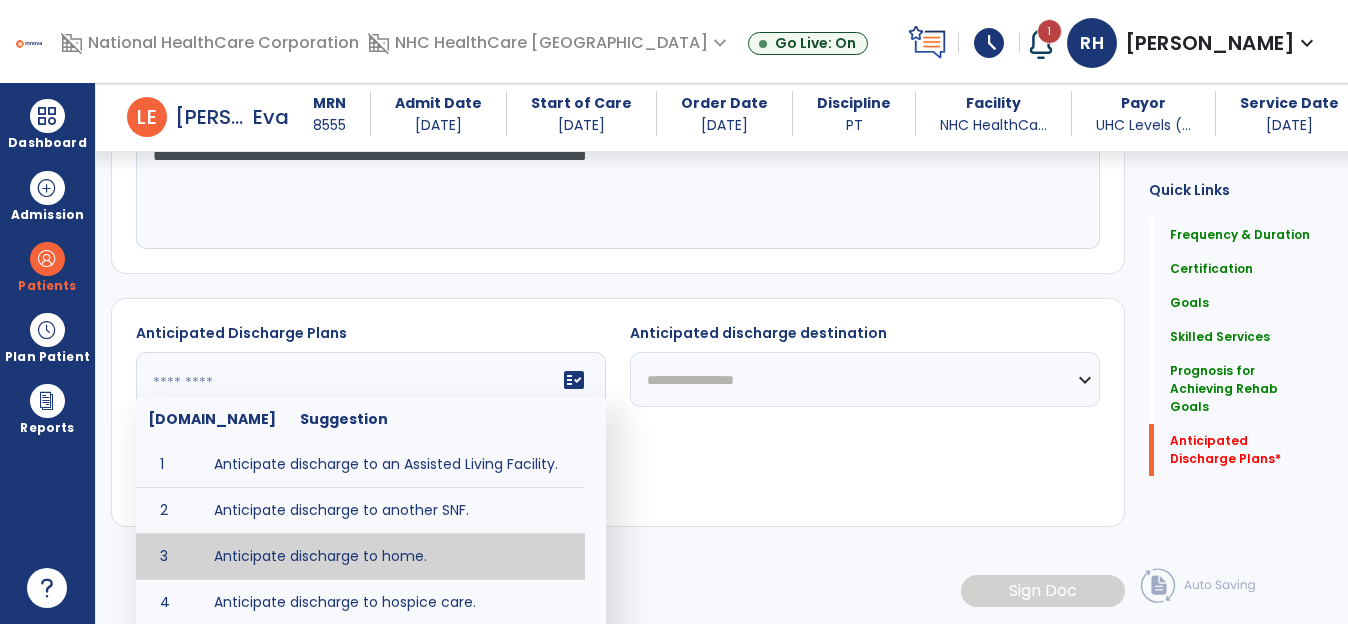 type on "**********" 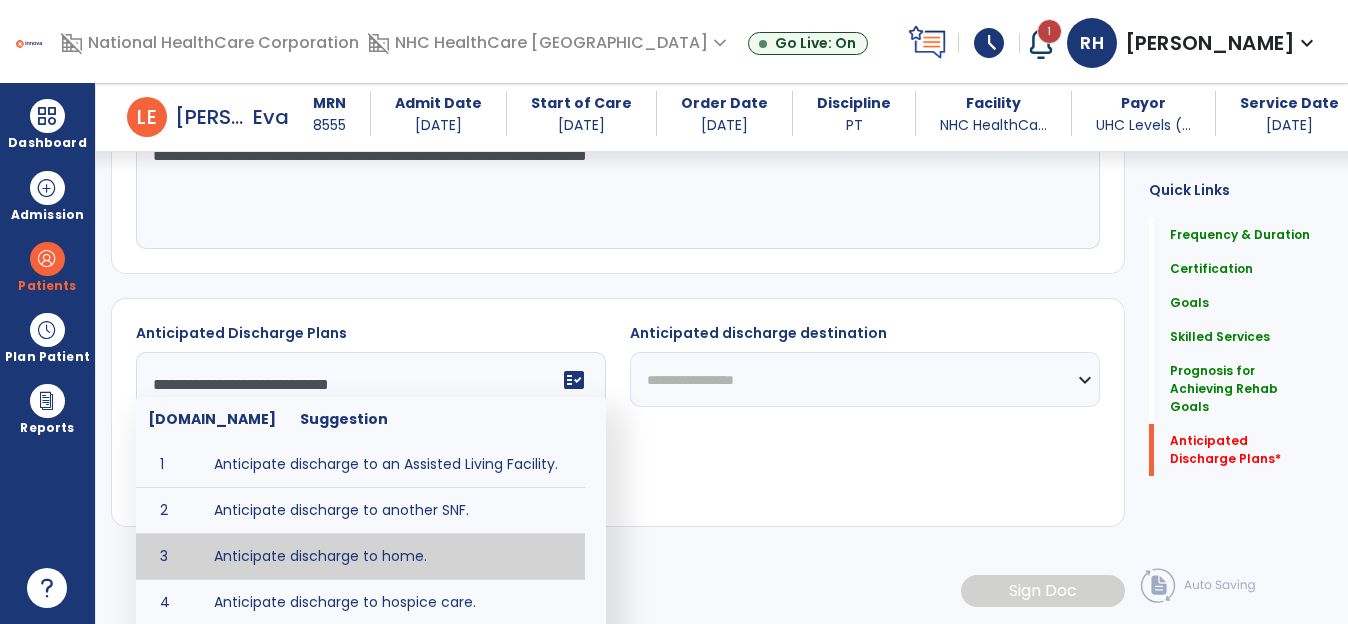 drag, startPoint x: 368, startPoint y: 552, endPoint x: 382, endPoint y: 549, distance: 14.3178215 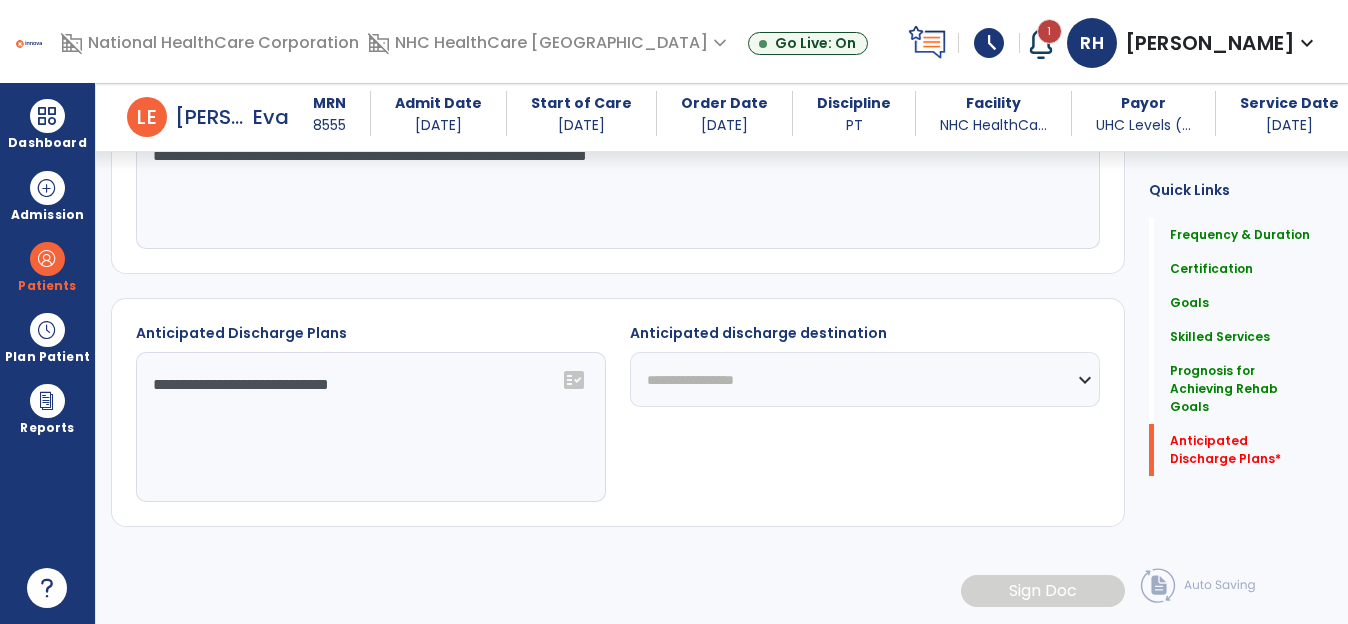 click on "**********" 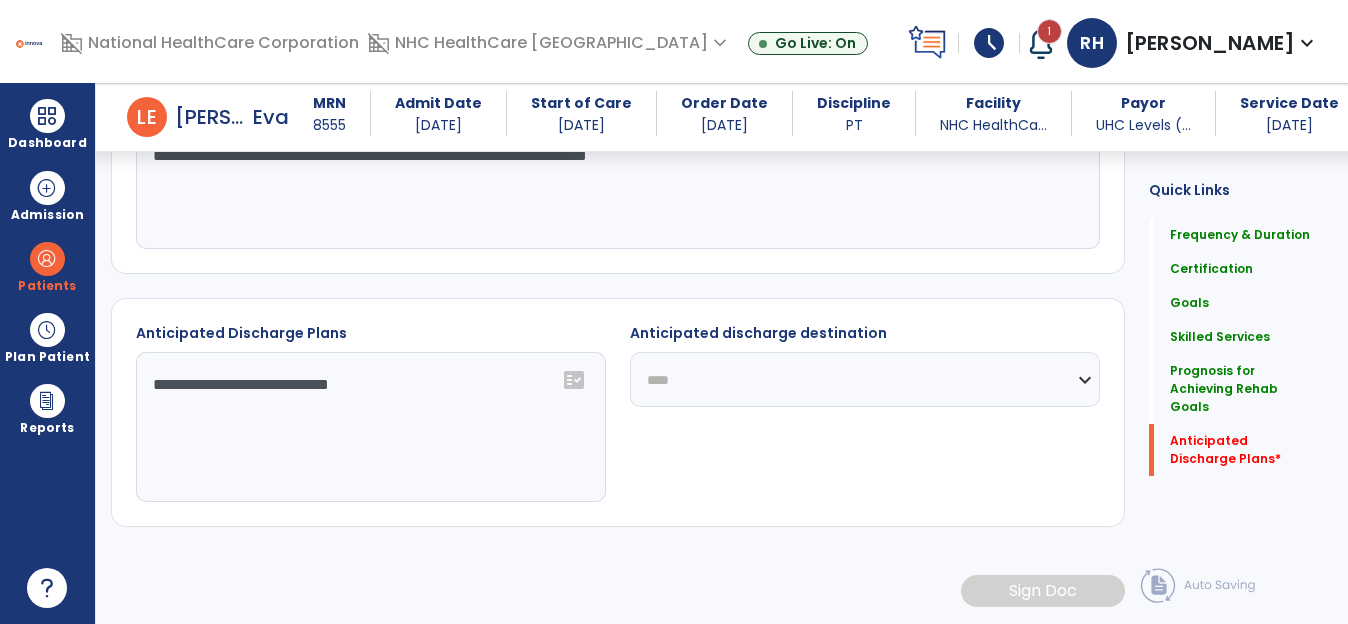 click on "**********" 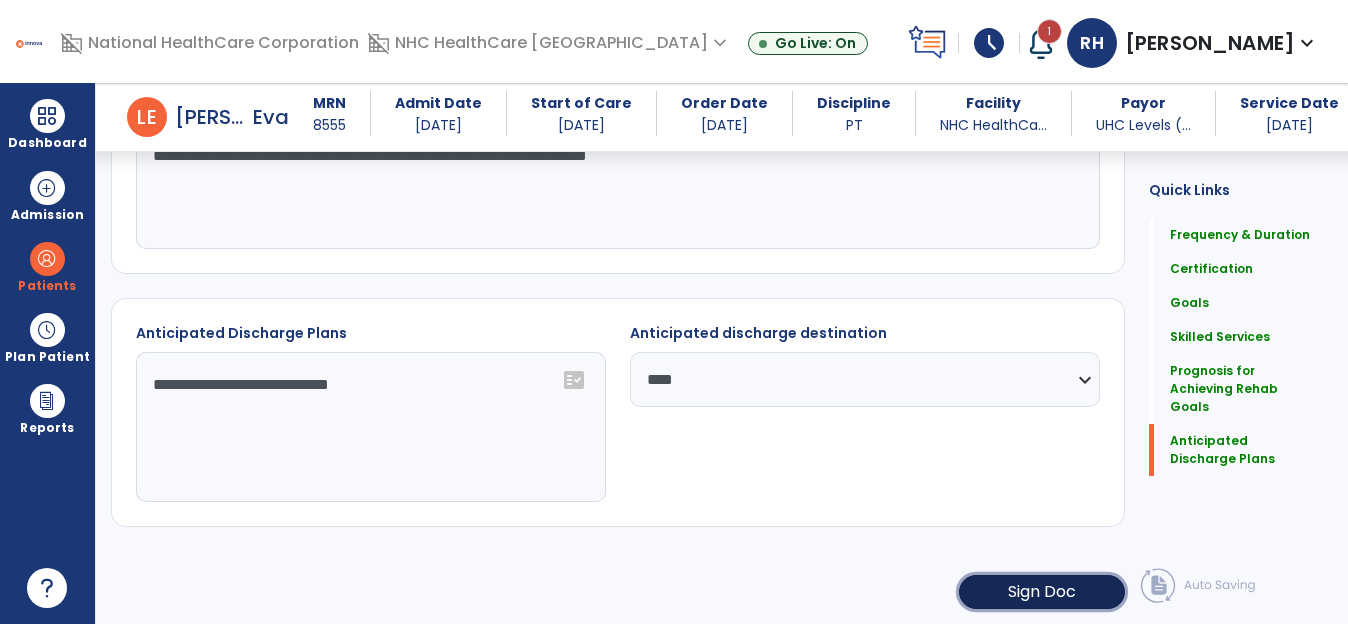 click on "Sign Doc" 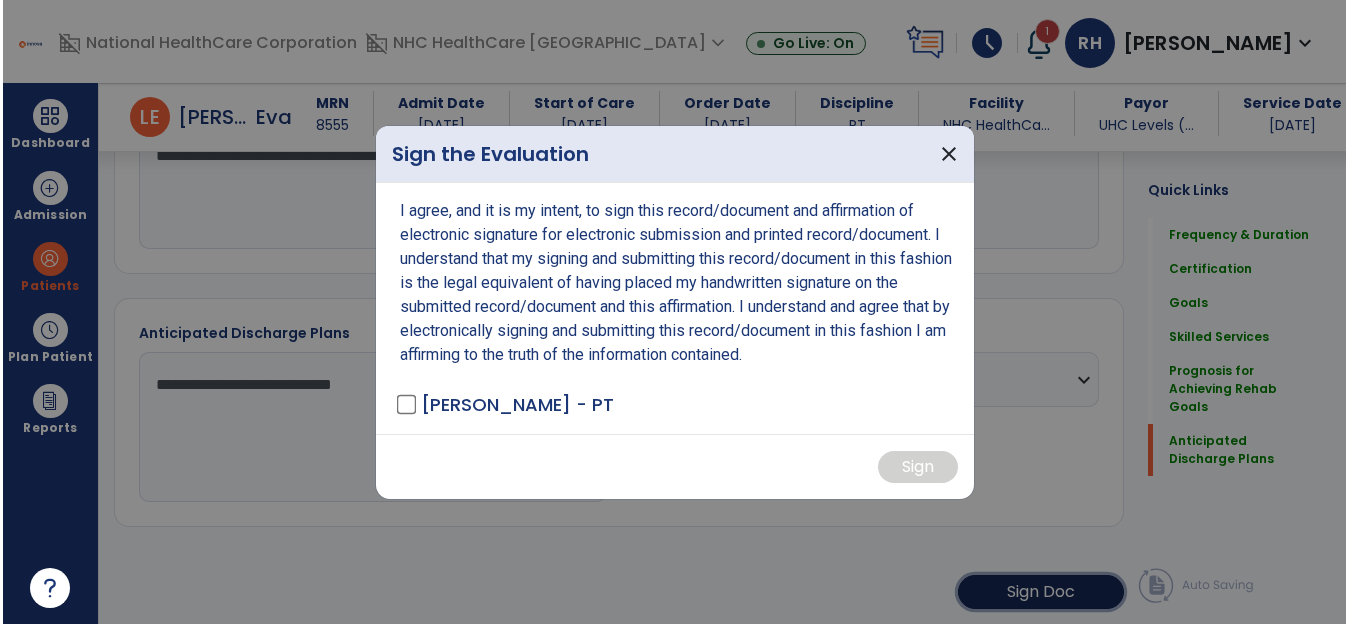 scroll, scrollTop: 2171, scrollLeft: 0, axis: vertical 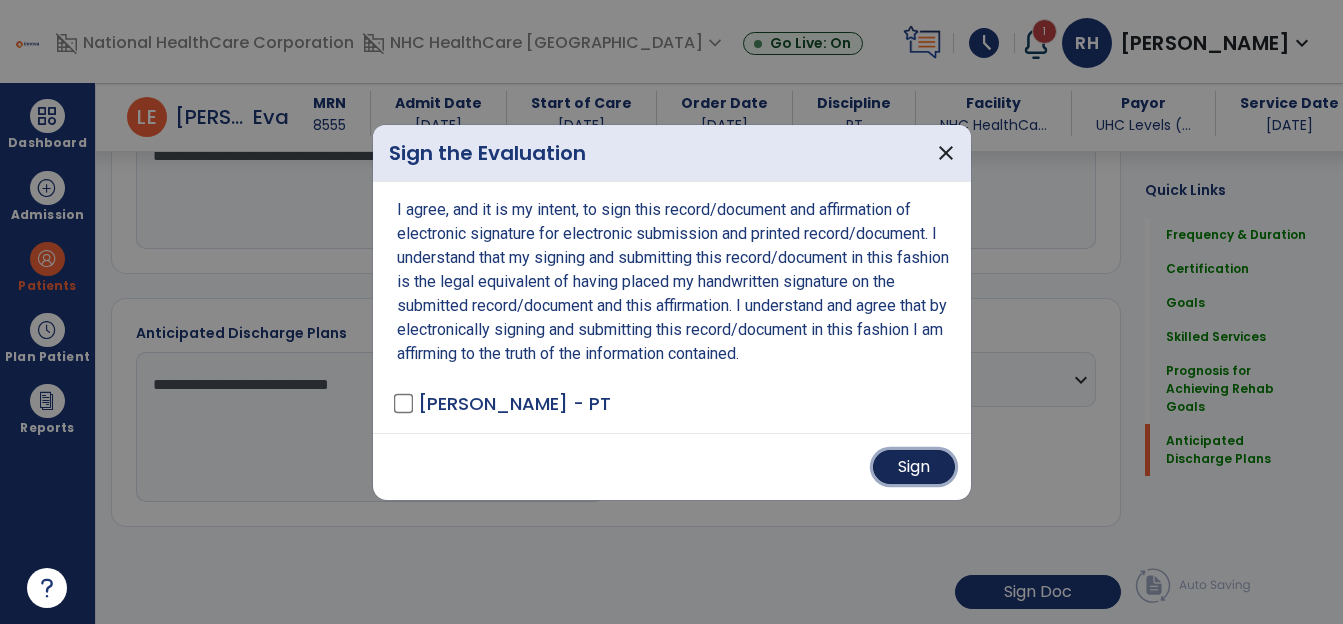 click on "Sign" at bounding box center [914, 467] 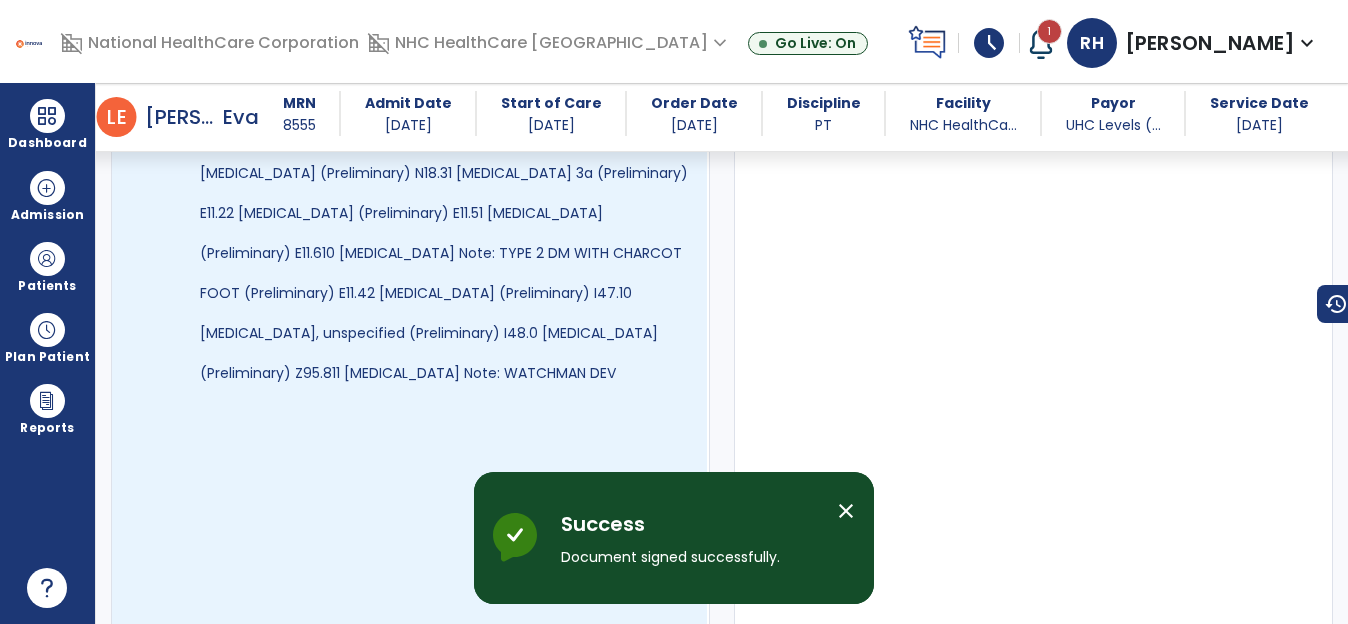 scroll, scrollTop: 877, scrollLeft: 0, axis: vertical 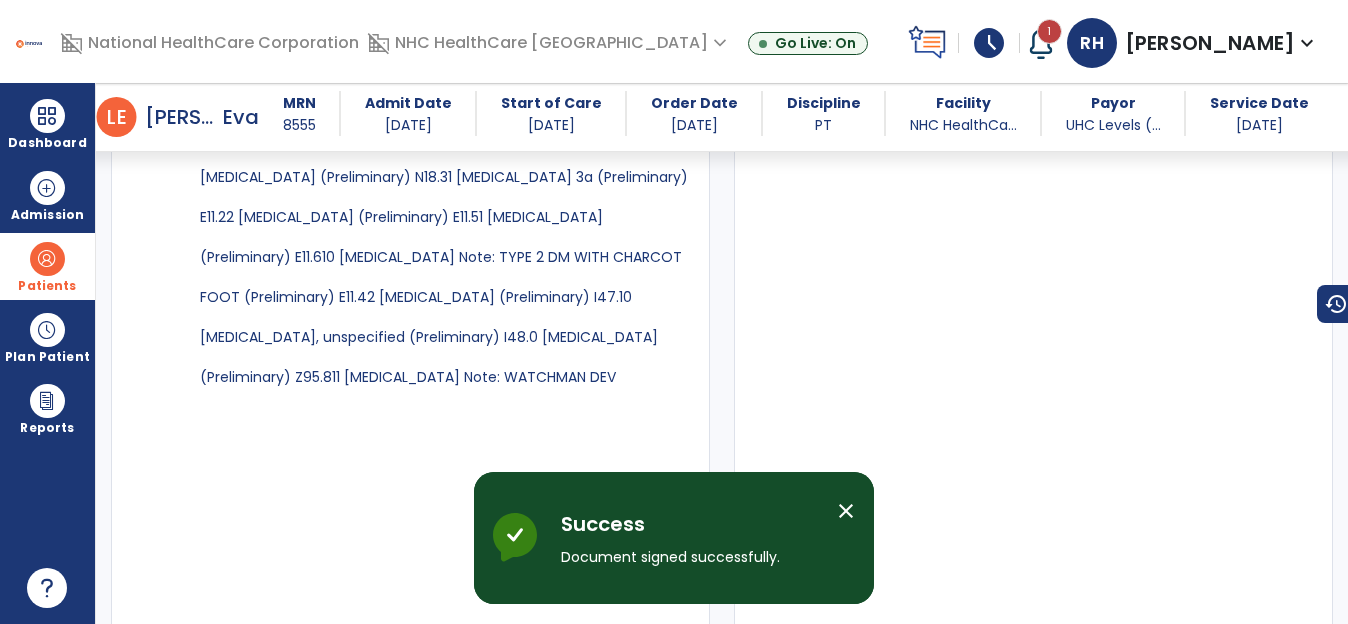 click at bounding box center (47, 259) 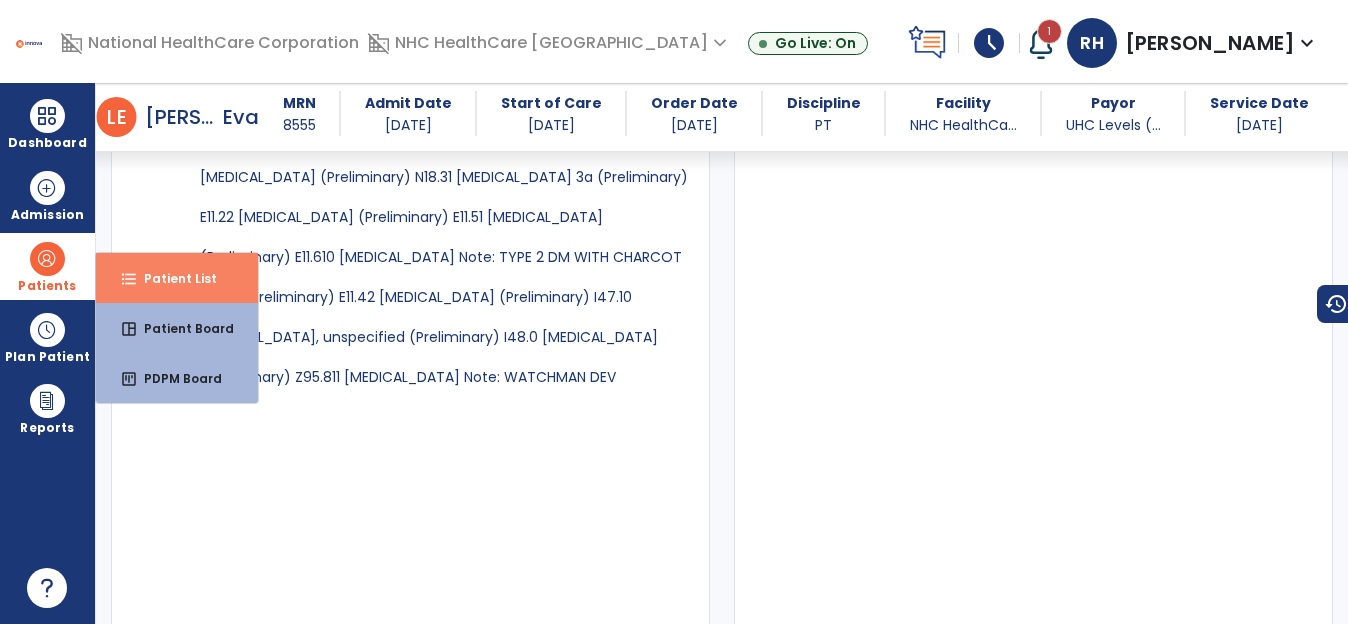 click on "Patient List" at bounding box center [172, 278] 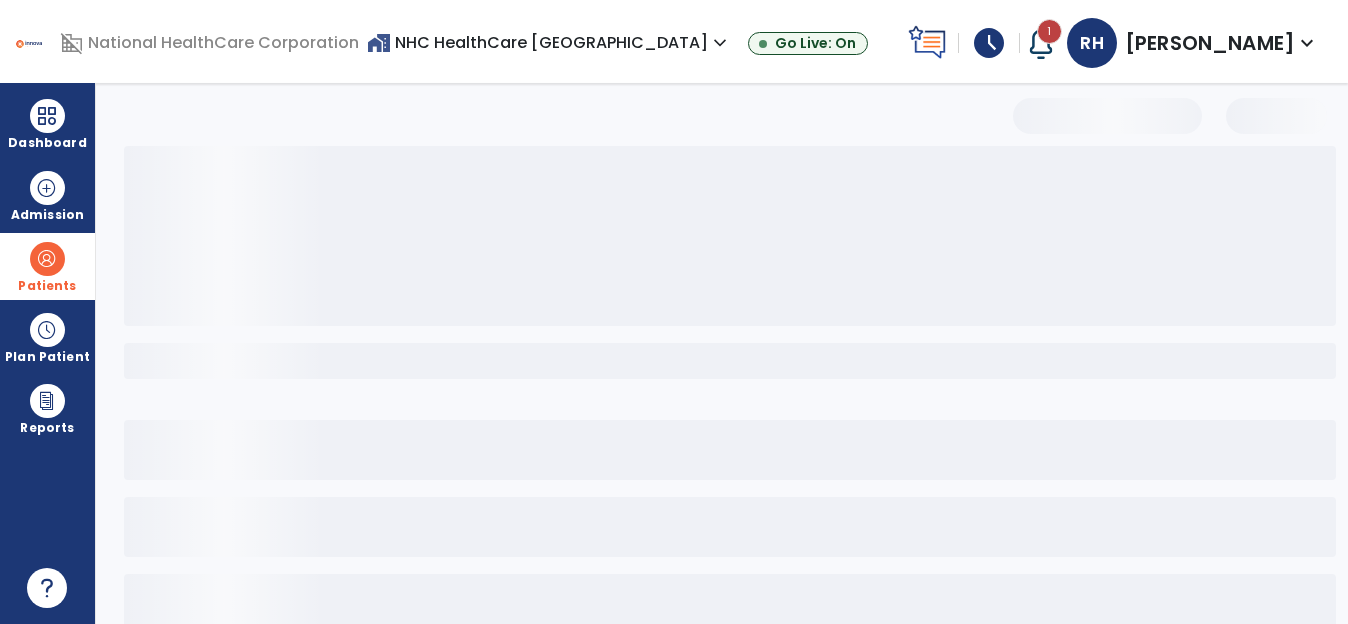 scroll, scrollTop: 119, scrollLeft: 0, axis: vertical 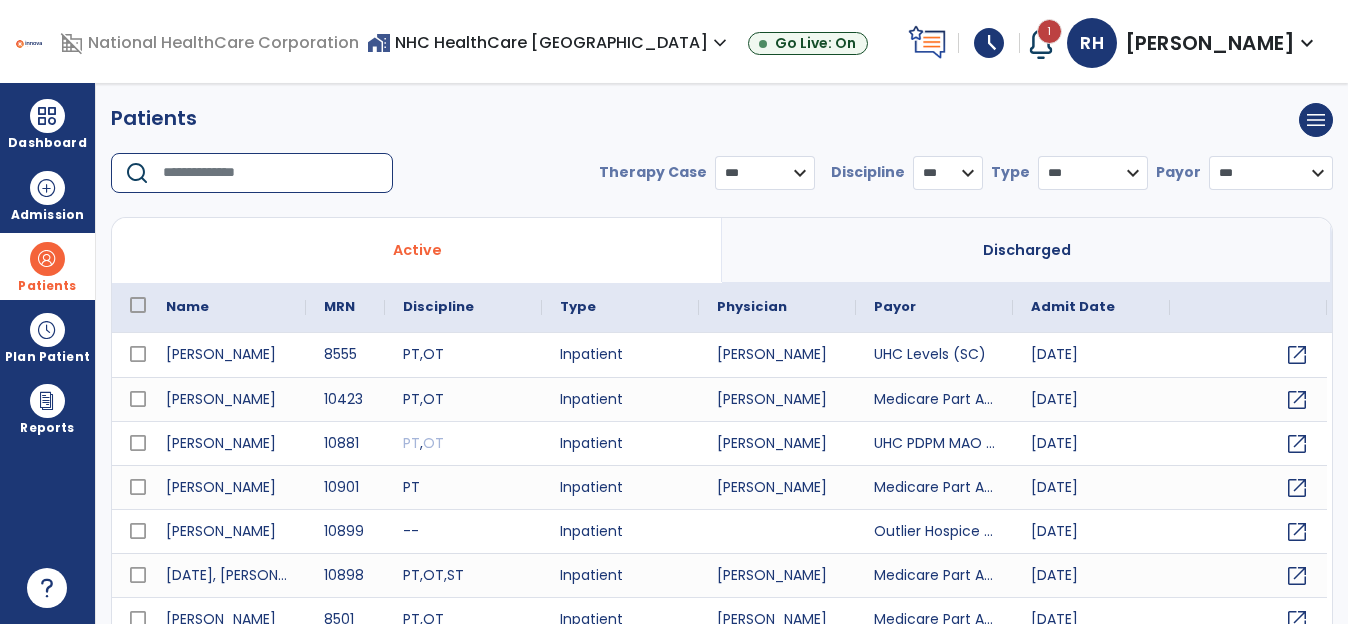 click at bounding box center (271, 173) 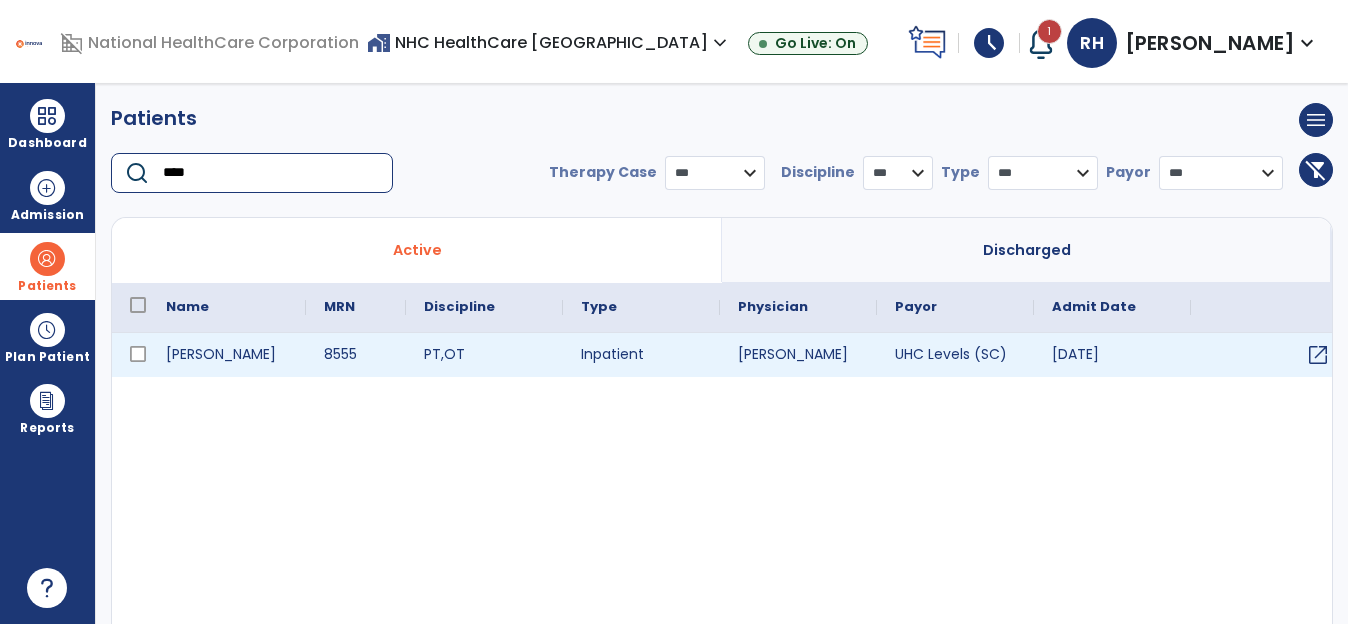 type on "****" 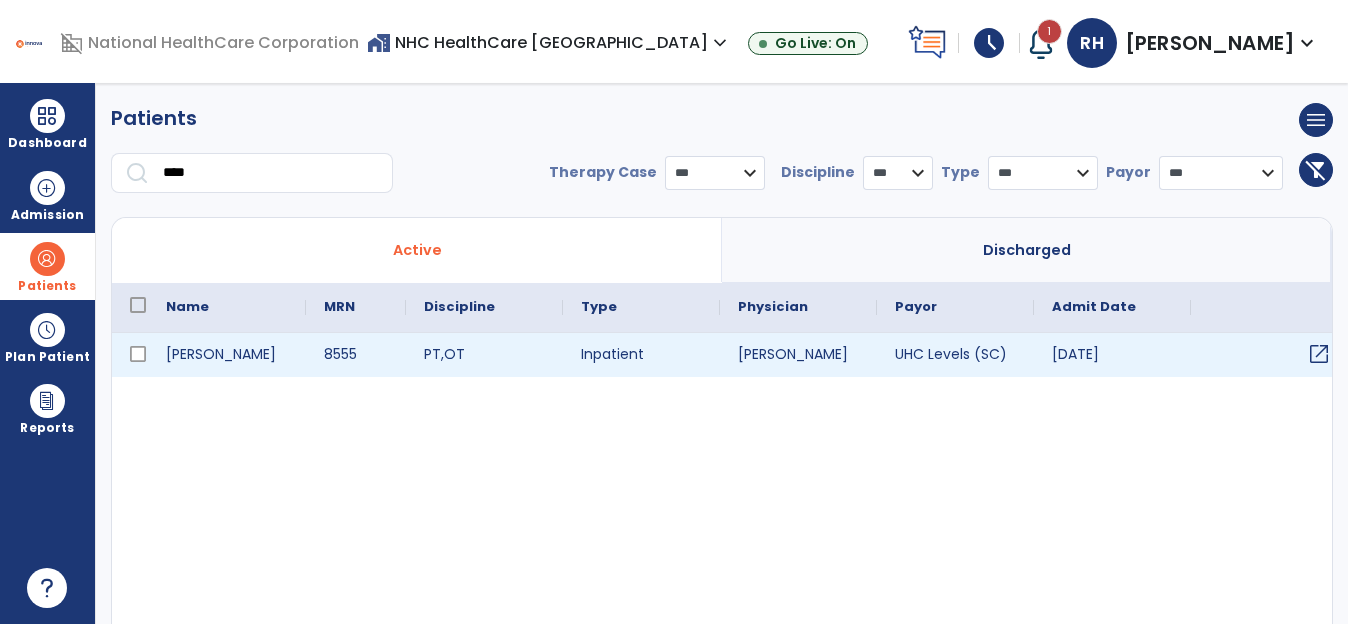 click on "open_in_new" at bounding box center [1319, 354] 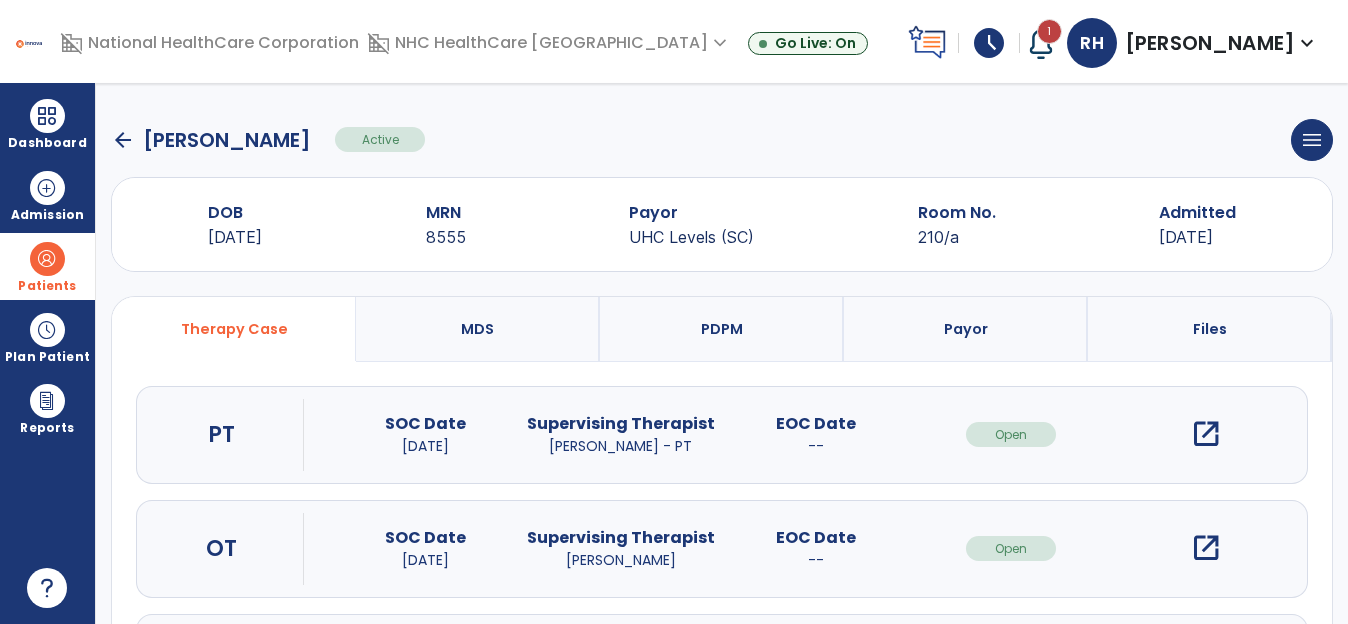 click on "open_in_new" at bounding box center (1206, 434) 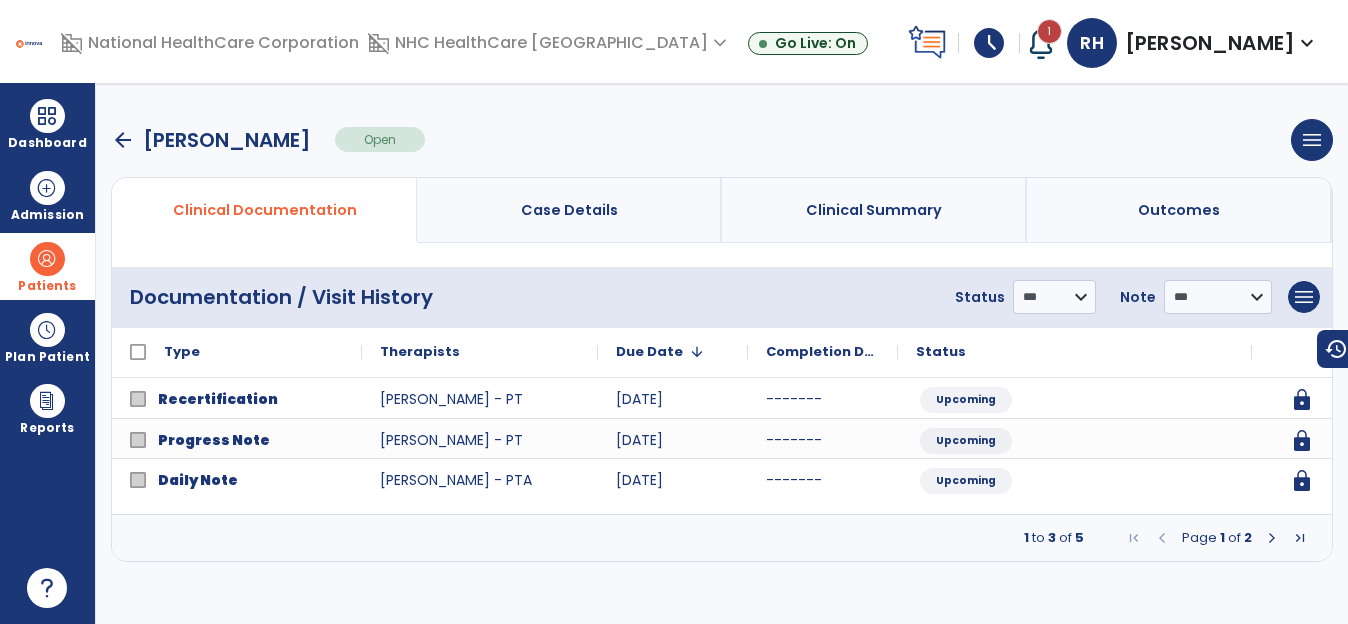 click at bounding box center [1272, 538] 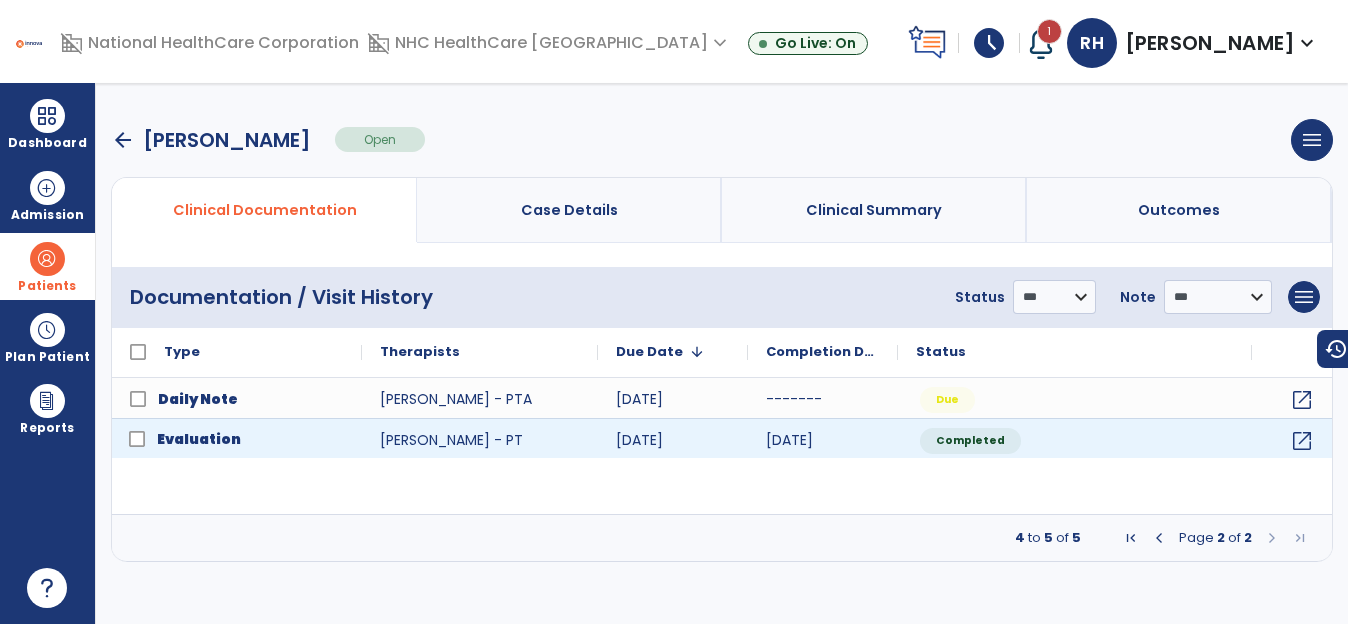 click on "Evaluation" 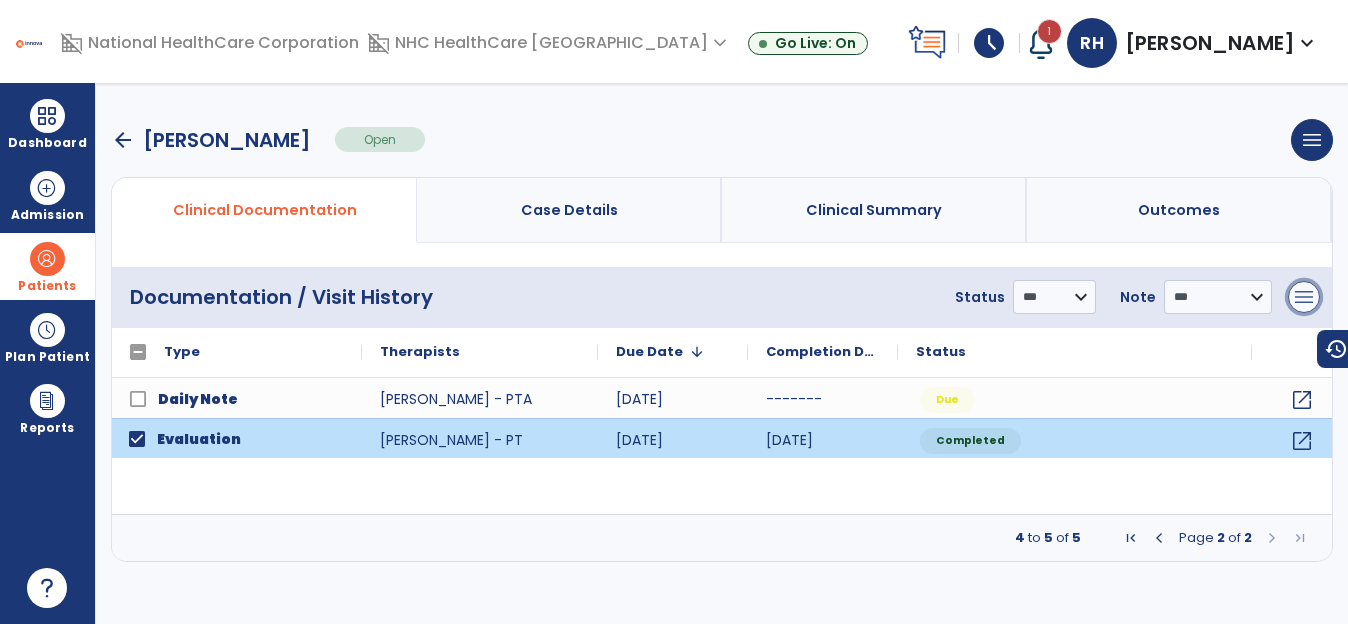 click on "menu" at bounding box center [1304, 297] 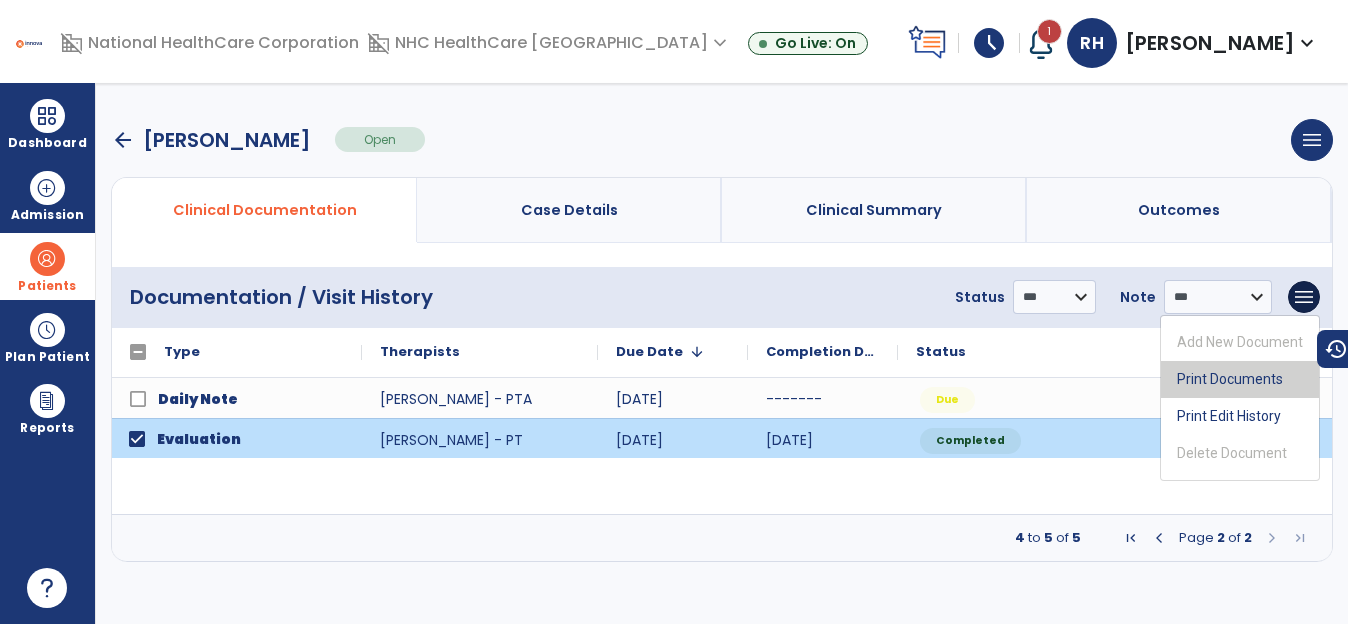 click on "Print Documents" at bounding box center (1240, 379) 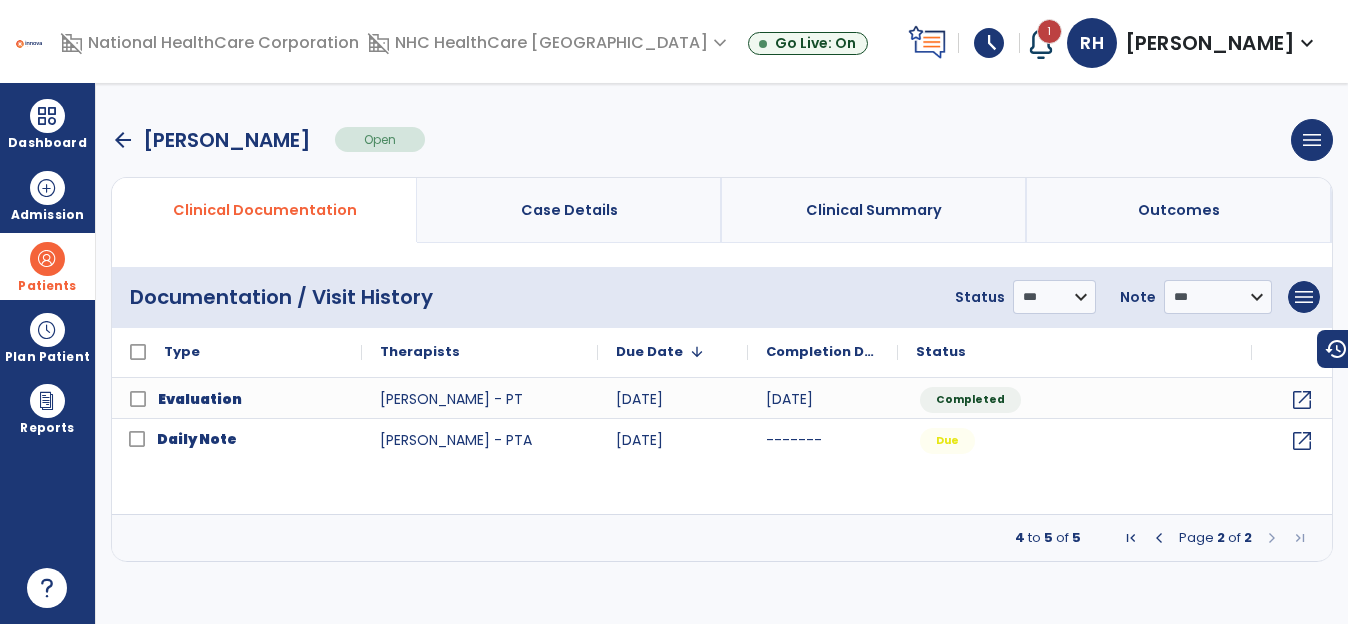 click on "Patients" at bounding box center (47, 266) 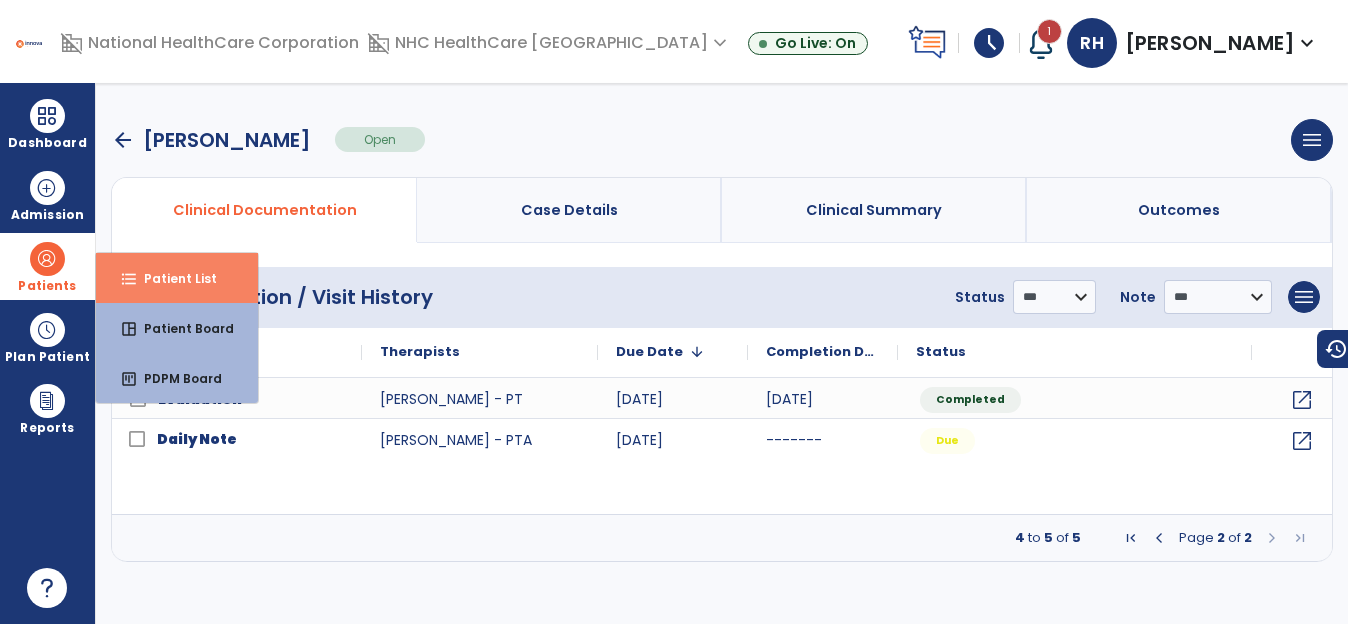 click on "Patient List" at bounding box center (172, 278) 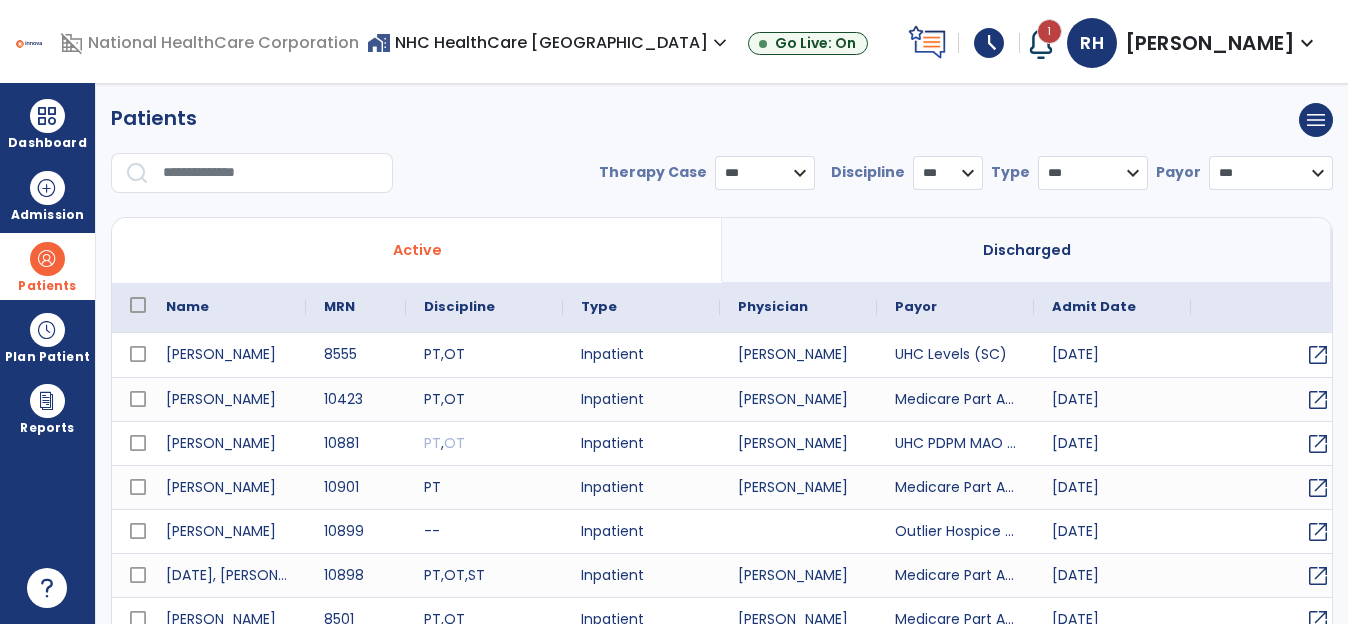 select on "***" 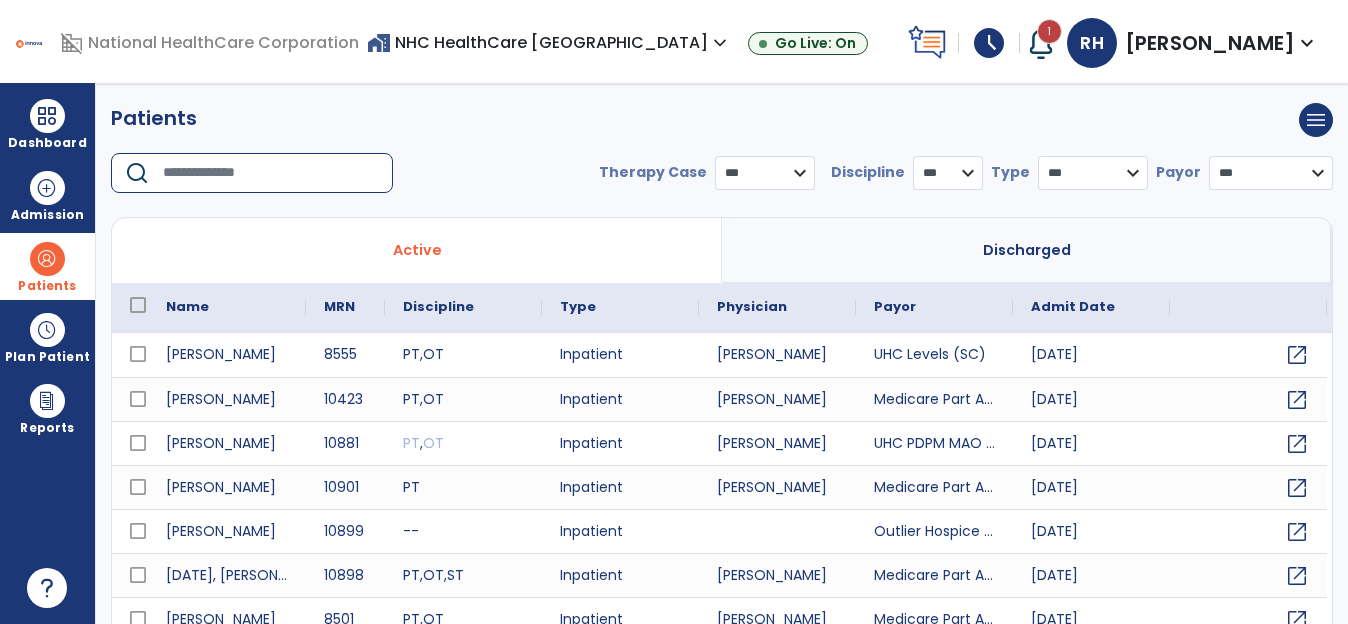 click at bounding box center (271, 173) 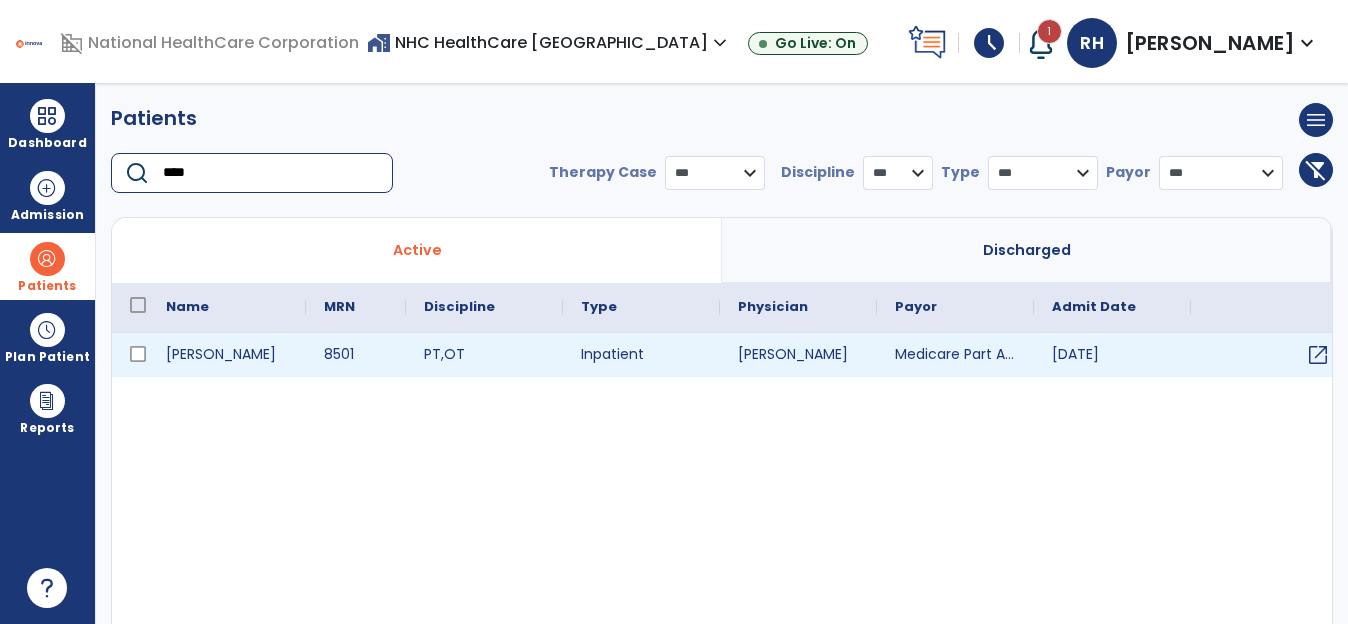 type on "****" 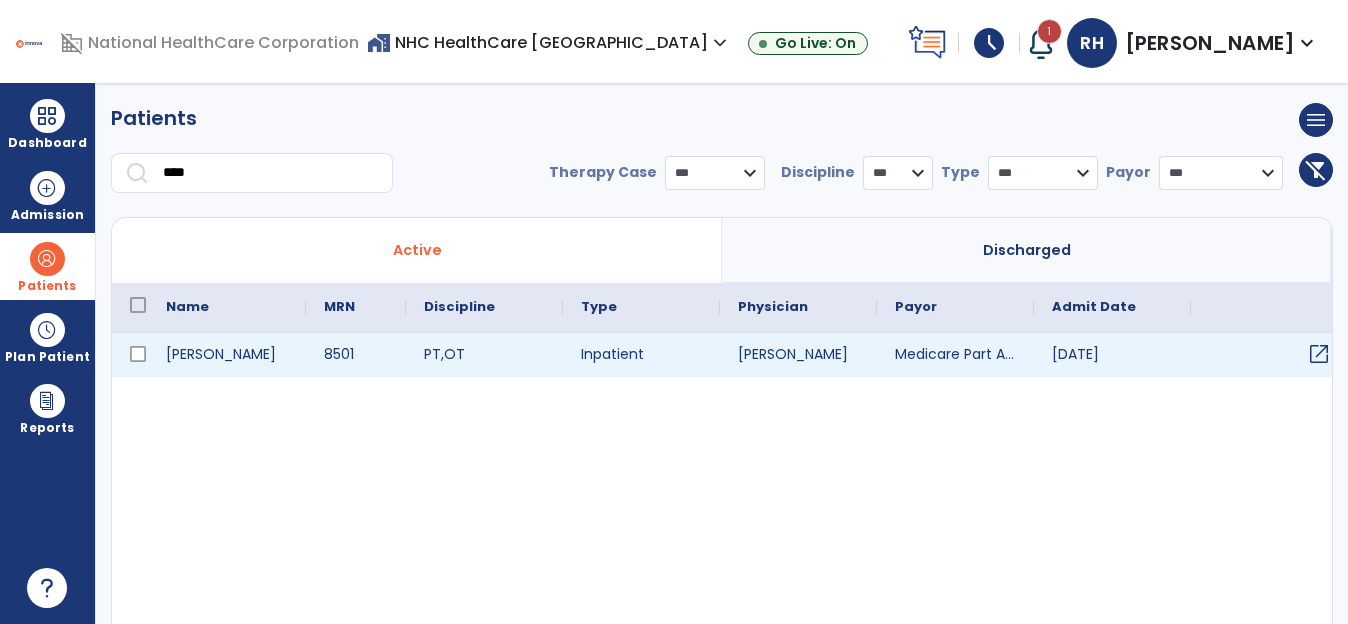 click on "open_in_new" at bounding box center [1319, 354] 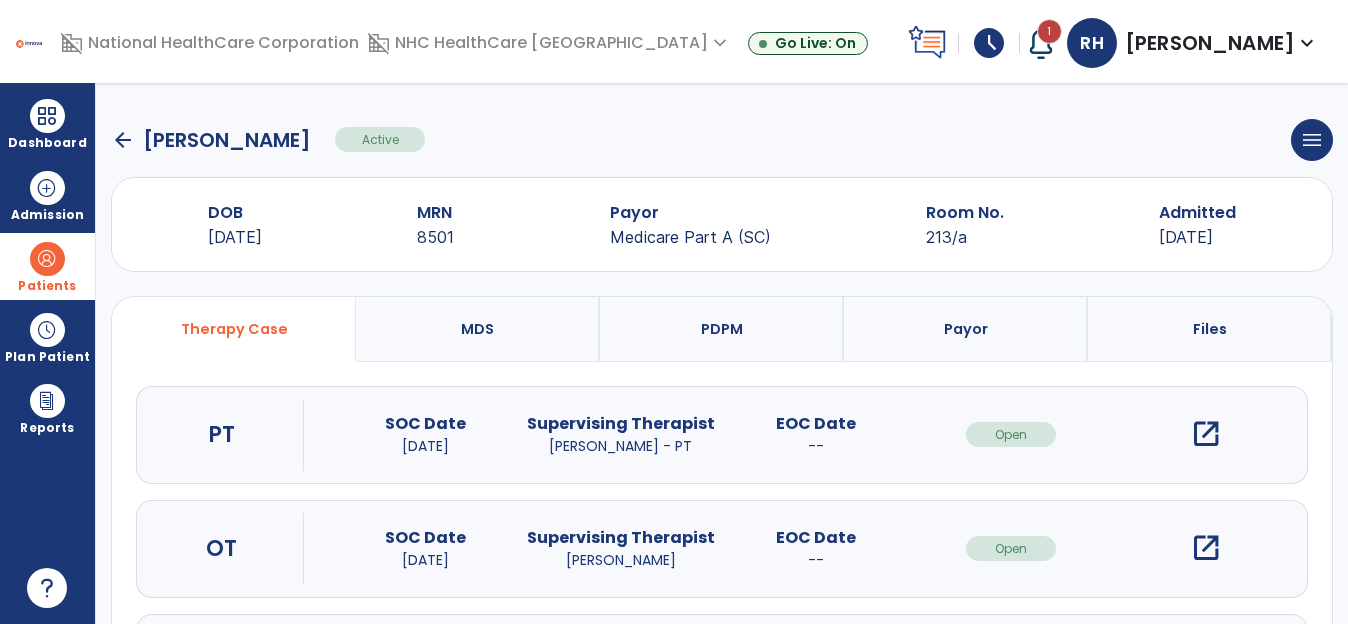 click on "open_in_new" at bounding box center (1206, 434) 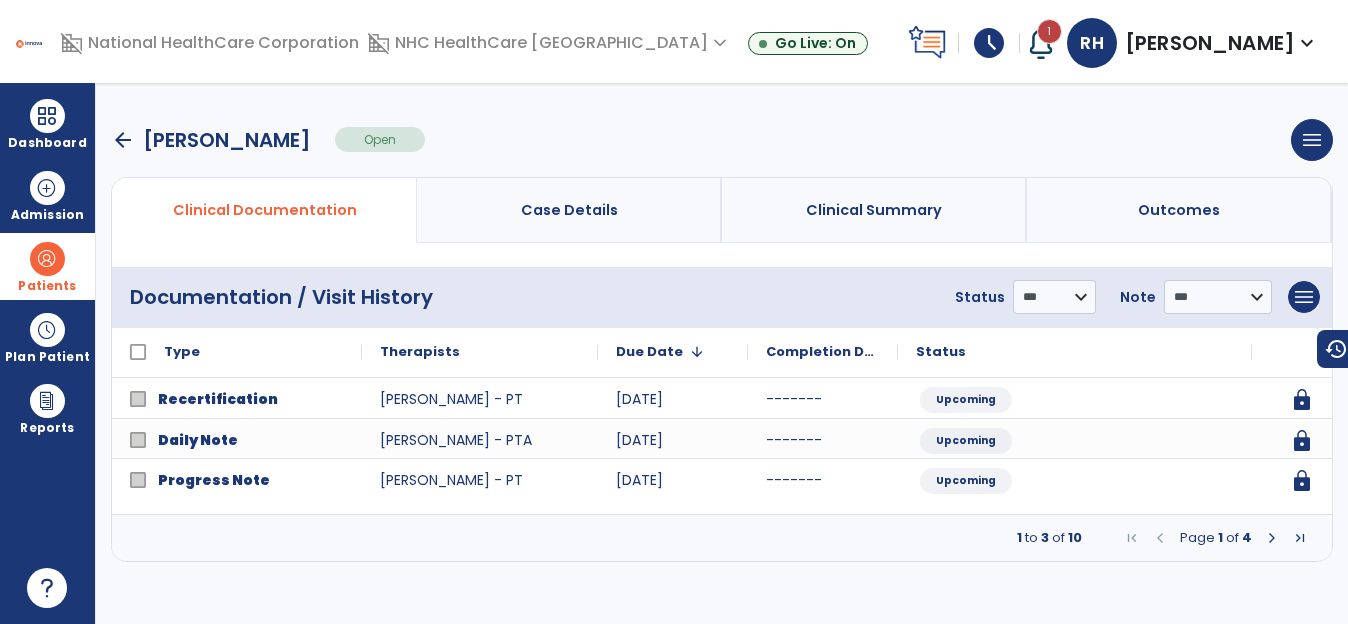 click at bounding box center [1272, 538] 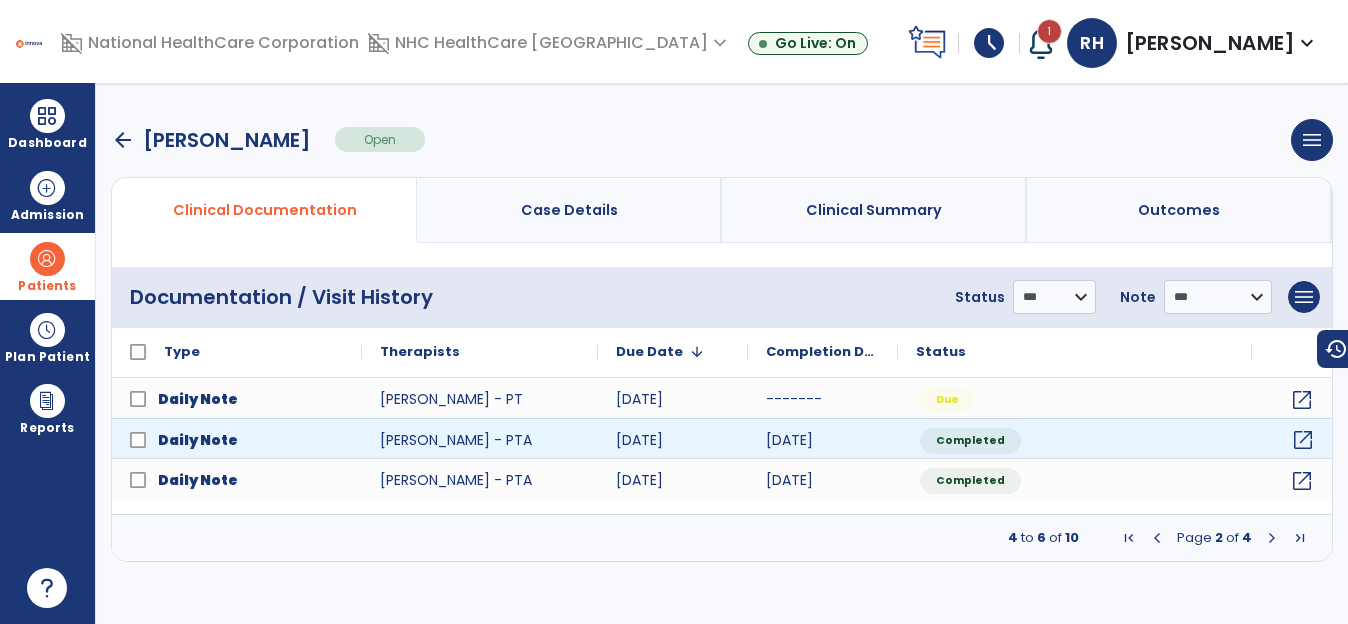click on "open_in_new" 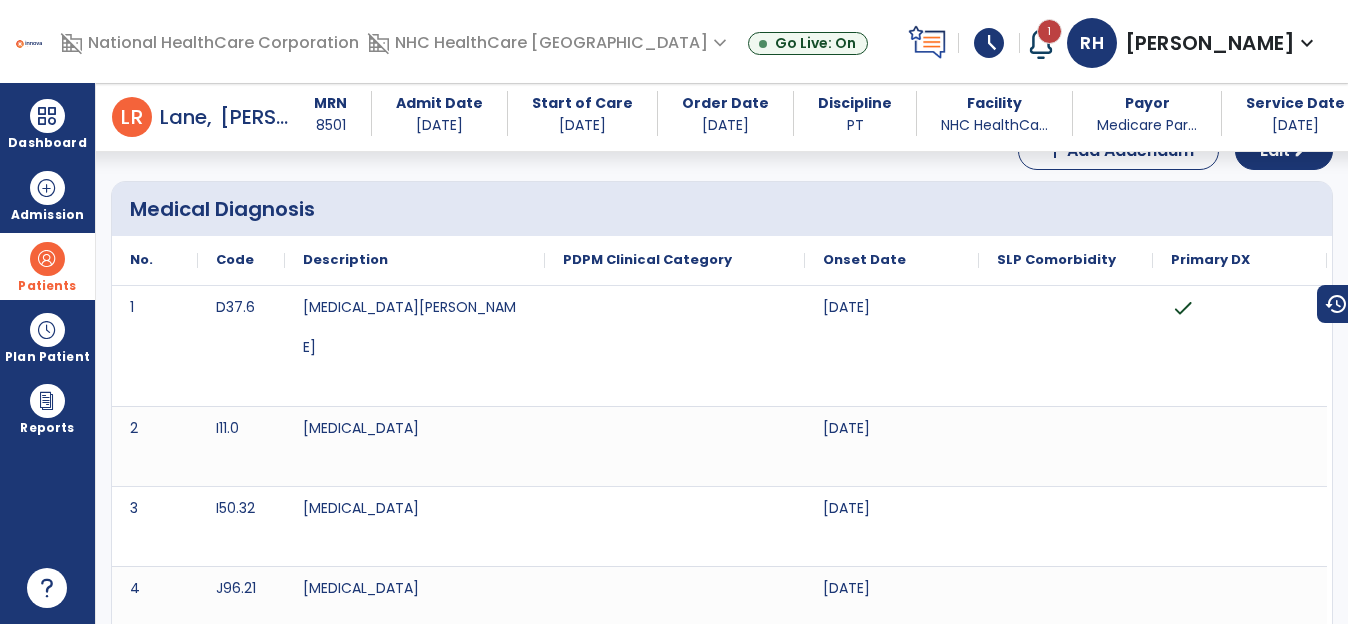 scroll, scrollTop: 0, scrollLeft: 0, axis: both 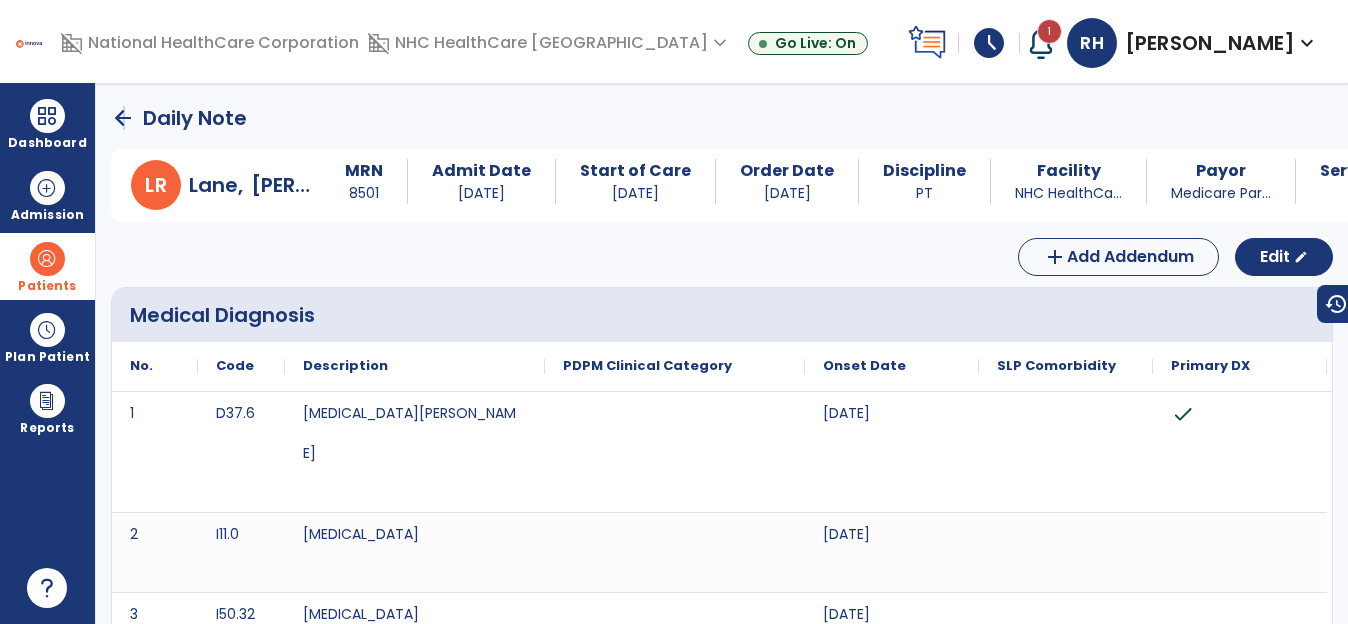 click on "arrow_back" 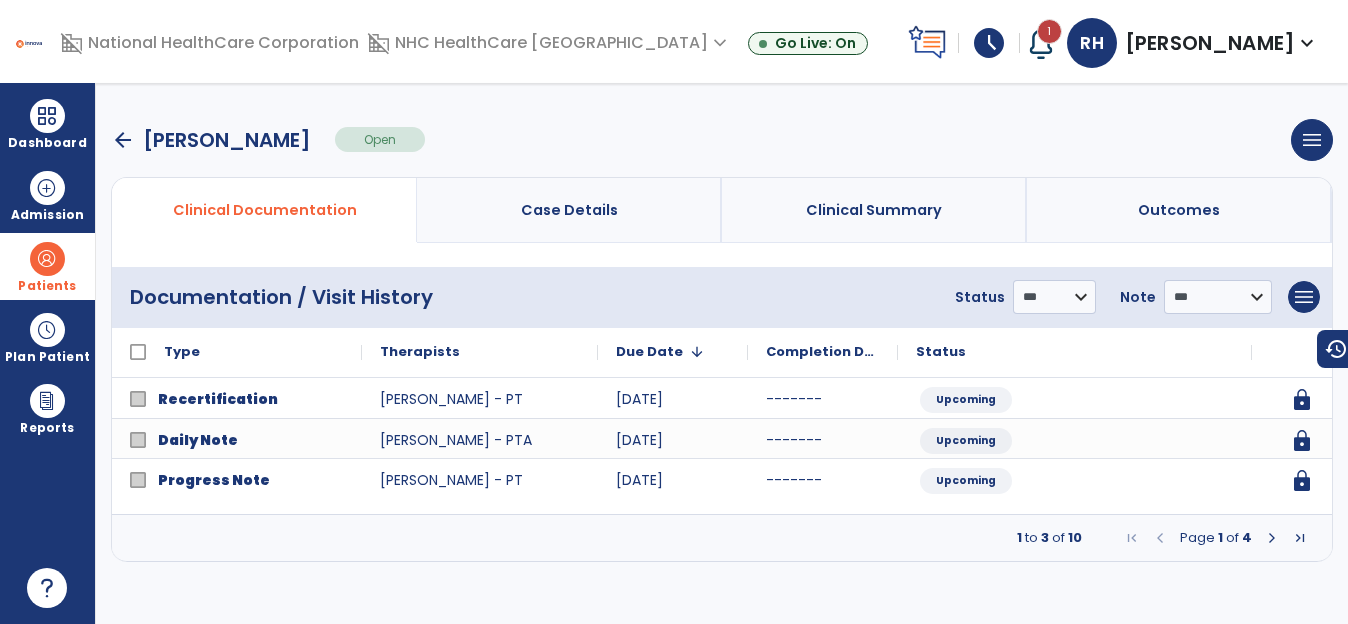 click at bounding box center (1272, 538) 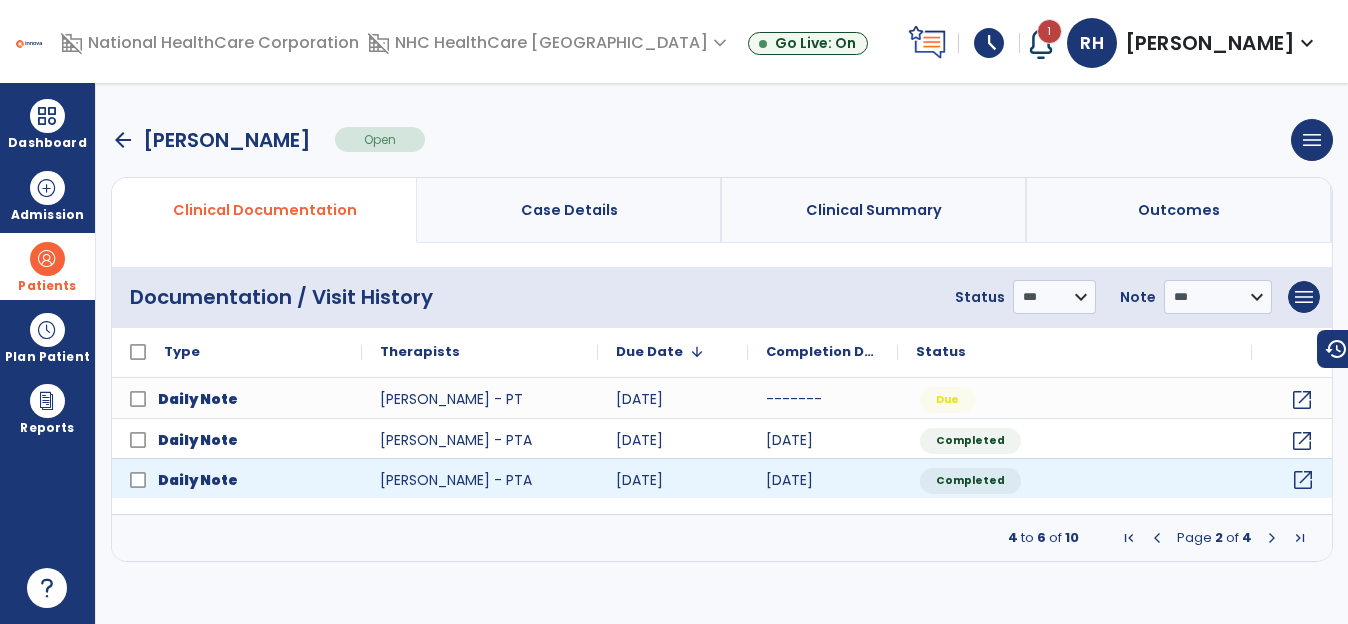 click on "open_in_new" 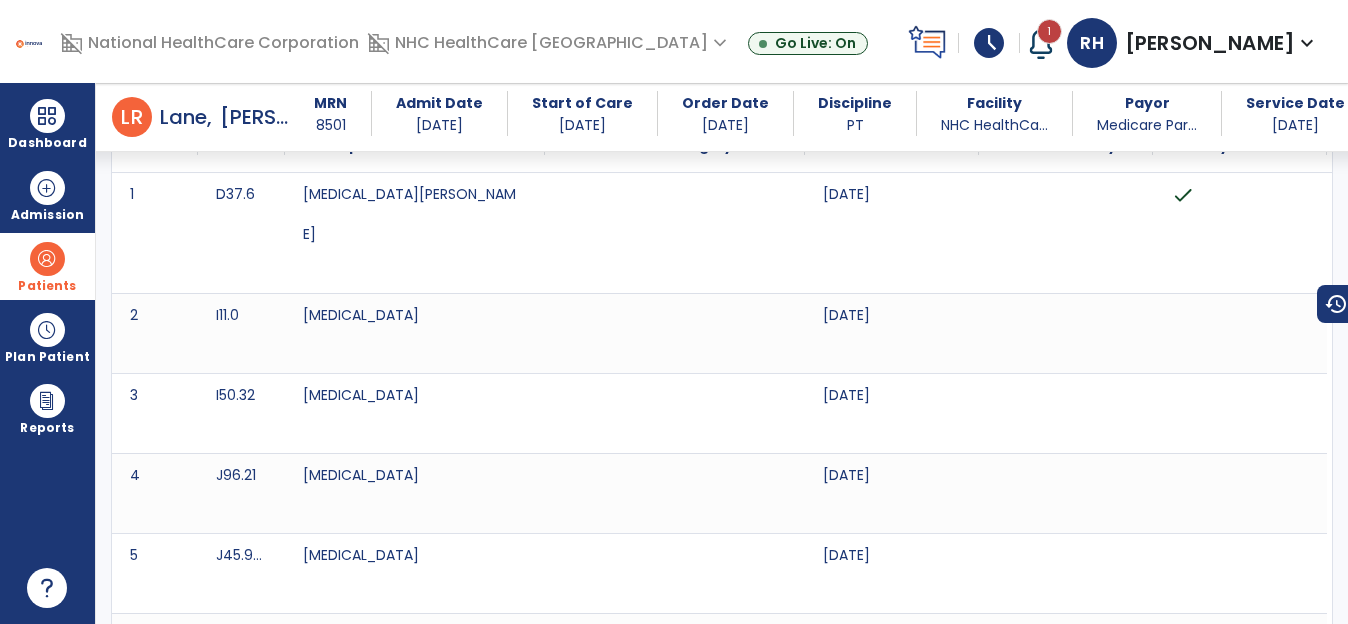 scroll, scrollTop: 0, scrollLeft: 0, axis: both 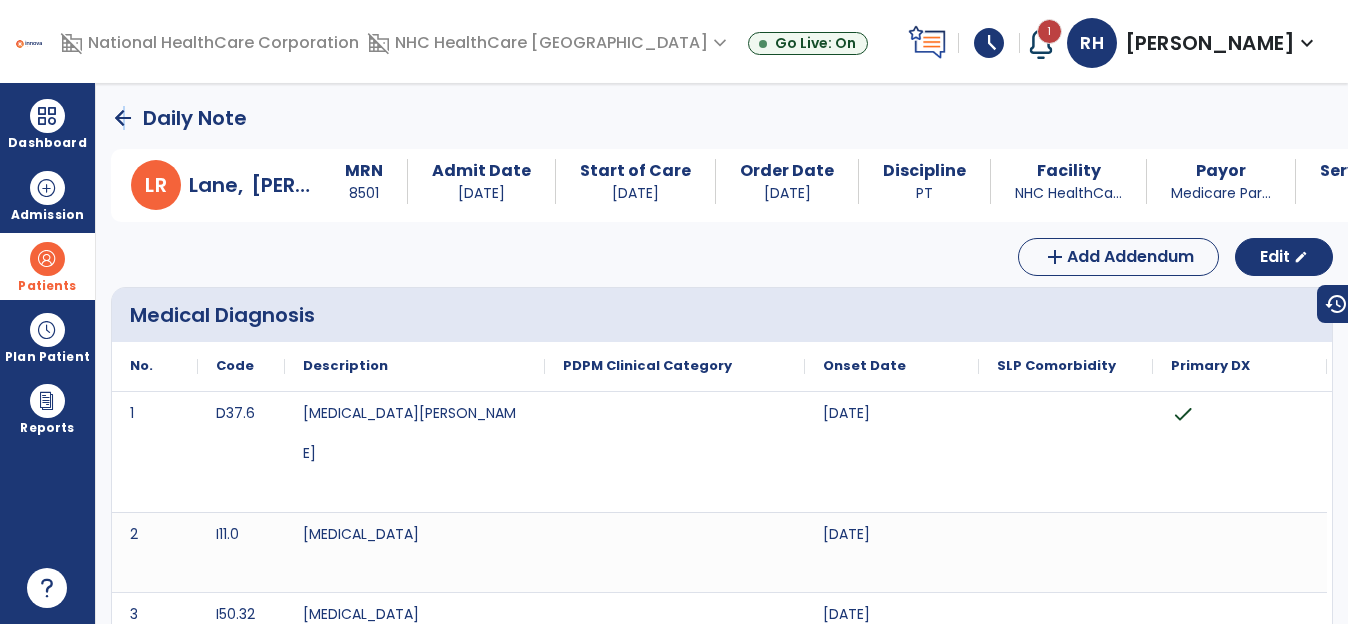 click on "arrow_back" 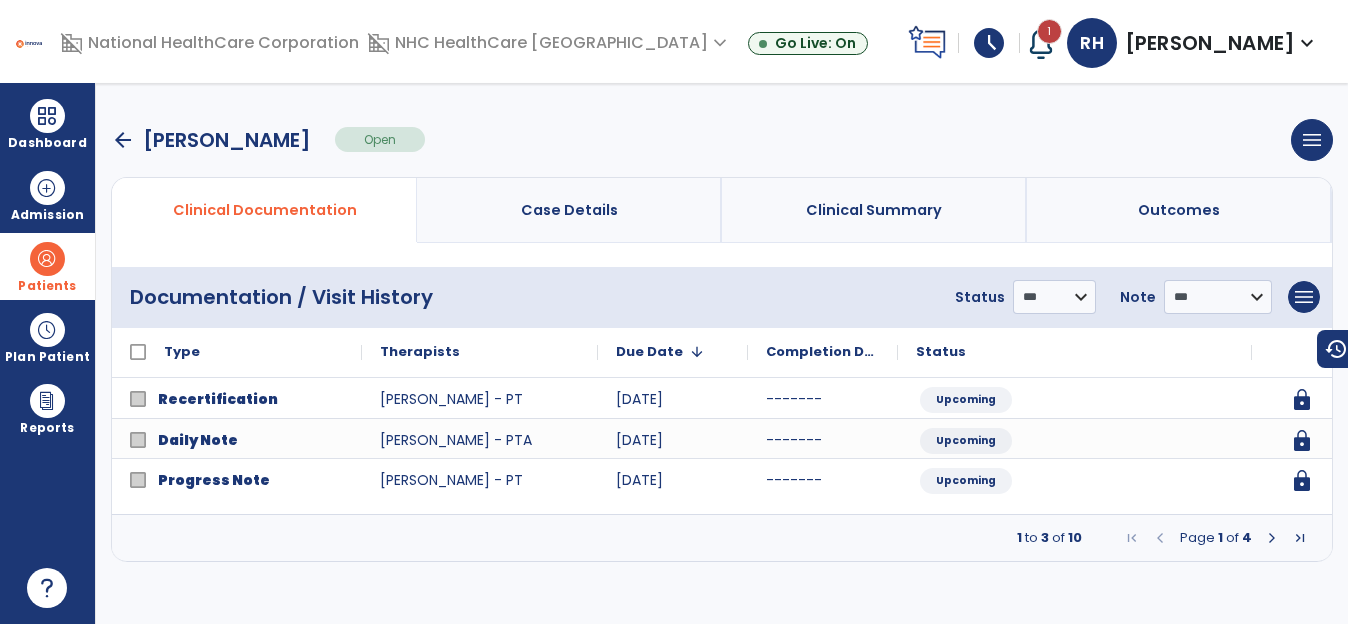 click at bounding box center (1272, 538) 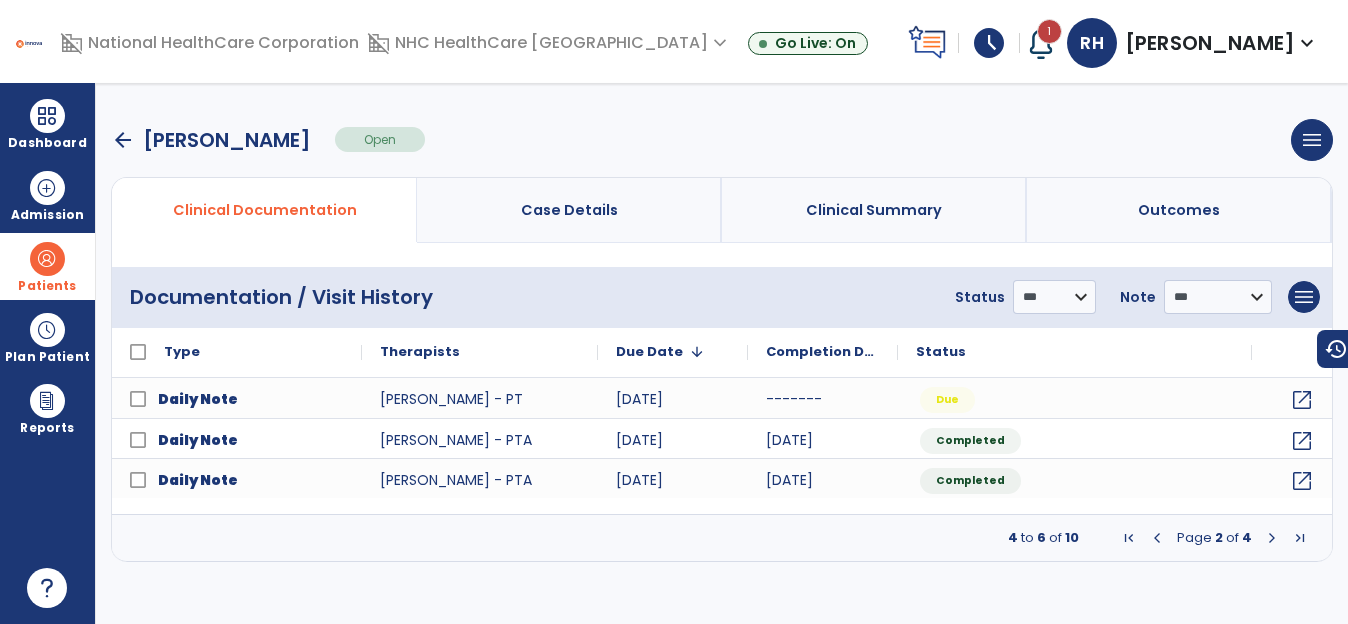 click at bounding box center (1272, 538) 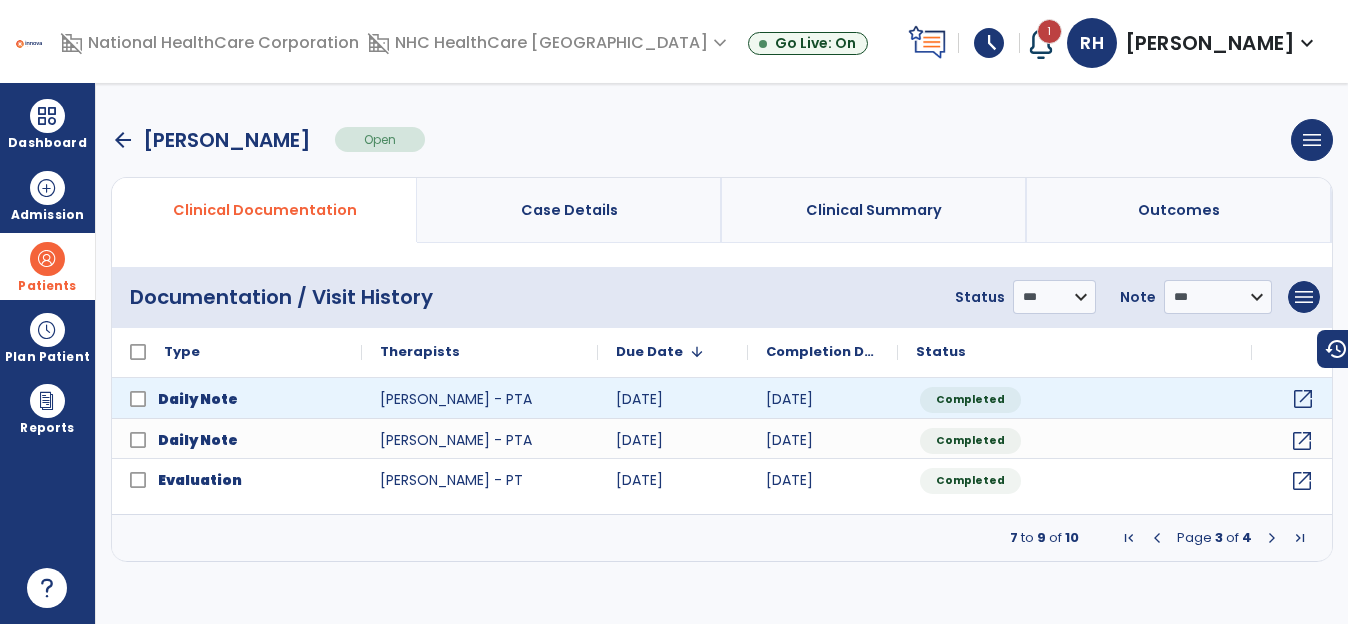 click on "open_in_new" 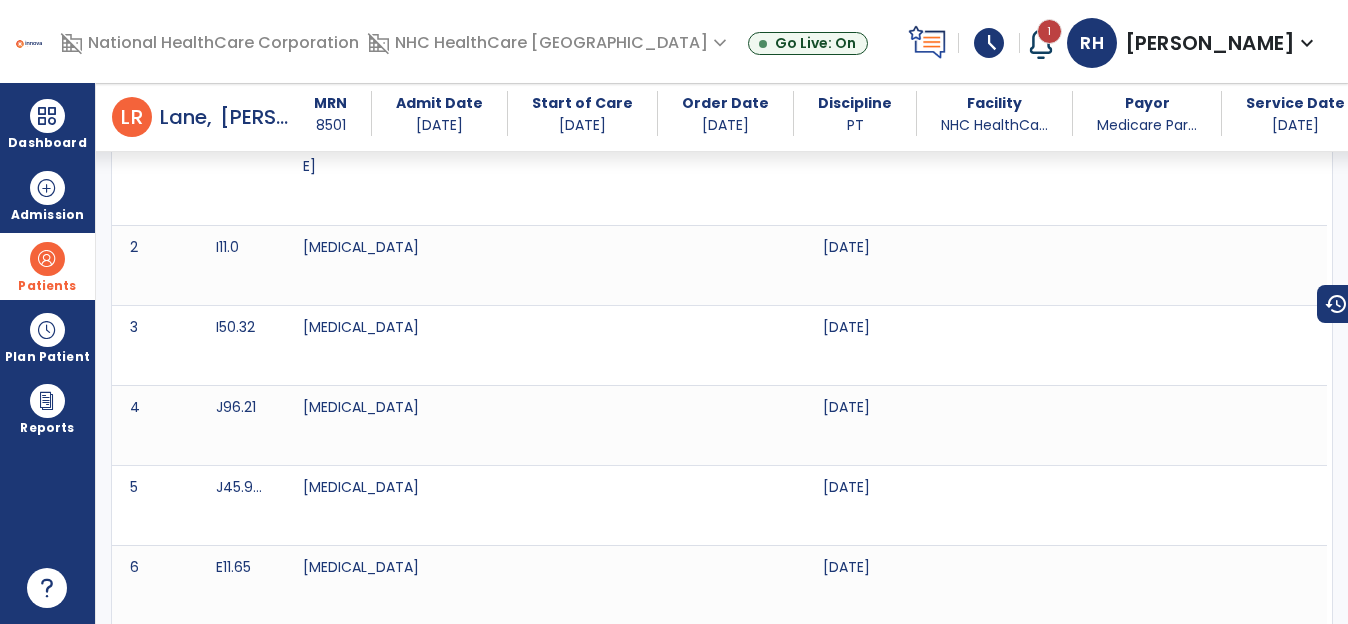 scroll, scrollTop: 0, scrollLeft: 0, axis: both 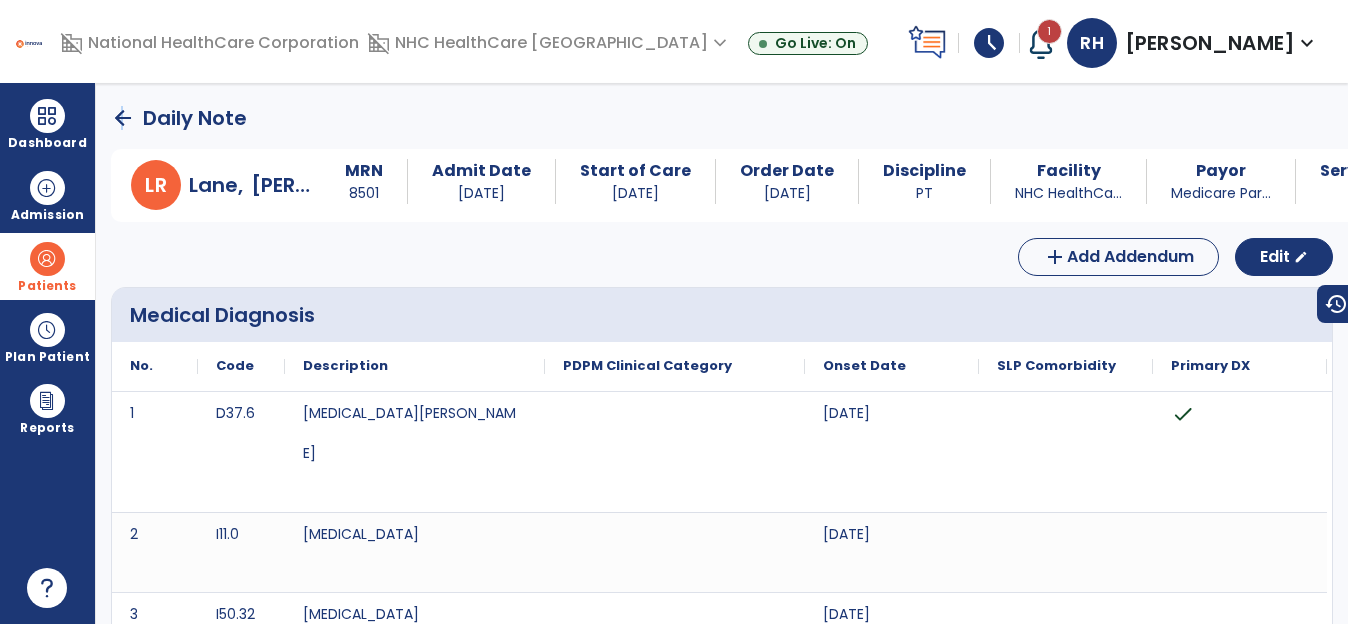 click on "arrow_back" 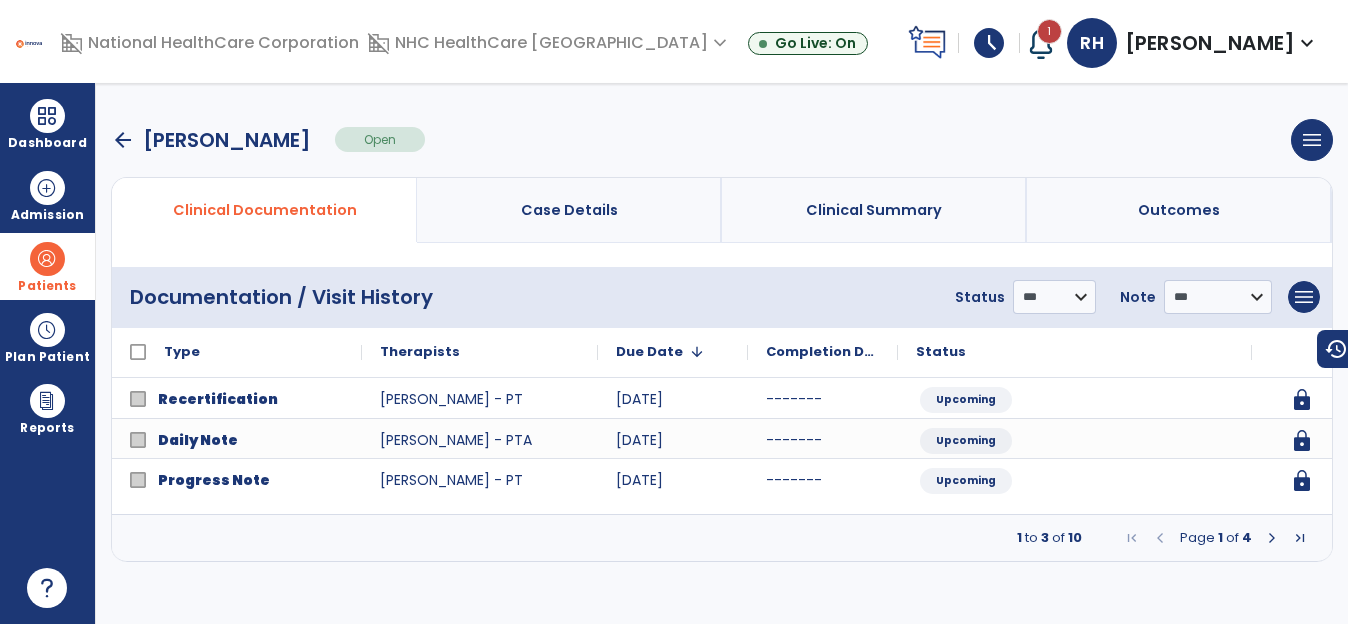 click at bounding box center (1272, 538) 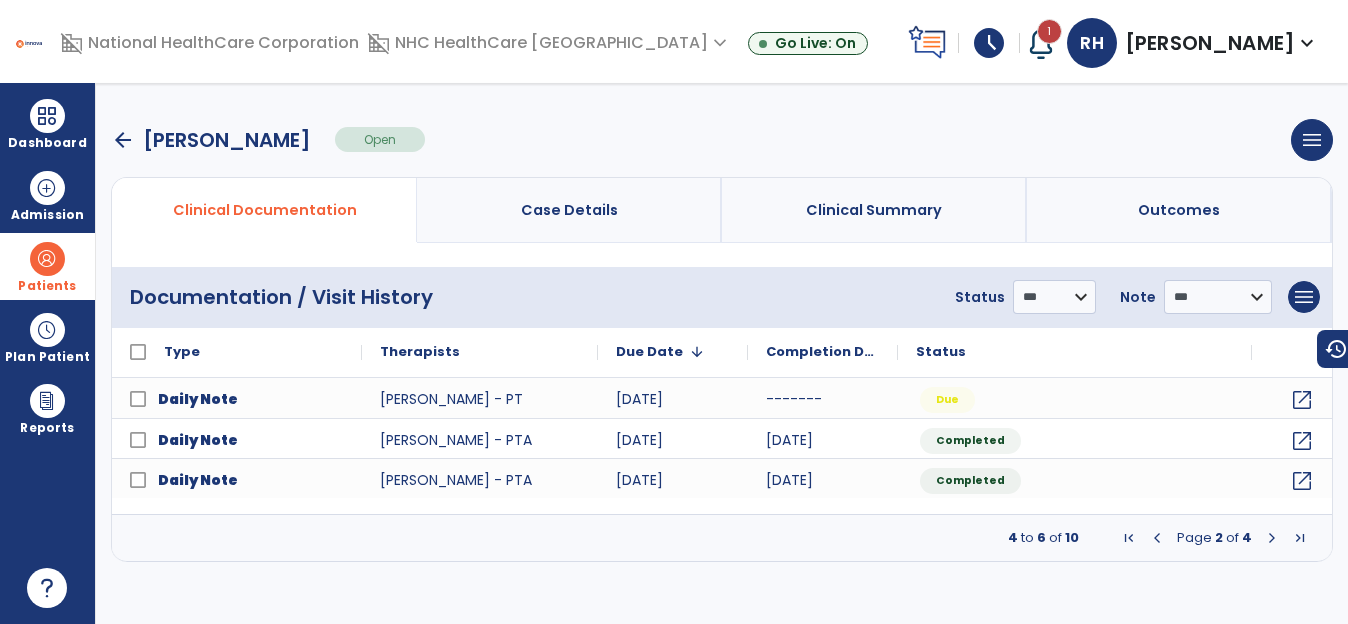 click at bounding box center [1272, 538] 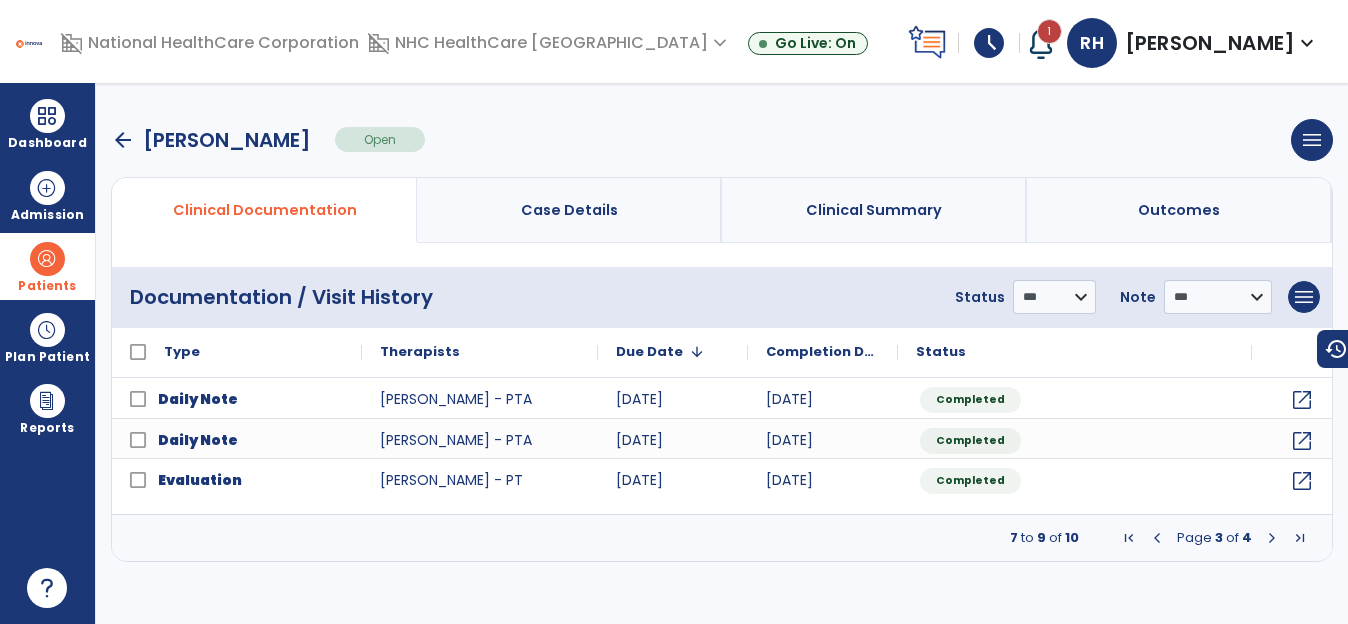 click at bounding box center [1272, 538] 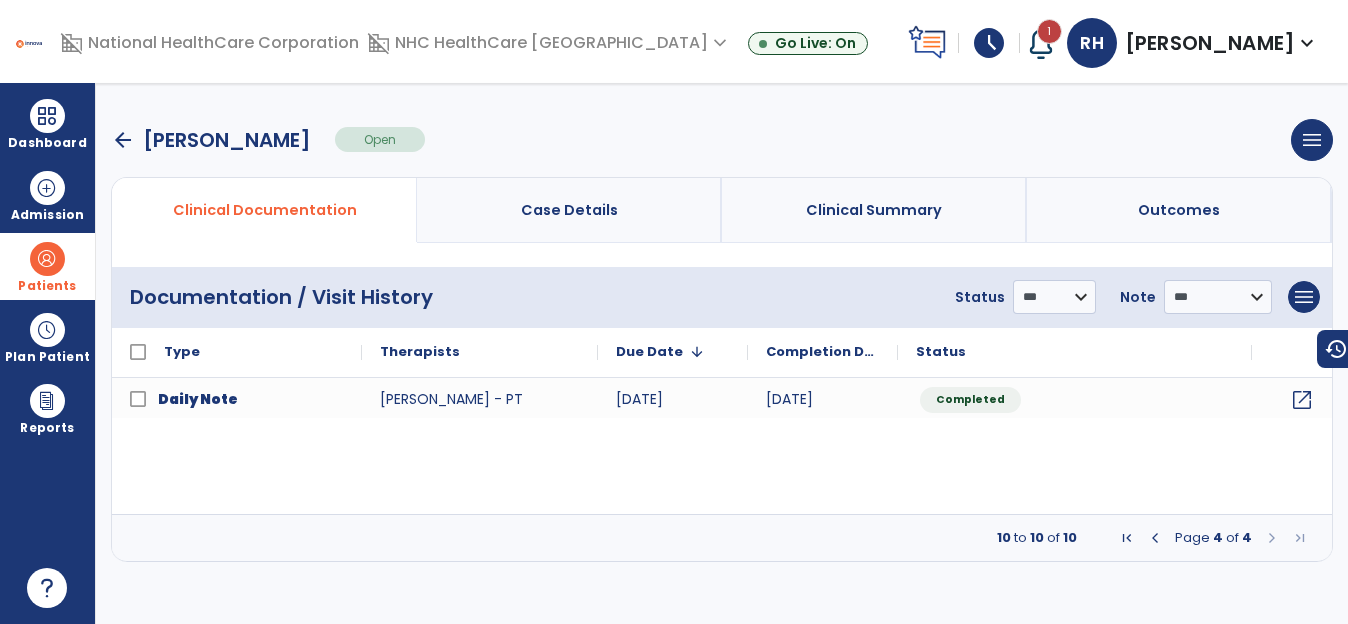 click on "arrow_back" at bounding box center (123, 140) 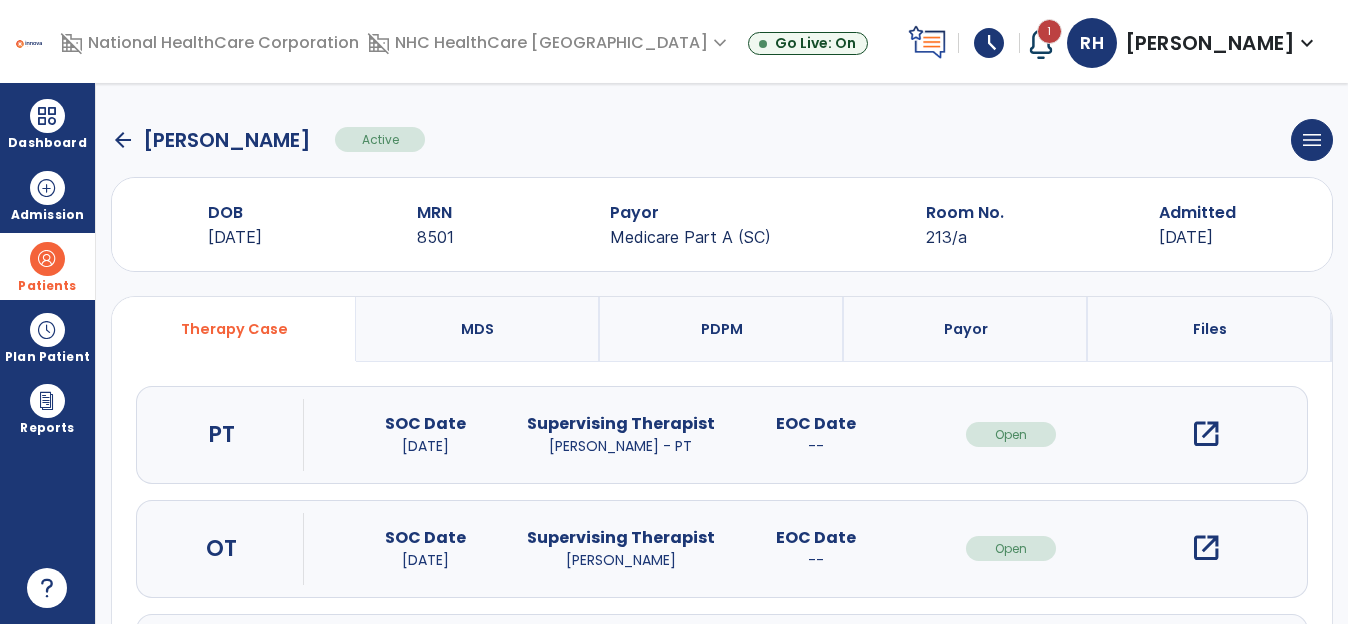click on "open_in_new" at bounding box center [1206, 434] 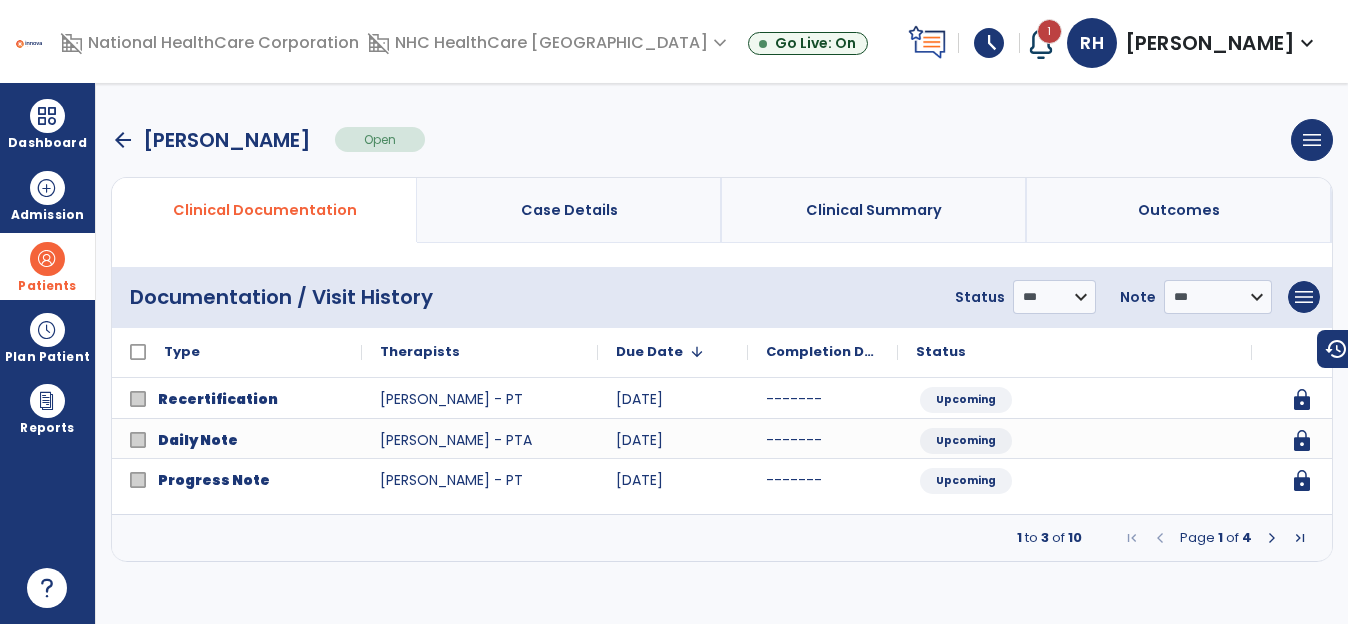 click at bounding box center [1272, 538] 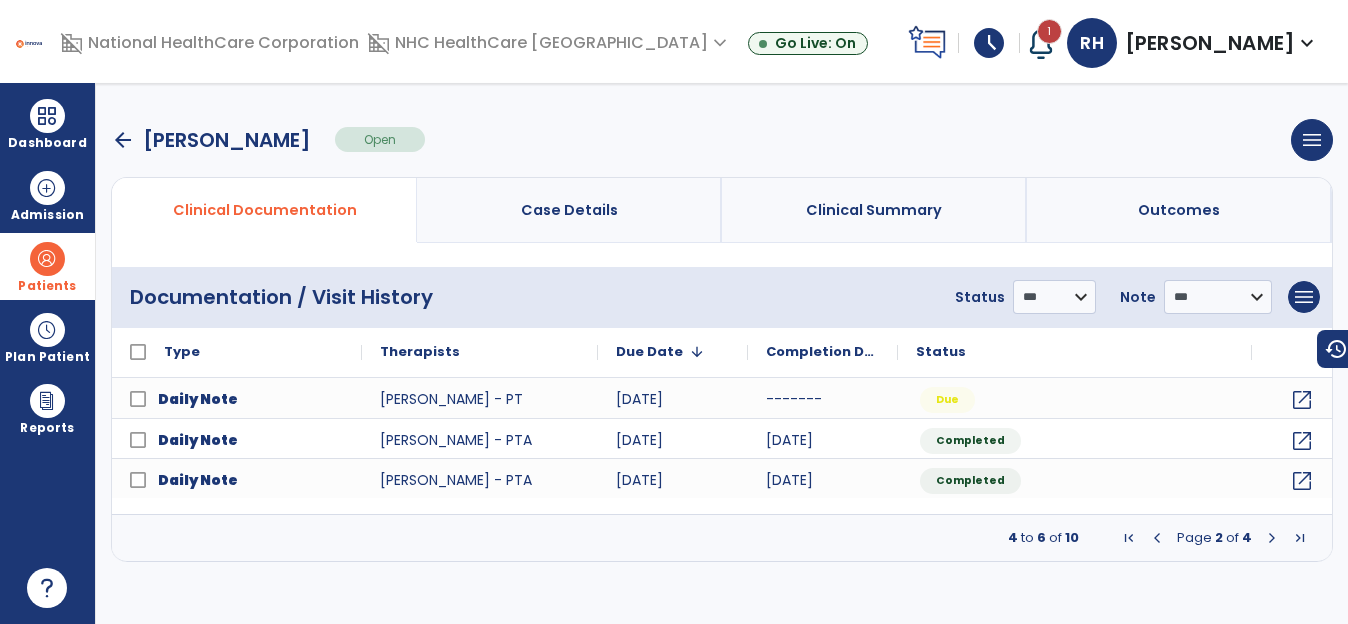 click at bounding box center [1272, 538] 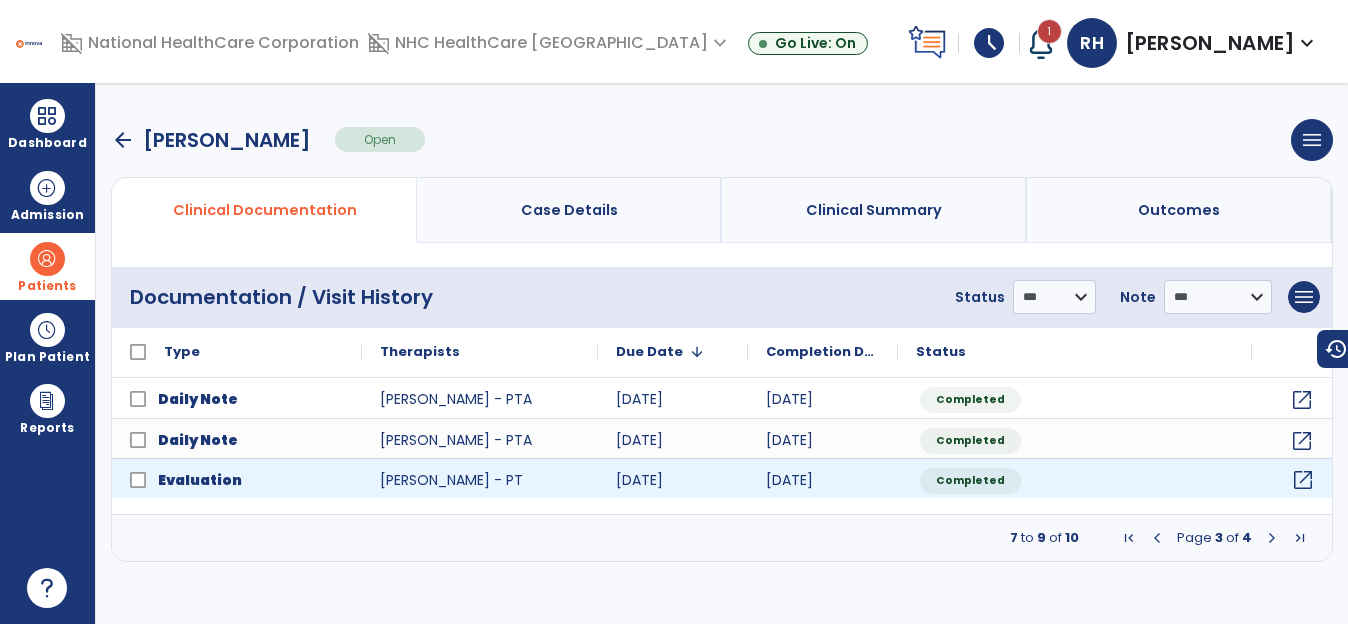 click on "open_in_new" 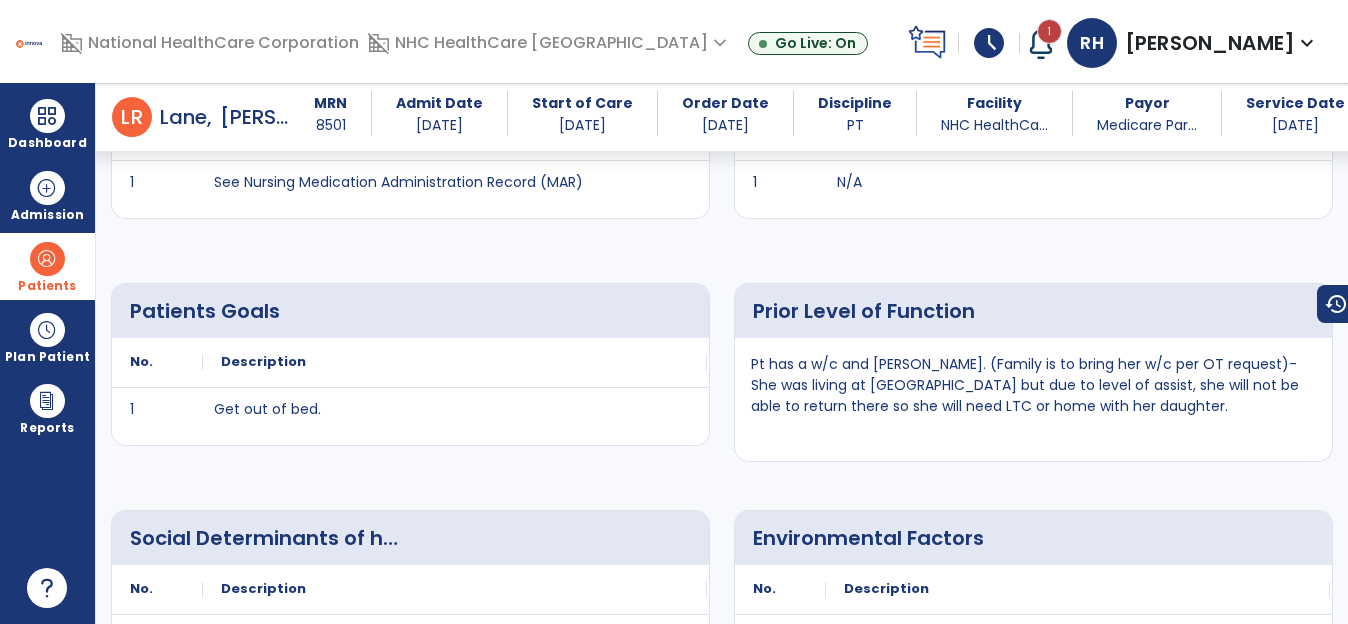 scroll, scrollTop: 2900, scrollLeft: 0, axis: vertical 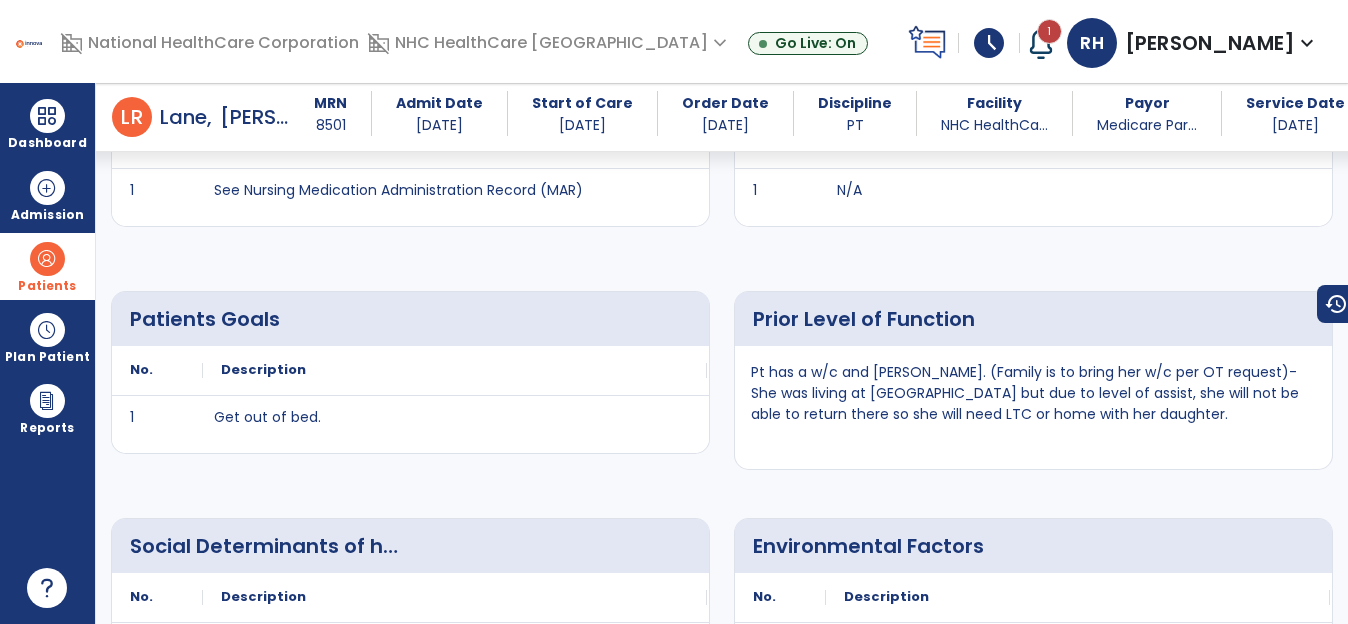 click at bounding box center (47, 259) 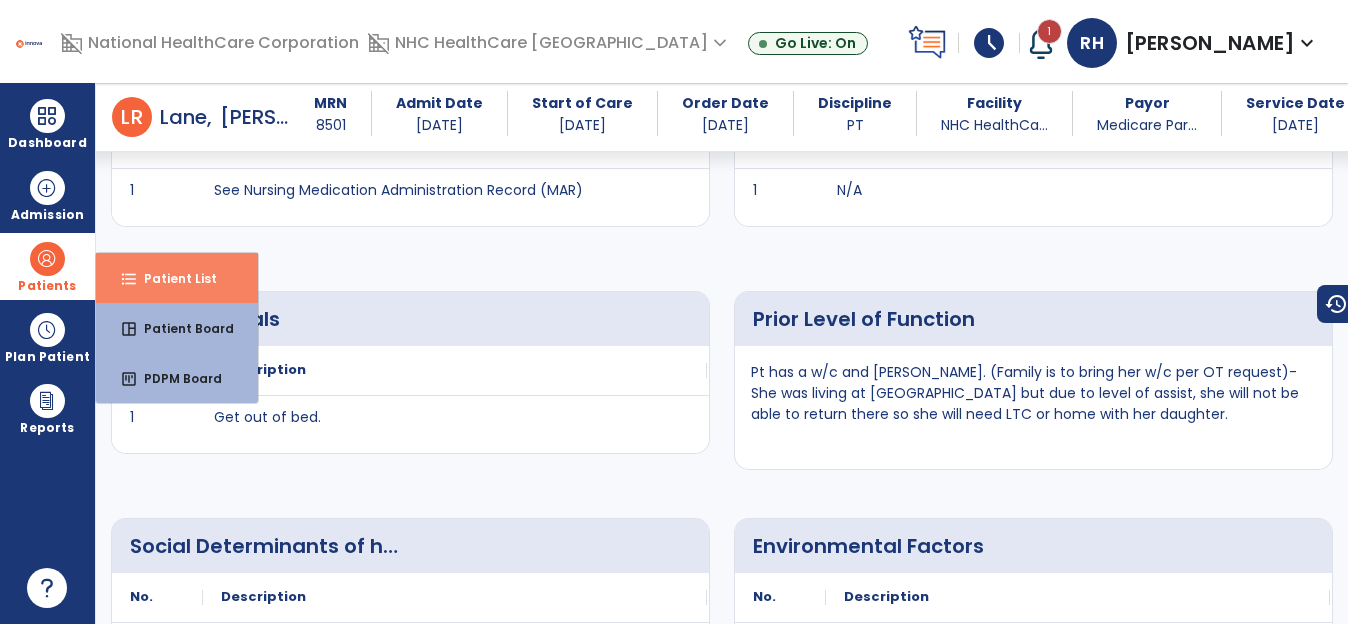 click on "Patient List" at bounding box center (172, 278) 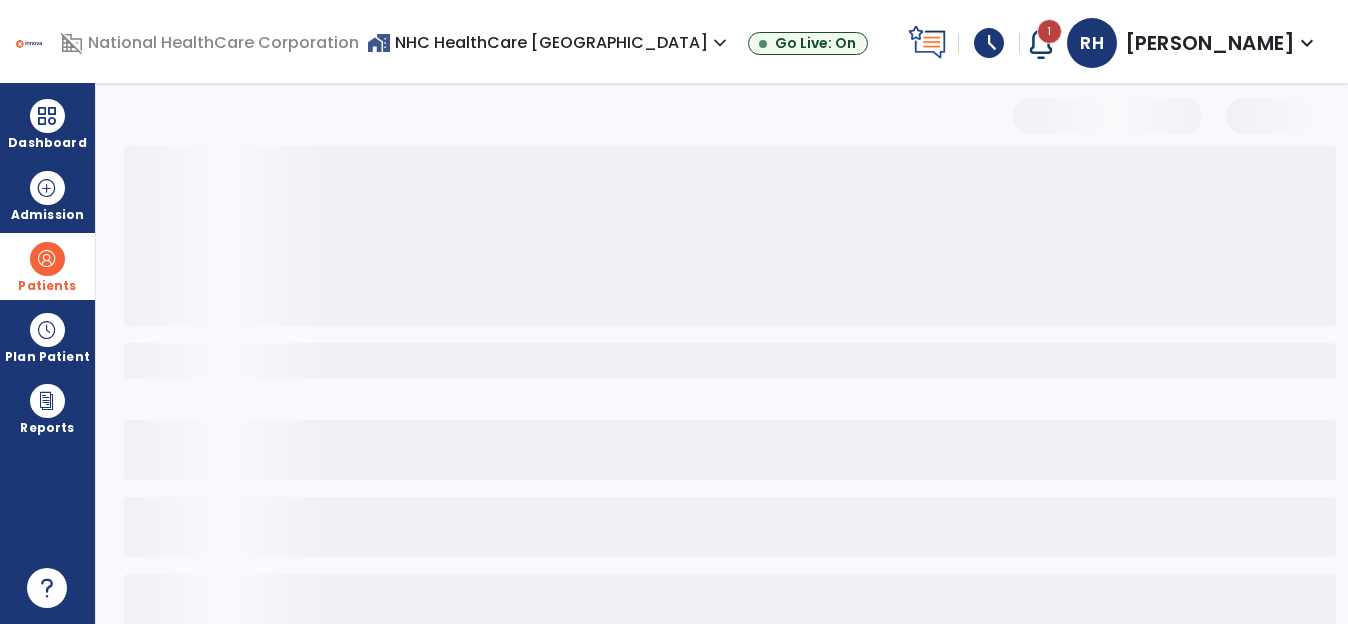 scroll, scrollTop: 119, scrollLeft: 0, axis: vertical 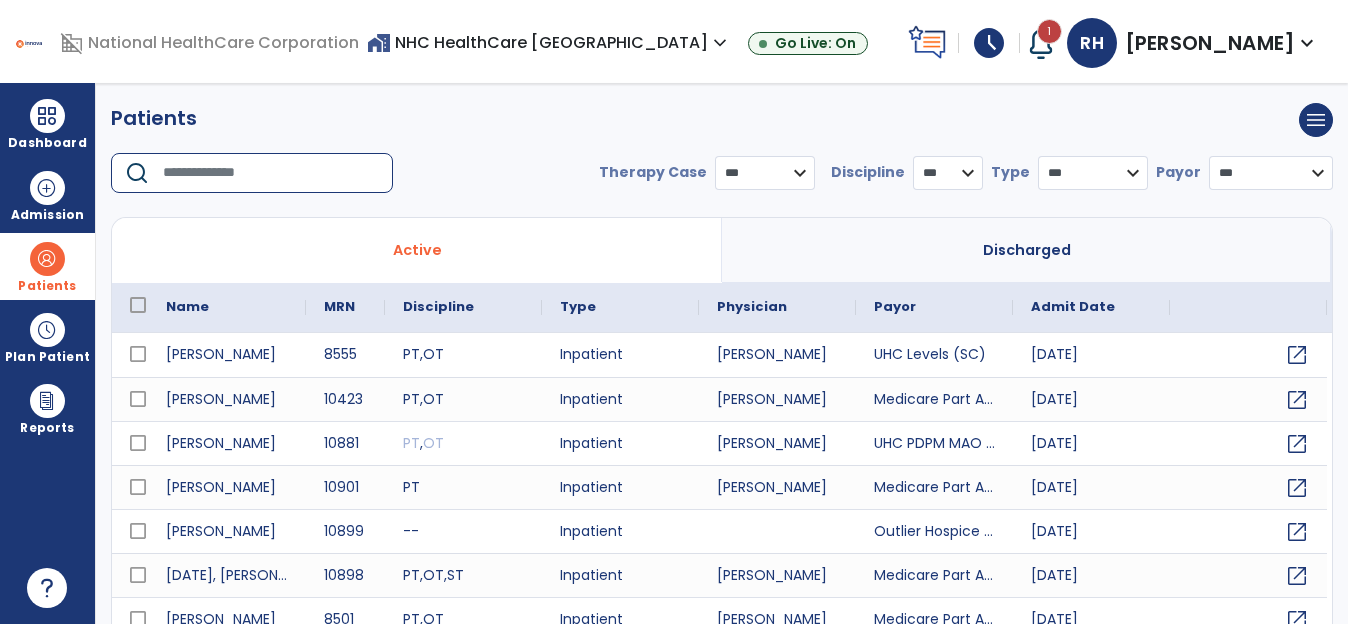 click at bounding box center [271, 173] 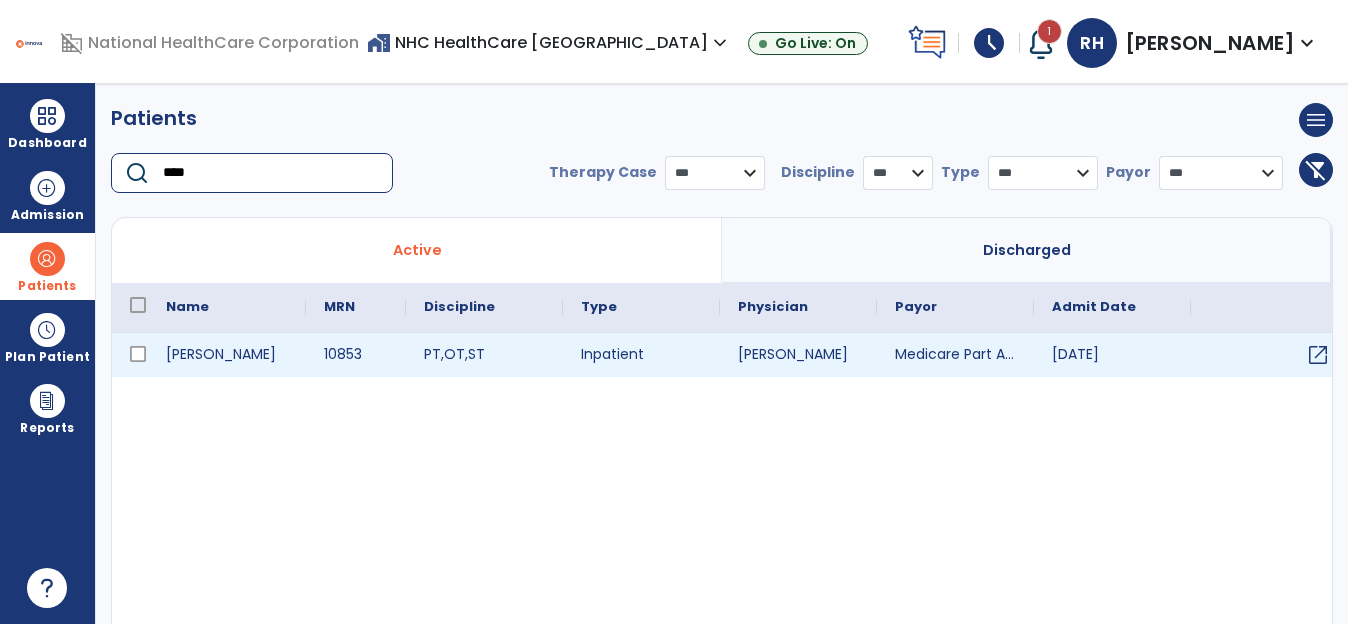 type on "****" 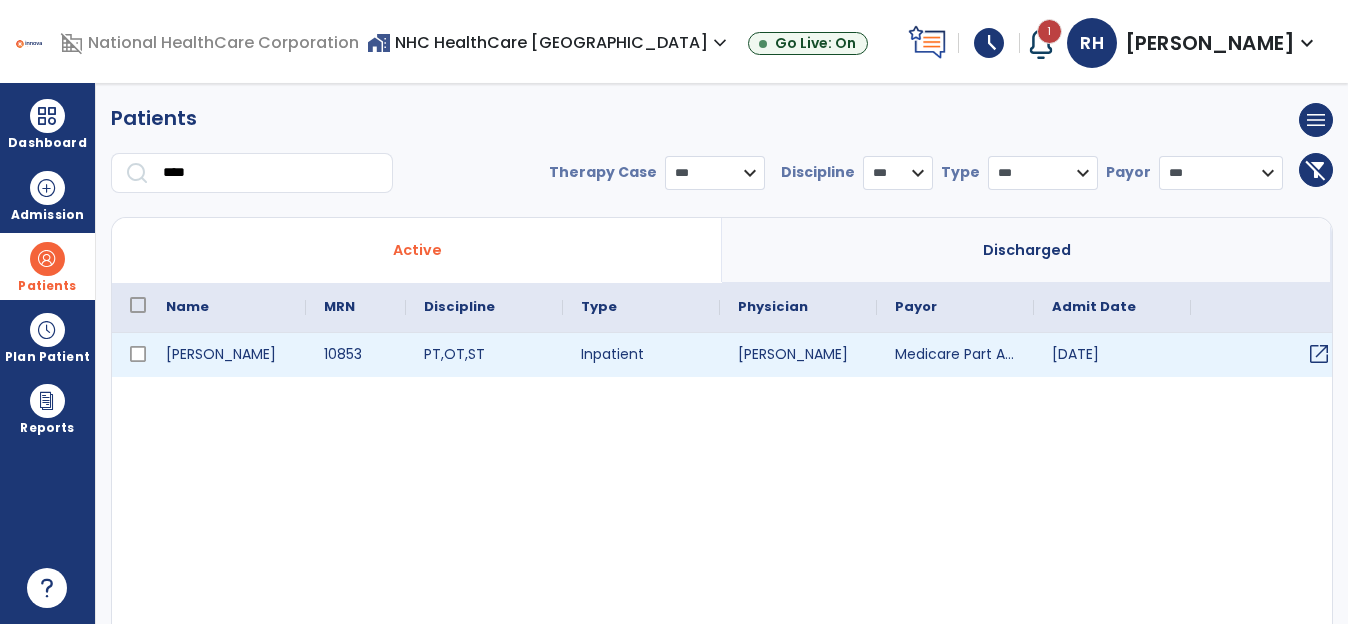 click on "open_in_new" at bounding box center (1319, 354) 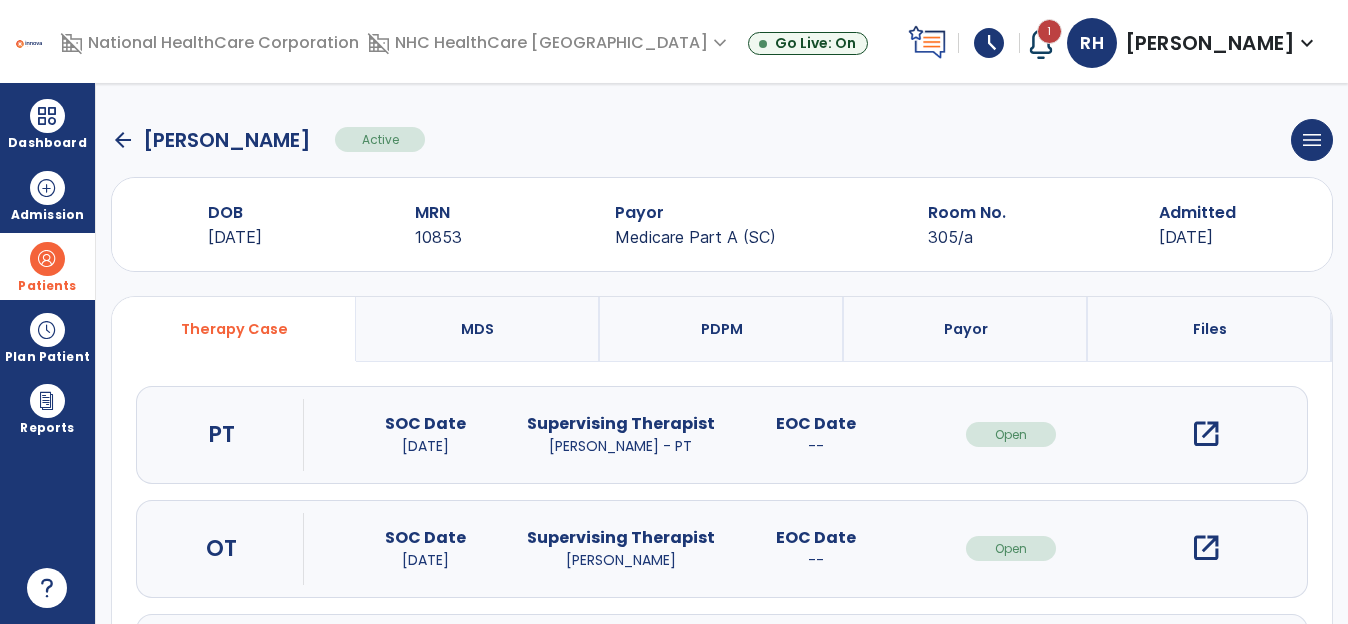 click on "open_in_new" at bounding box center [1206, 434] 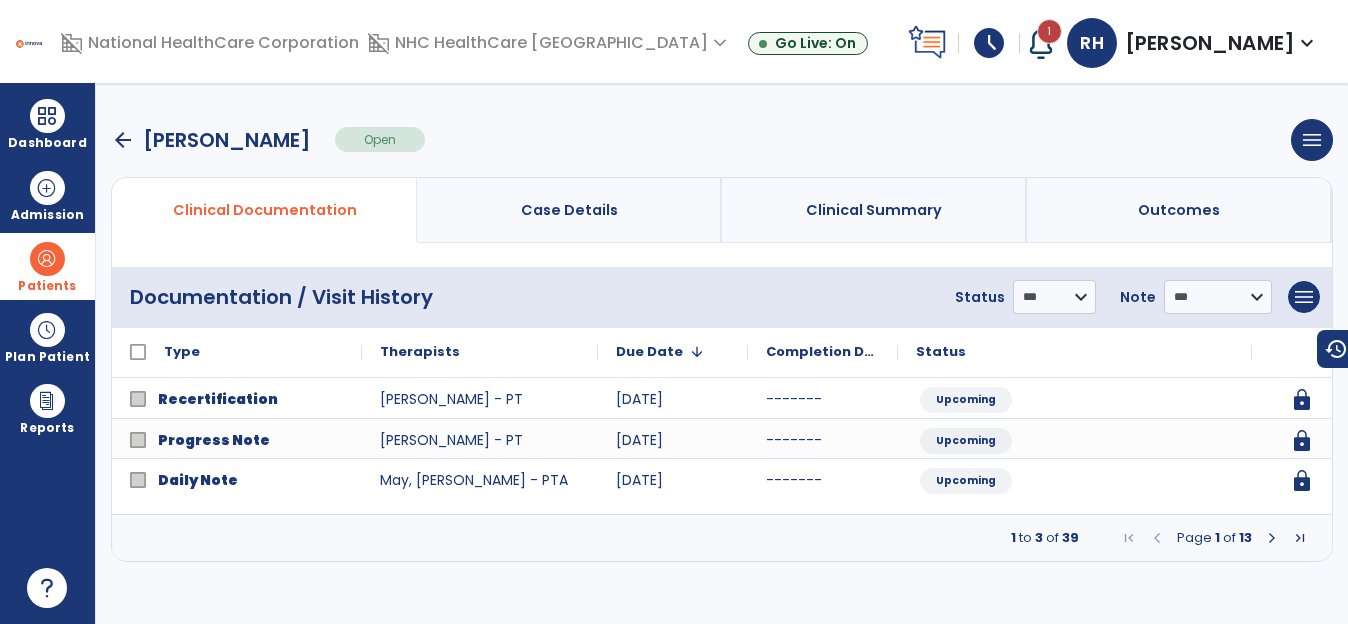 click at bounding box center [1272, 538] 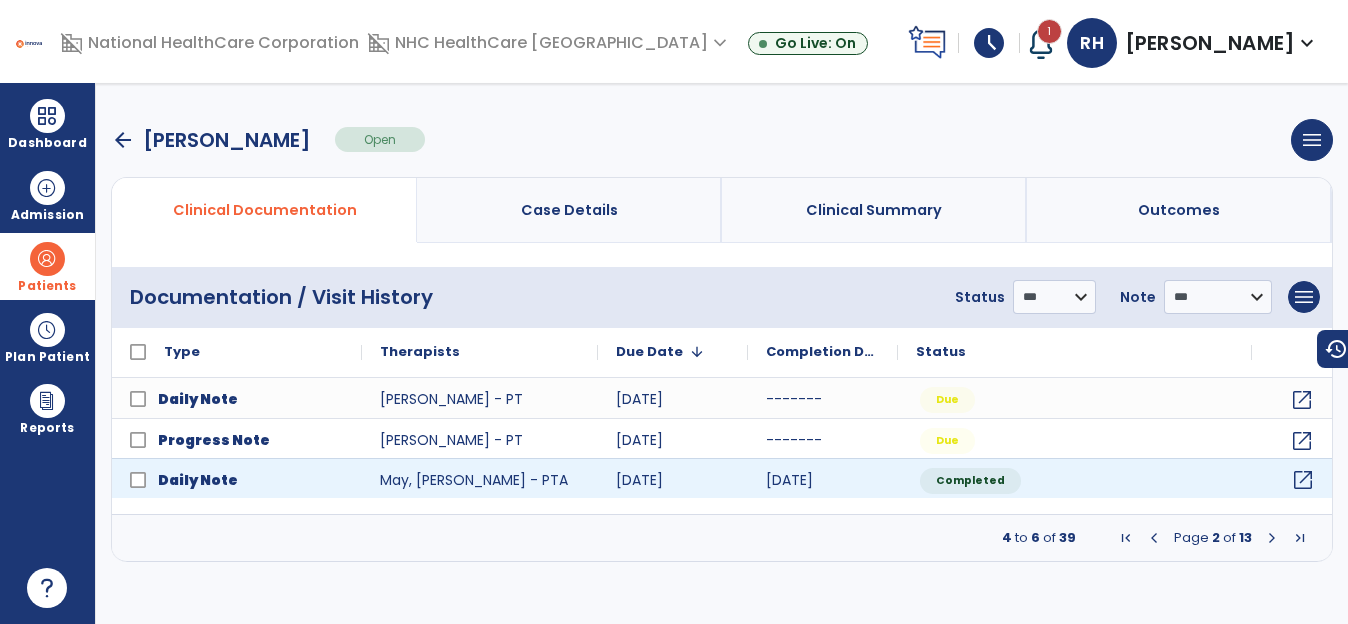click on "open_in_new" 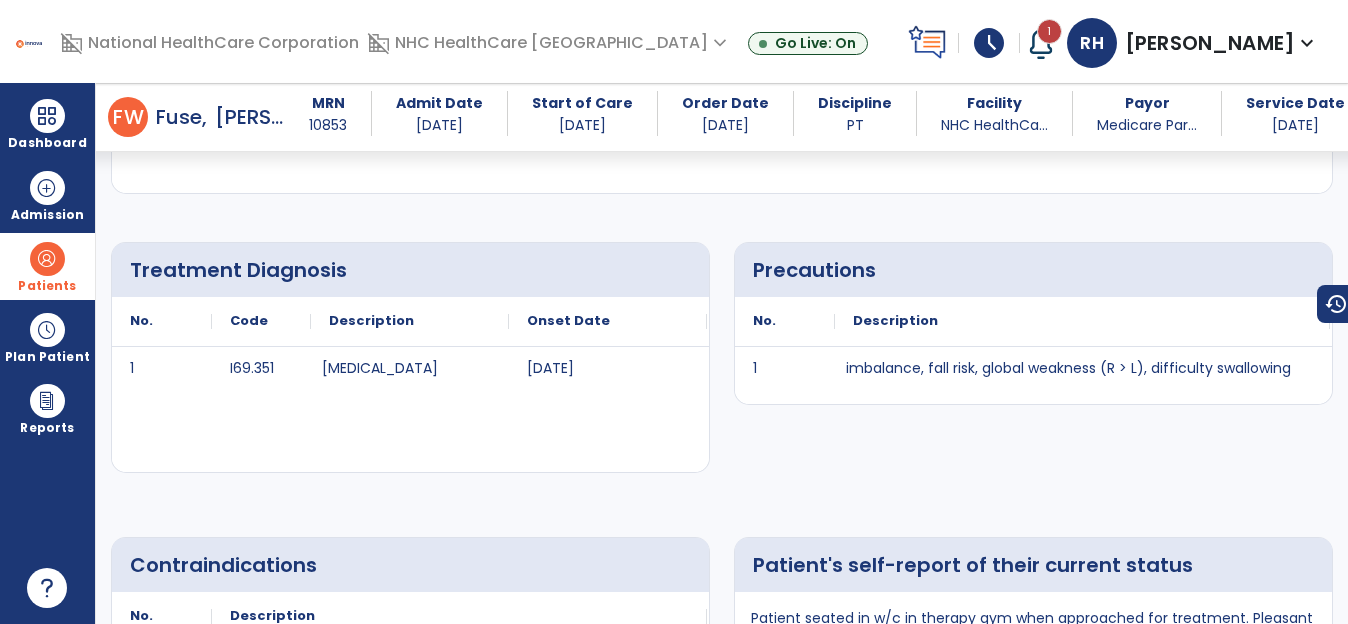 scroll, scrollTop: 0, scrollLeft: 0, axis: both 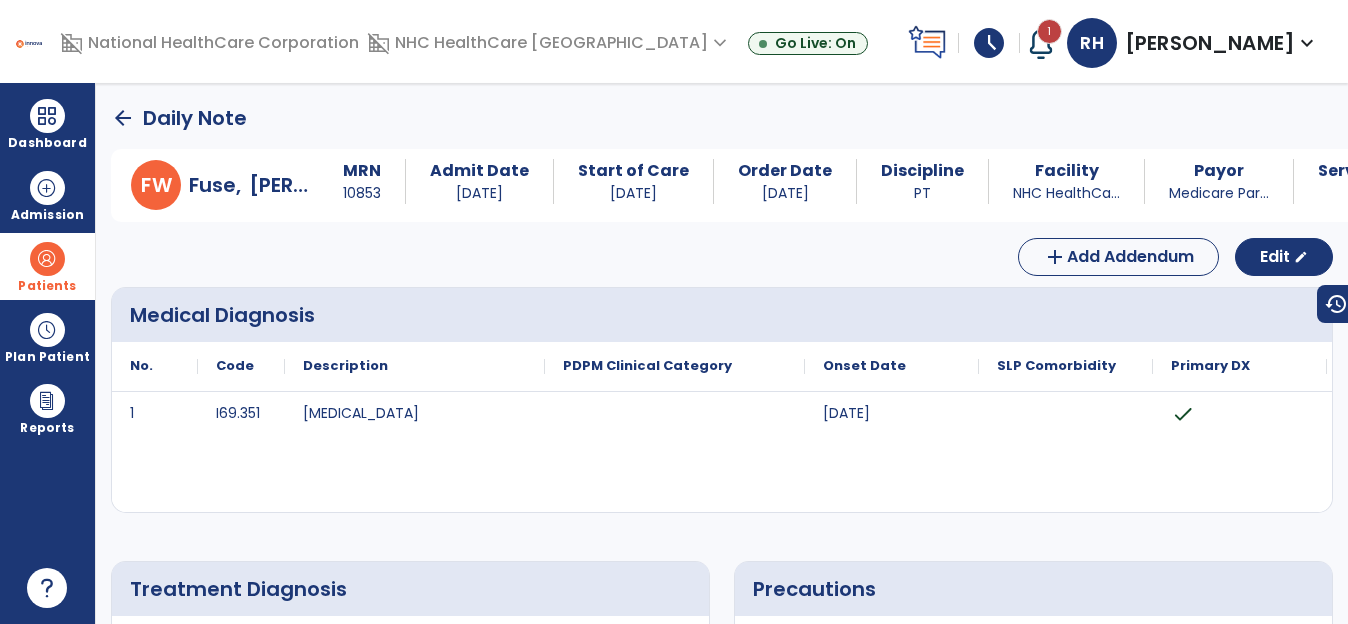 click on "arrow_back" 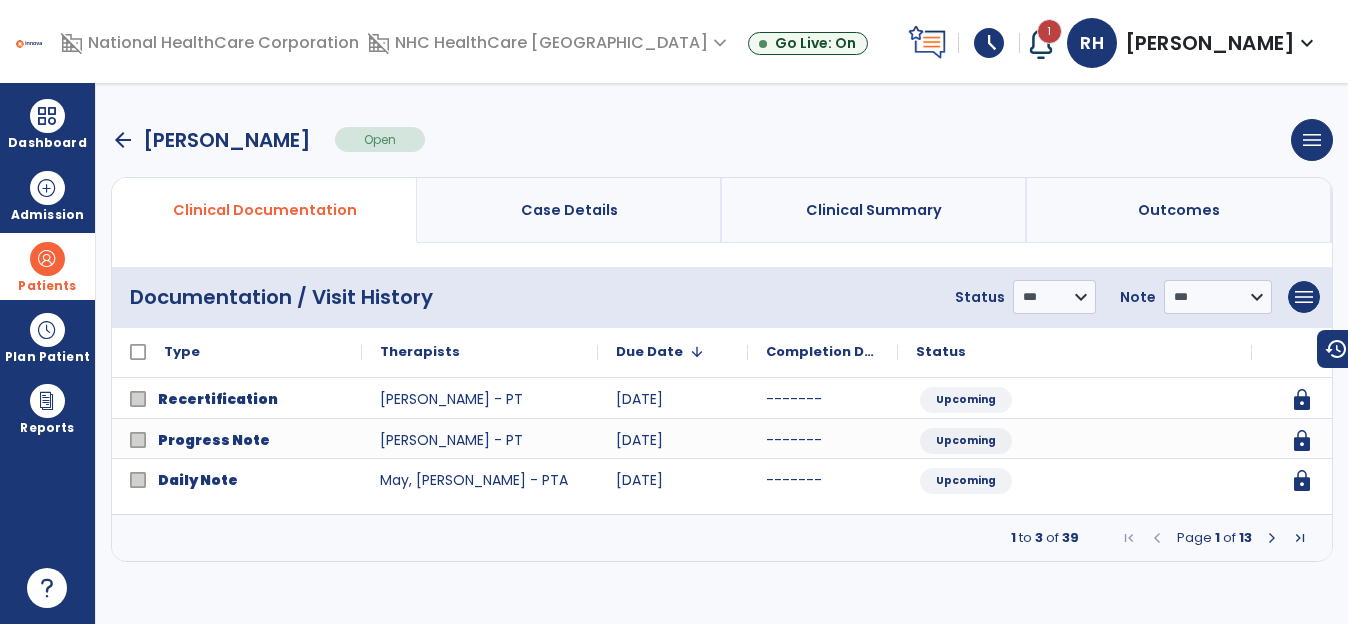 click on "arrow_back" at bounding box center (123, 140) 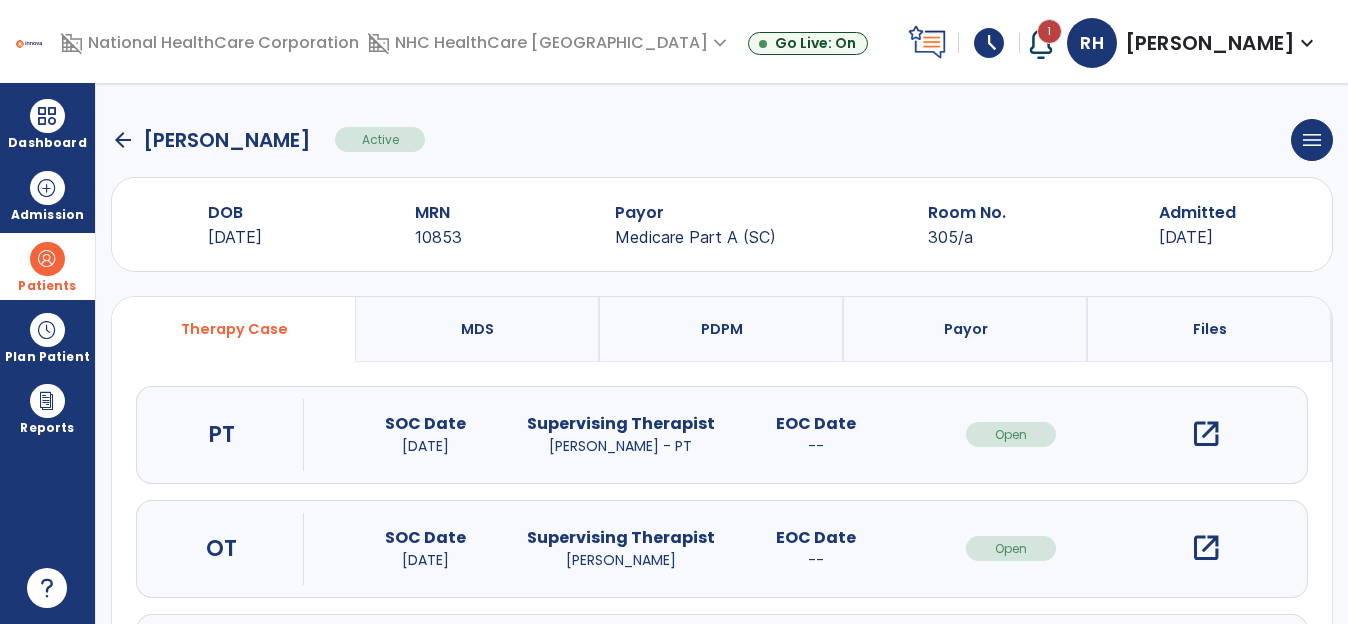 click on "arrow_back" 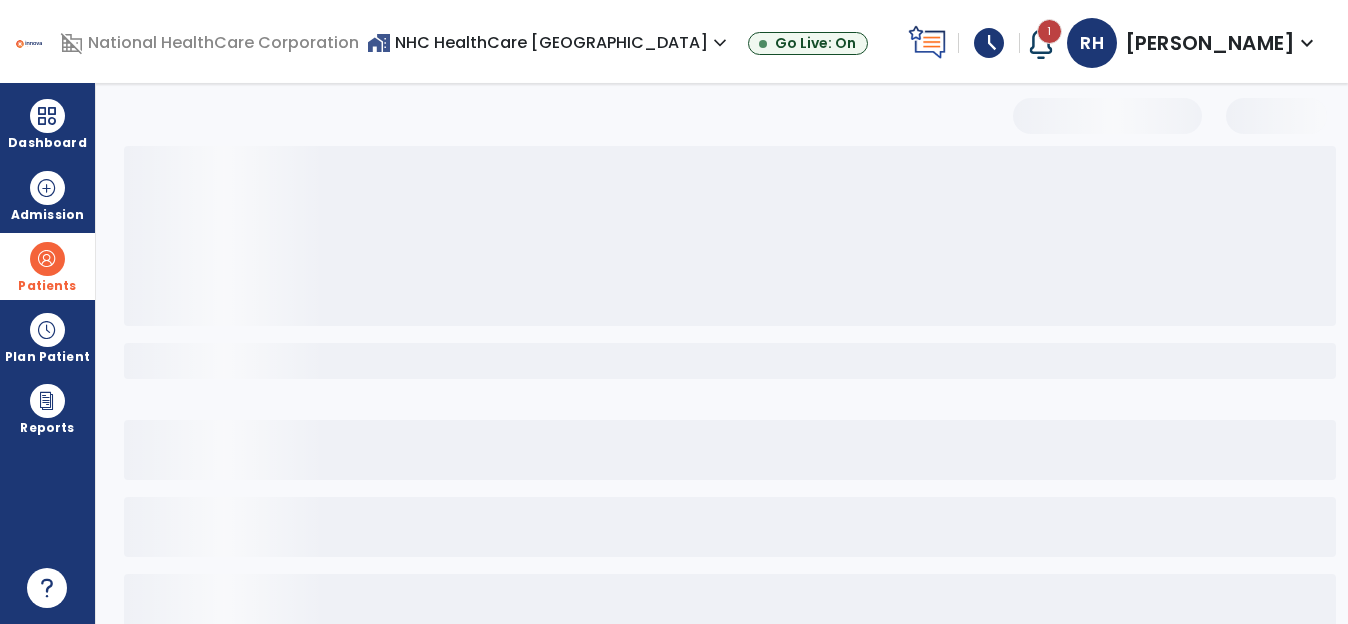 select on "***" 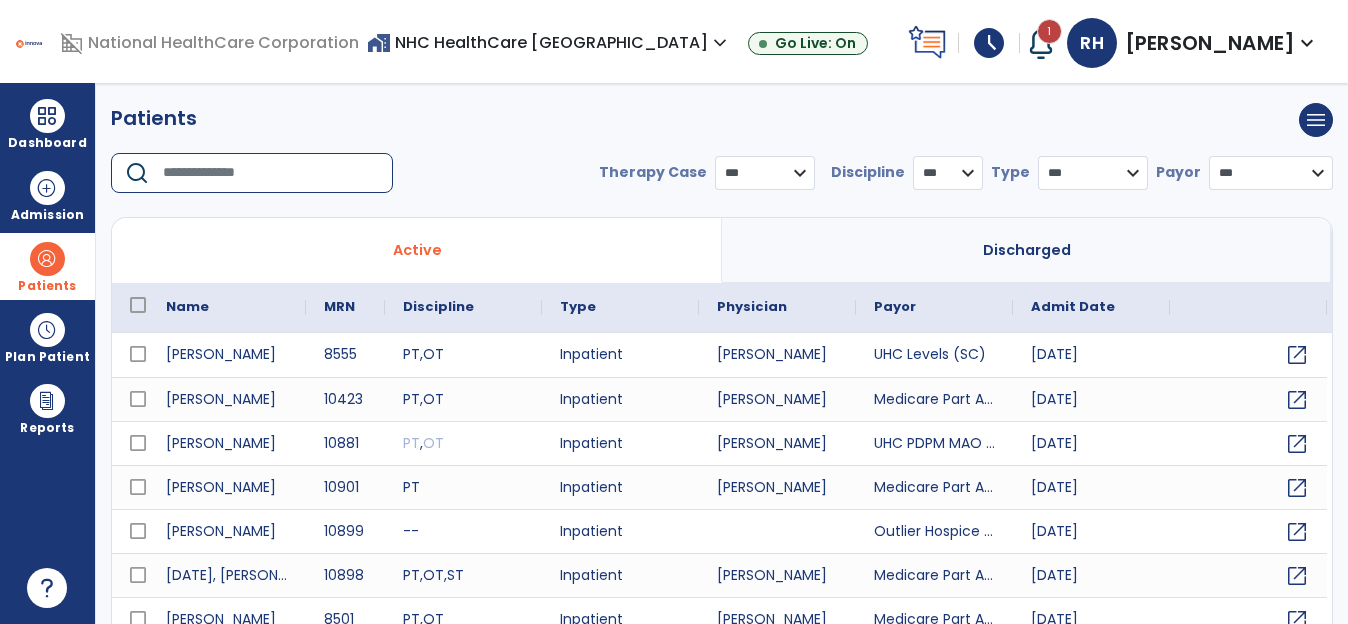 click at bounding box center [271, 173] 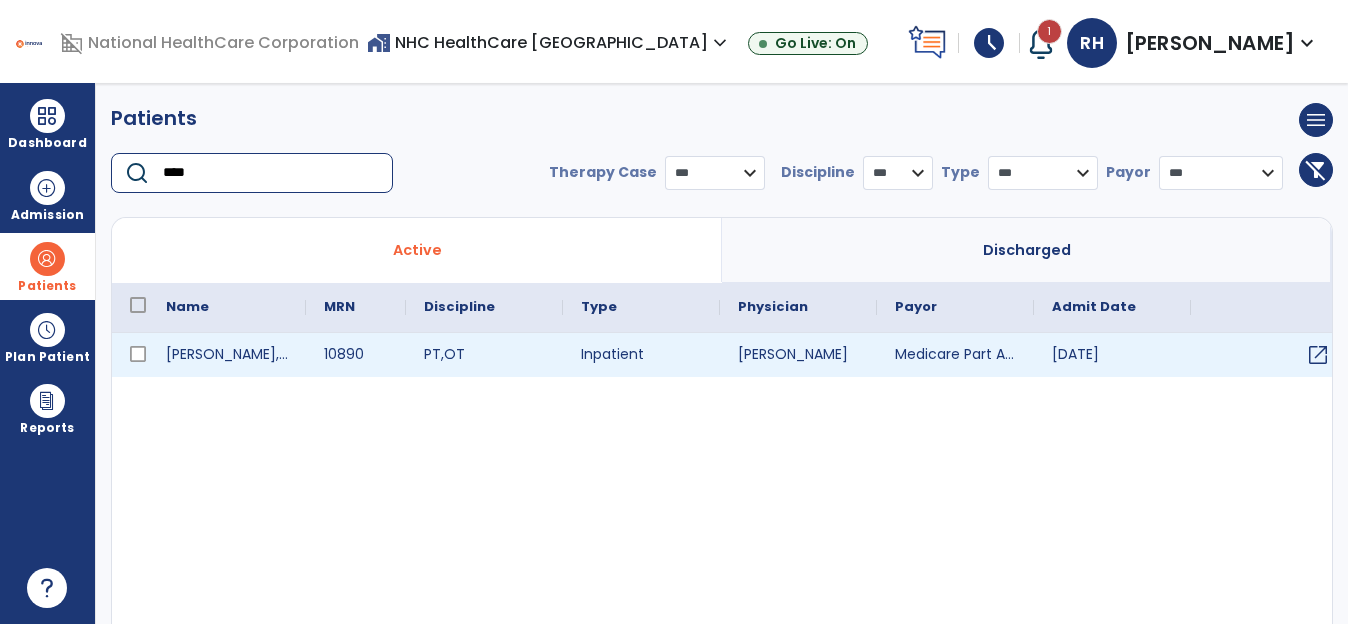 type on "****" 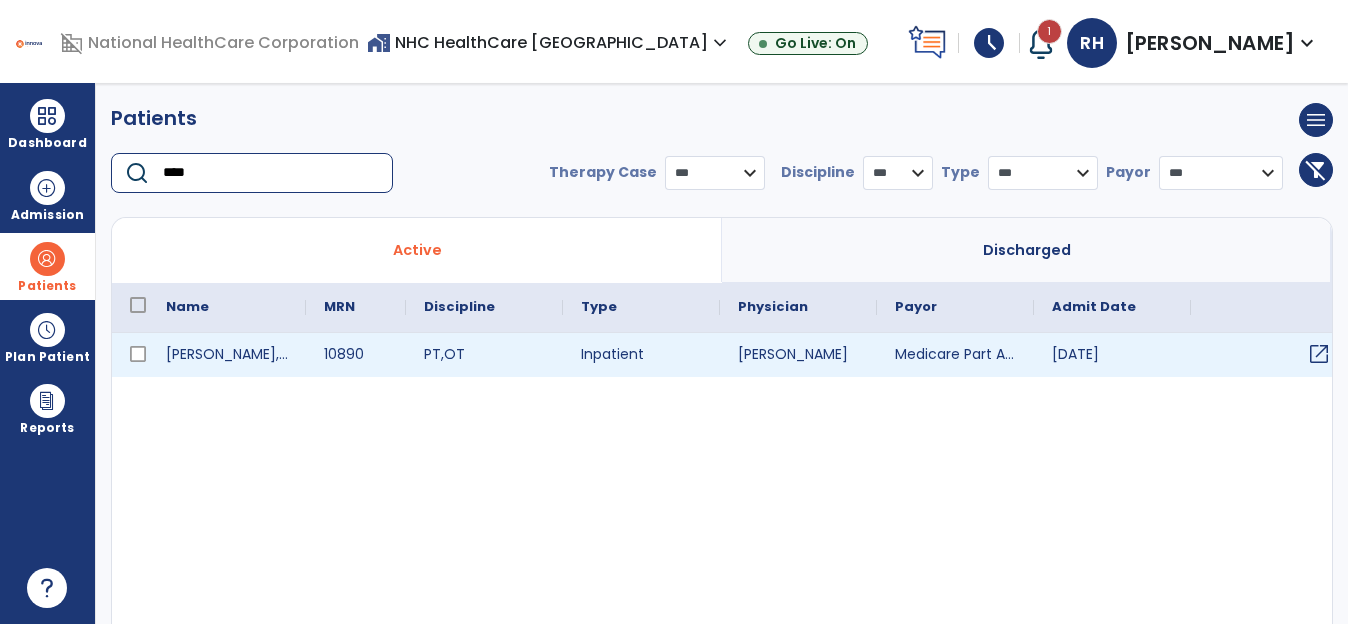 click on "open_in_new" at bounding box center [1319, 354] 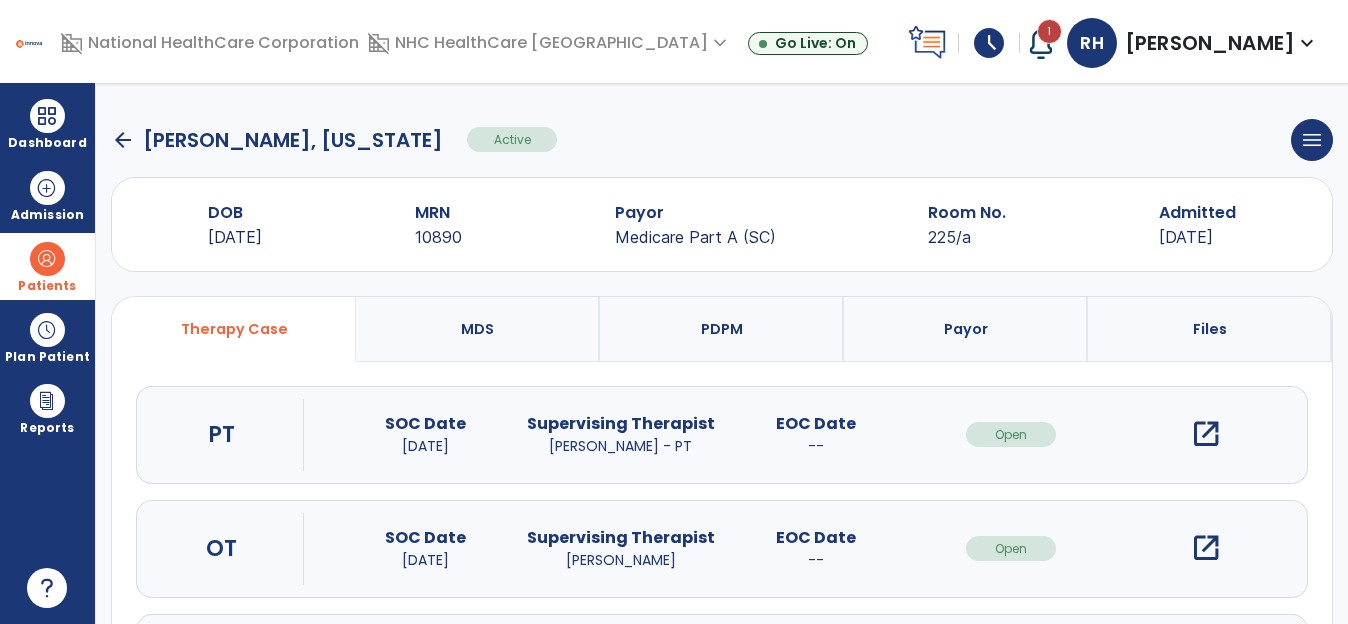 click on "open_in_new" at bounding box center [1206, 434] 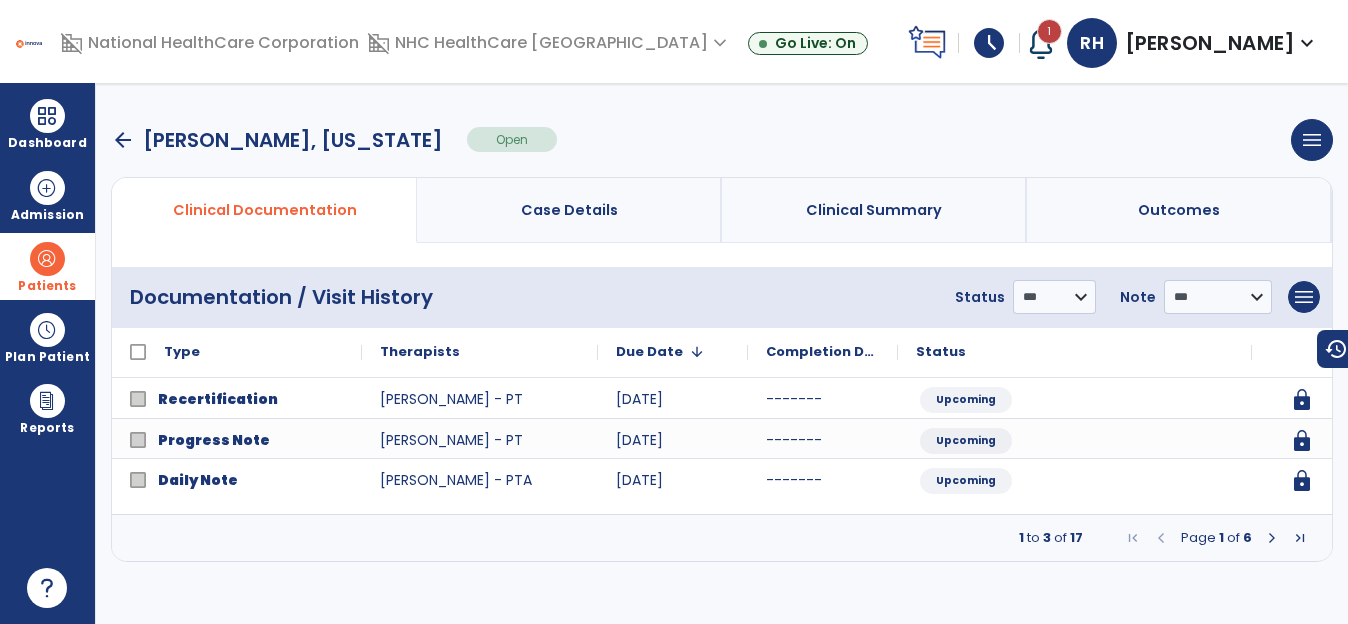 click at bounding box center [1272, 538] 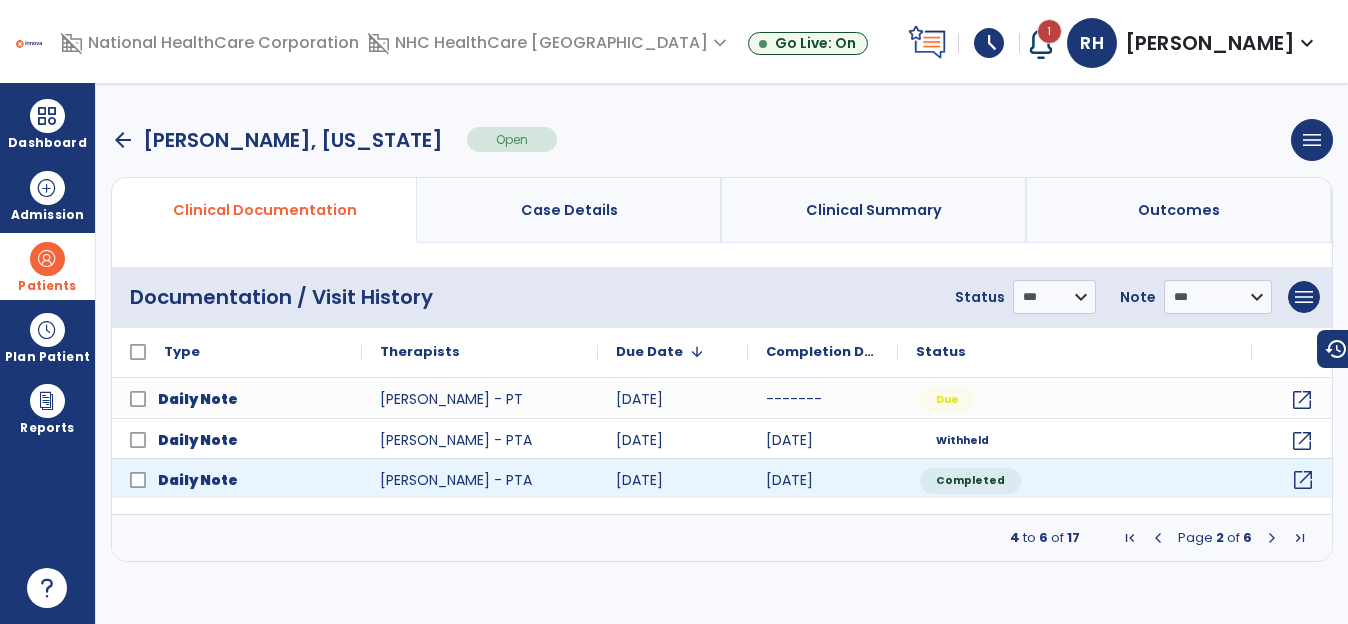 click on "open_in_new" 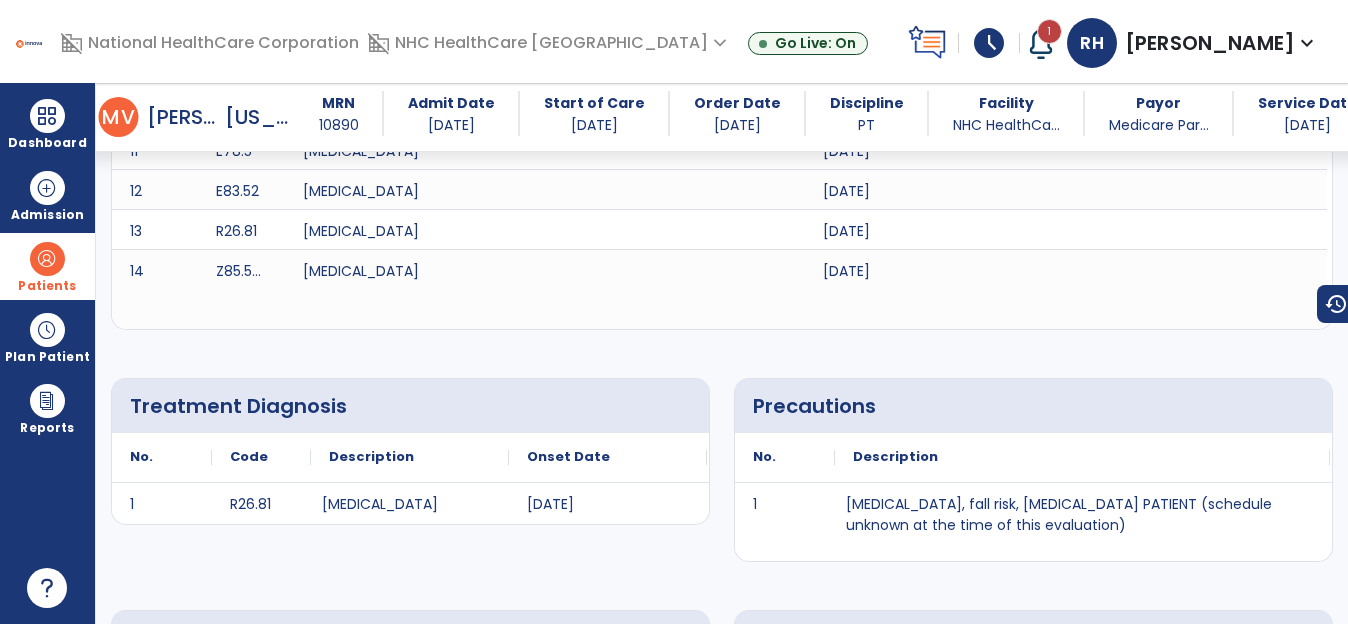 scroll, scrollTop: 600, scrollLeft: 0, axis: vertical 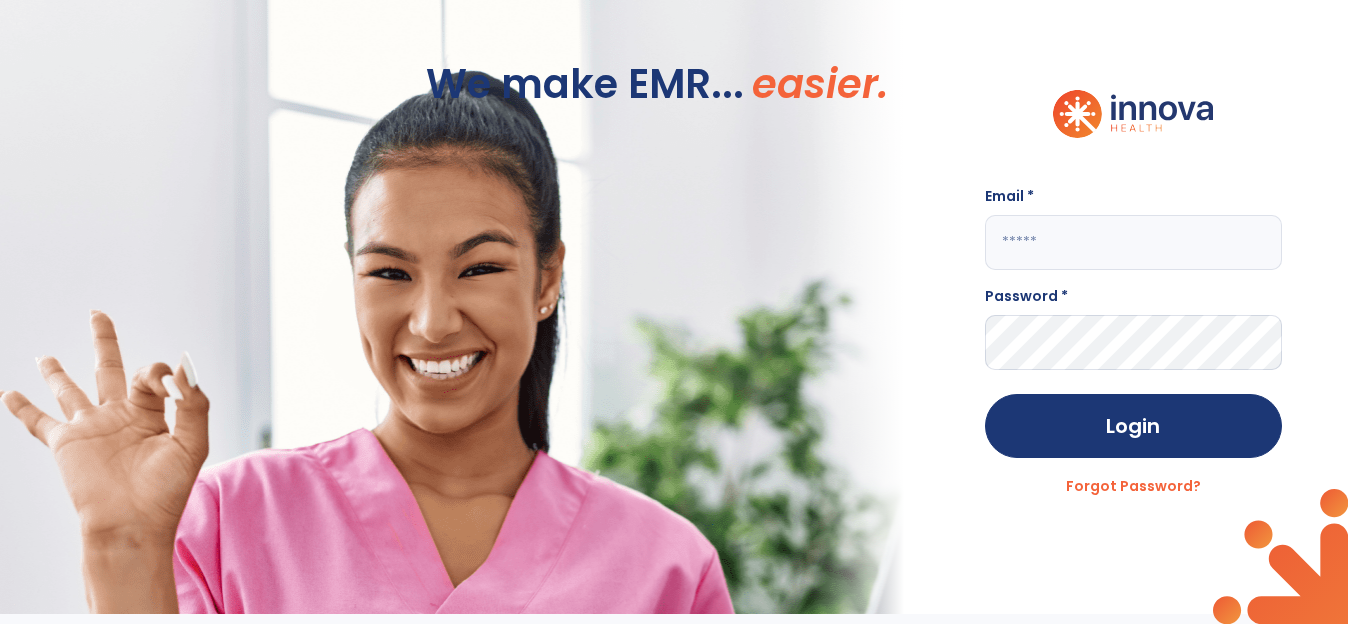 type on "**********" 